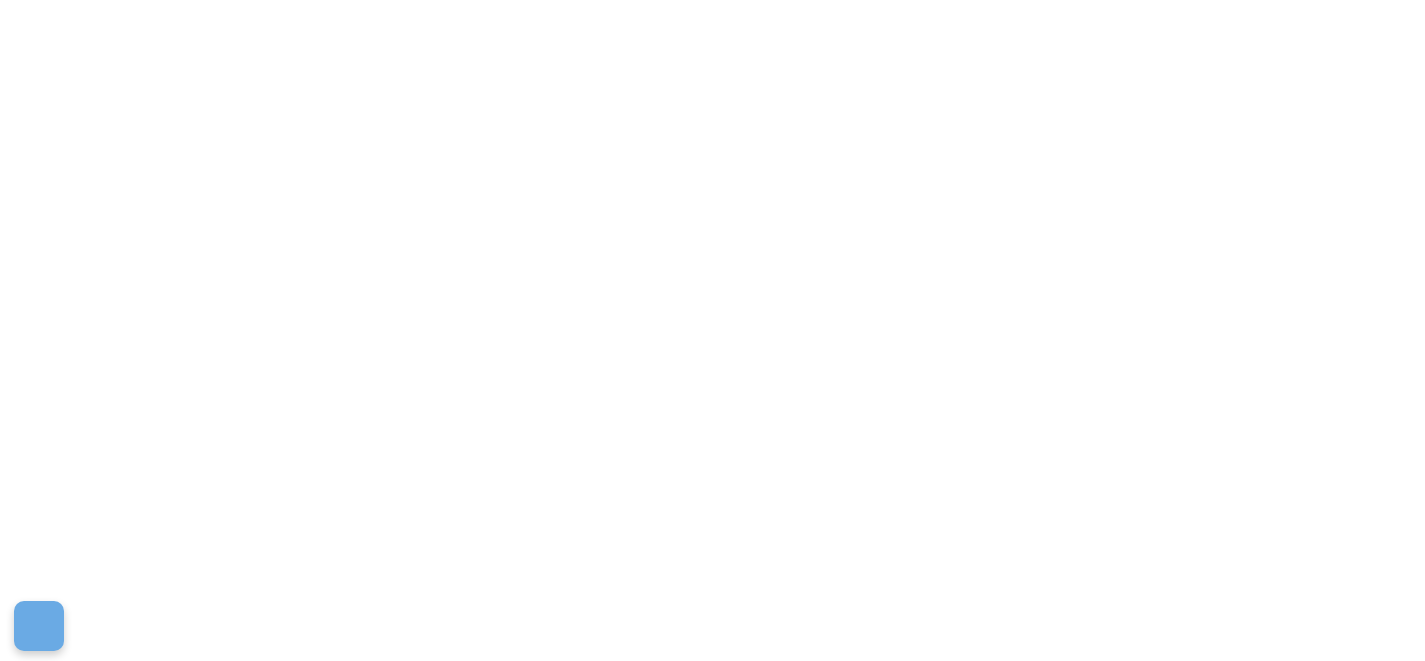 scroll, scrollTop: 0, scrollLeft: 0, axis: both 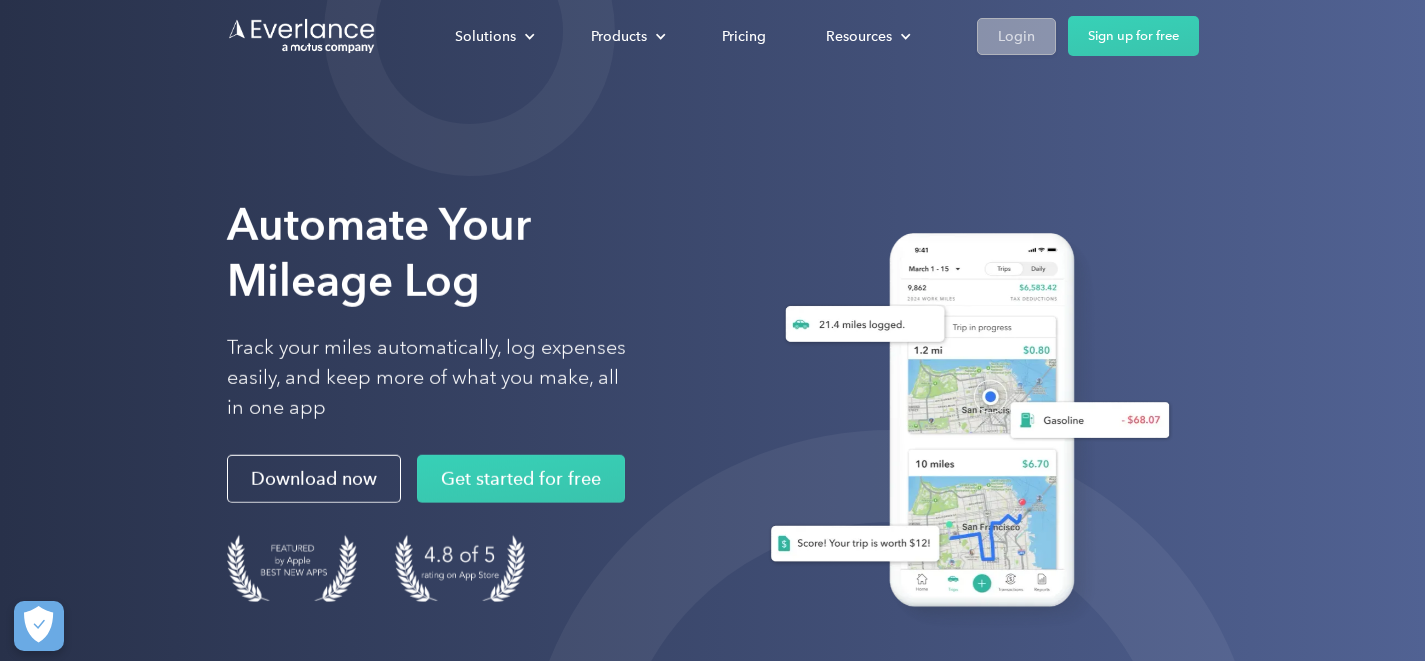 click on "Login" at bounding box center [1016, 36] 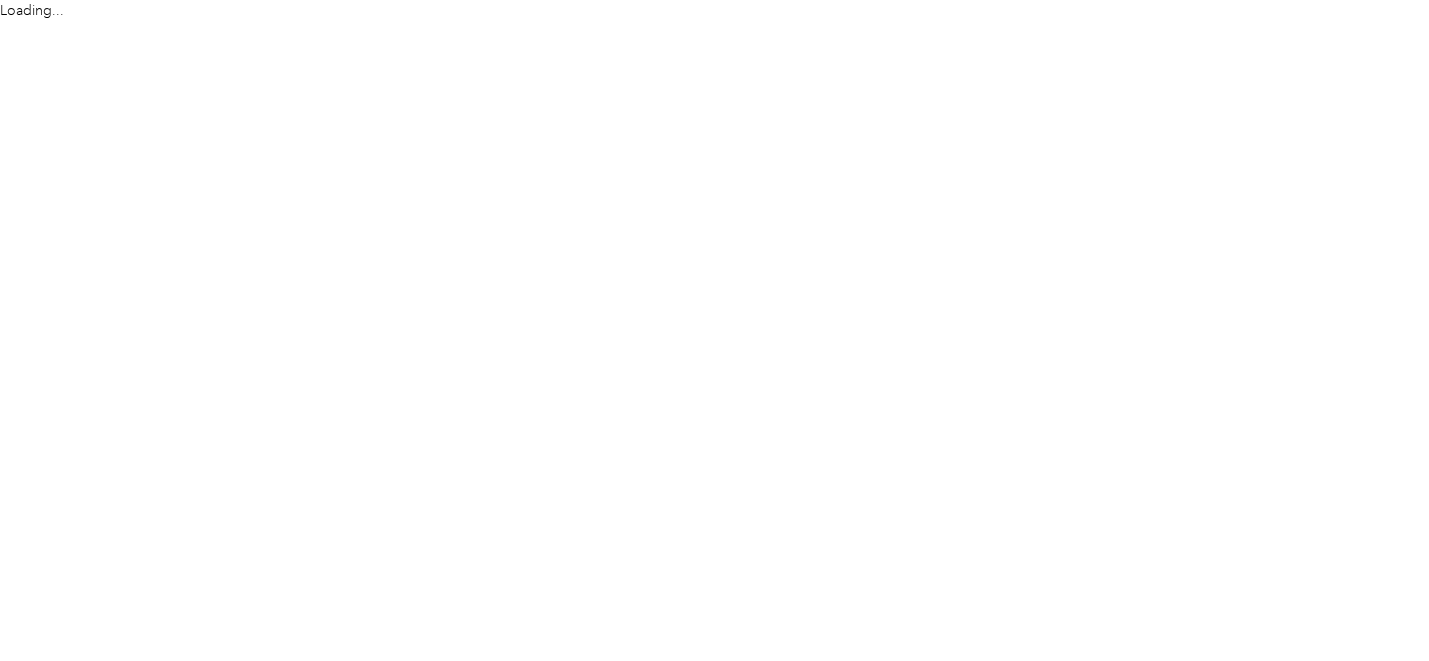 scroll, scrollTop: 0, scrollLeft: 0, axis: both 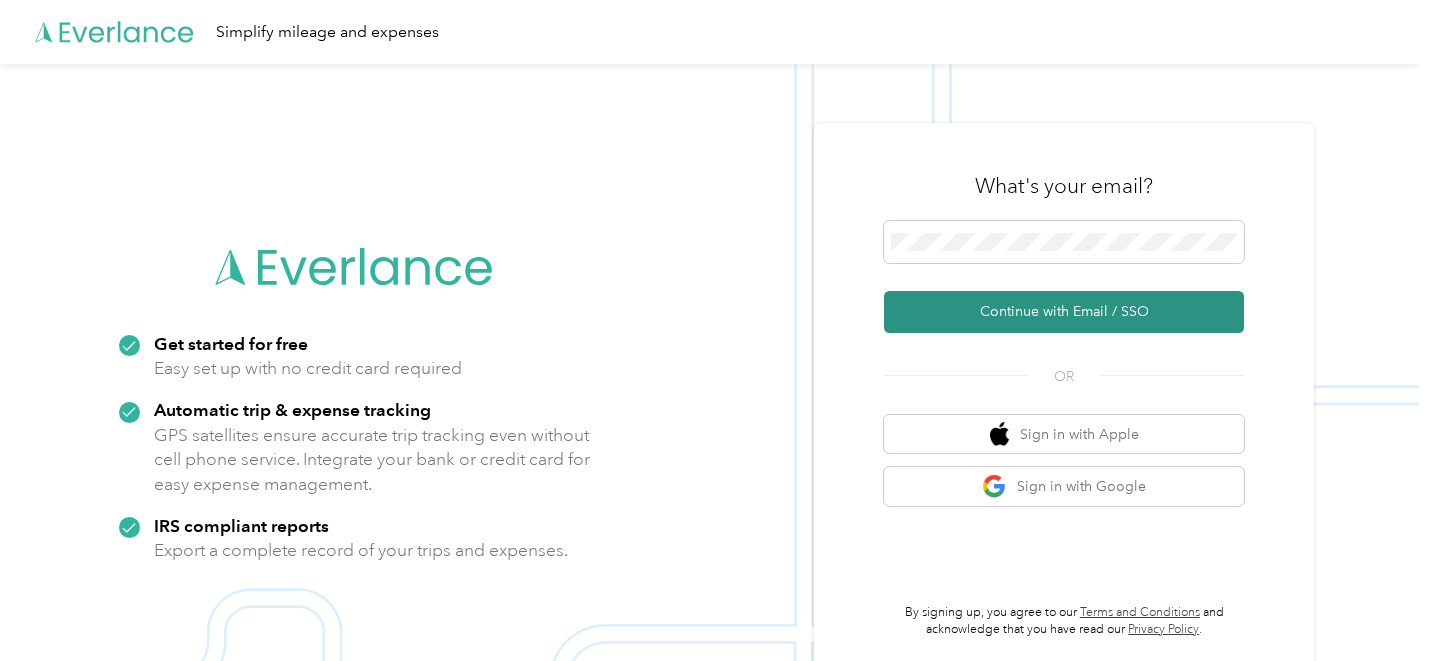 click on "Continue with Email / SSO" at bounding box center (1064, 312) 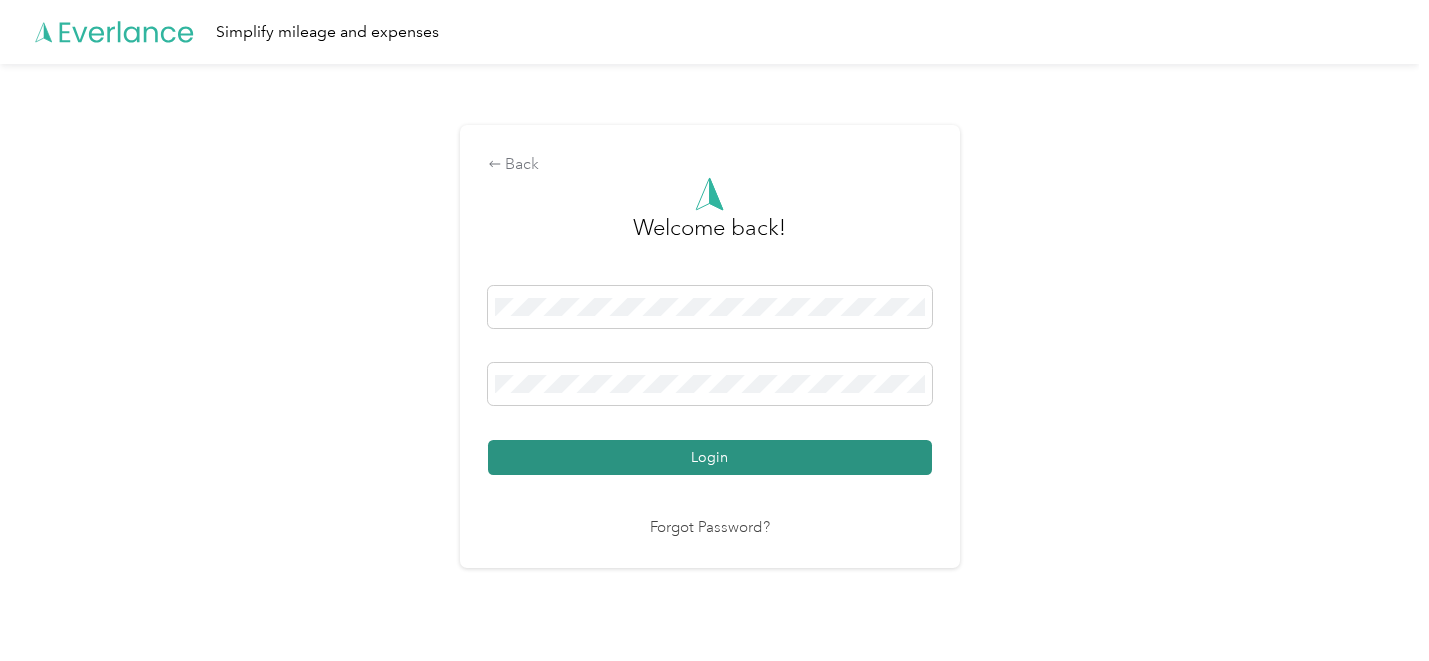 click on "Login" at bounding box center [710, 457] 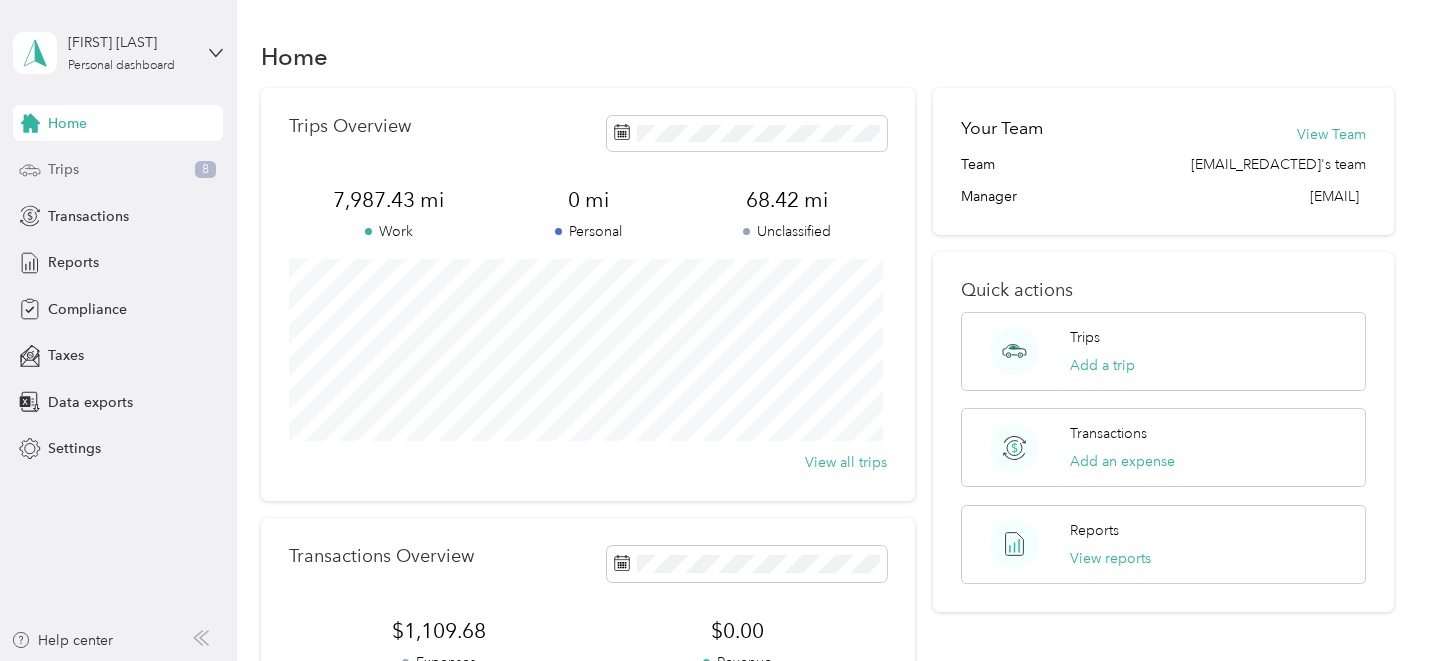 click on "Trips 8" at bounding box center (118, 170) 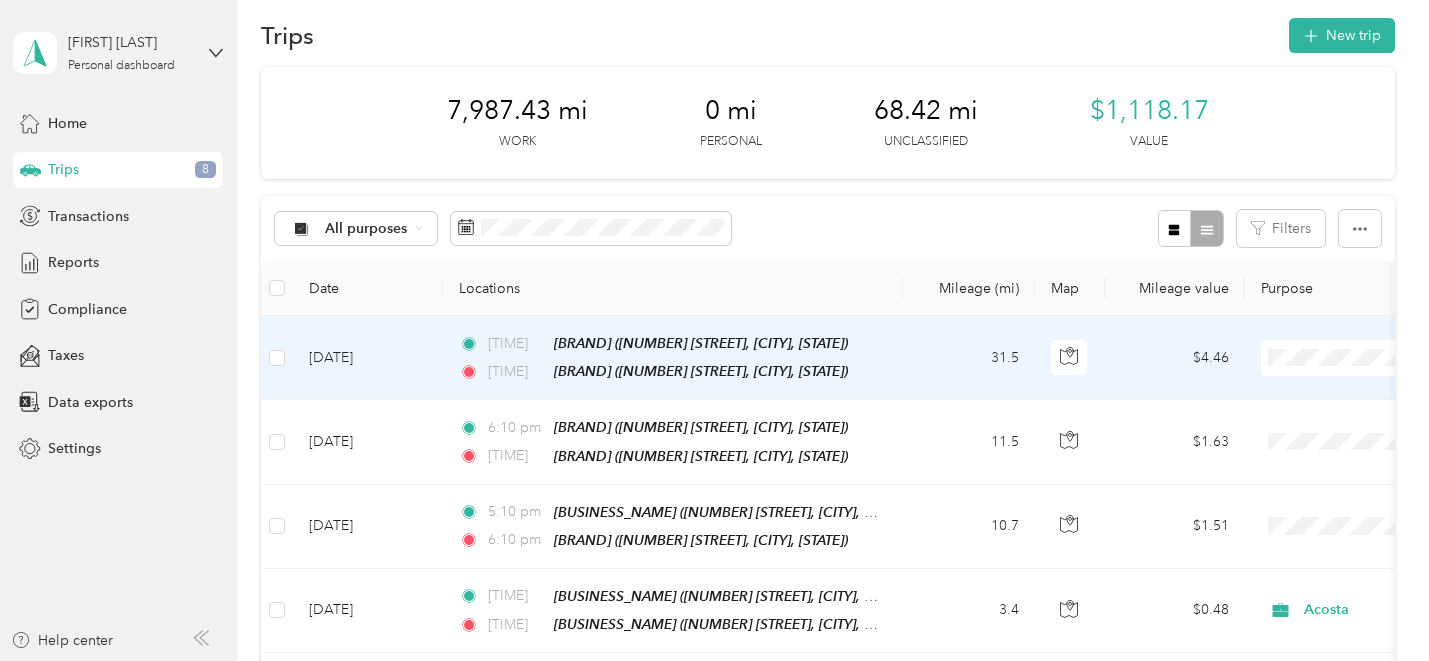 scroll, scrollTop: 22, scrollLeft: 0, axis: vertical 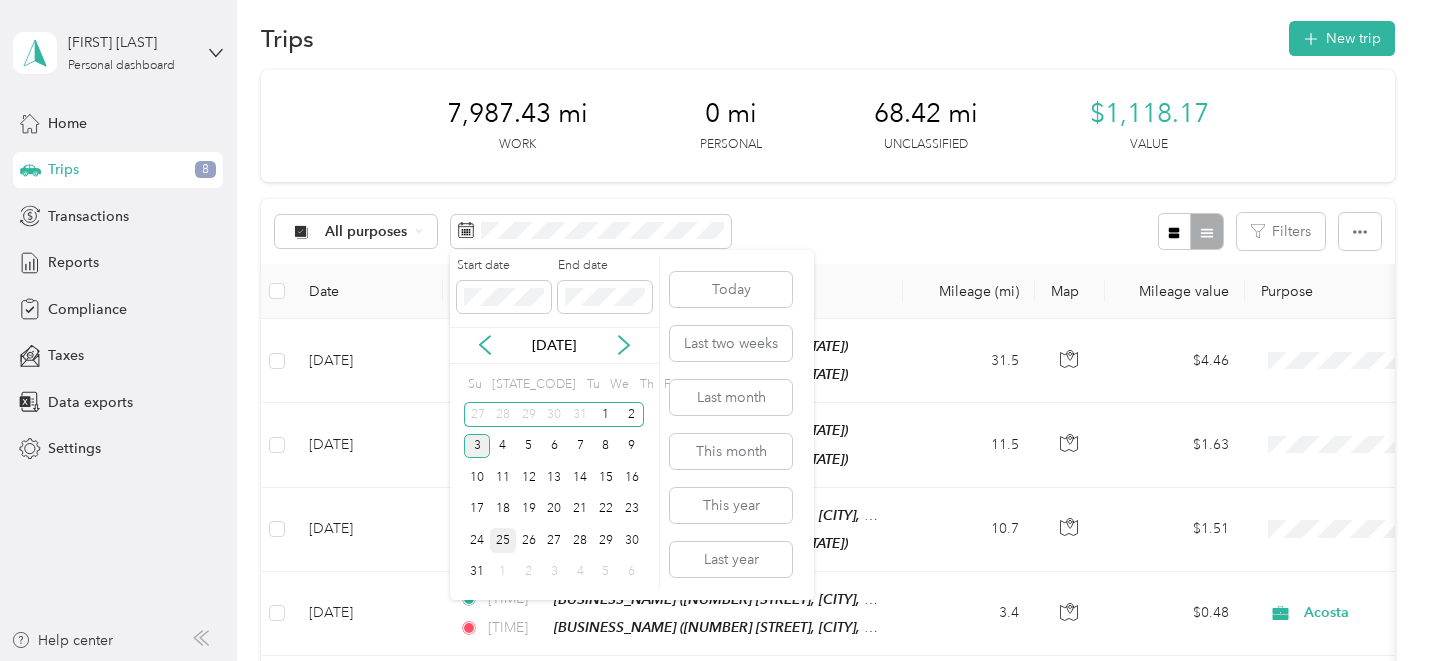 click on "25" at bounding box center [503, 540] 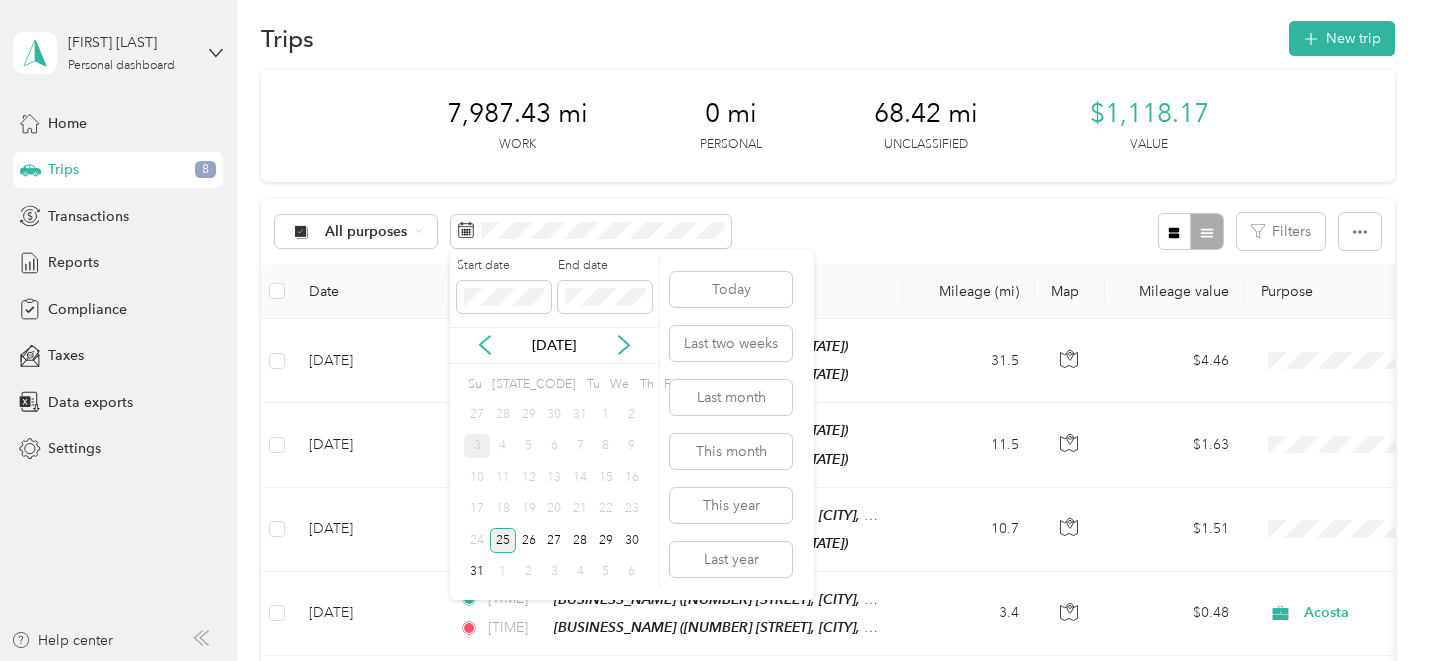 click on "25" at bounding box center [503, 540] 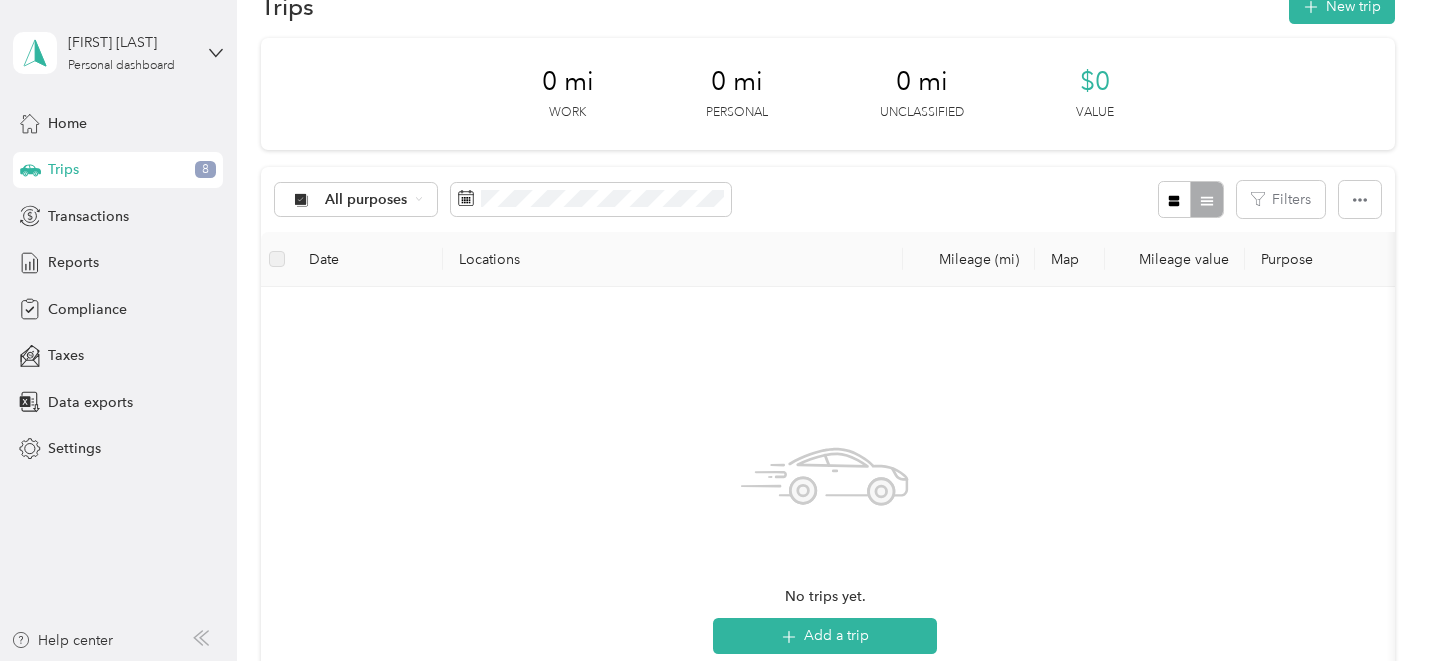 scroll, scrollTop: 51, scrollLeft: 0, axis: vertical 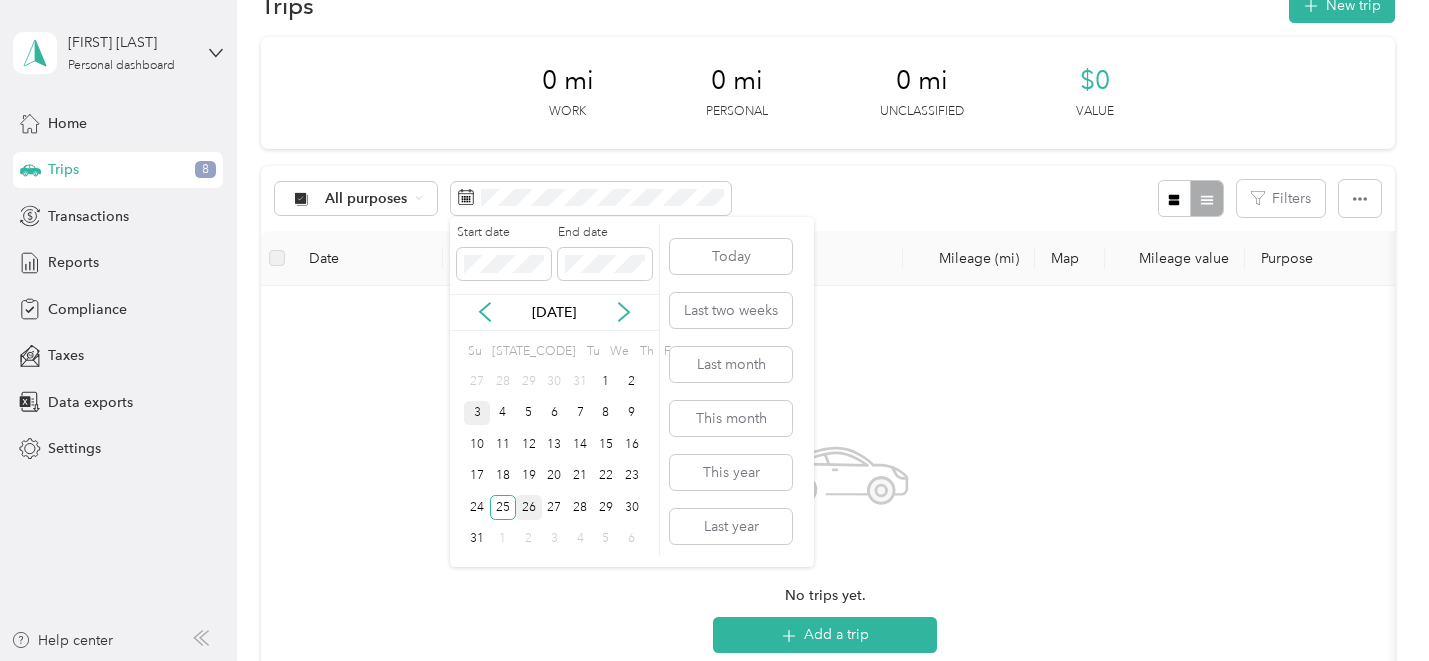 click on "26" at bounding box center [529, 507] 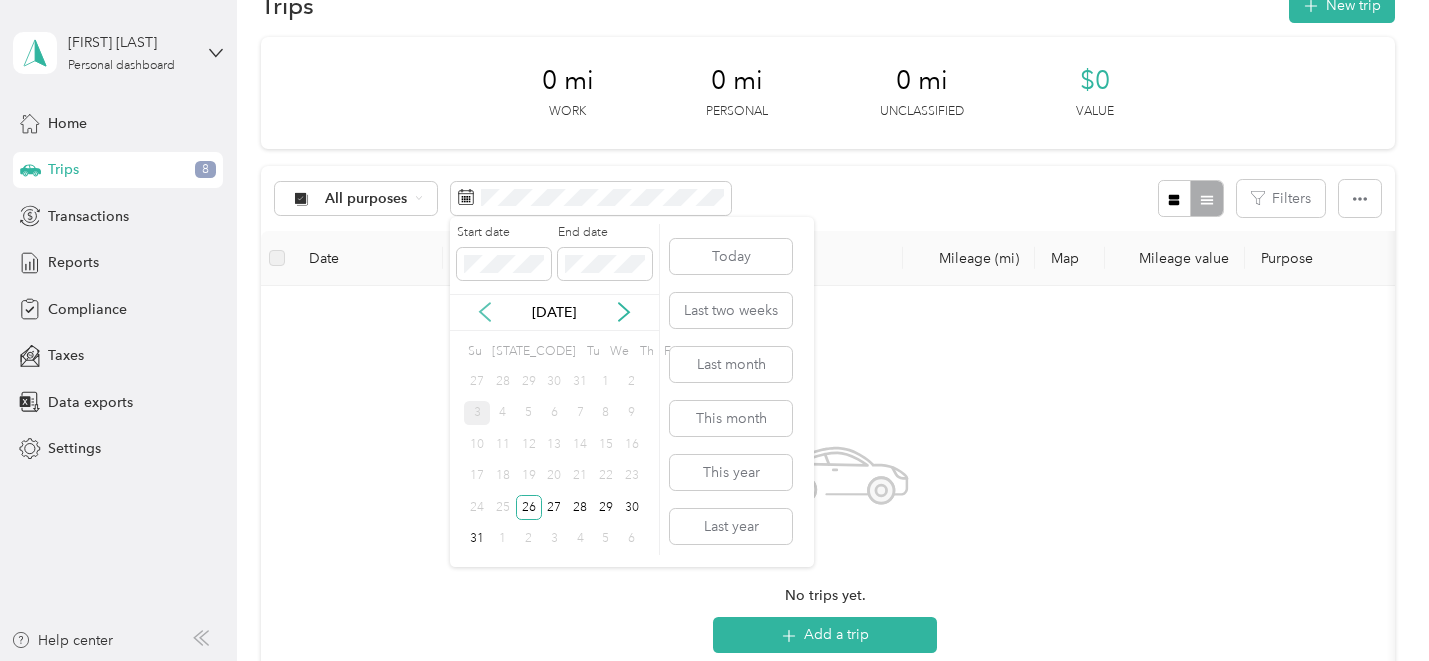 click 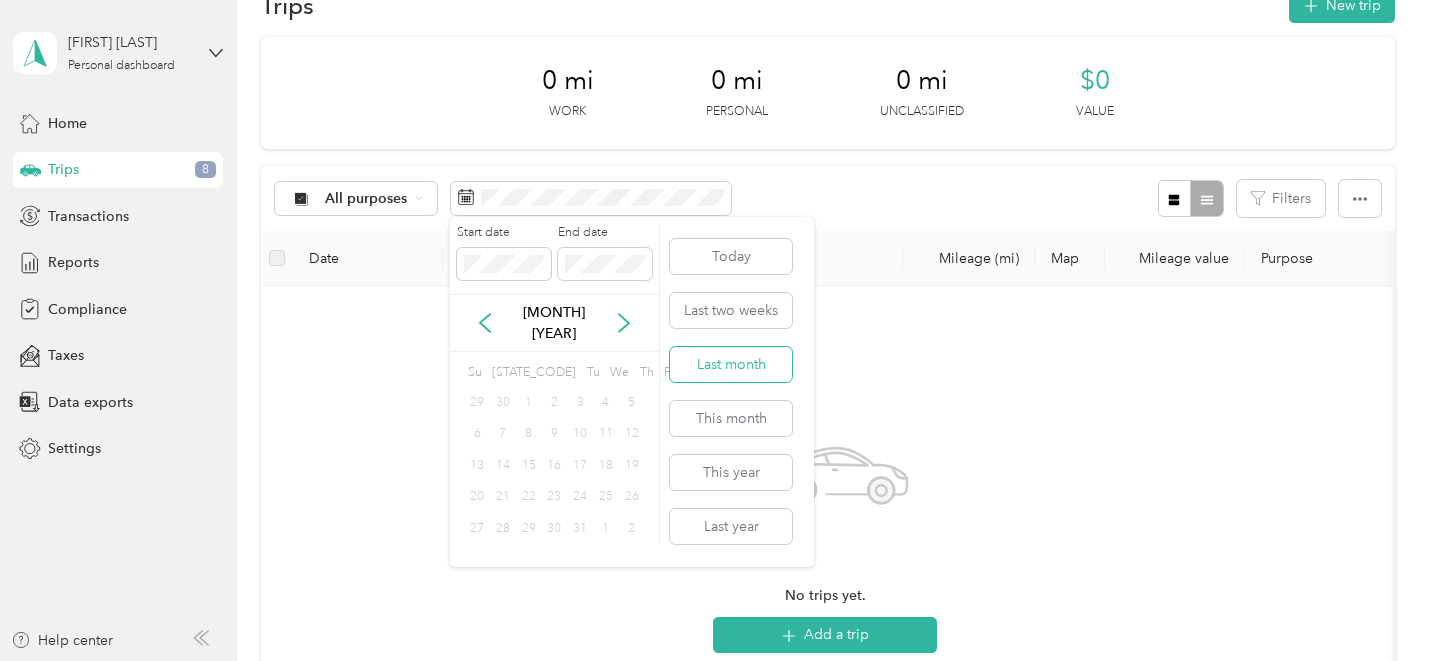 click on "Last month" at bounding box center (731, 364) 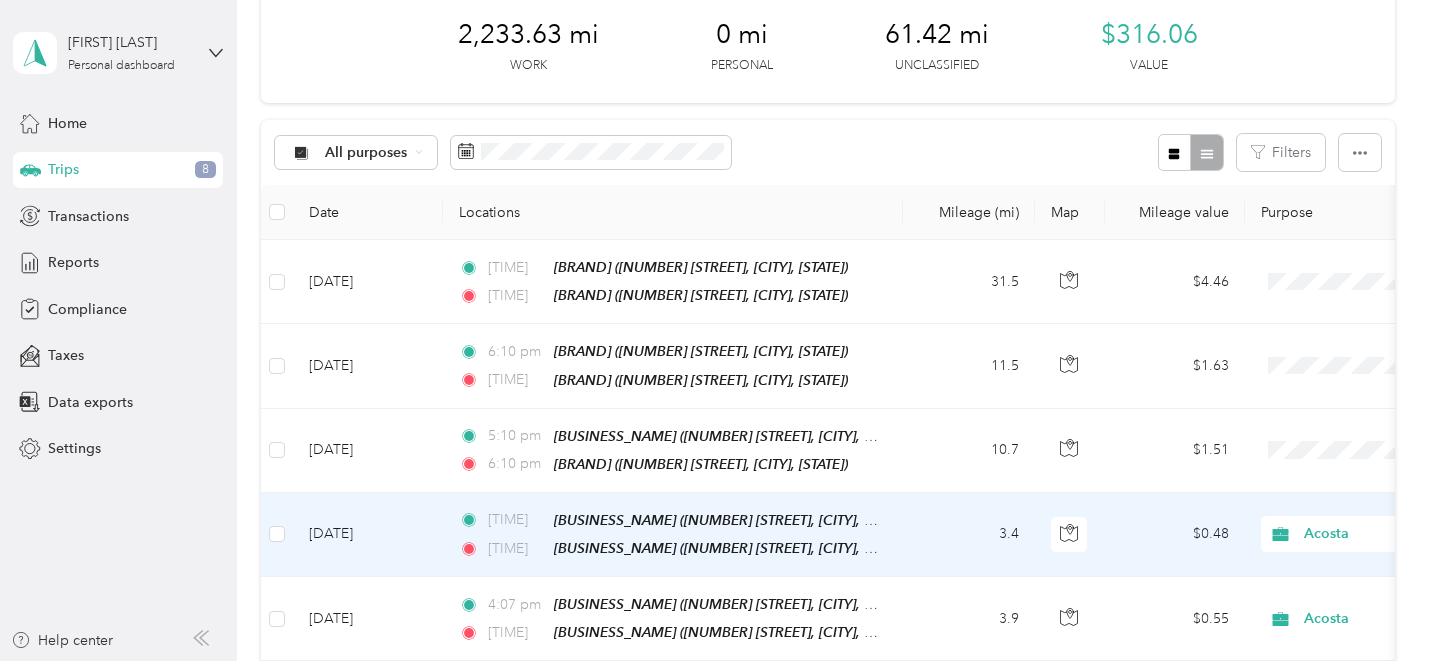 scroll, scrollTop: 0, scrollLeft: 0, axis: both 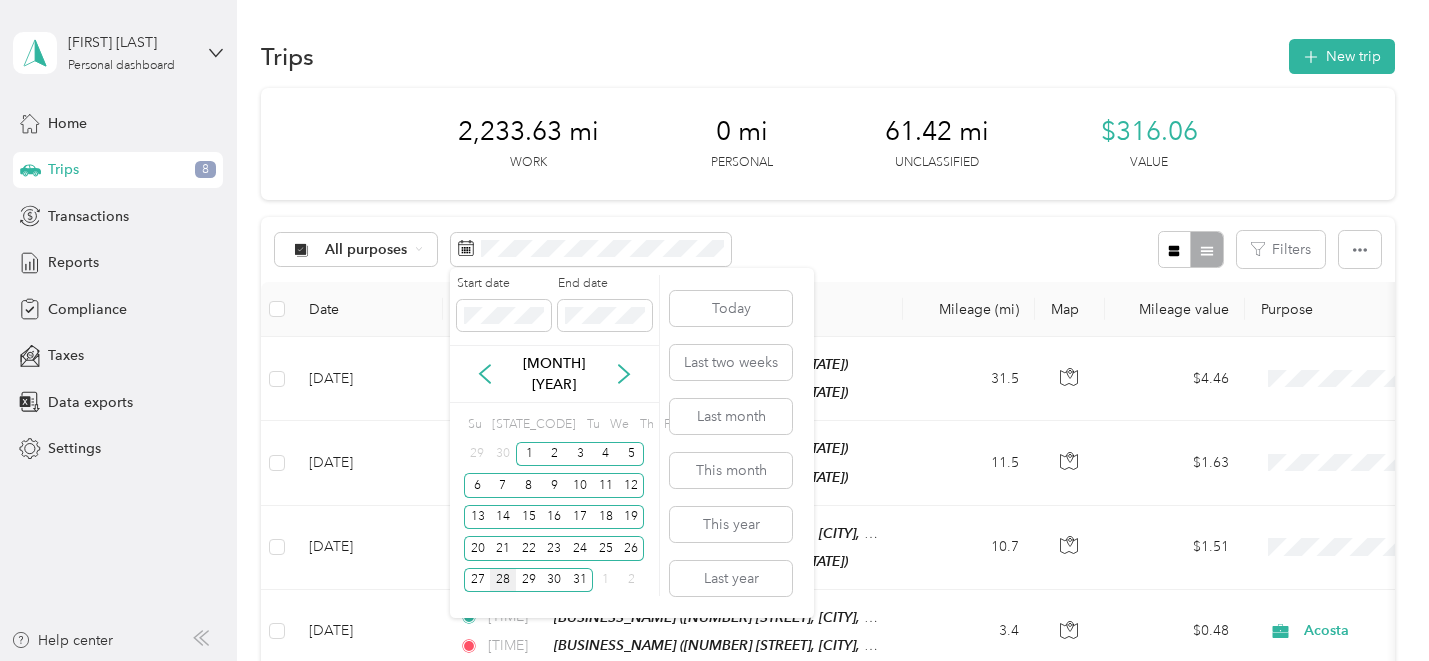click on "28" at bounding box center (503, 580) 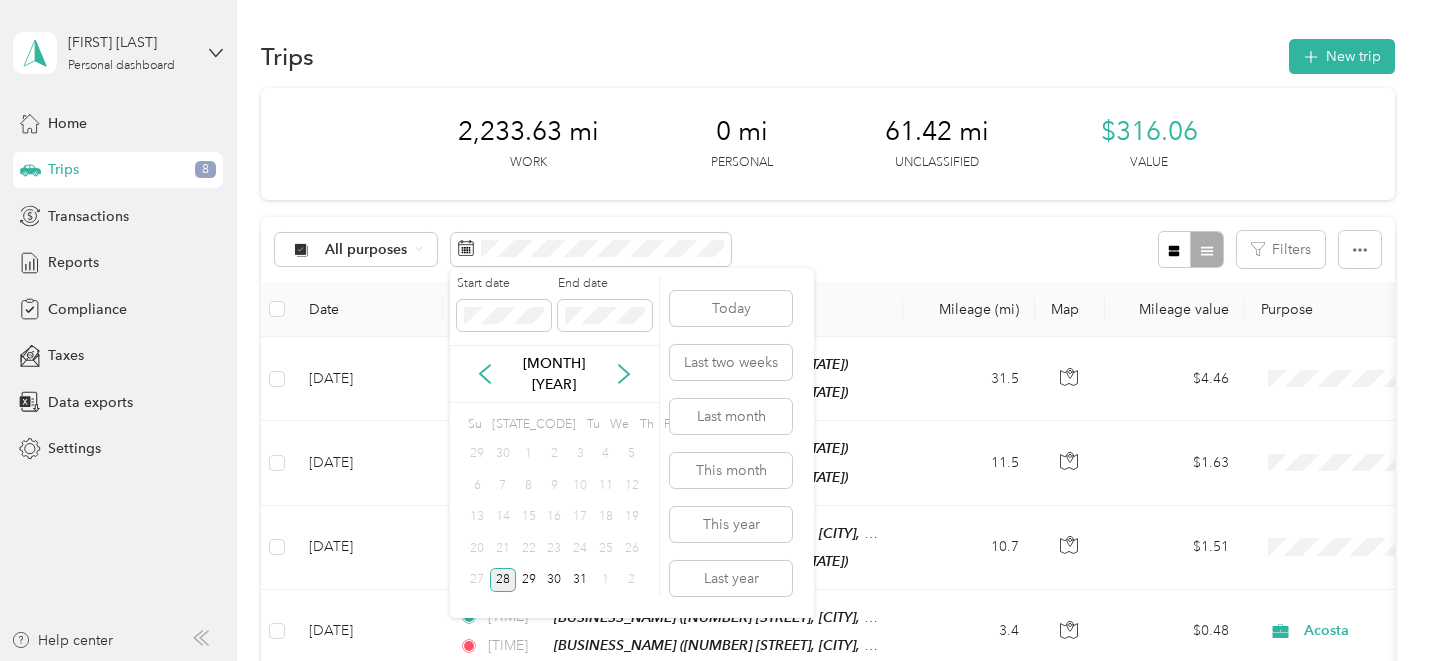 click on "28" at bounding box center (503, 580) 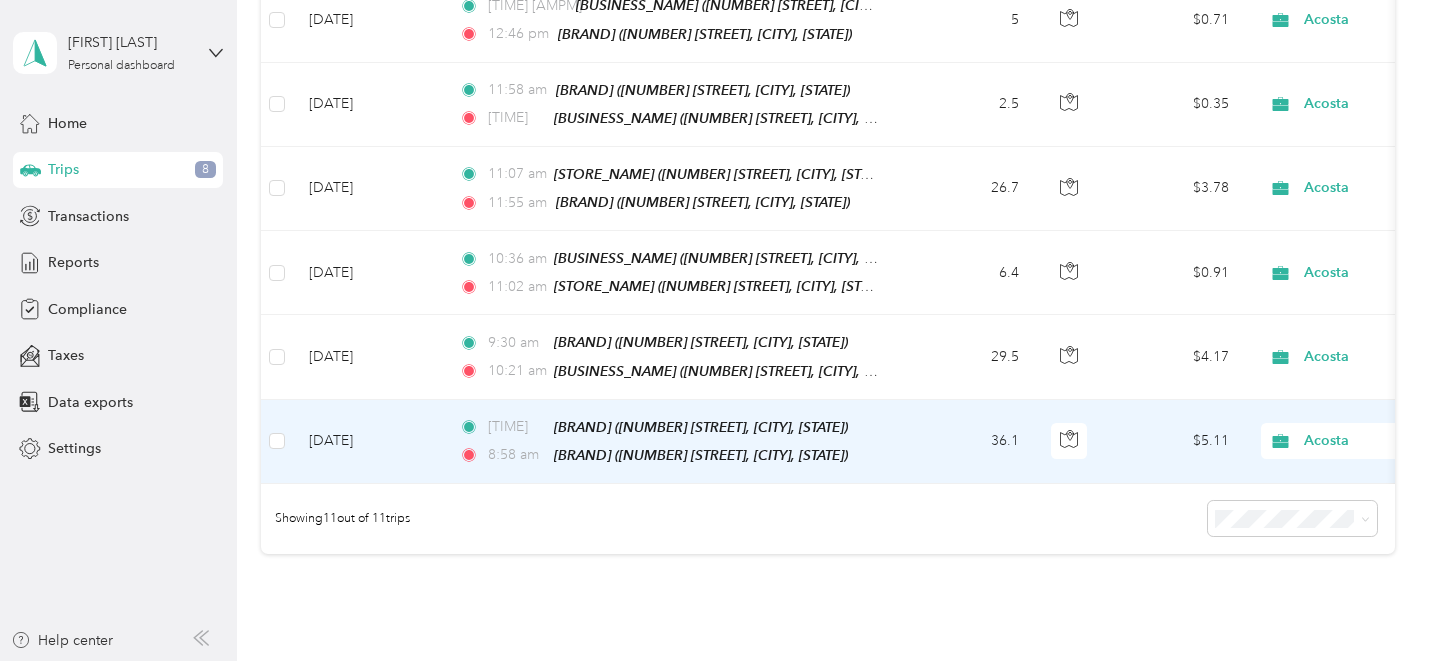 scroll, scrollTop: 775, scrollLeft: 0, axis: vertical 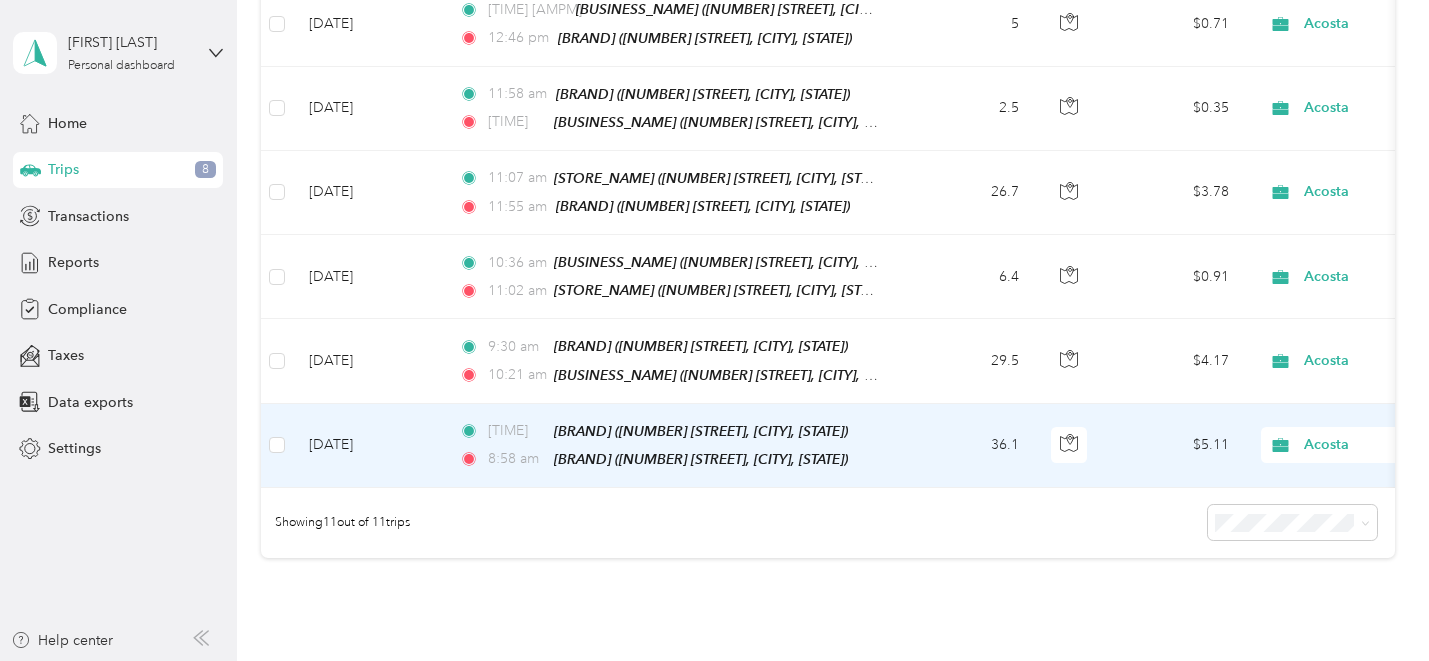 click on "36.1" at bounding box center (969, 446) 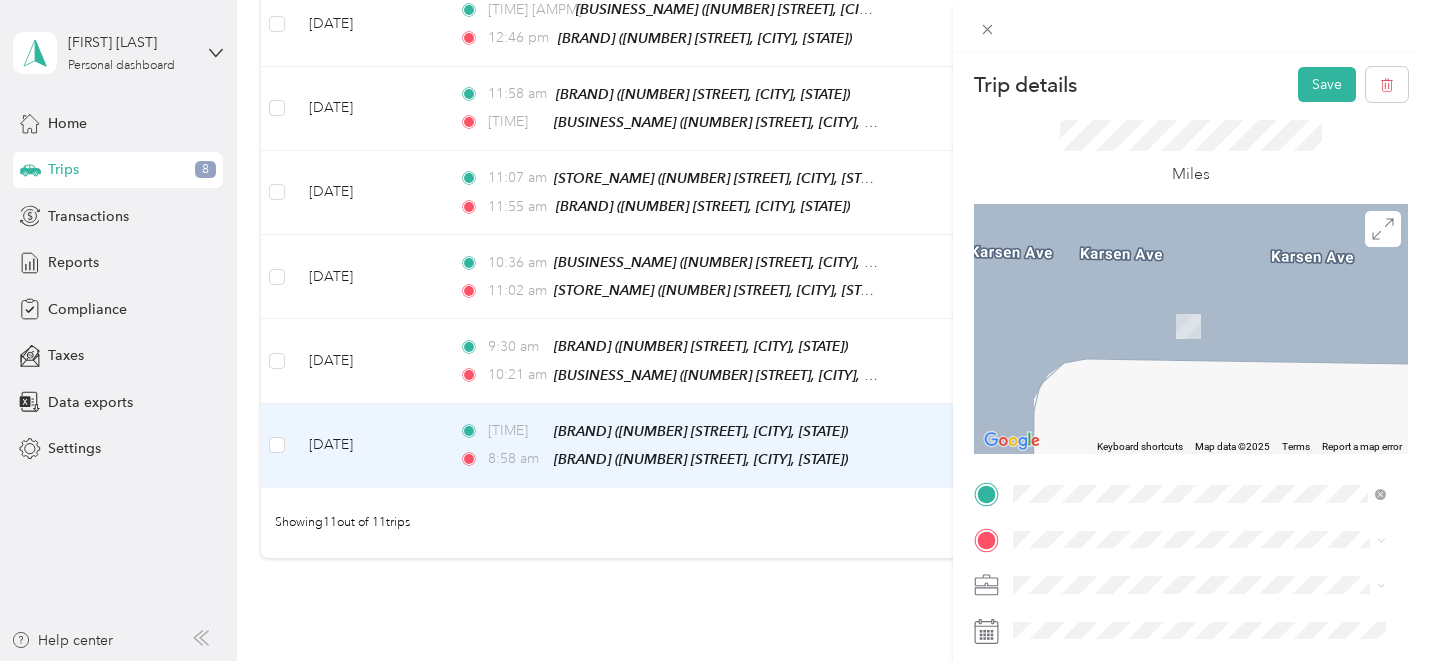 click on "TEAM BP 3110 Plainfield Ave NE, 495053261, Grand Rapids, MI, USA" at bounding box center [1199, 328] 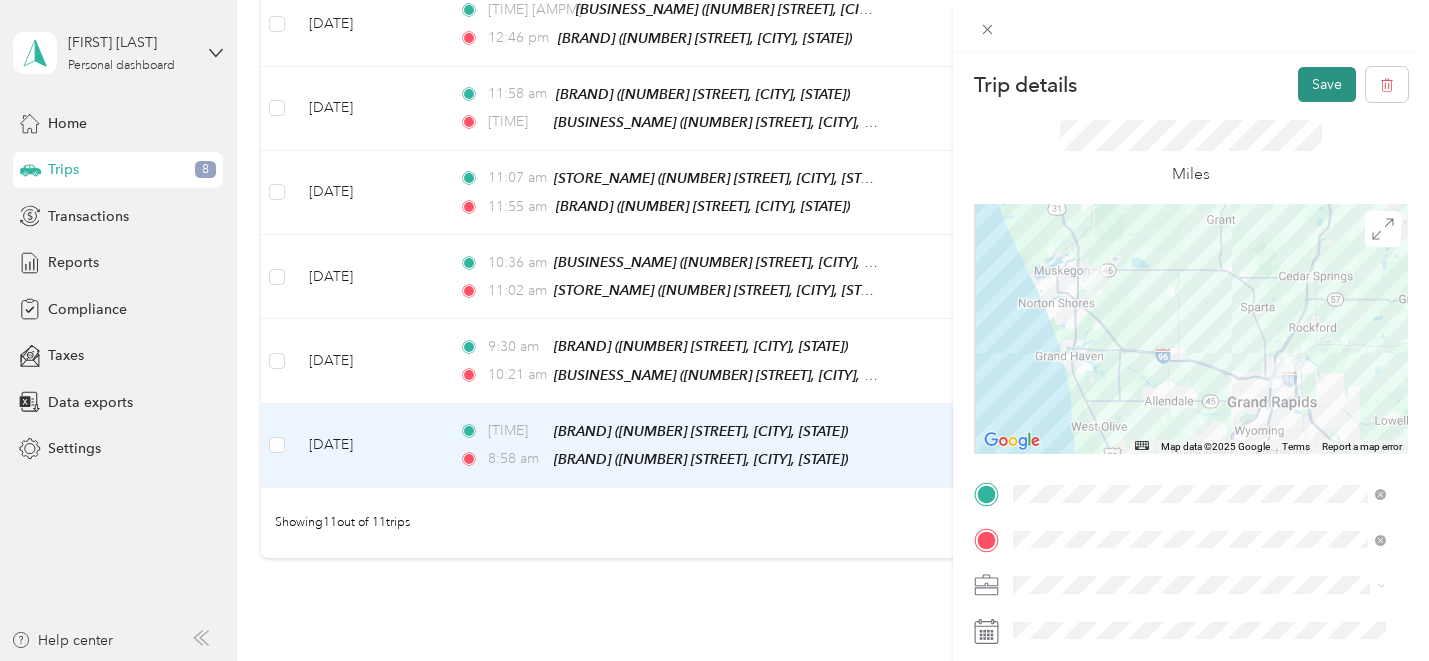 click on "Save" at bounding box center (1327, 84) 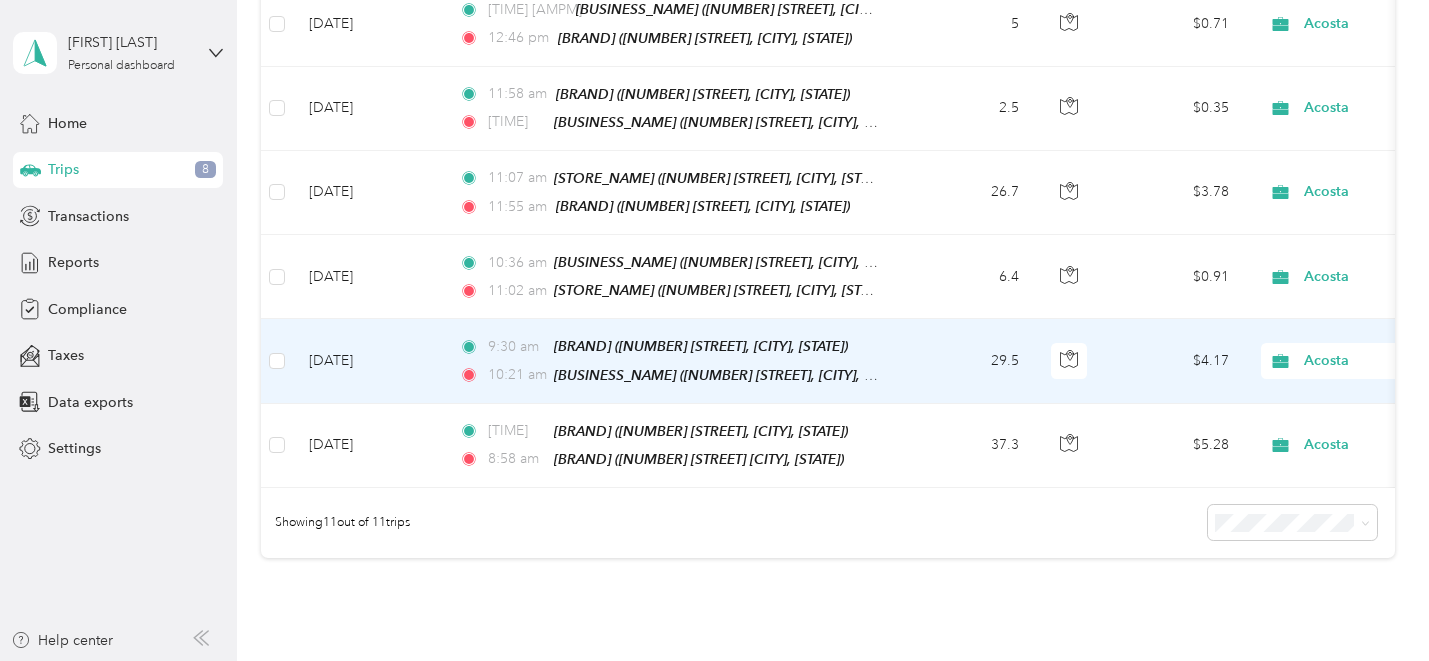 click on "29.5" at bounding box center [969, 361] 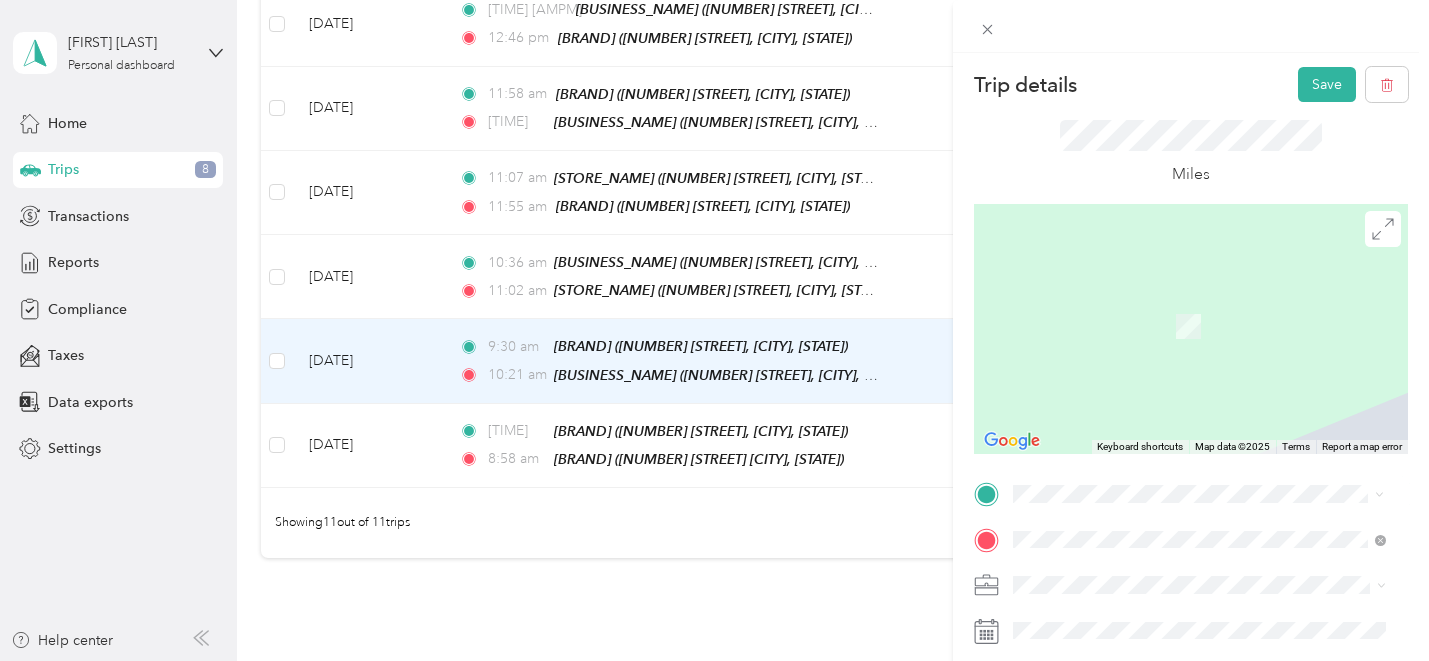 click on "TEAM BP 3110 Plainfield Ave NE, 495053261, Grand Rapids, MI, USA" at bounding box center (1214, 284) 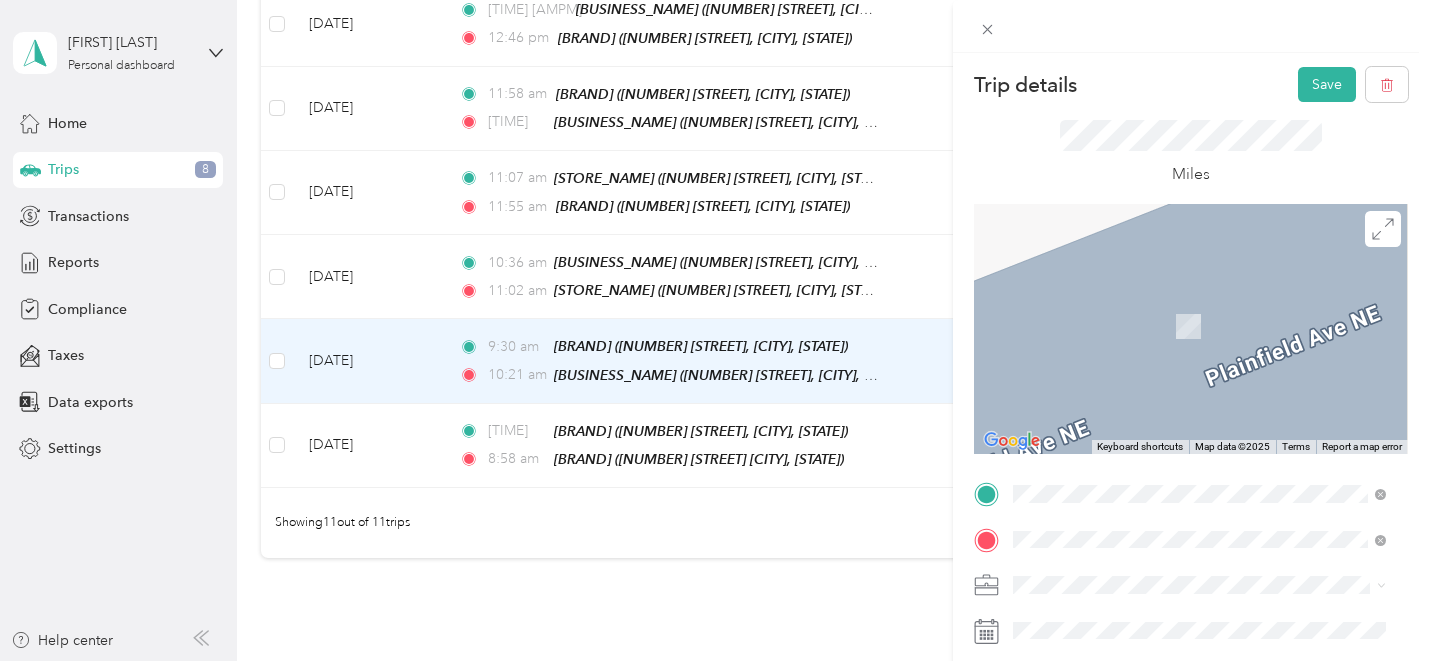 click on "TEAM J & H Family Store 2171 Plainfield Ave NE, 495054225, Grand Rapids, MI, USA" at bounding box center [1214, 329] 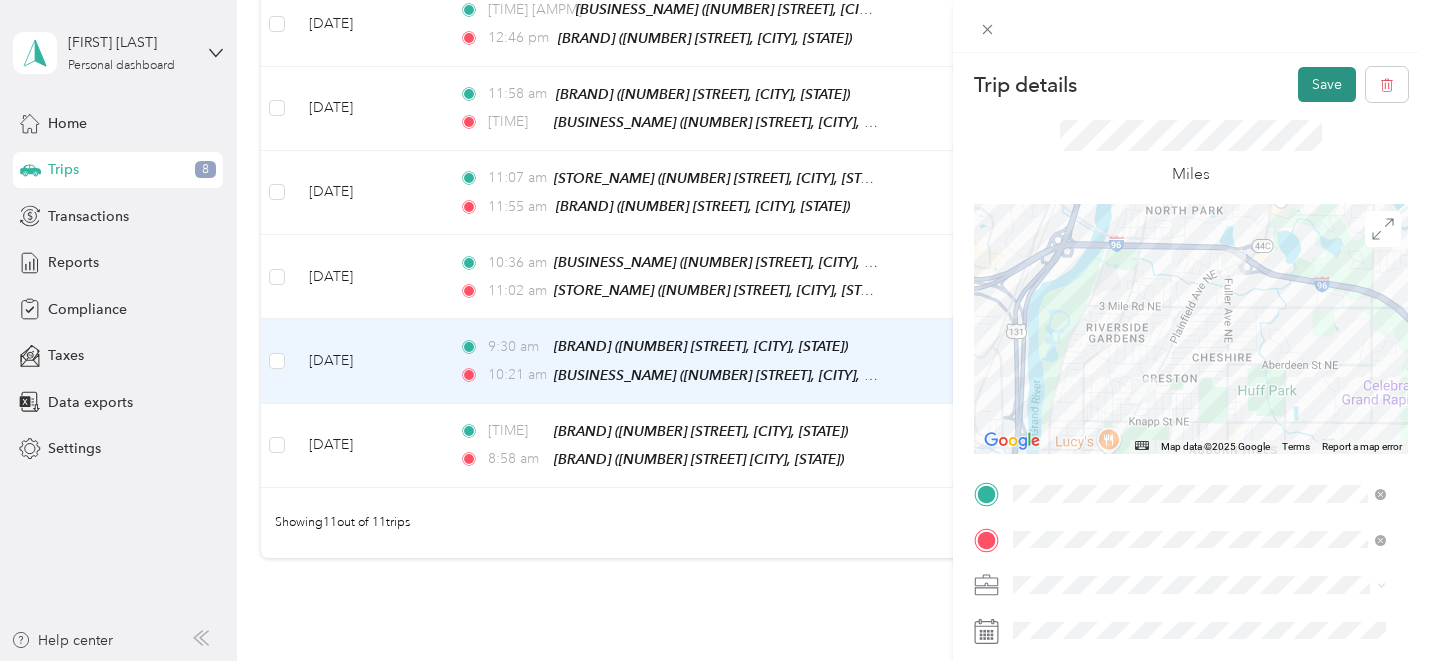 click on "Save" at bounding box center (1327, 84) 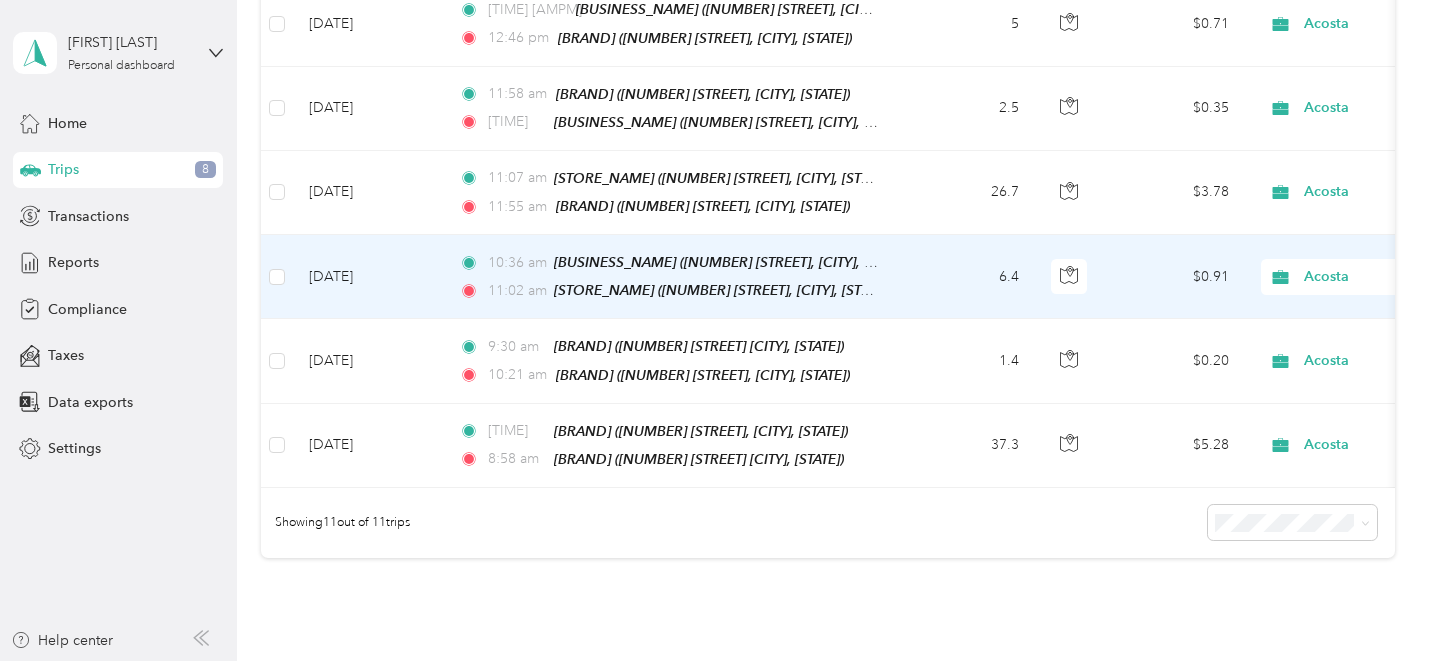 click on "6.4" at bounding box center [969, 277] 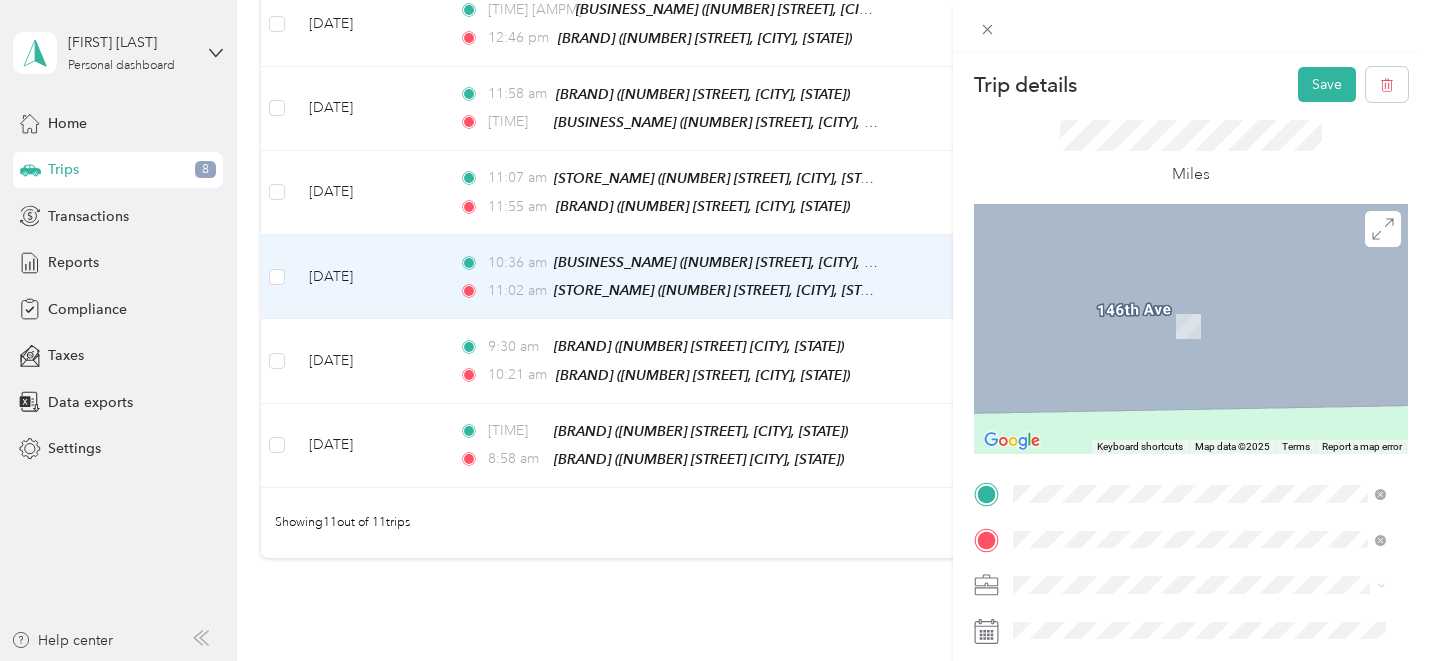 click on "TEAM J & H Family Store 2171 Plainfield Ave NE, 495054225, Grand Rapids, MI, USA" at bounding box center (1214, 284) 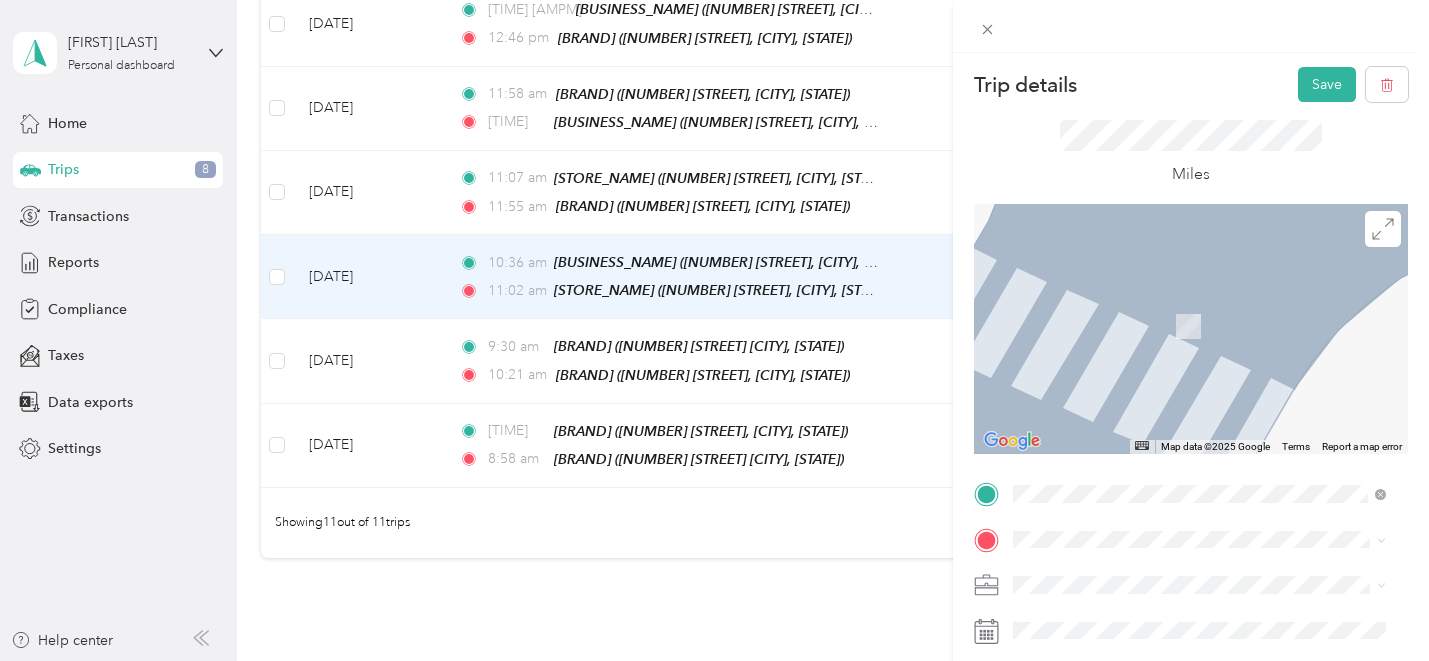 click on "TEAM Johnnys Markets 1205 Michigan St NE, 49503, Grand Rapids, MI, USA" at bounding box center (1214, 327) 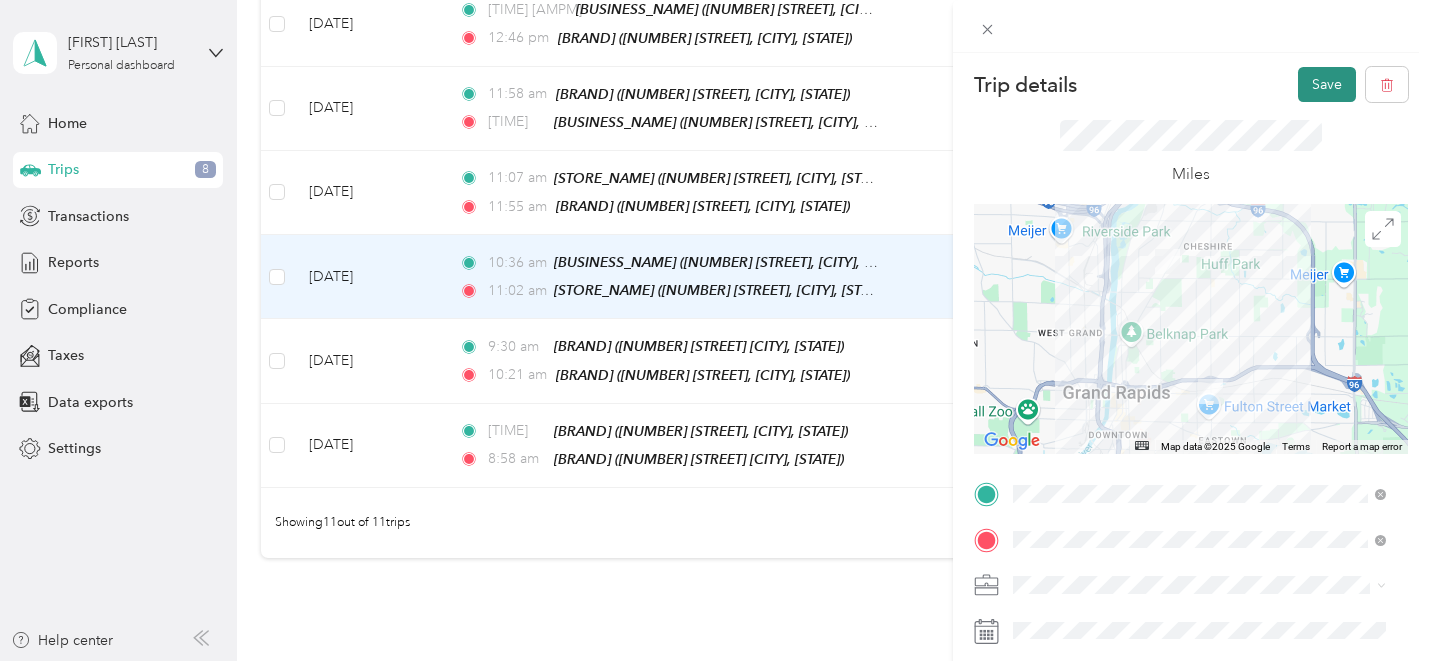 click on "Save" at bounding box center (1327, 84) 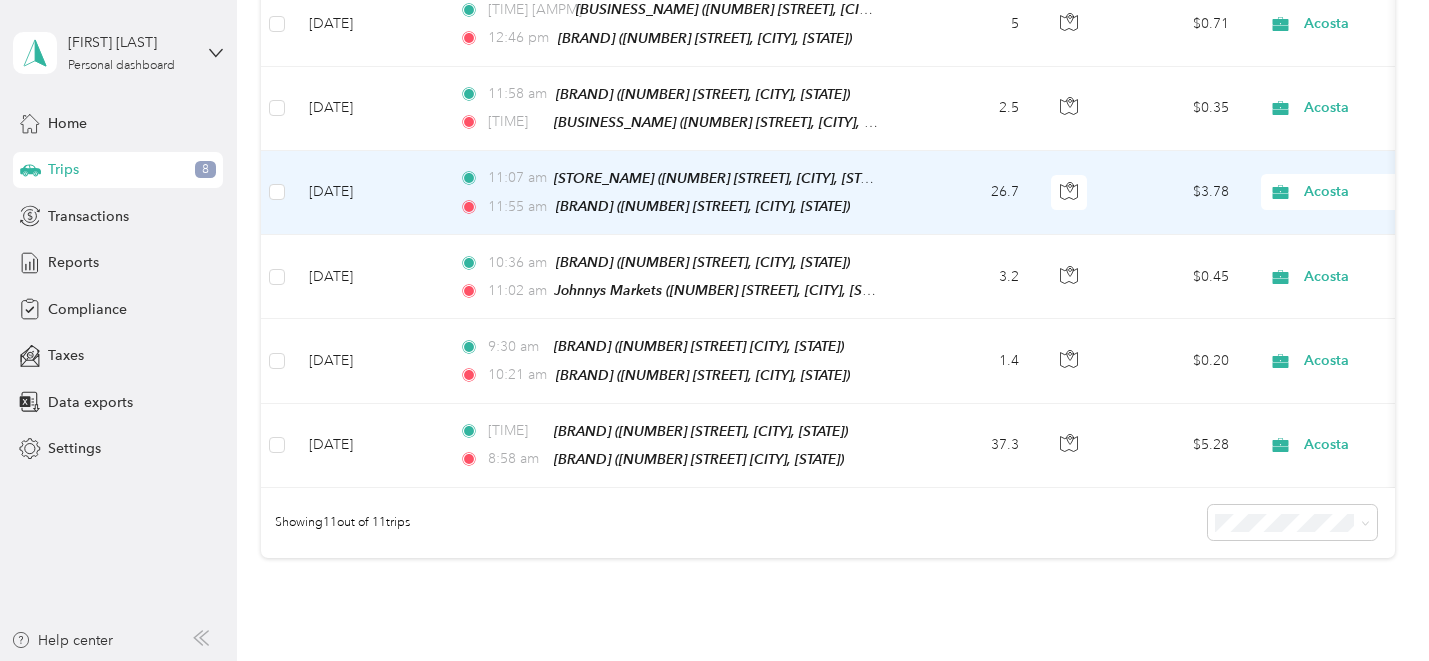 click on "26.7" at bounding box center [969, 193] 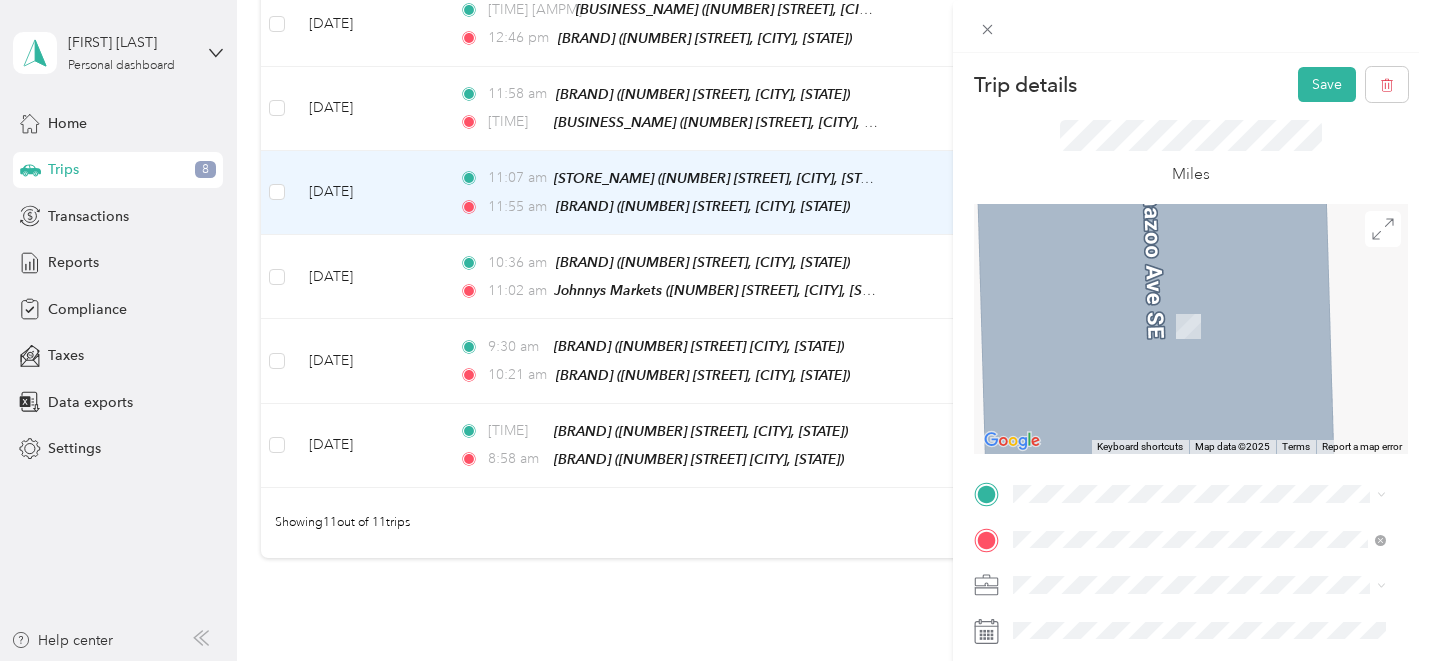 click on "TEAM Johnnys Markets 1205 Michigan St NE, 49503, Grand Rapids, MI, USA" at bounding box center [1214, 283] 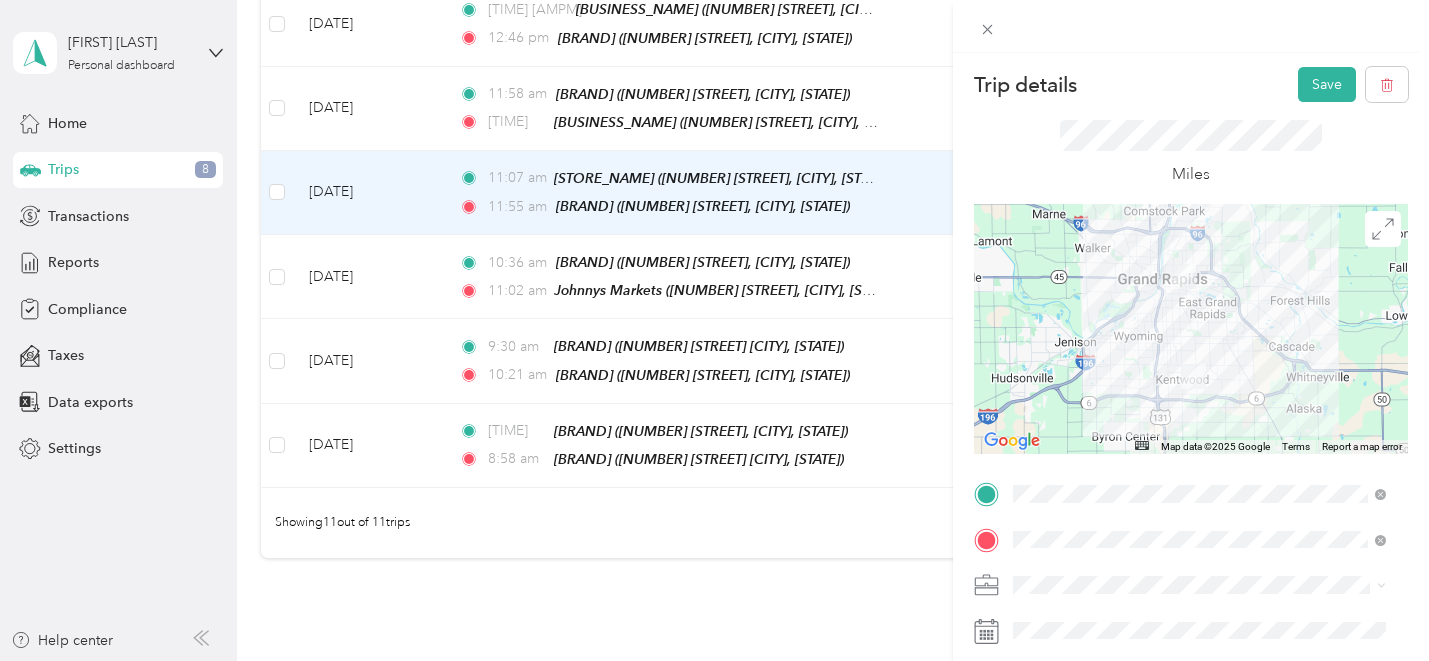 click on "TO Add photo" at bounding box center (1191, 719) 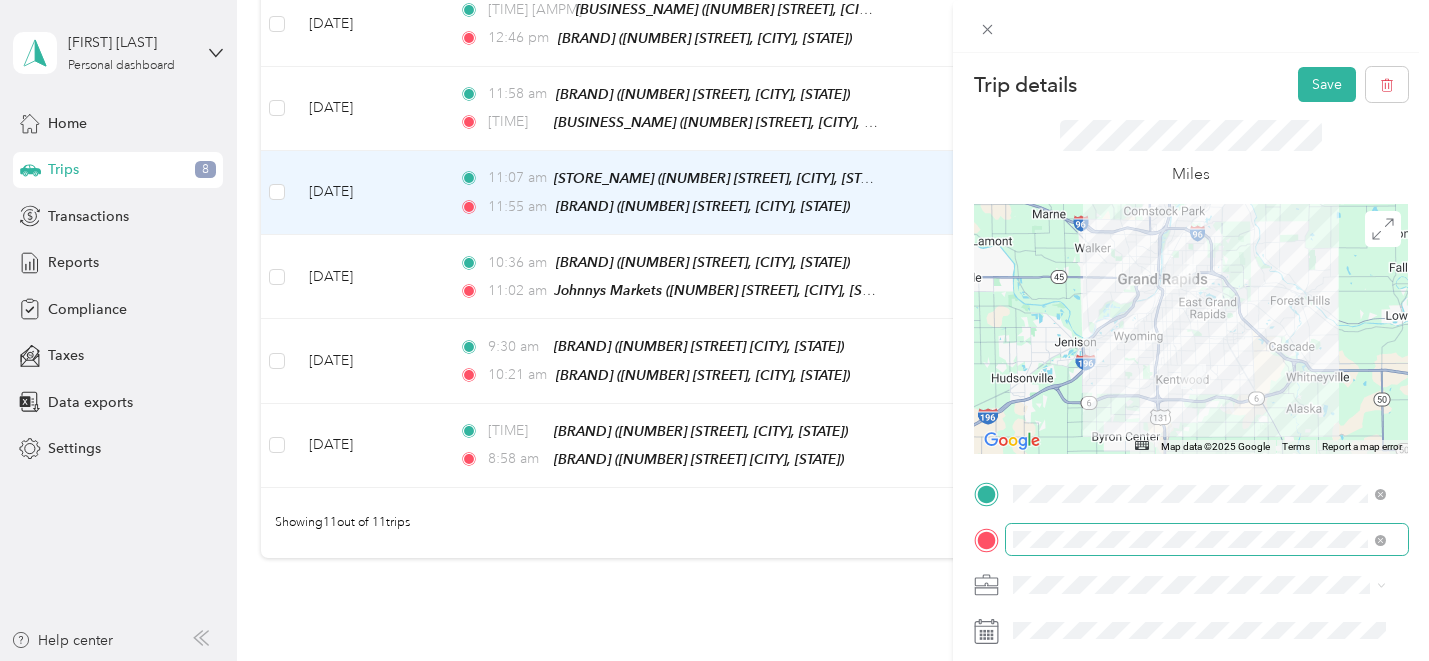 click at bounding box center (1207, 540) 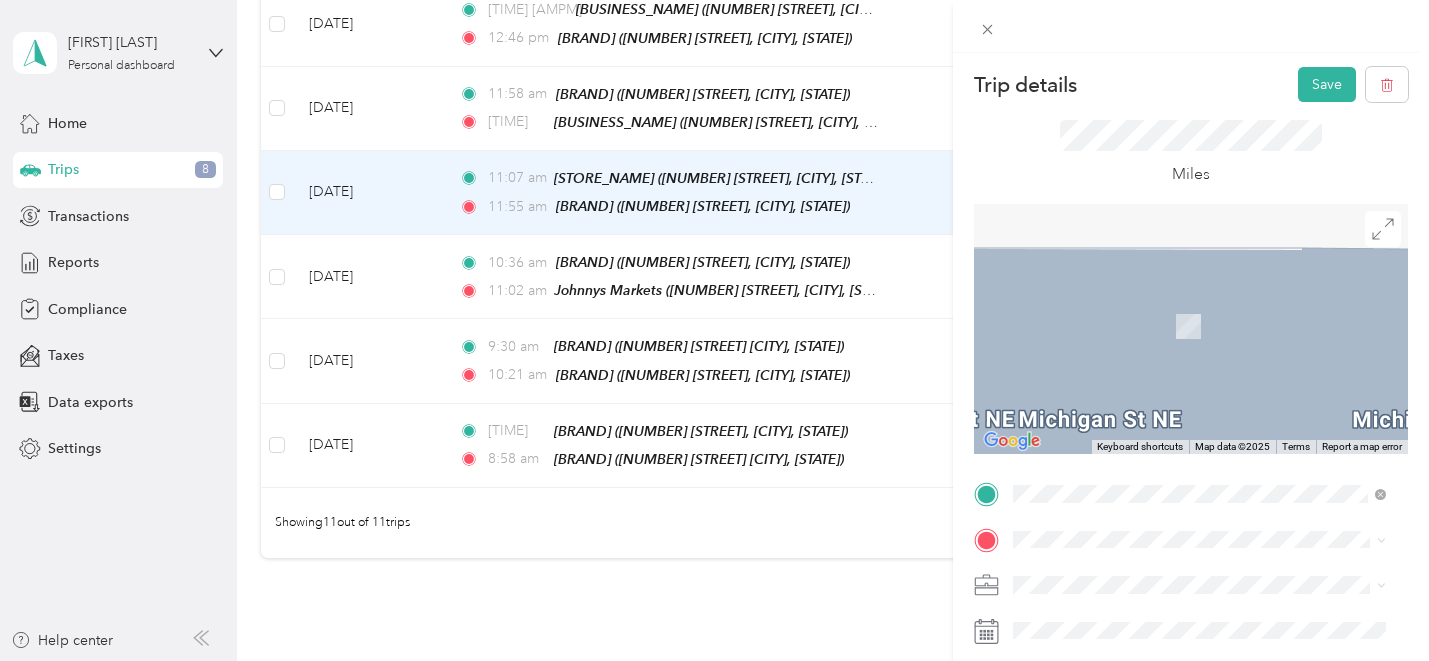 click on "TEAM Speedway 1212 Michigan St NE, 495032002, Grand Rapids, MI, USA" at bounding box center (1199, 321) 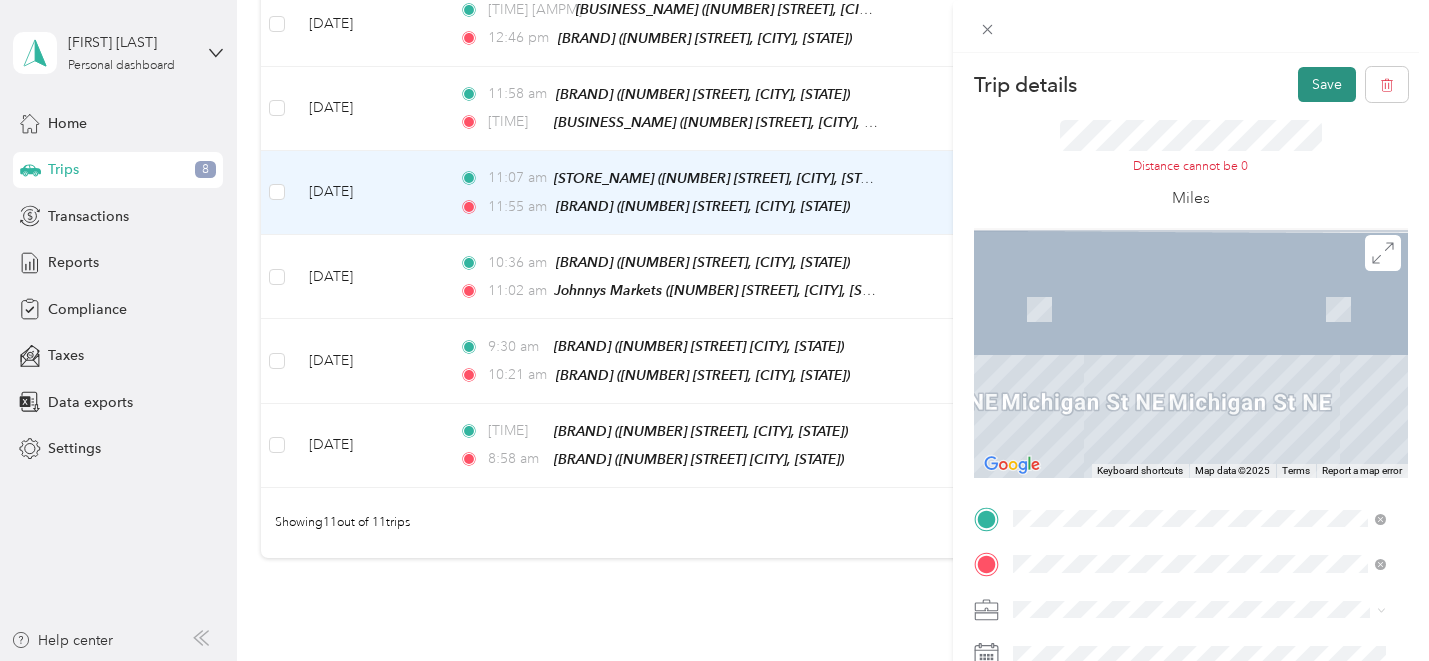 click on "Save" at bounding box center [1327, 84] 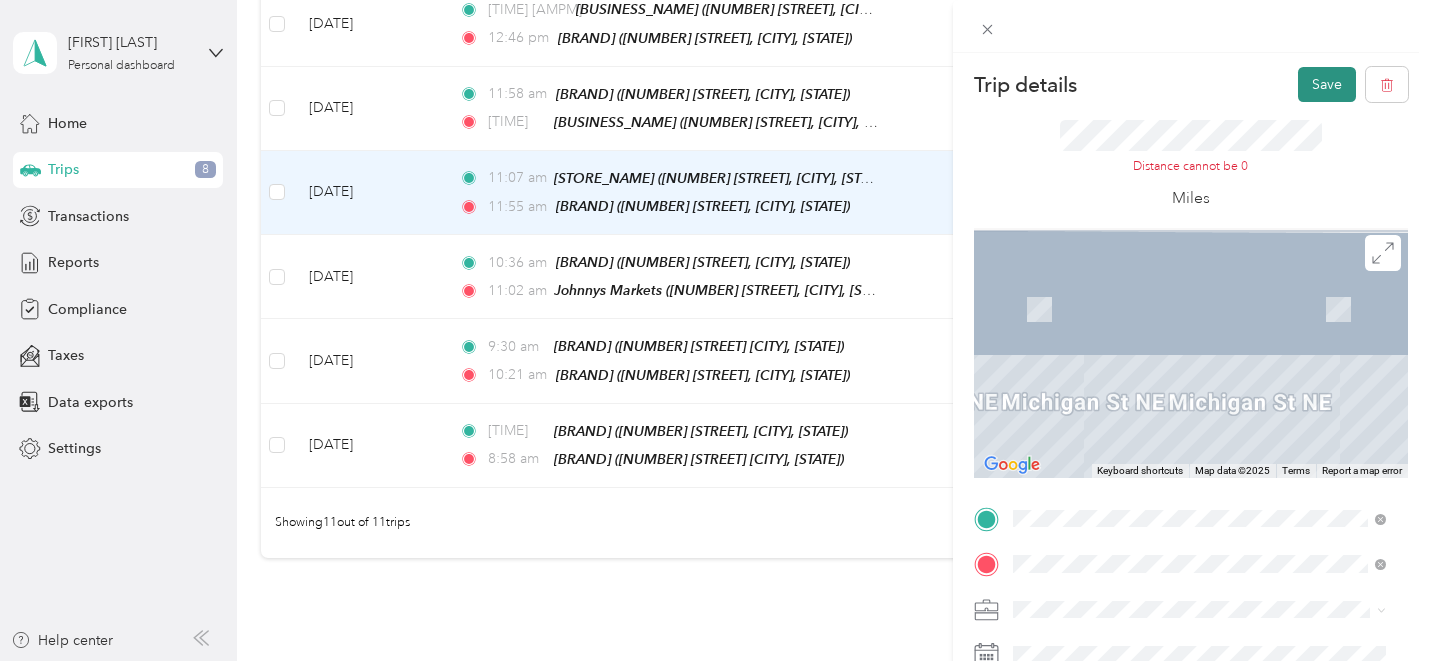 click on "Save" at bounding box center [1327, 84] 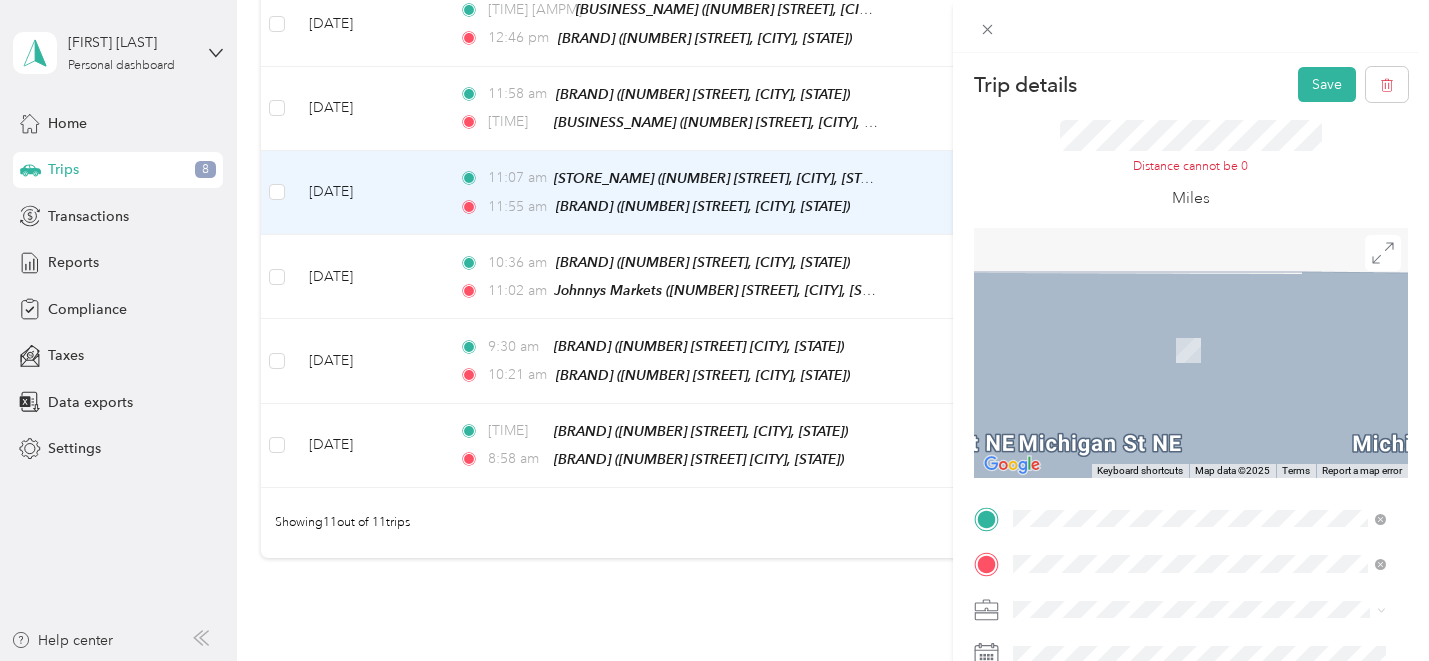 click on "TEAM Speedway 1212 Michigan St NE, 495032002, Grand Rapids, MI, USA" at bounding box center (1214, 354) 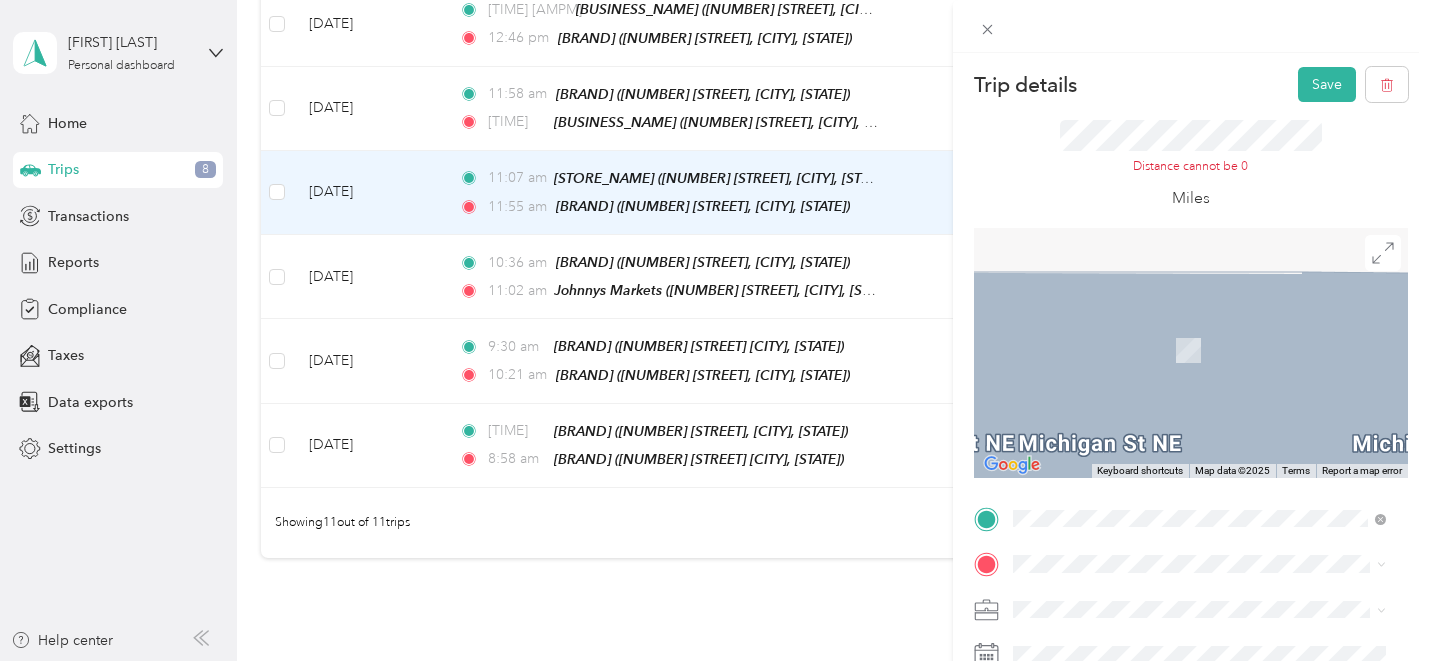 click on "TEAM Marathon 1601 Eastern Ave SE, 495072027, Grand Rapids, MI, USA" at bounding box center (1214, 351) 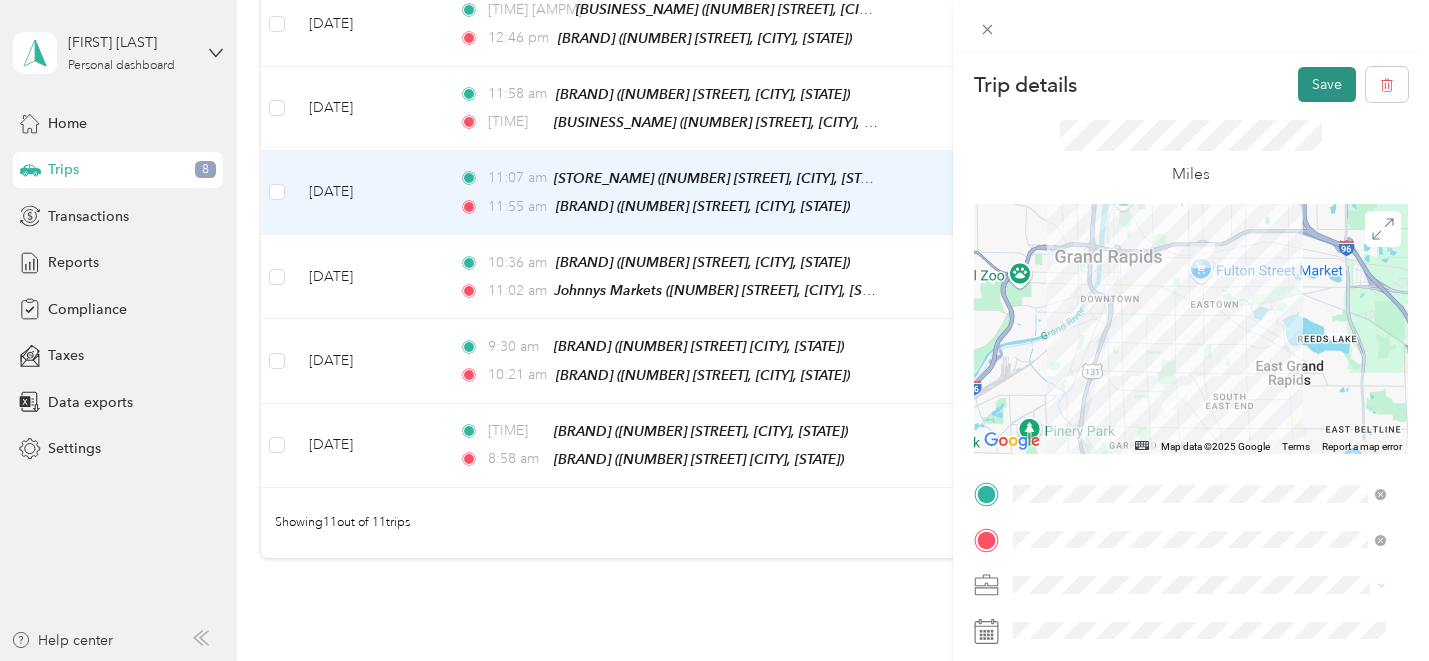 click on "Save" at bounding box center (1327, 84) 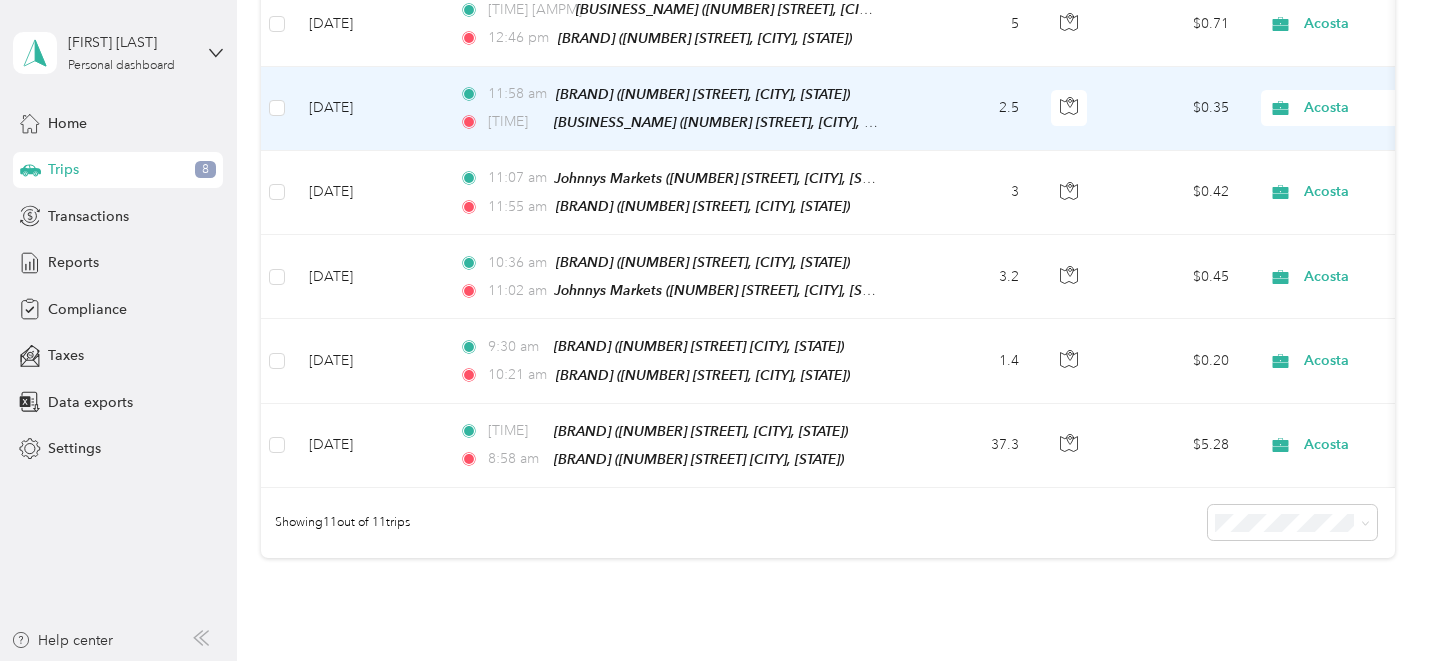 click on "2.5" at bounding box center [969, 109] 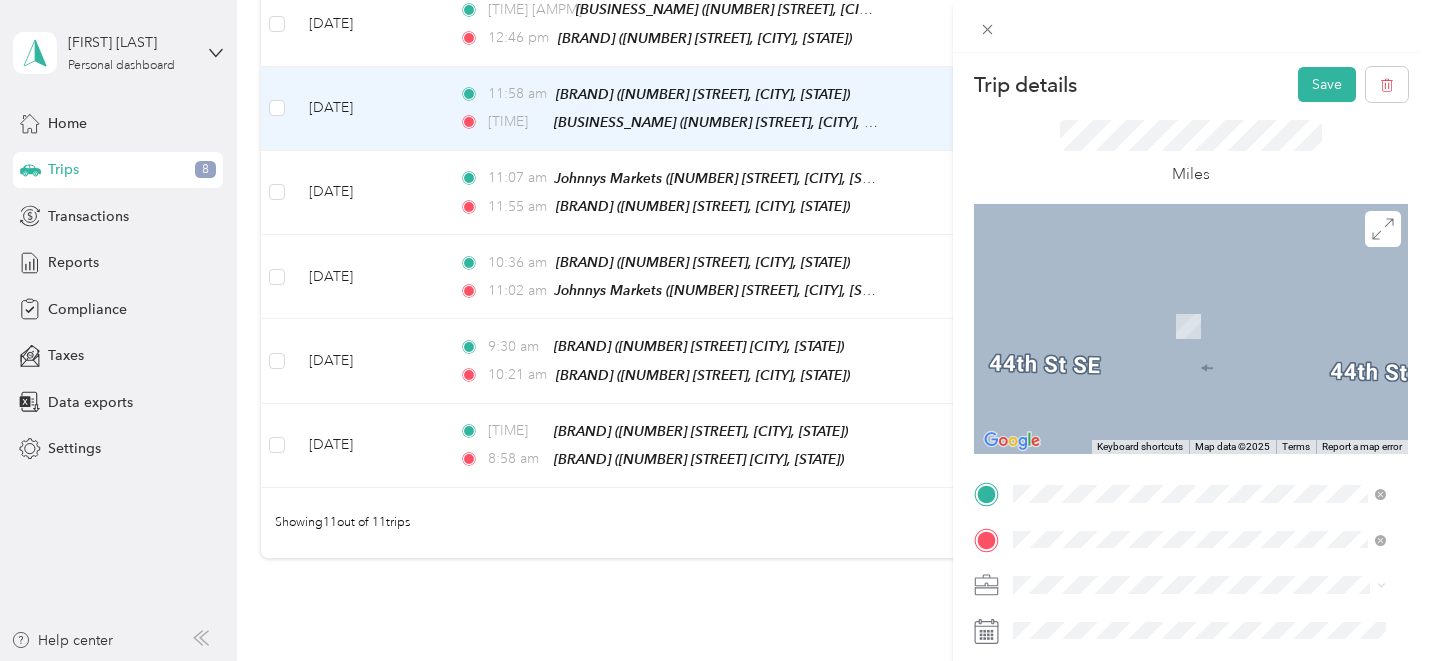 click on "[NUMBER] [STREET], [POSTAL_CODE], [CITY], [STATE], [COUNTRY]" at bounding box center (1196, 389) 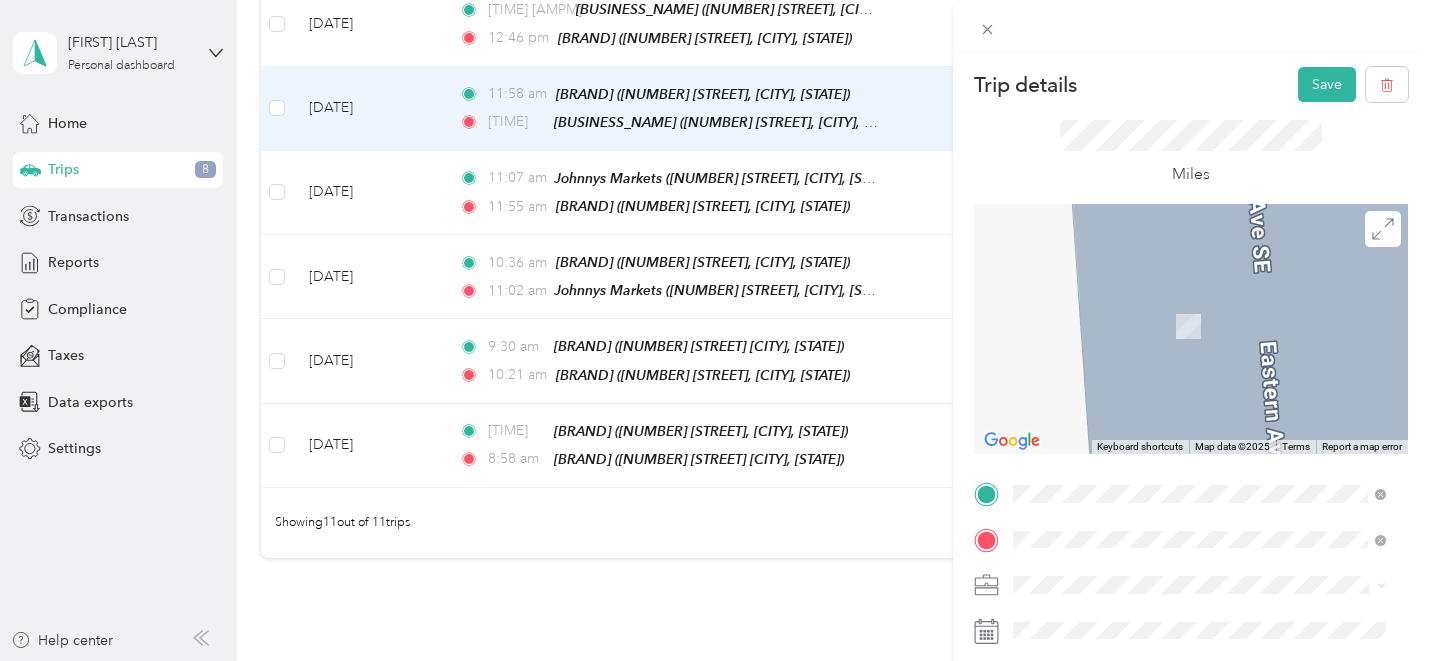 click on "TEAM Speedway 1212 Michigan St NE, 495032002, Grand Rapids, MI, USA" at bounding box center [1214, 329] 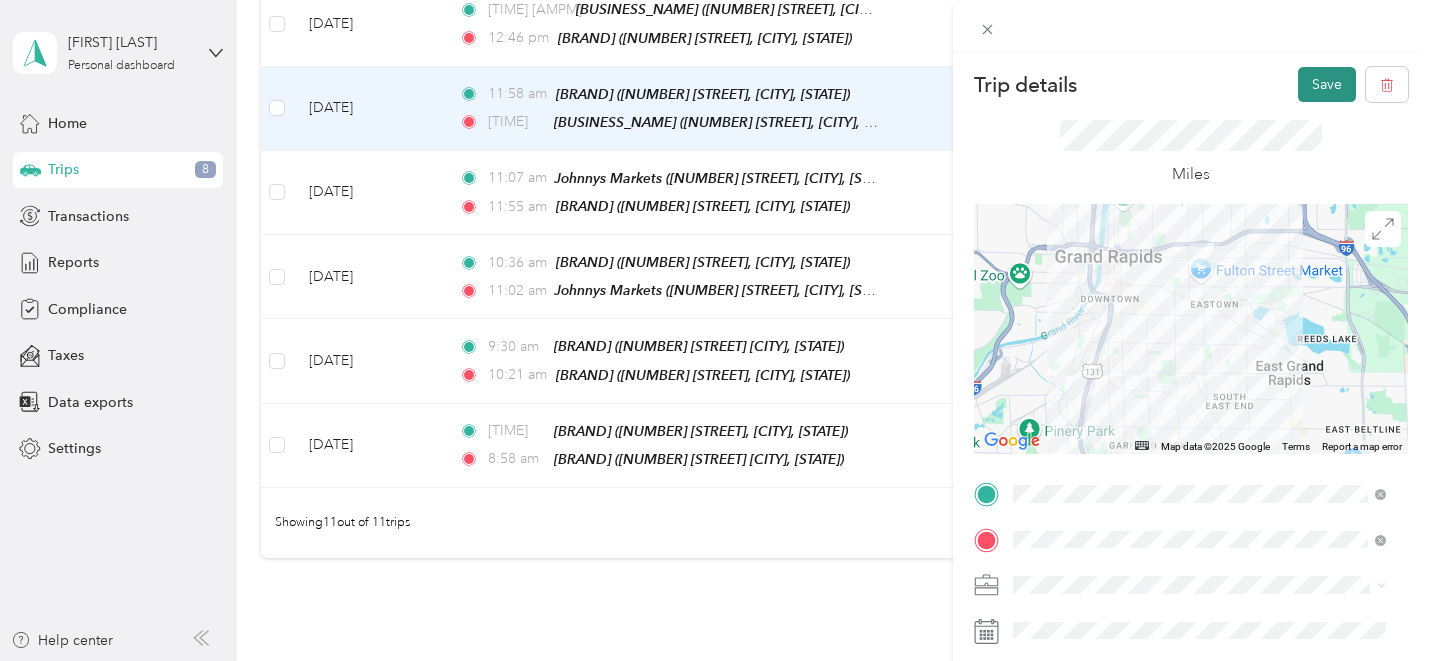 click on "Save" at bounding box center [1327, 84] 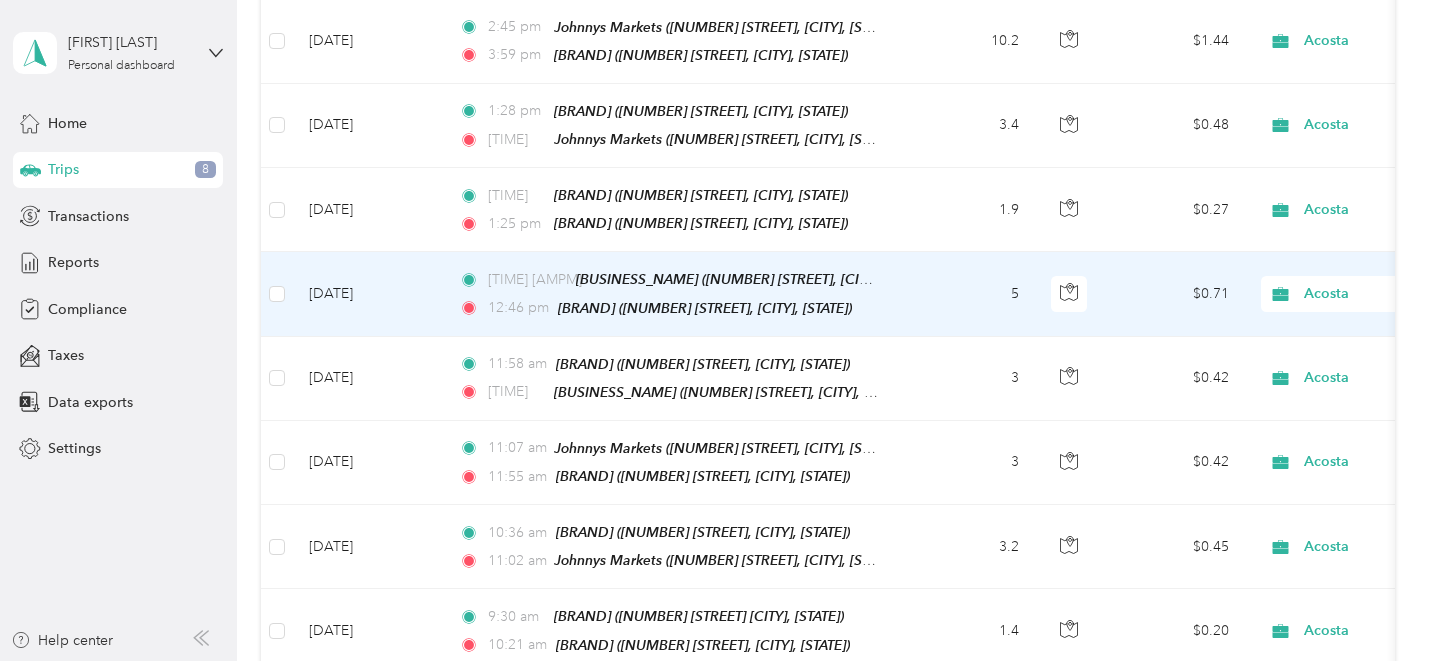scroll, scrollTop: 501, scrollLeft: 0, axis: vertical 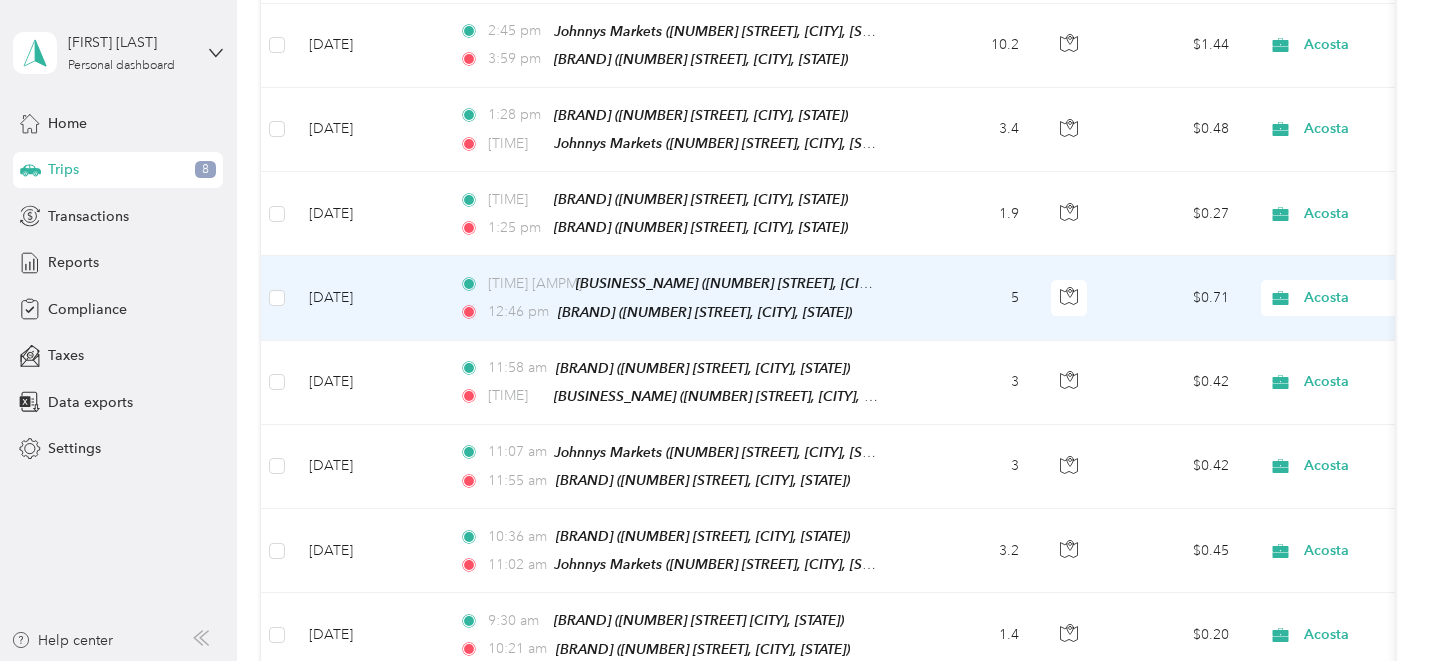 click on "5" at bounding box center [969, 298] 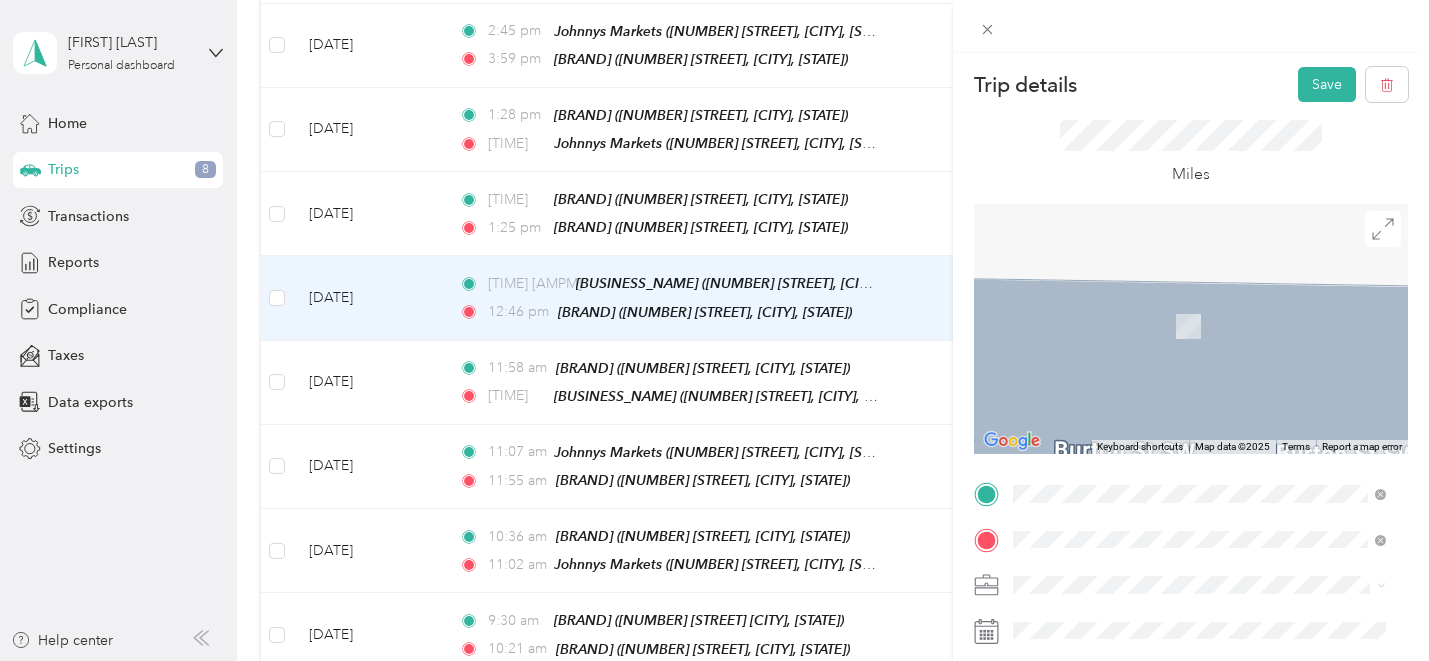 click on "TEAM Speedway 1212 Michigan St NE, 495032002, Grand Rapids, MI, USA" at bounding box center (1214, 284) 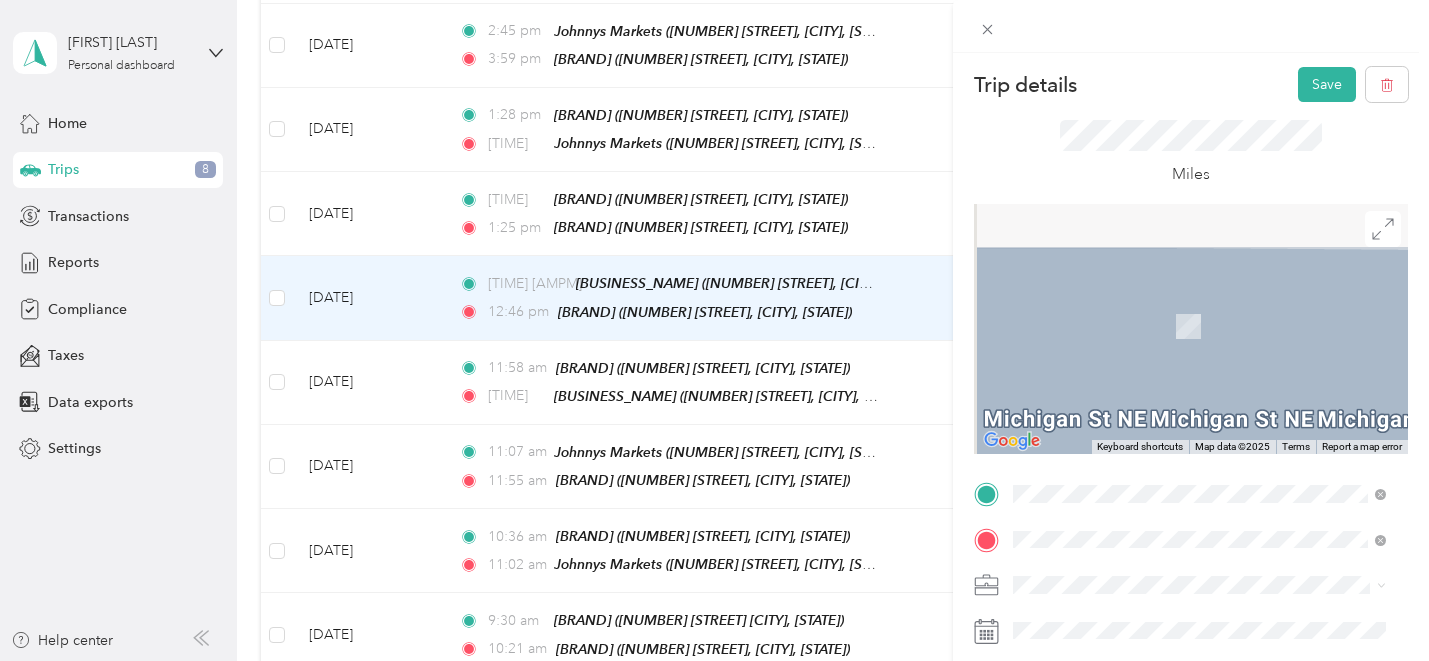 click on "TEAM Johnnys Markets 1562 Kalamazoo Ave SE, 495072130, Grand Rapids, MI, USA" at bounding box center (1214, 329) 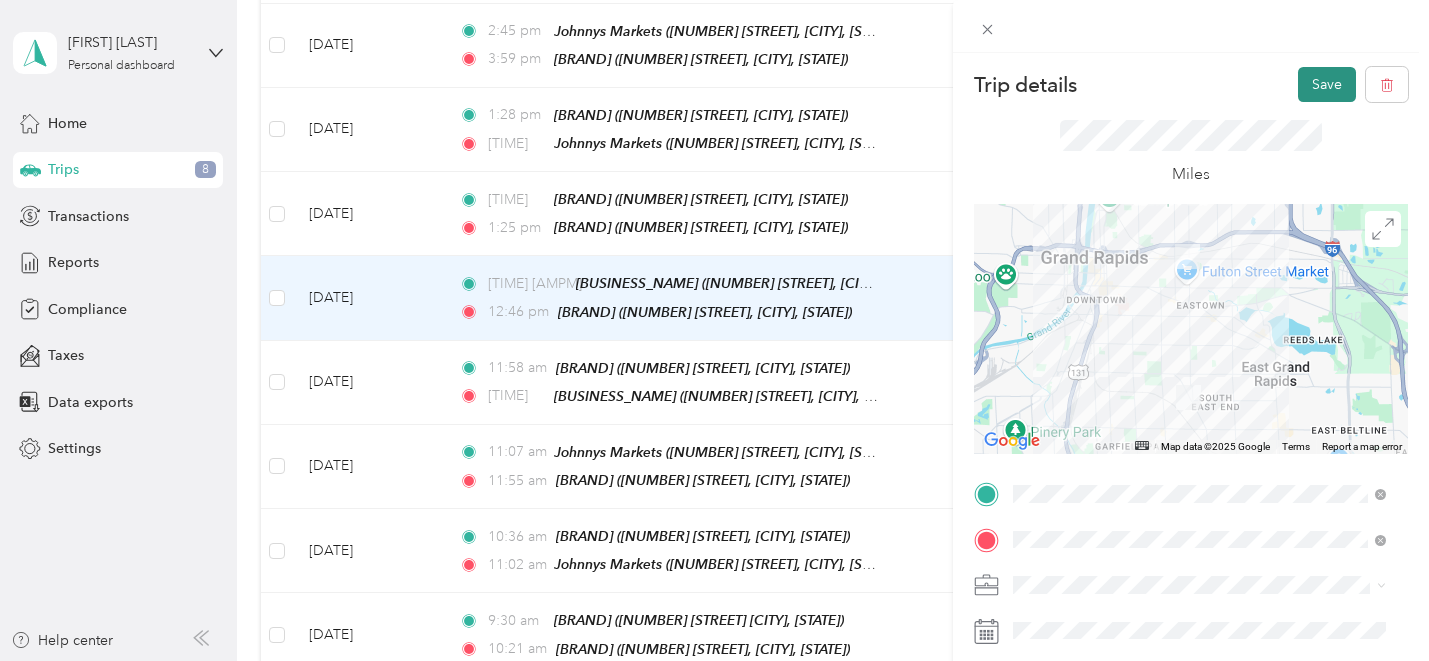 click on "Save" at bounding box center (1327, 84) 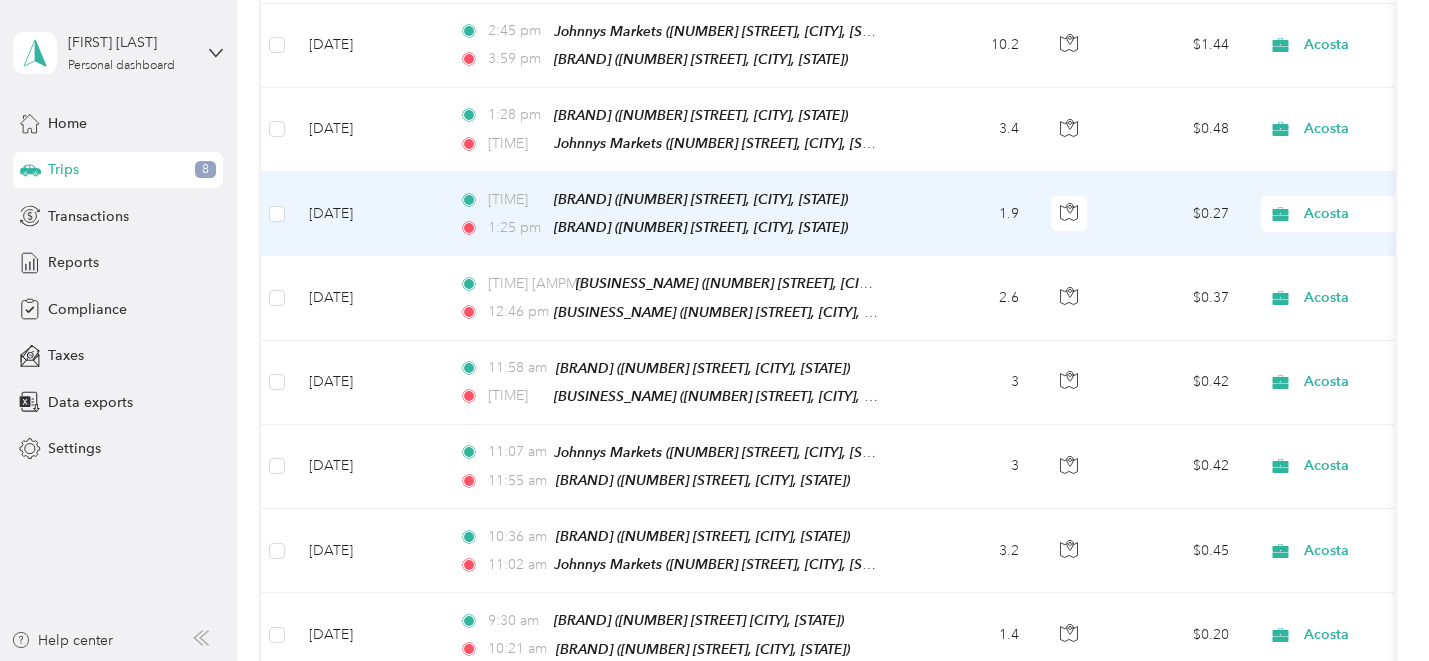 click on "1.9" at bounding box center (969, 214) 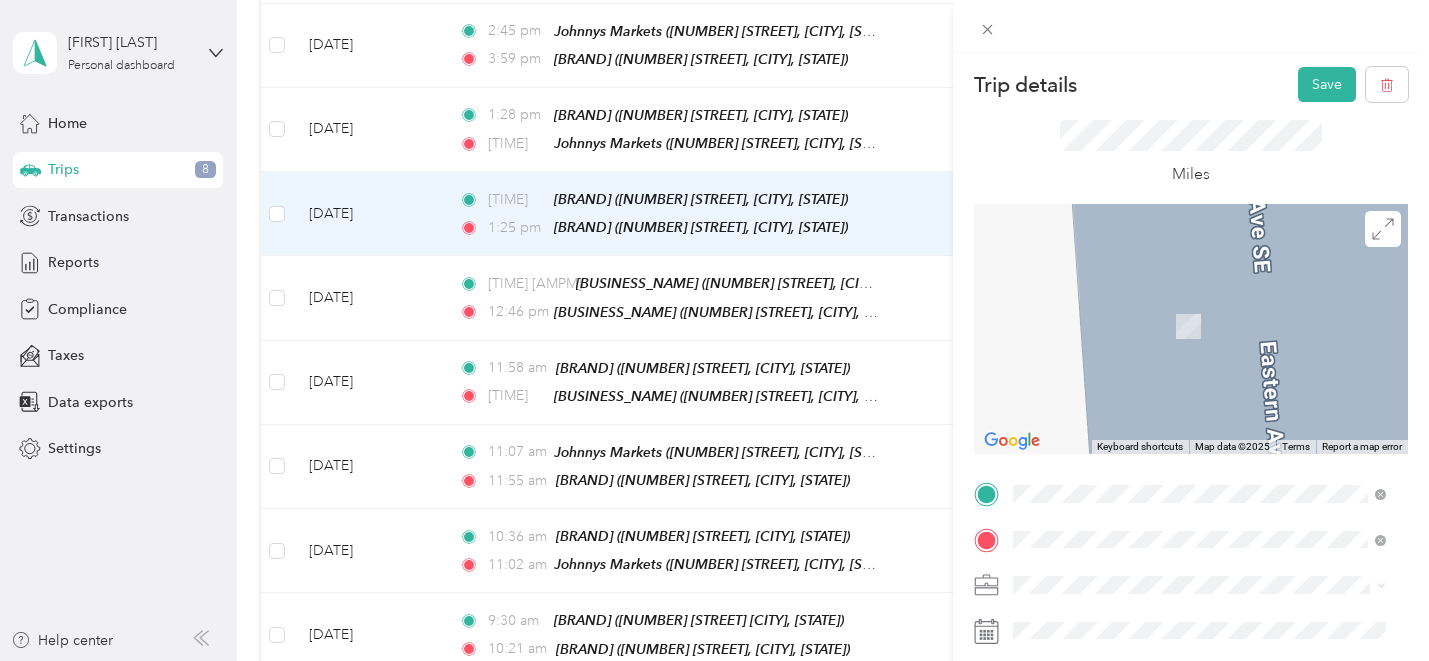click on "TEAM Johnnys Markets 1562 Kalamazoo Ave SE, 495072130, Grand Rapids, MI, USA" at bounding box center [1214, 284] 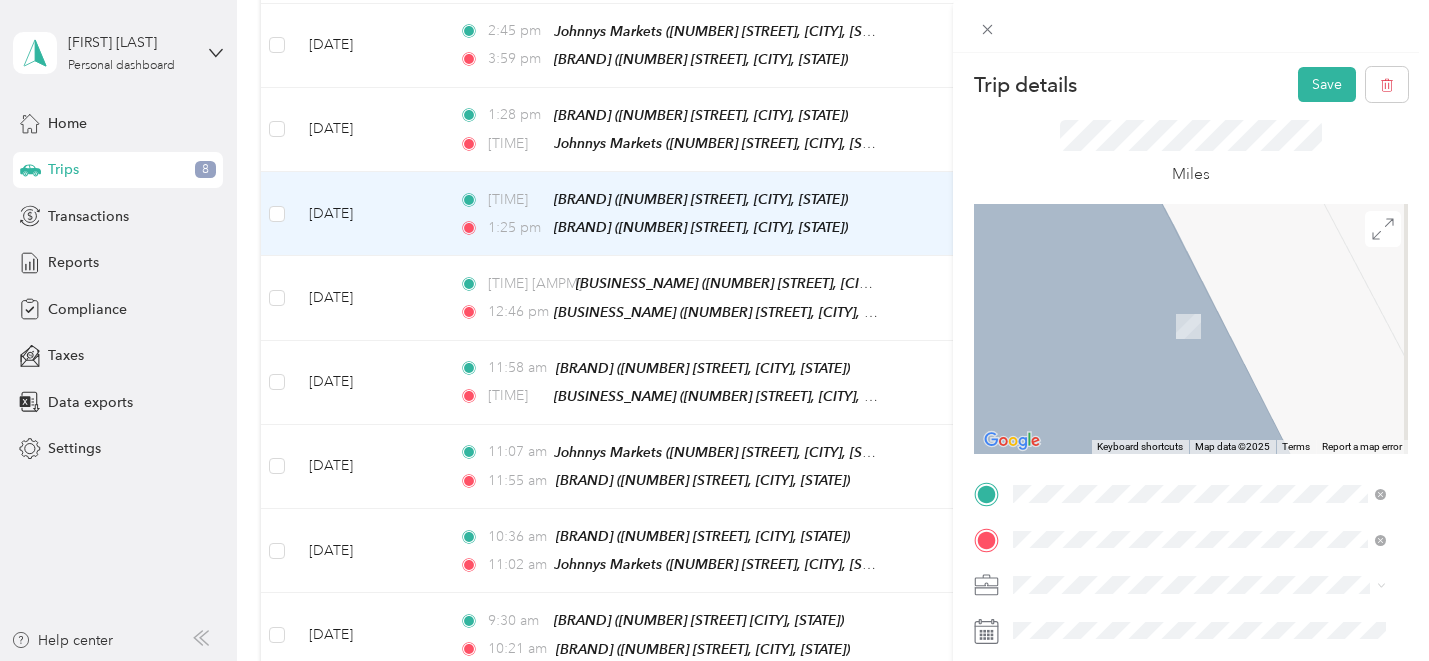 click on "TEAM Marathon 5185 Kalamazoo Ave SE, 495084825, Grand Rapids, MI, USA" at bounding box center (1199, 329) 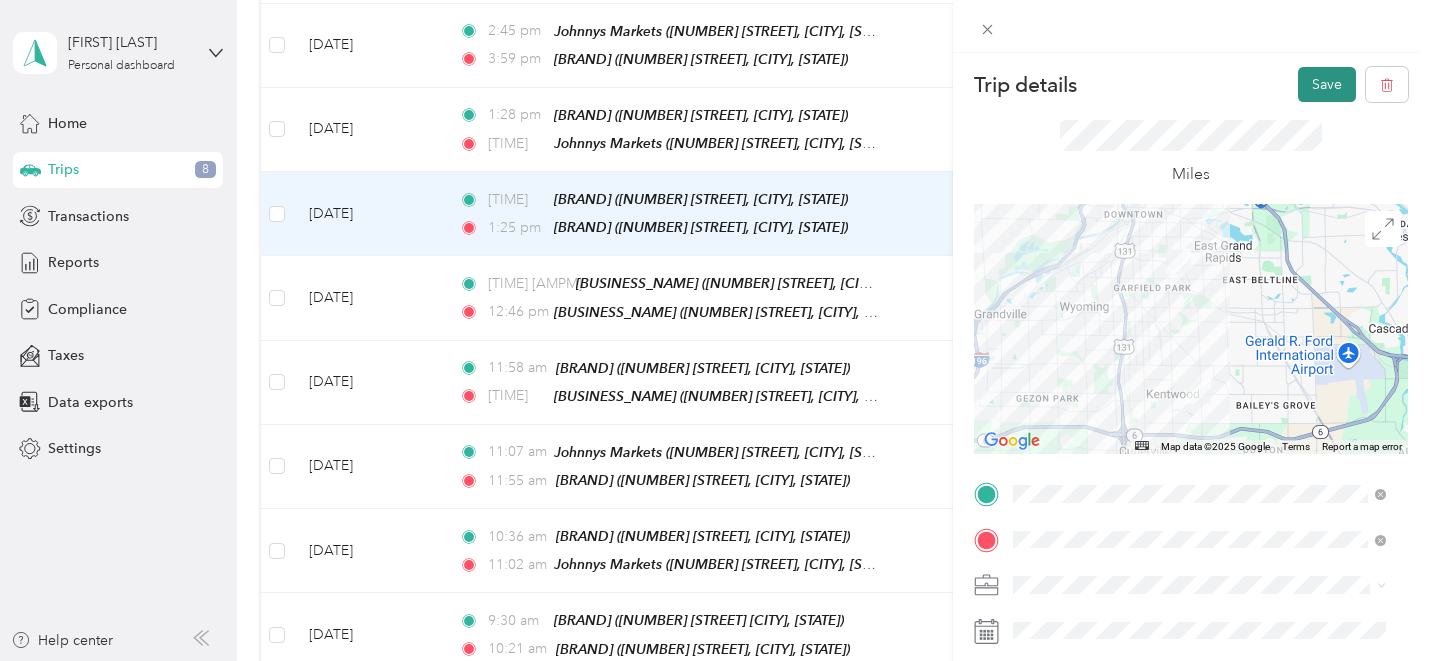 click on "Save" at bounding box center (1327, 84) 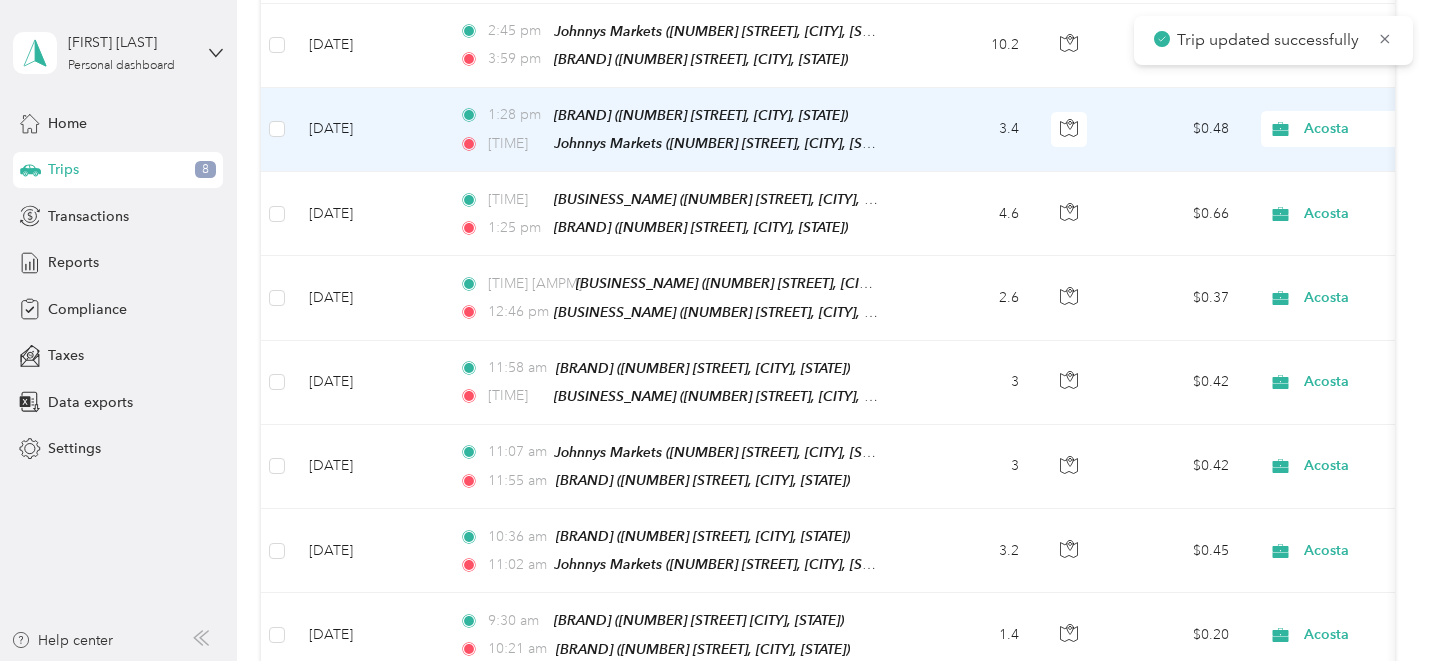 click on "3.4" at bounding box center (969, 130) 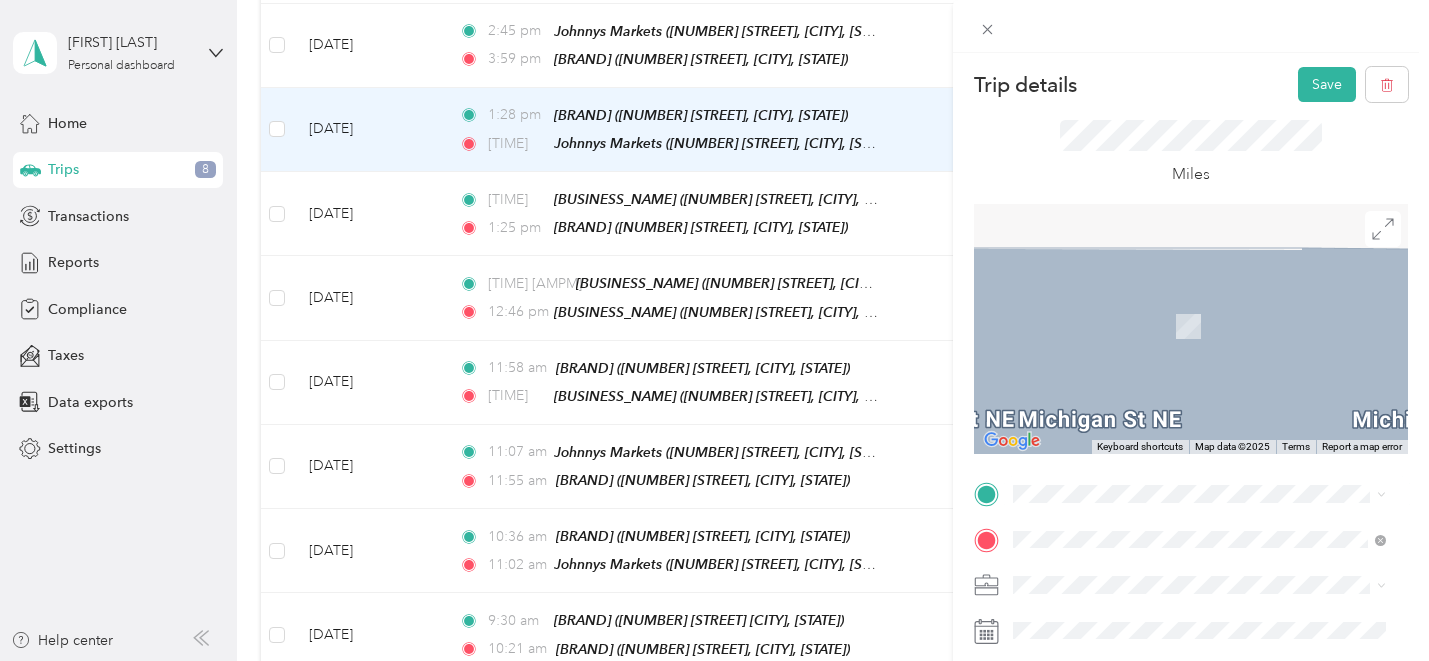 click on "TEAM Marathon 5185 Kalamazoo Ave SE, 495084825, Grand Rapids, MI, USA" at bounding box center [1214, 283] 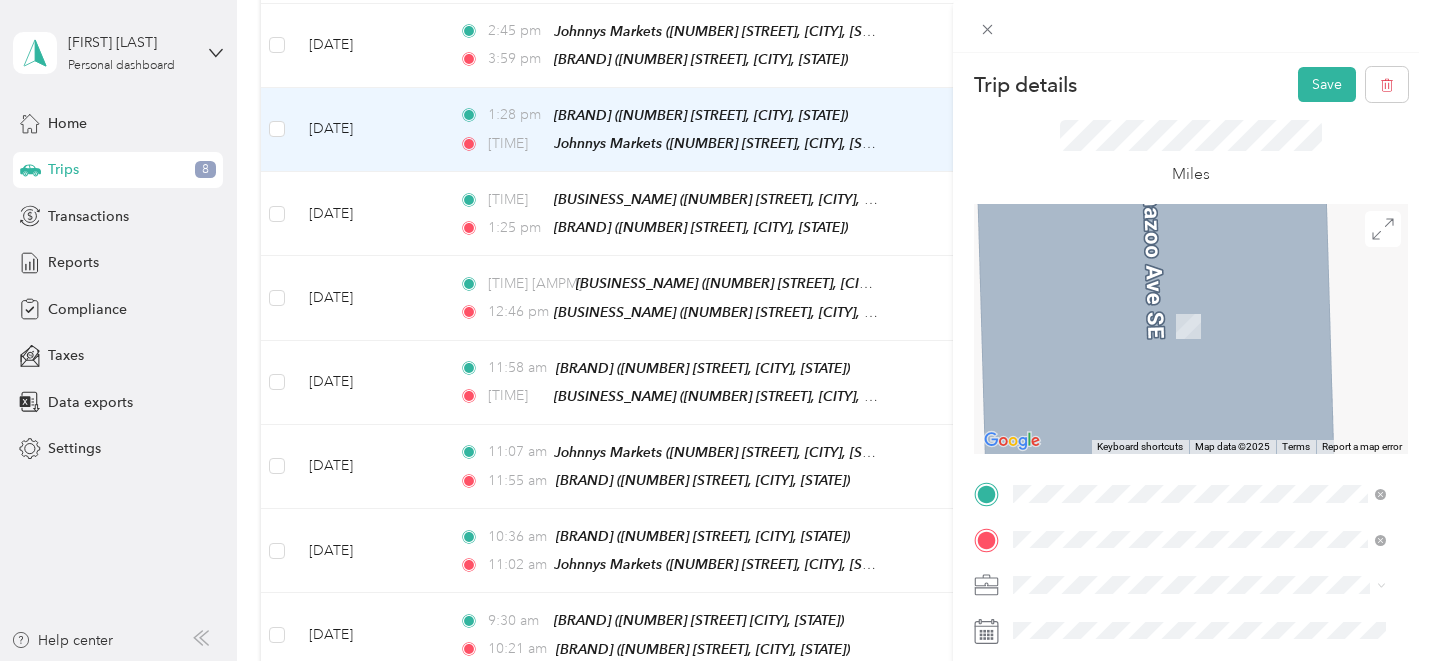 click on "TEAM Marathon 777 44th St SE, 495487527, Grand Rapids, MI, USA" at bounding box center (1214, 329) 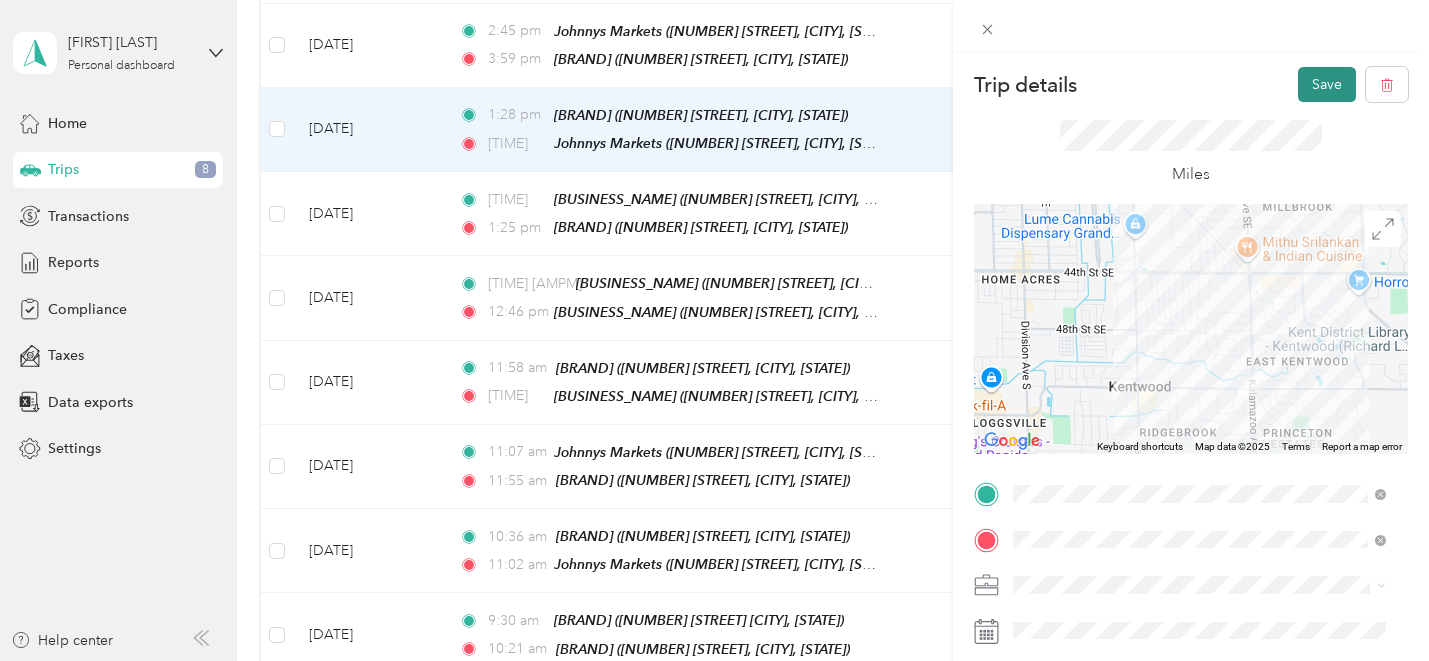 click on "Save" at bounding box center [1327, 84] 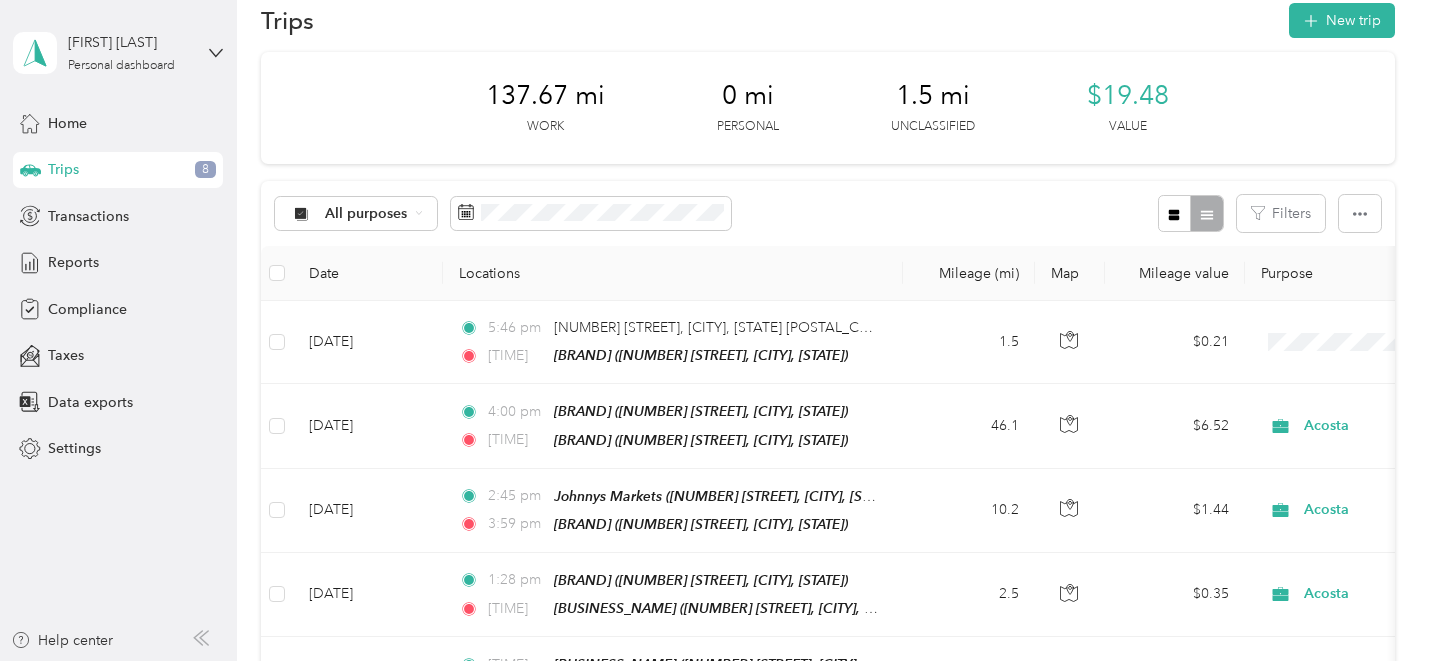 scroll, scrollTop: 58, scrollLeft: 0, axis: vertical 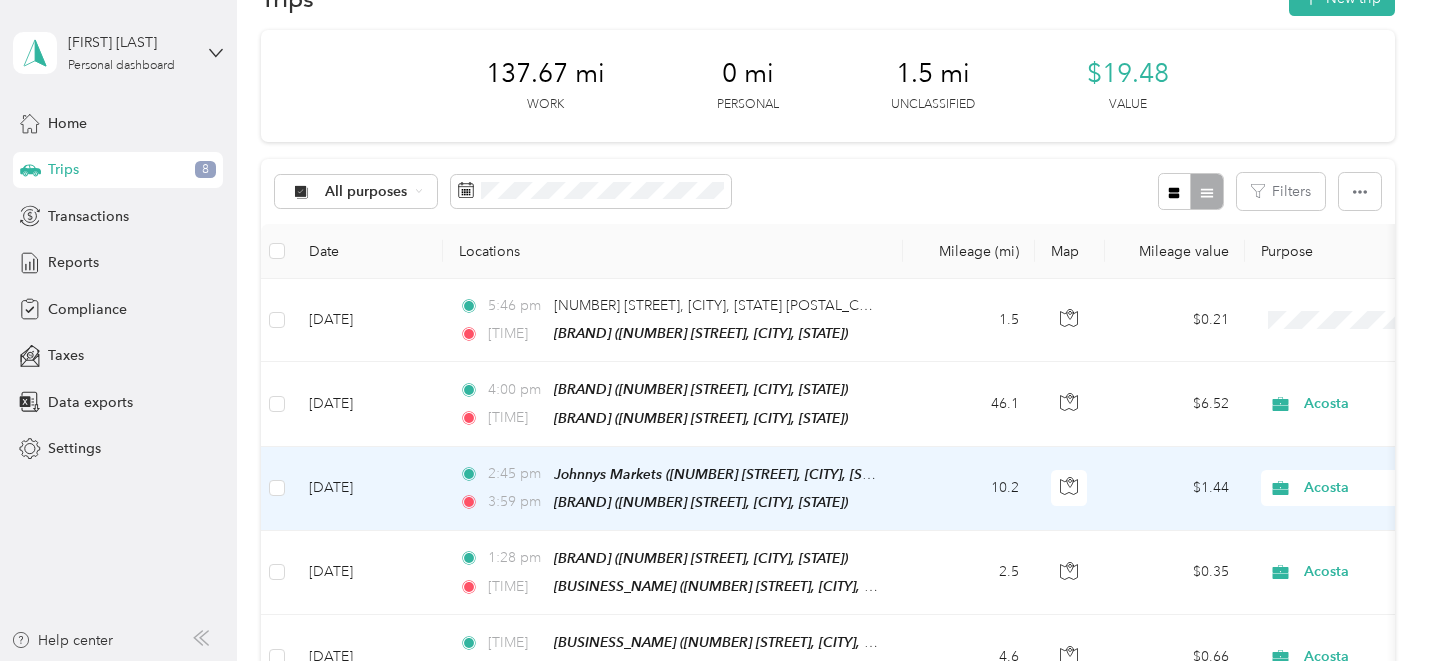 click on "10.2" at bounding box center (969, 489) 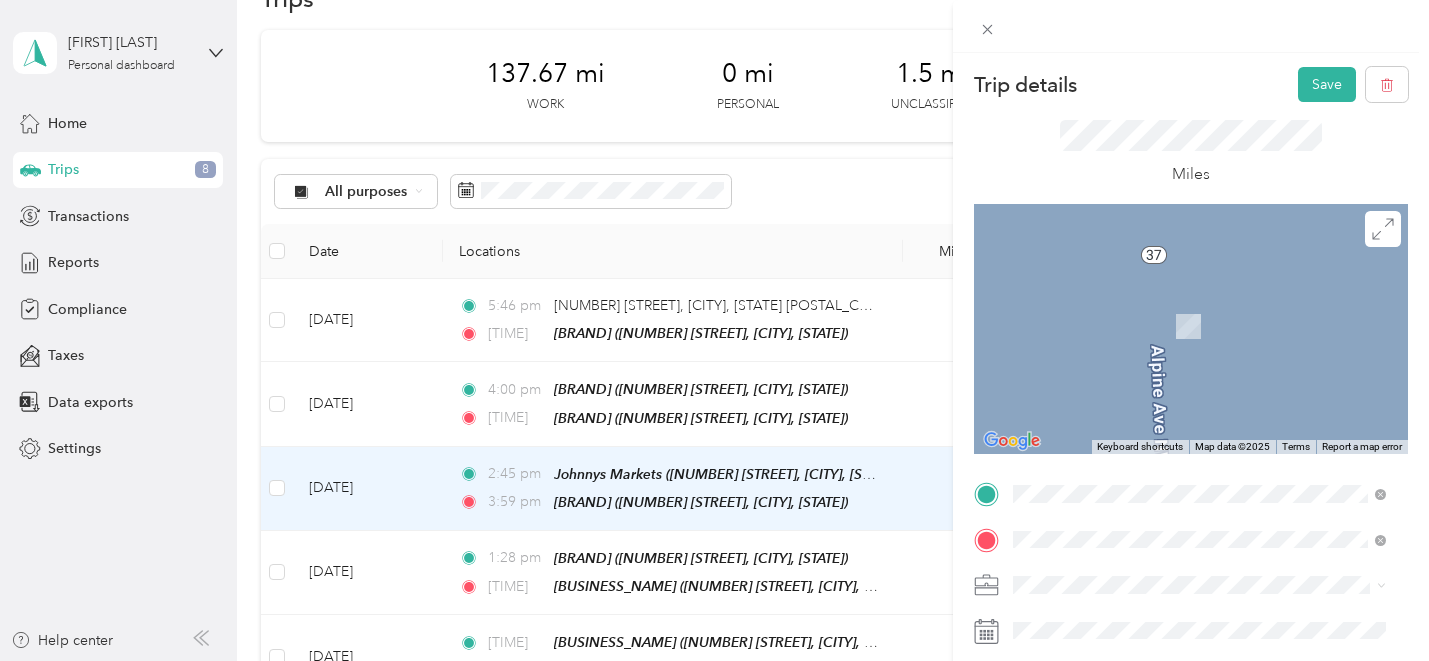 click on "TEAM Marathon 777 44th St SE, 495487527, Grand Rapids, MI, USA" at bounding box center (1214, 284) 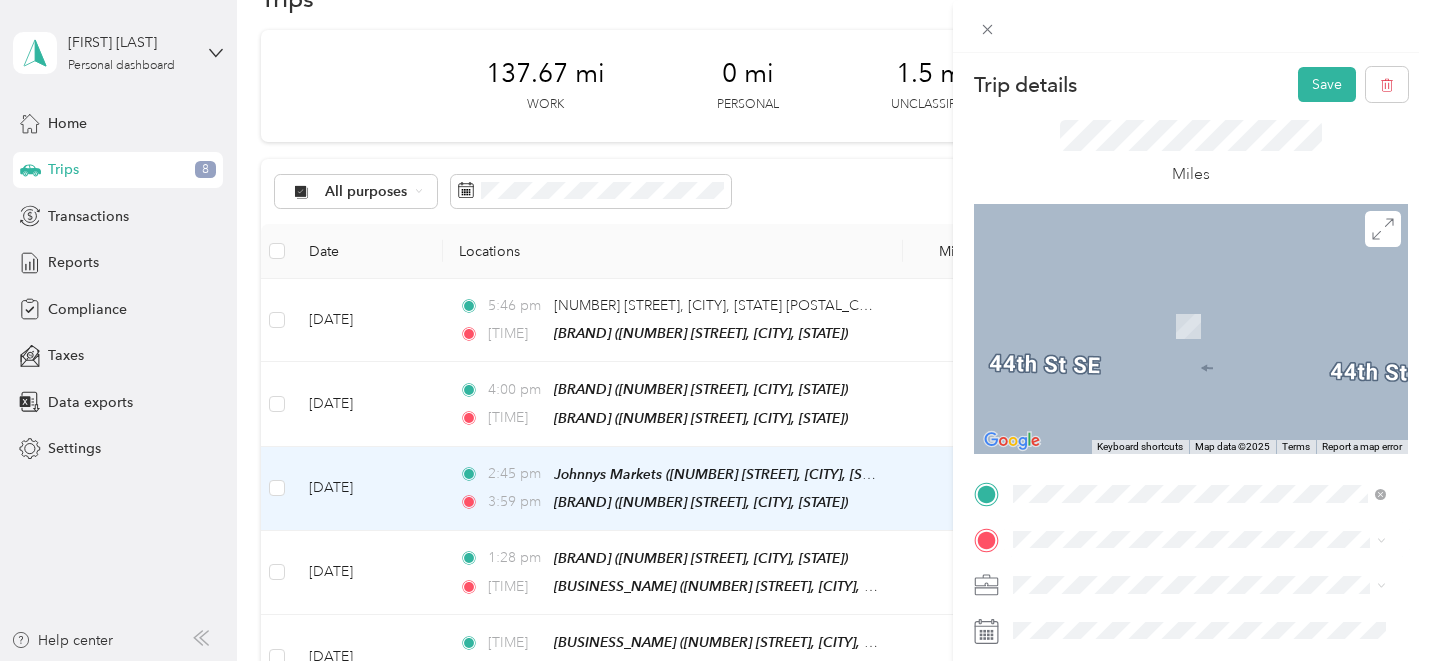 click on "TEAM Monterey Pines General Store 2730 136th Ave, 493289740, Hopkins, MI, USA" at bounding box center [1214, 327] 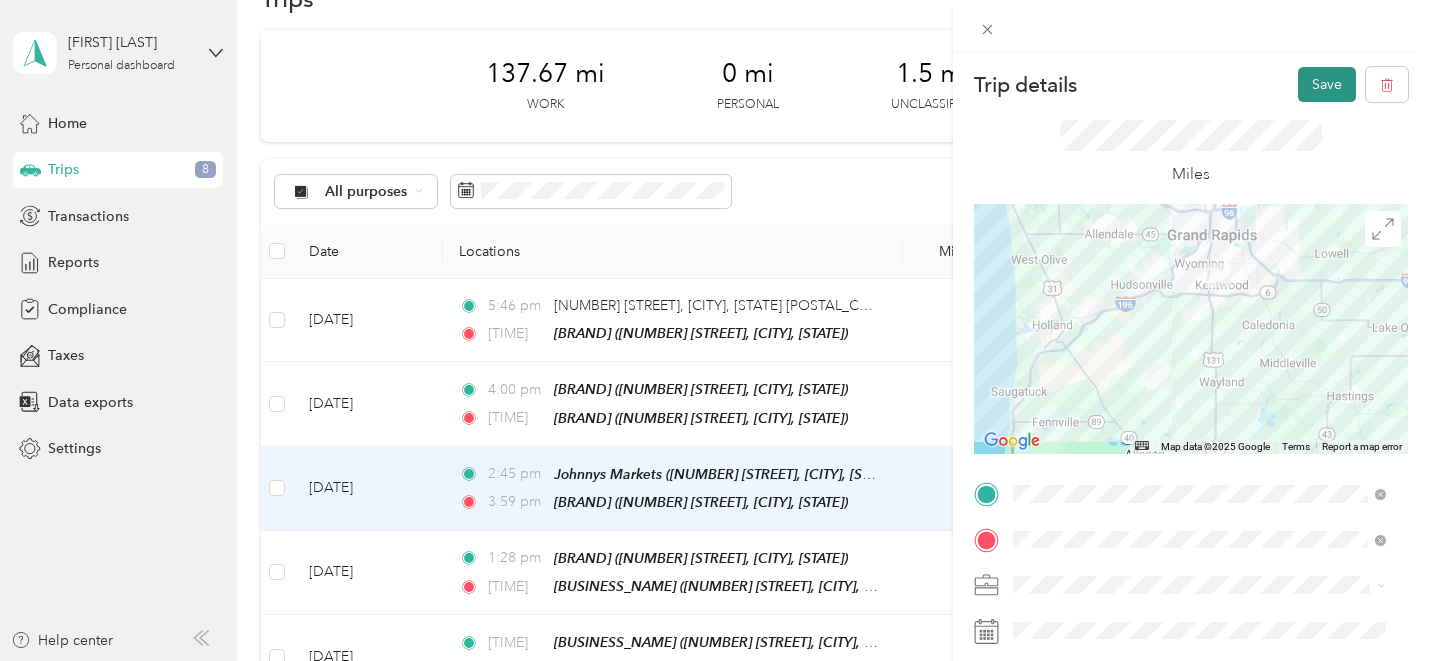 click on "Save" at bounding box center [1327, 84] 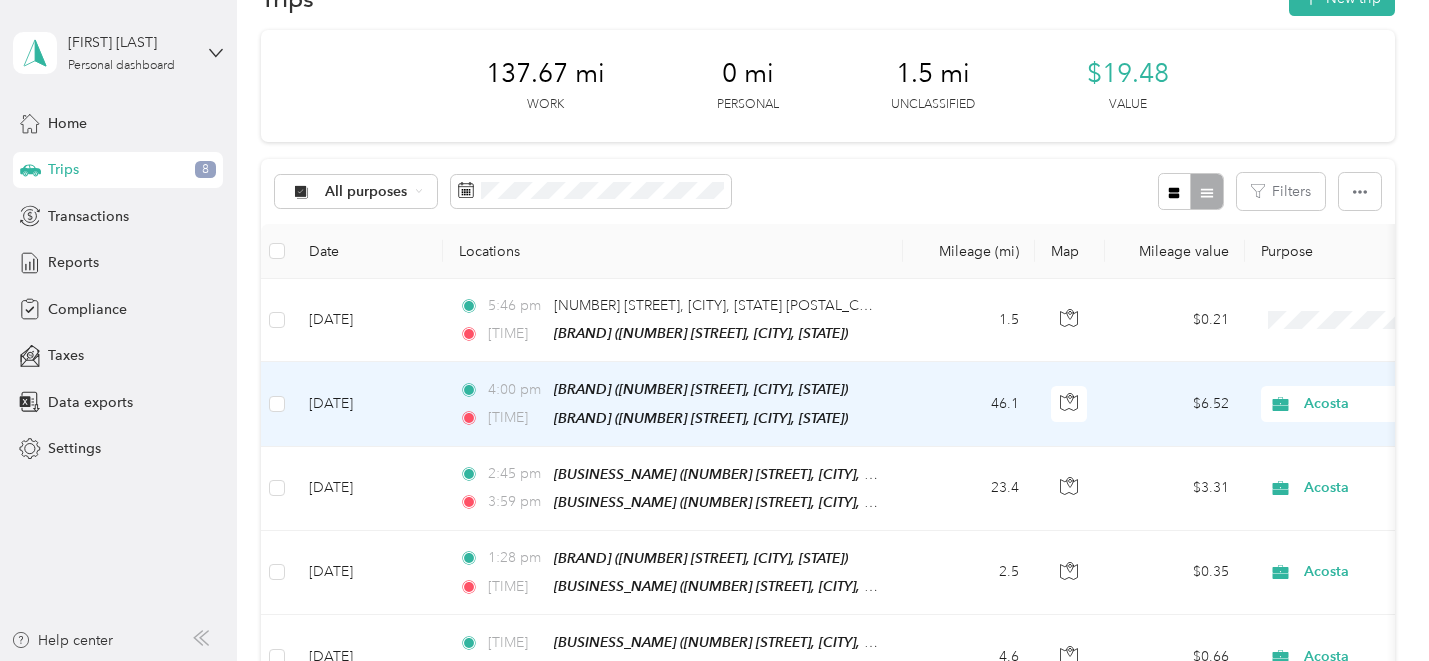 click on "46.1" at bounding box center (969, 404) 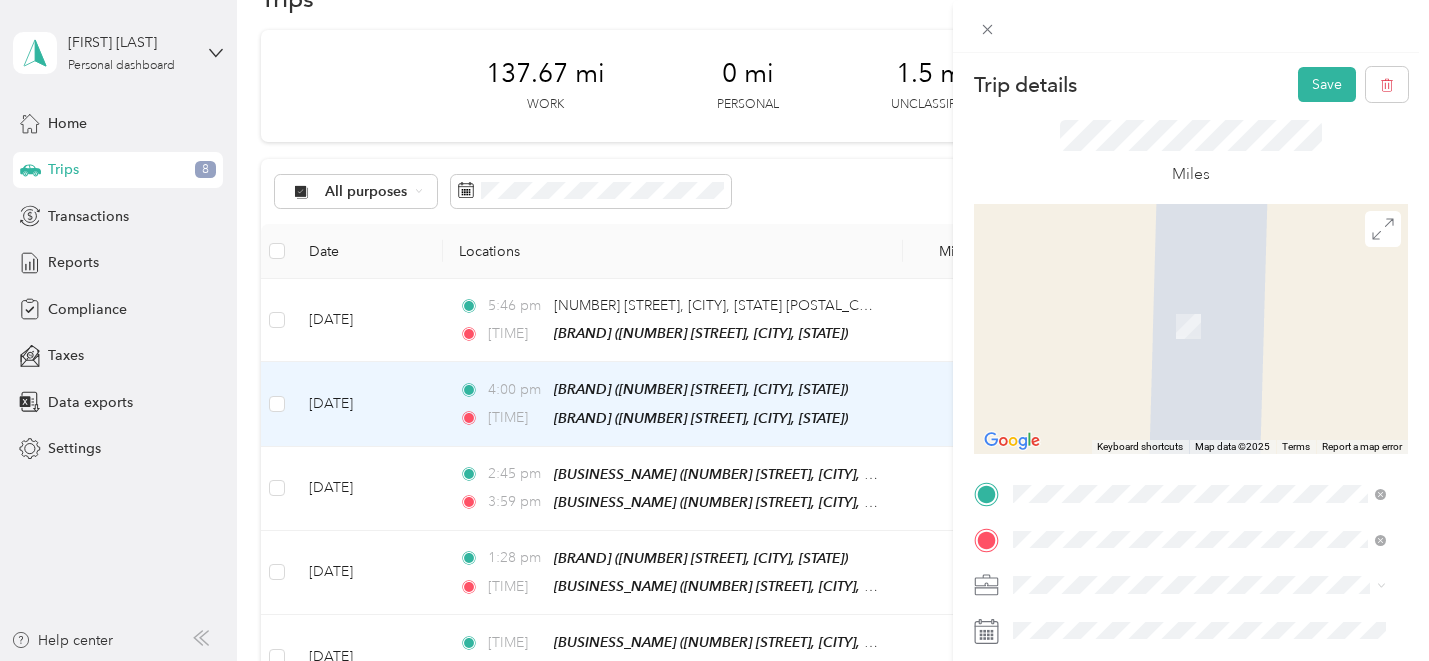 click on "TEAM Monterey Pines General Store 2730 136th Ave, 493289740, Hopkins, MI, USA" at bounding box center (1214, 466) 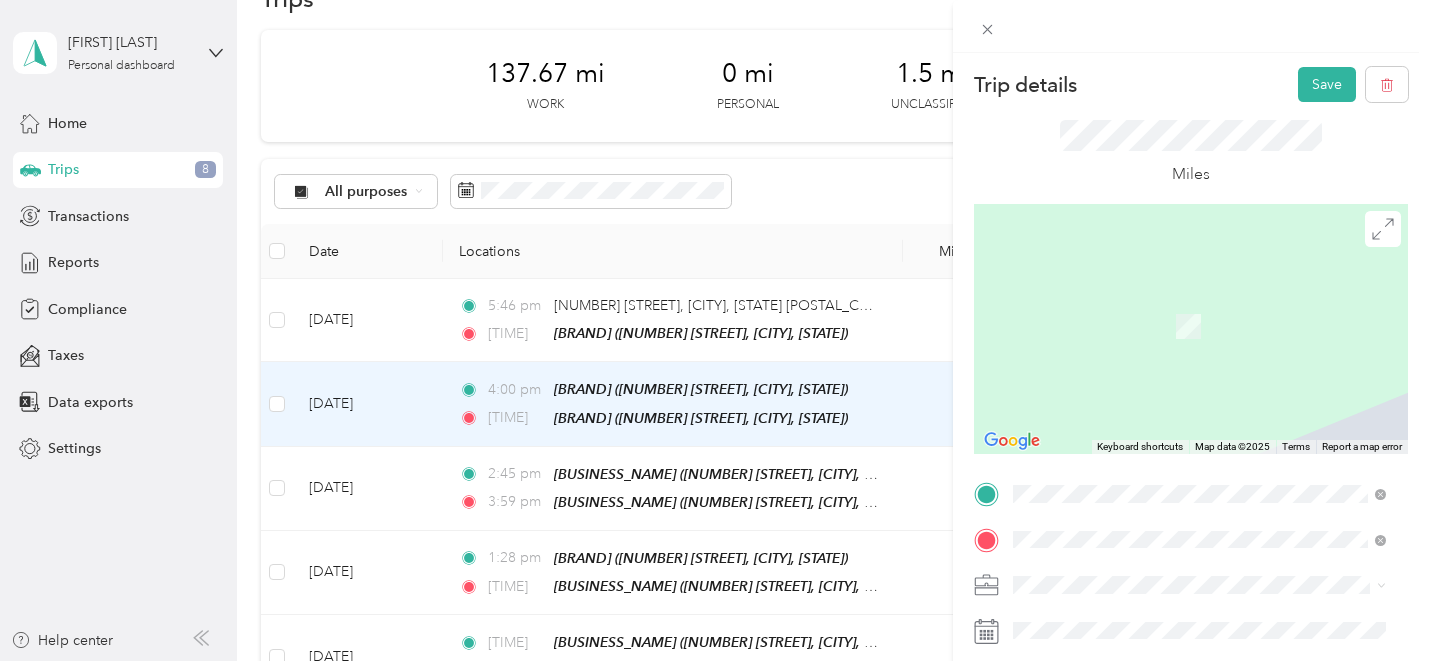 click on "TEAM New Salem Store 2584 146th Ave SW, 493159603, Byron Center, MI, USA" at bounding box center [1214, 420] 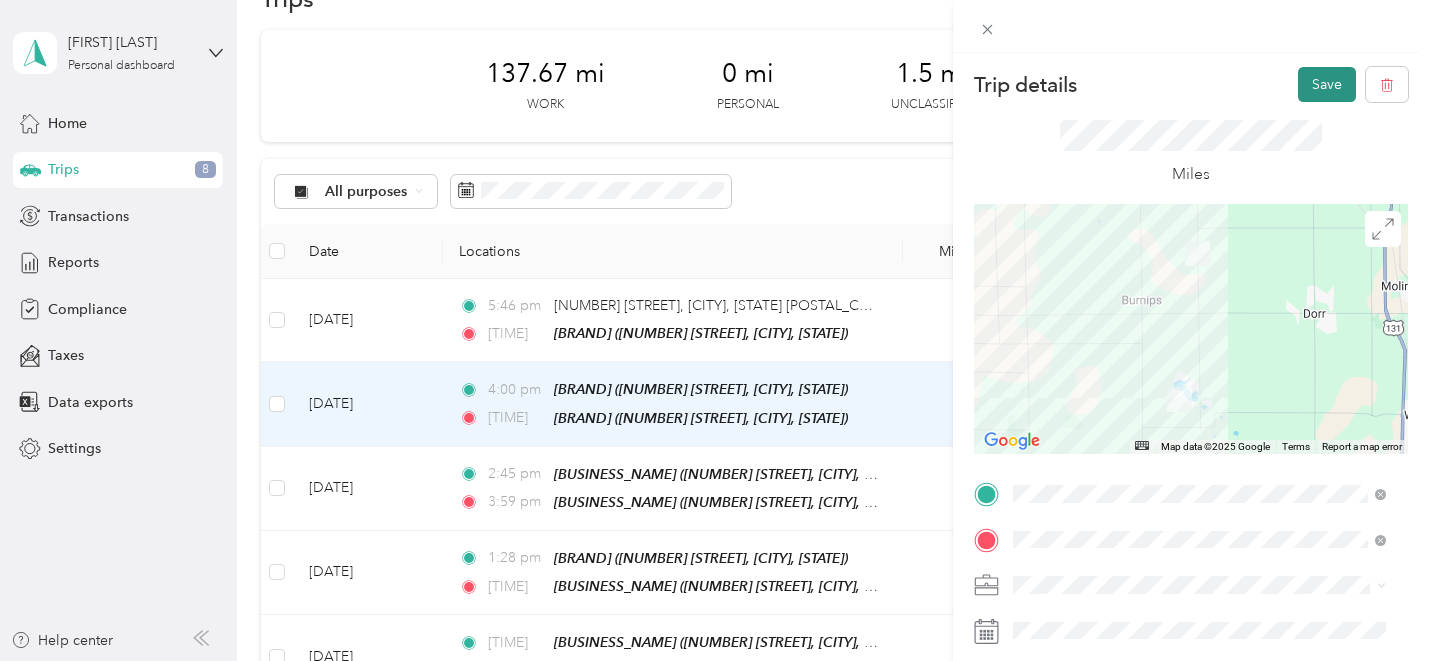 click on "Save" at bounding box center (1327, 84) 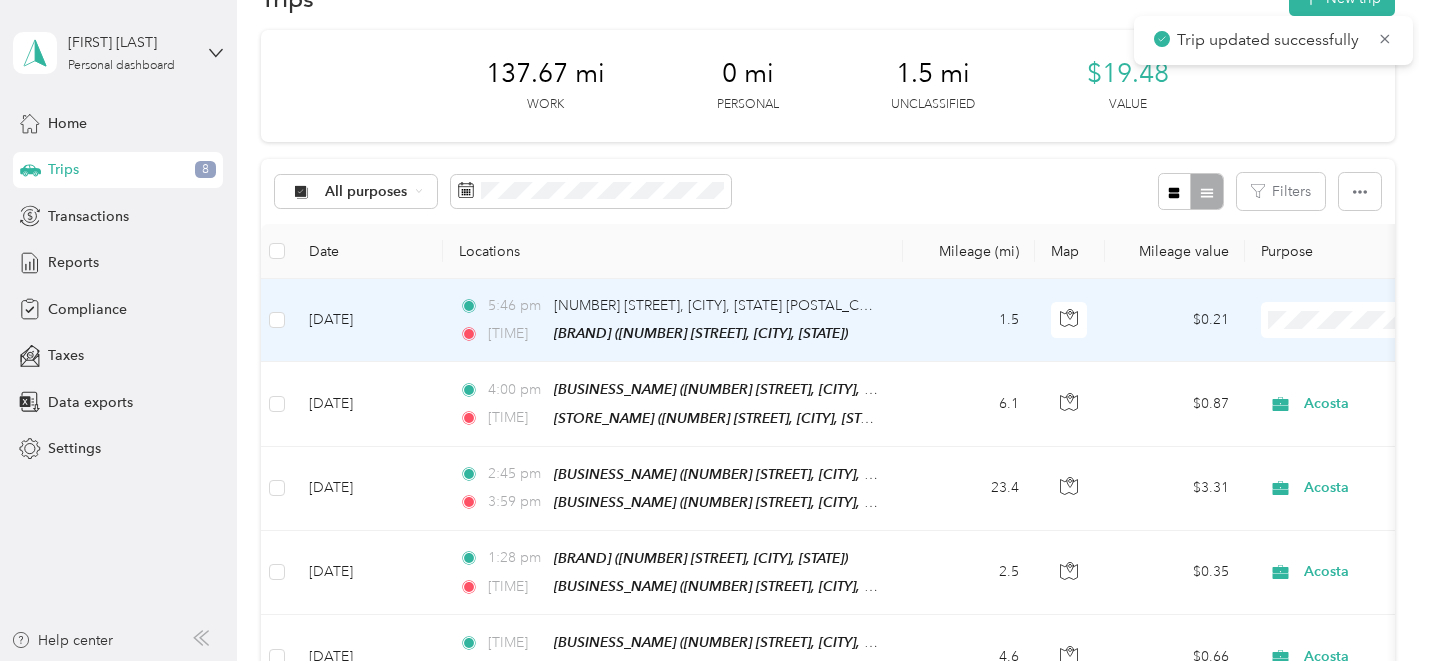 click on "1.5" at bounding box center (969, 320) 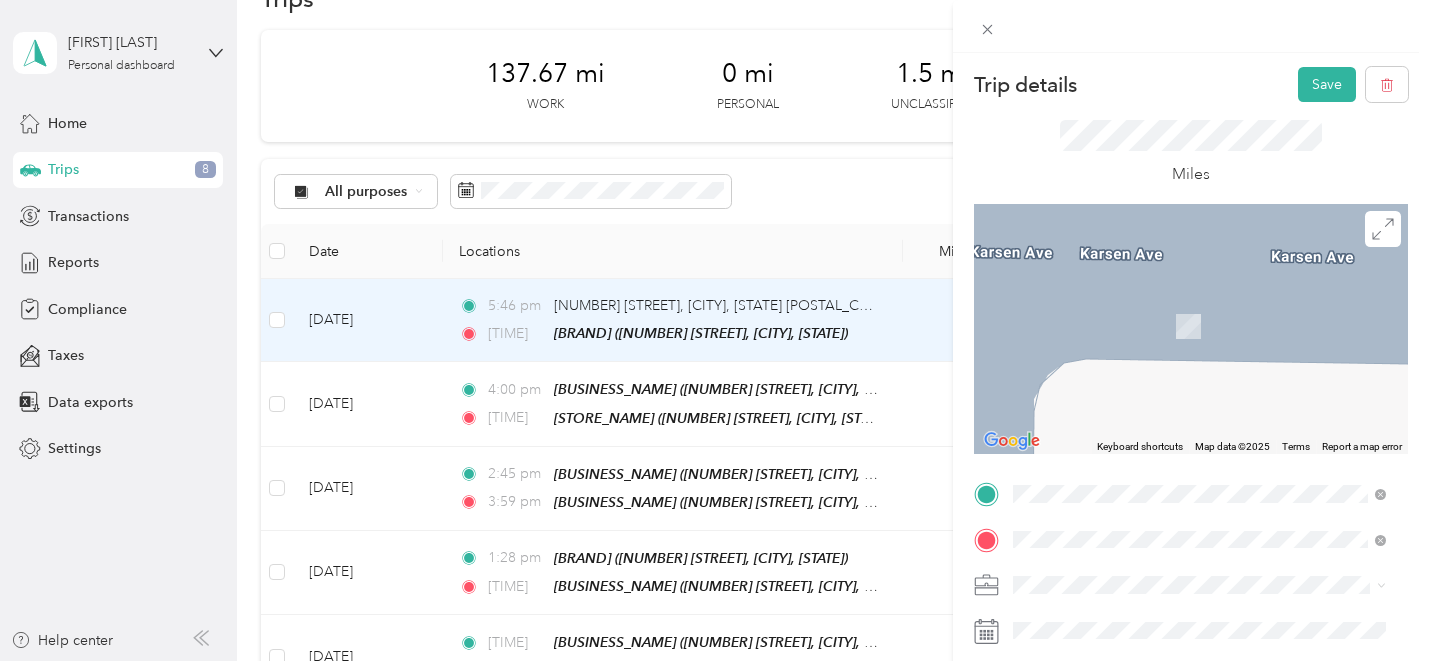 click on "TEAM New Salem Store 2584 146th Ave SW, 493159603, Byron Center, MI, USA" at bounding box center [1214, 375] 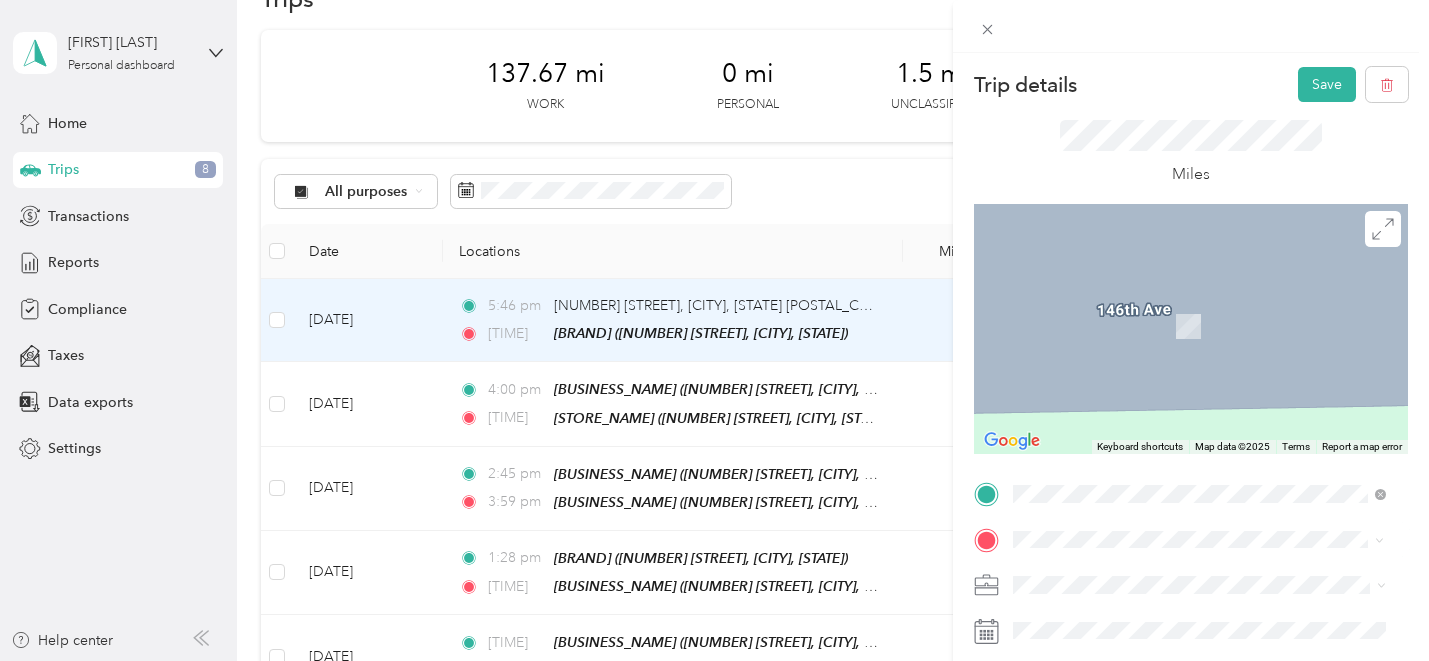 click on "TEAM J & H Family Store 335 Burton St SW, 495072382, Grand Rapids, MI, USA" at bounding box center [1214, 329] 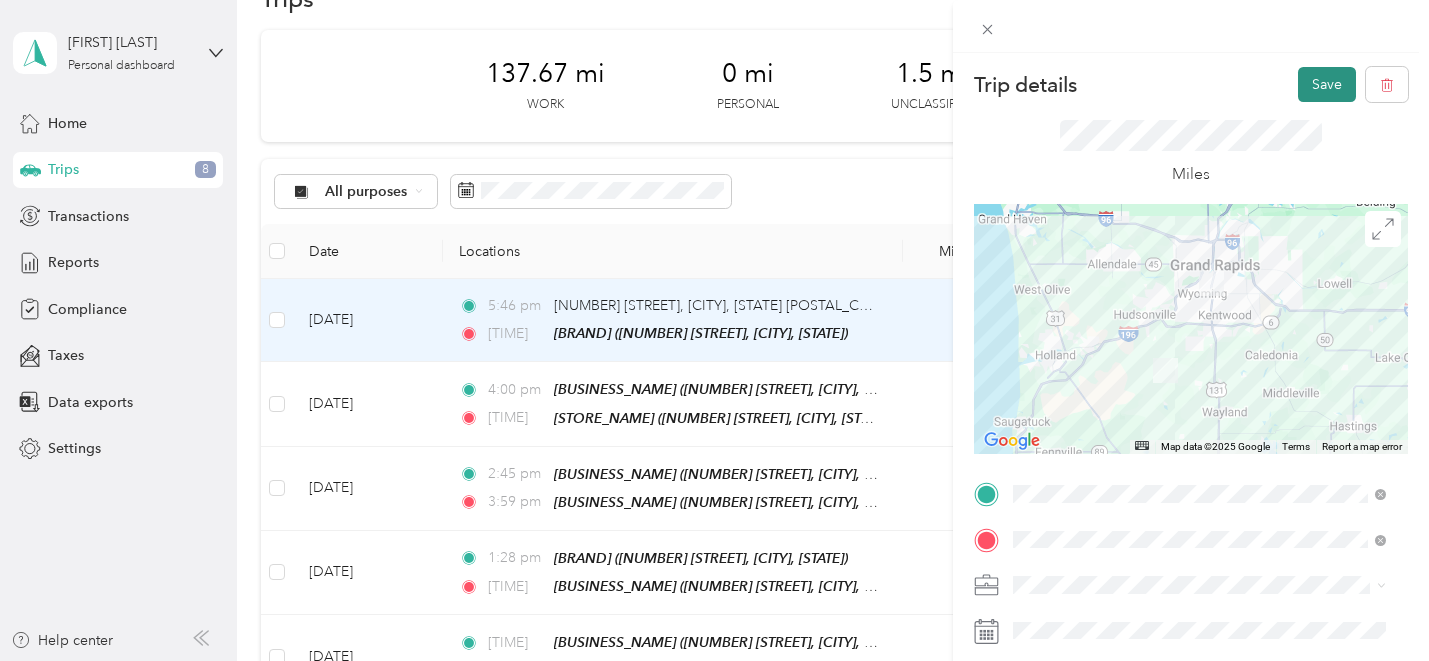 click on "Save" at bounding box center [1327, 84] 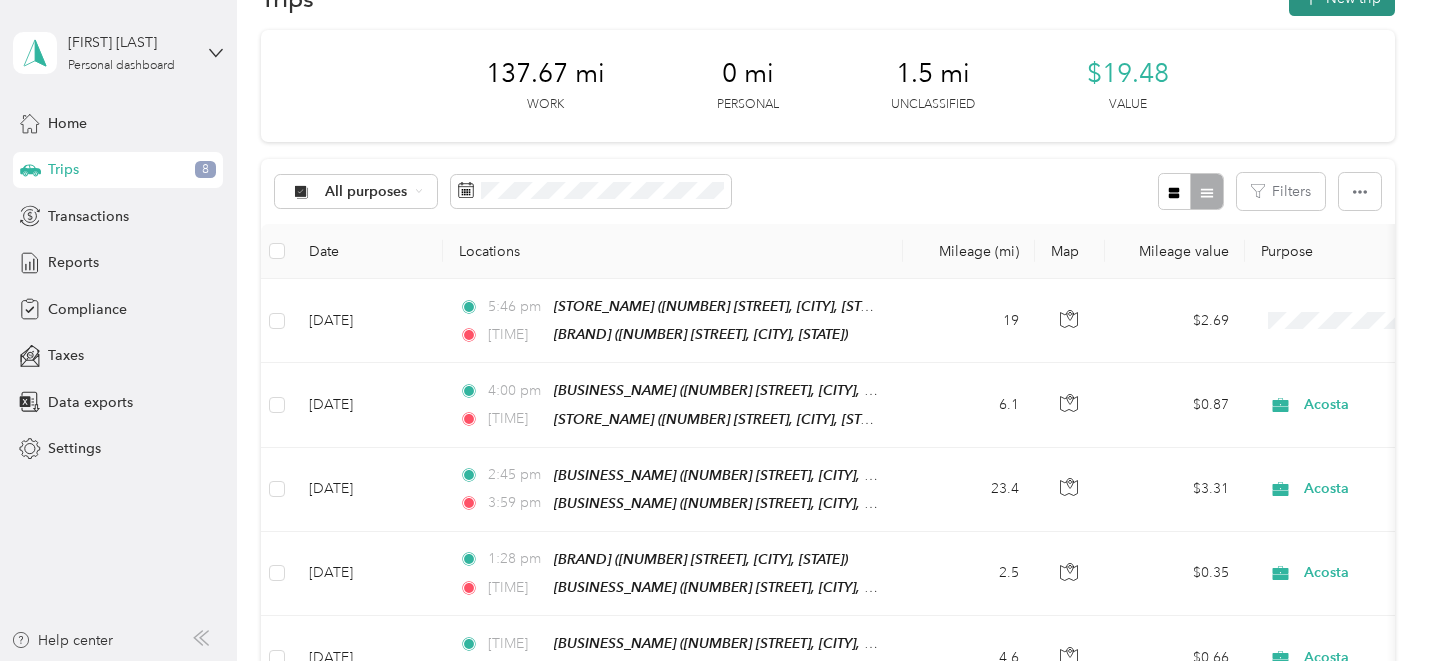 click on "New trip" at bounding box center [1342, -2] 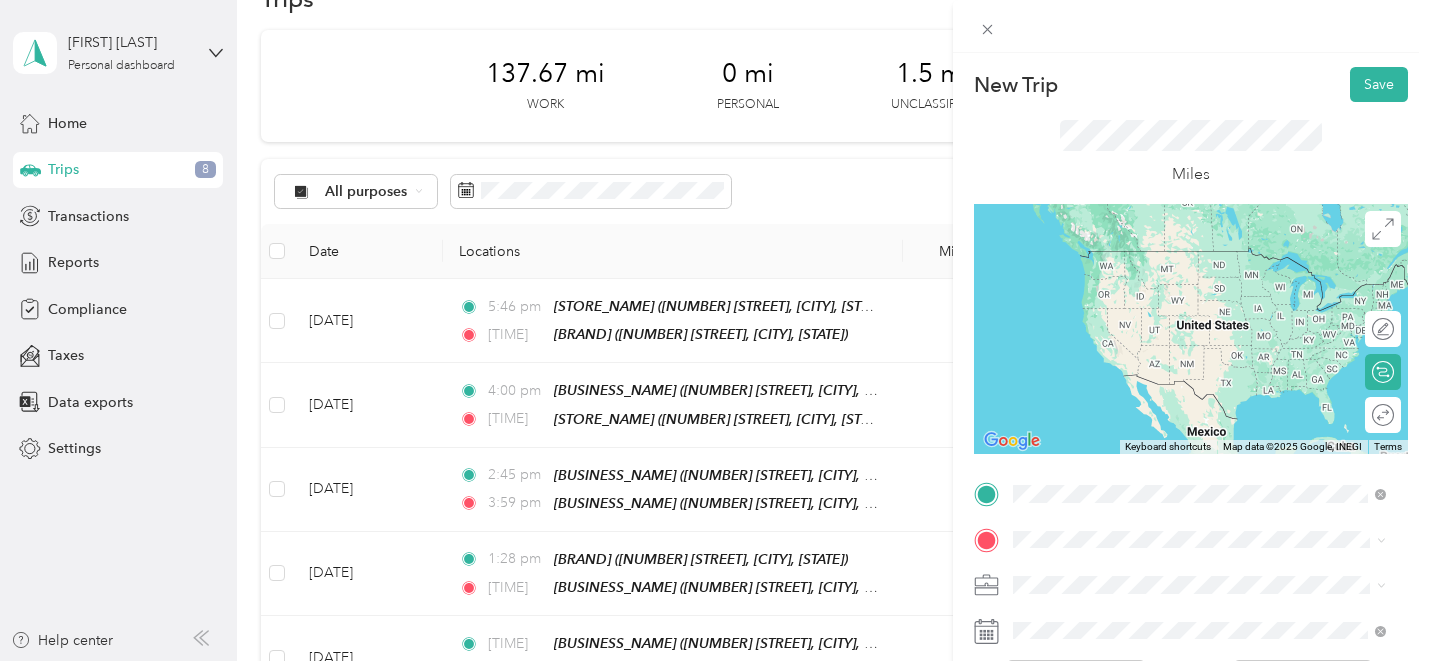 click on "335 Burton St SW, 495072382, Grand Rapids, MI, USA" at bounding box center [1196, 298] 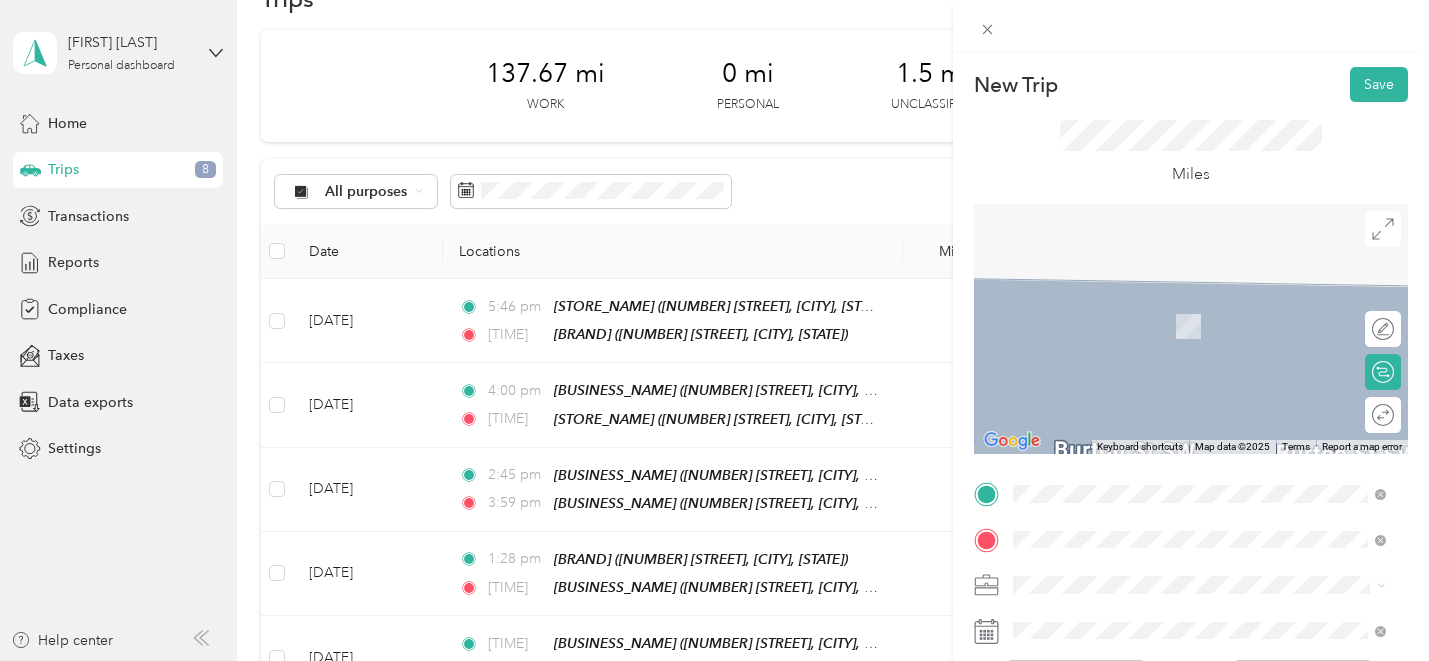 click on "TEAM Marathon 747 Leonard St NW, 495044252, Grand Rapids, MI, USA" at bounding box center [1214, 329] 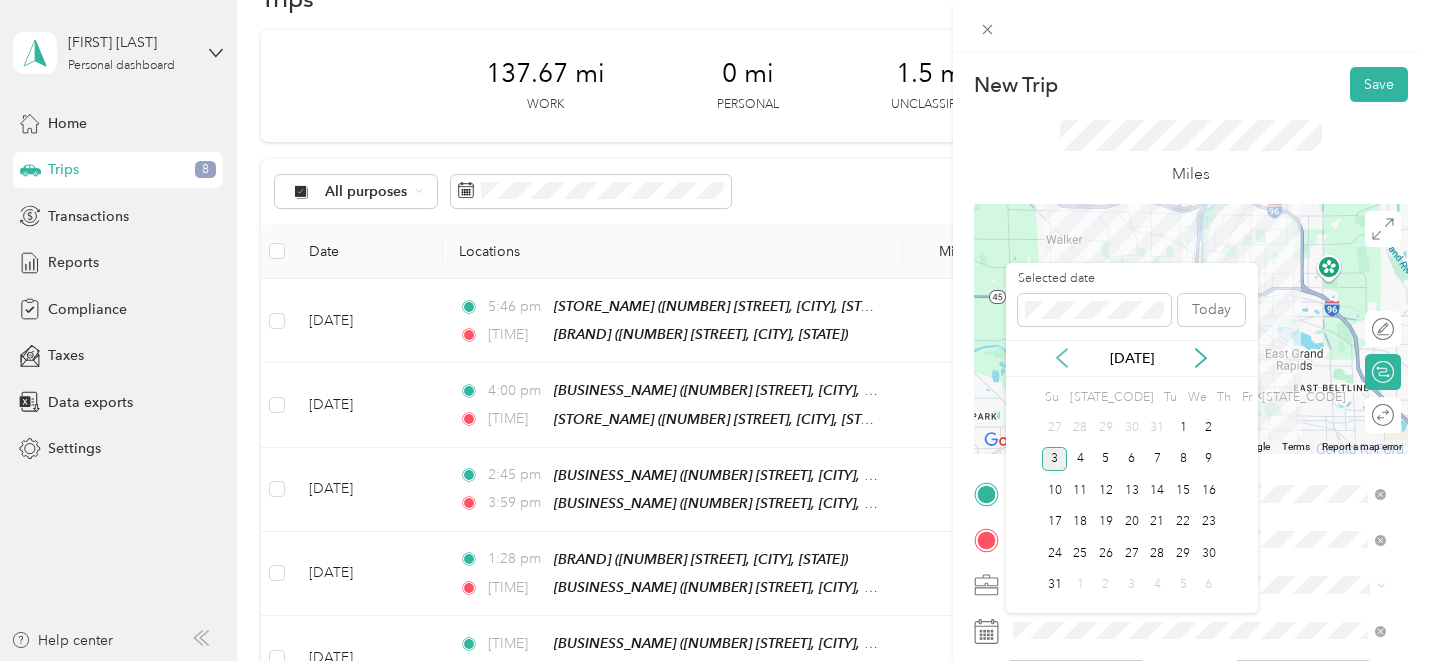 click 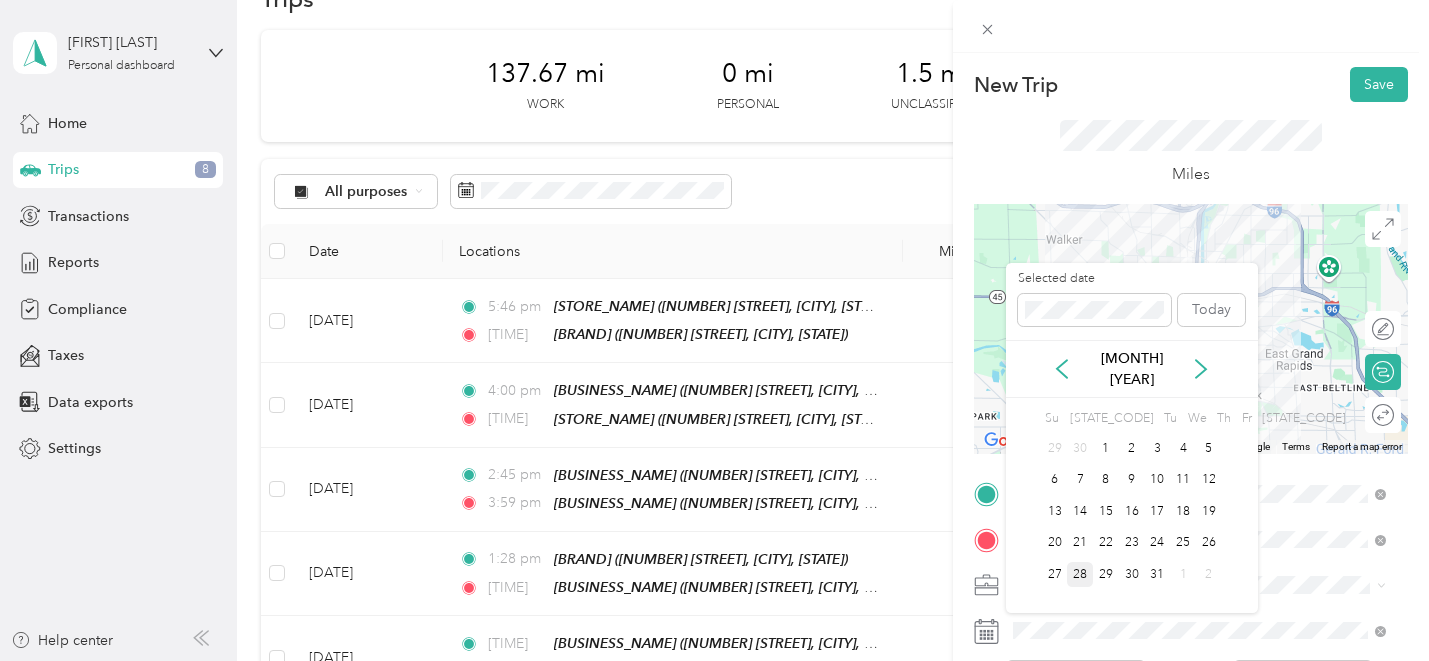 click on "28" at bounding box center [1080, 574] 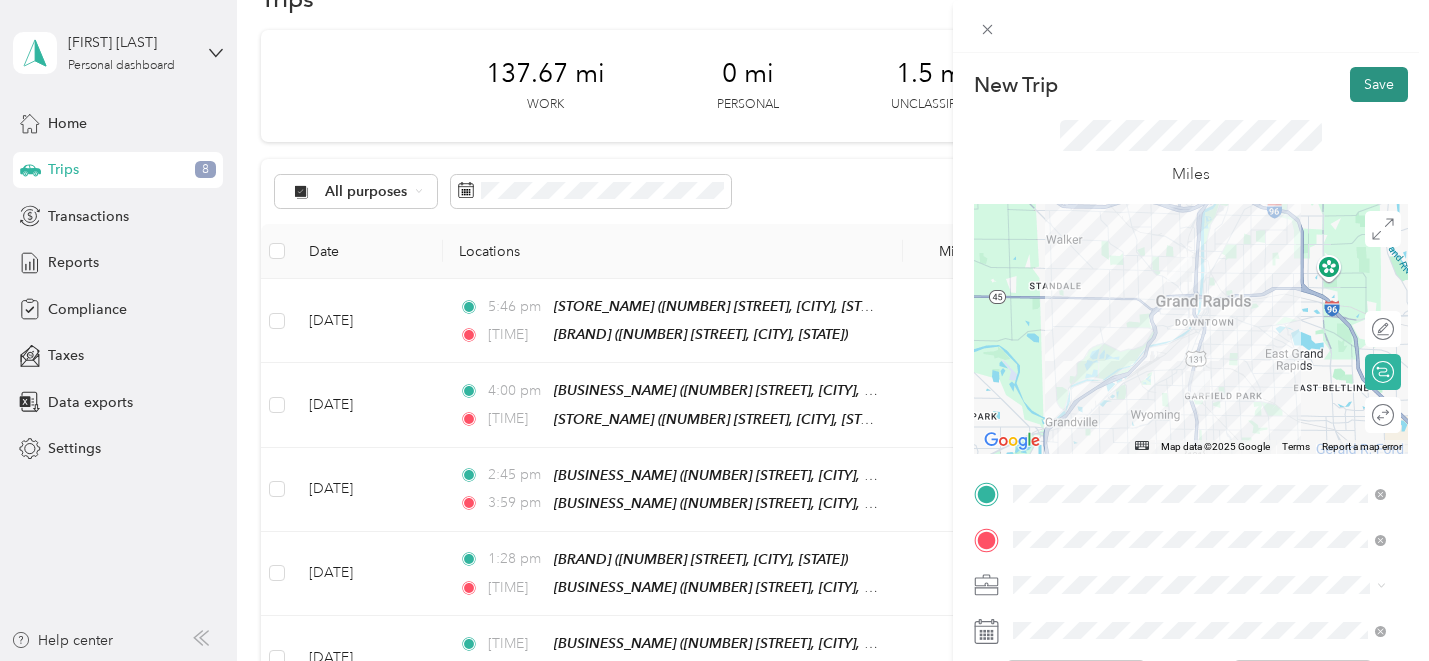 click on "Save" at bounding box center (1379, 84) 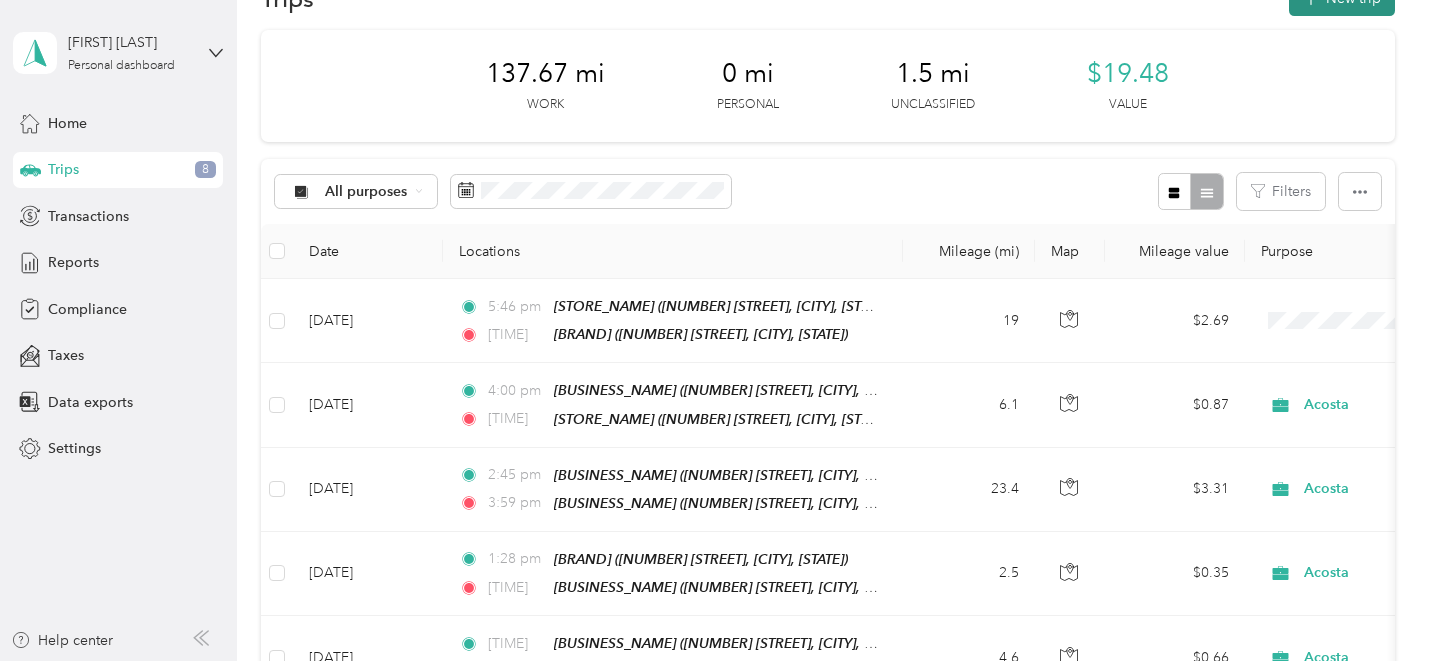 click on "New trip" at bounding box center (1342, -2) 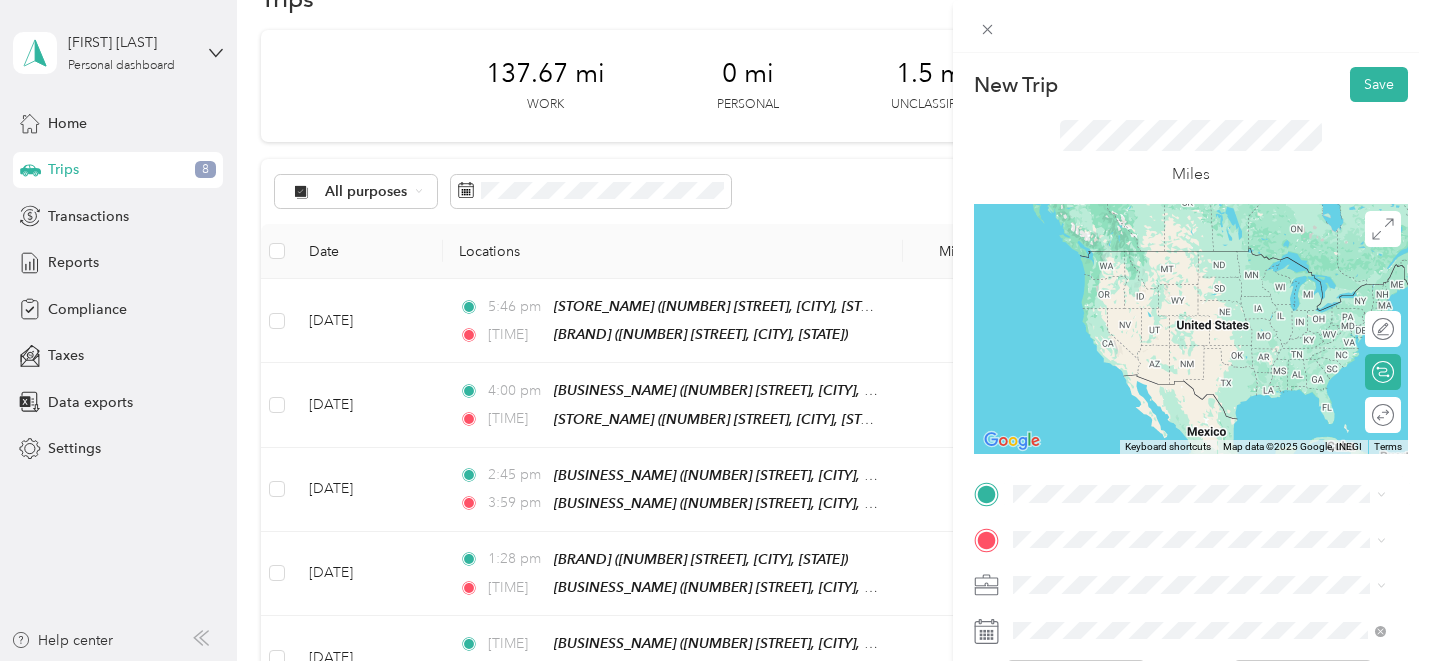 click on "TEAM Marathon 747 Leonard St NW, 495044252, Grand Rapids, MI, USA" at bounding box center (1214, 283) 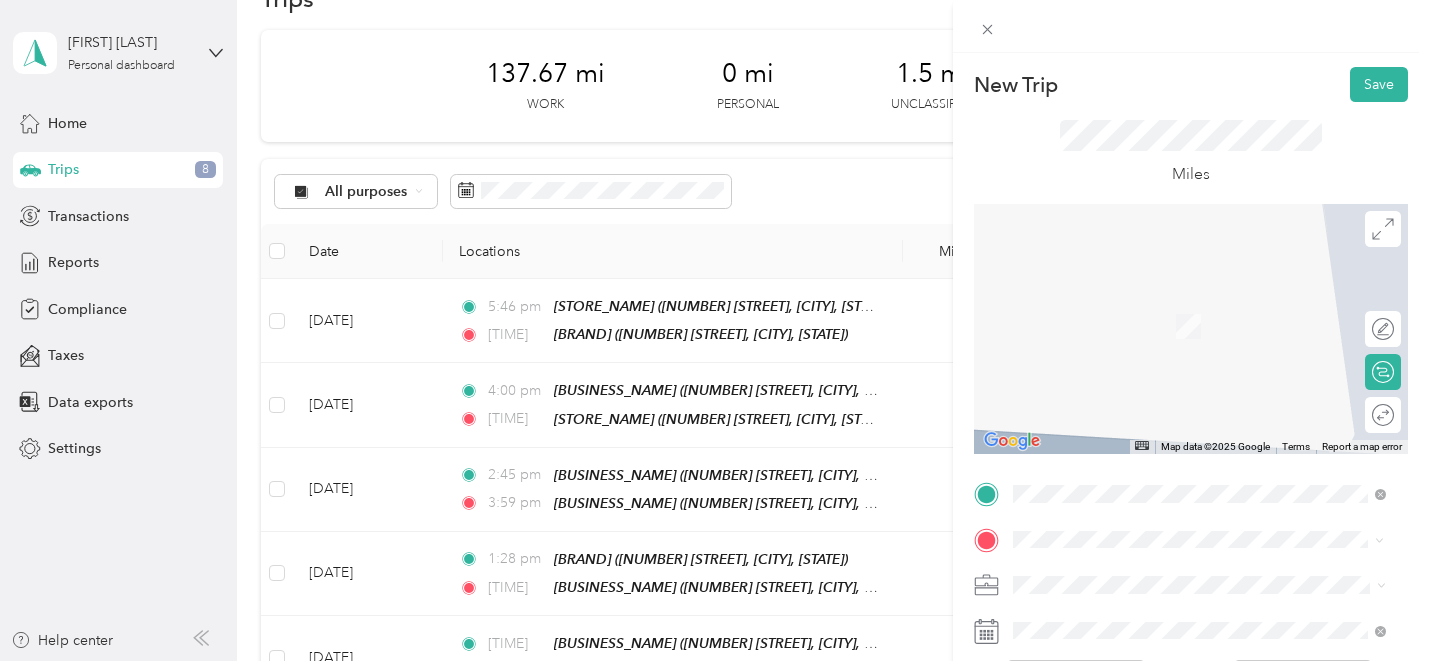 click on "TEAM E Z Mart 3623 Alpine Ave NW, 493219705, Comstock Park, MI, USA" at bounding box center (1214, 328) 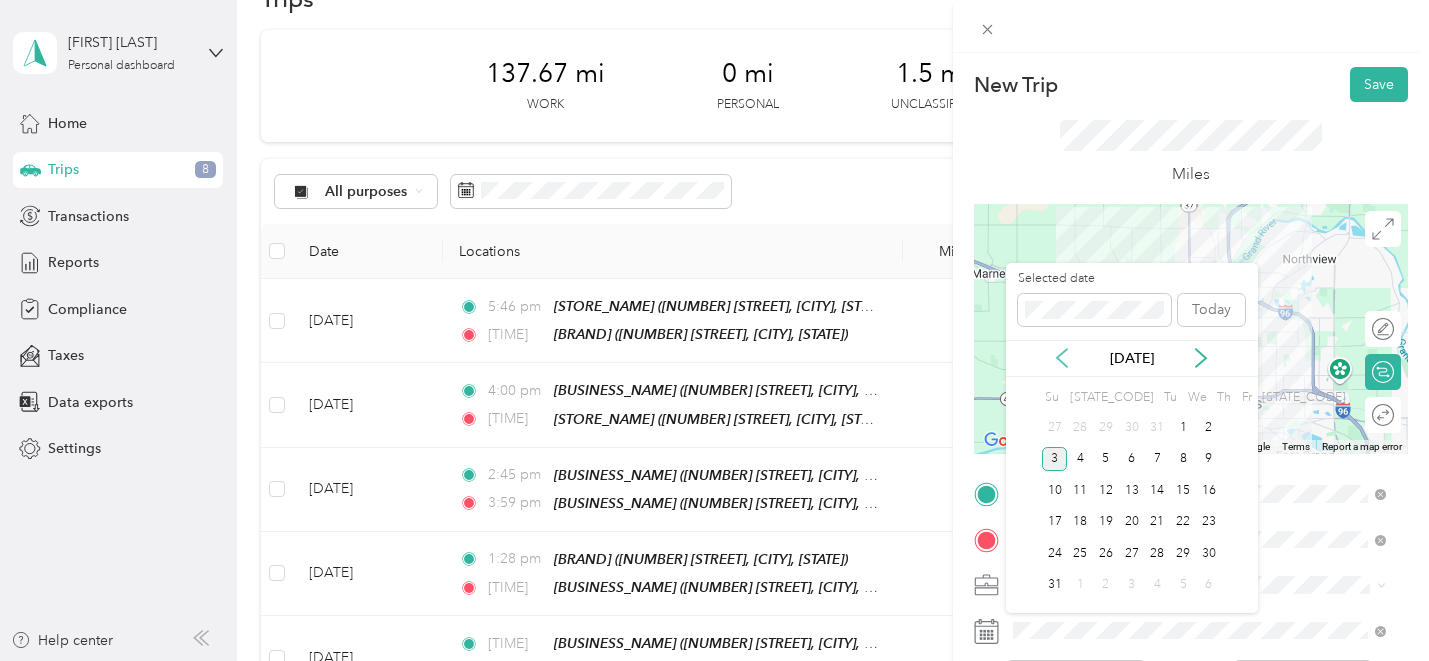 click 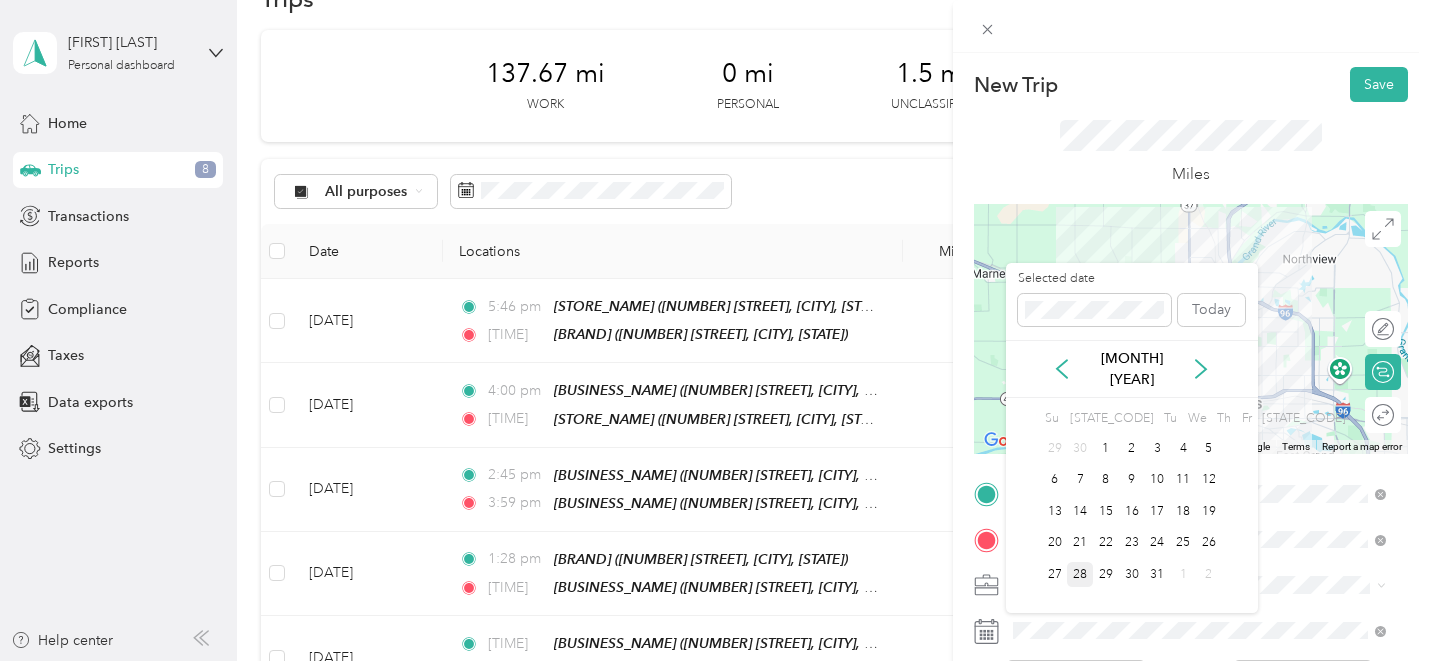 click on "28" at bounding box center [1080, 574] 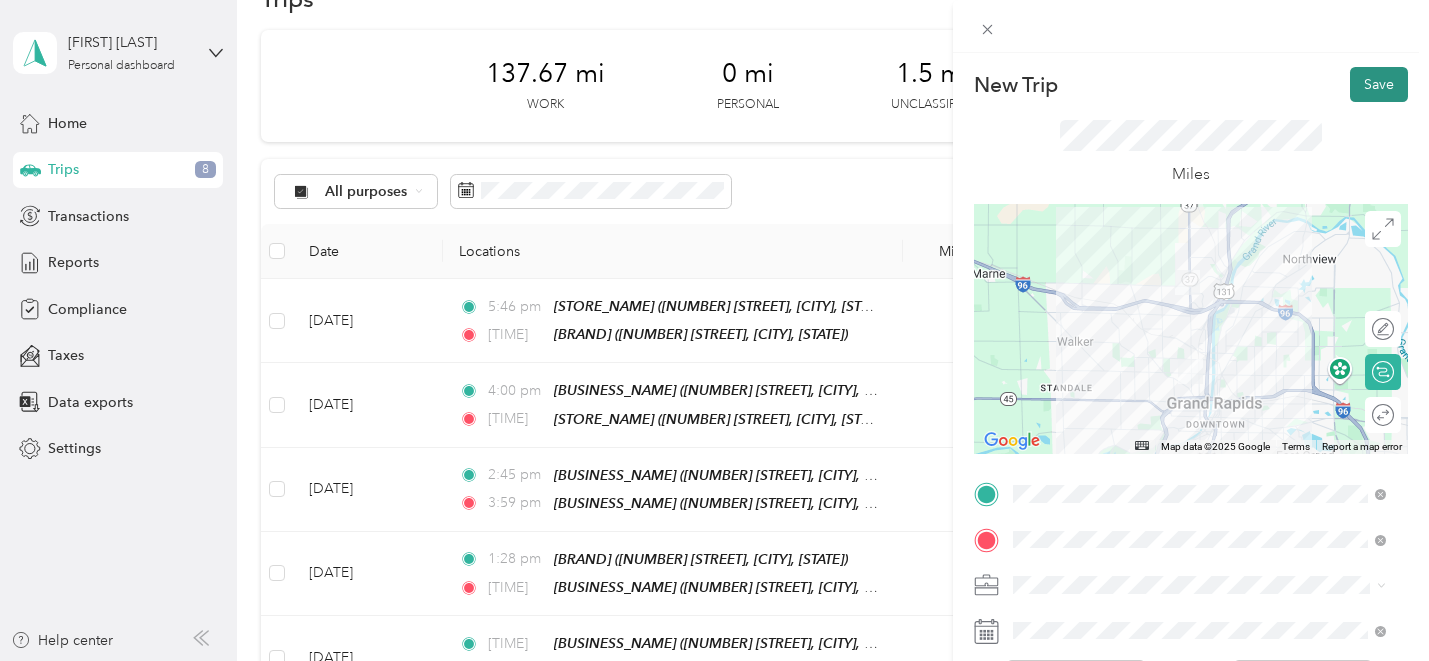 click on "Save" at bounding box center [1379, 84] 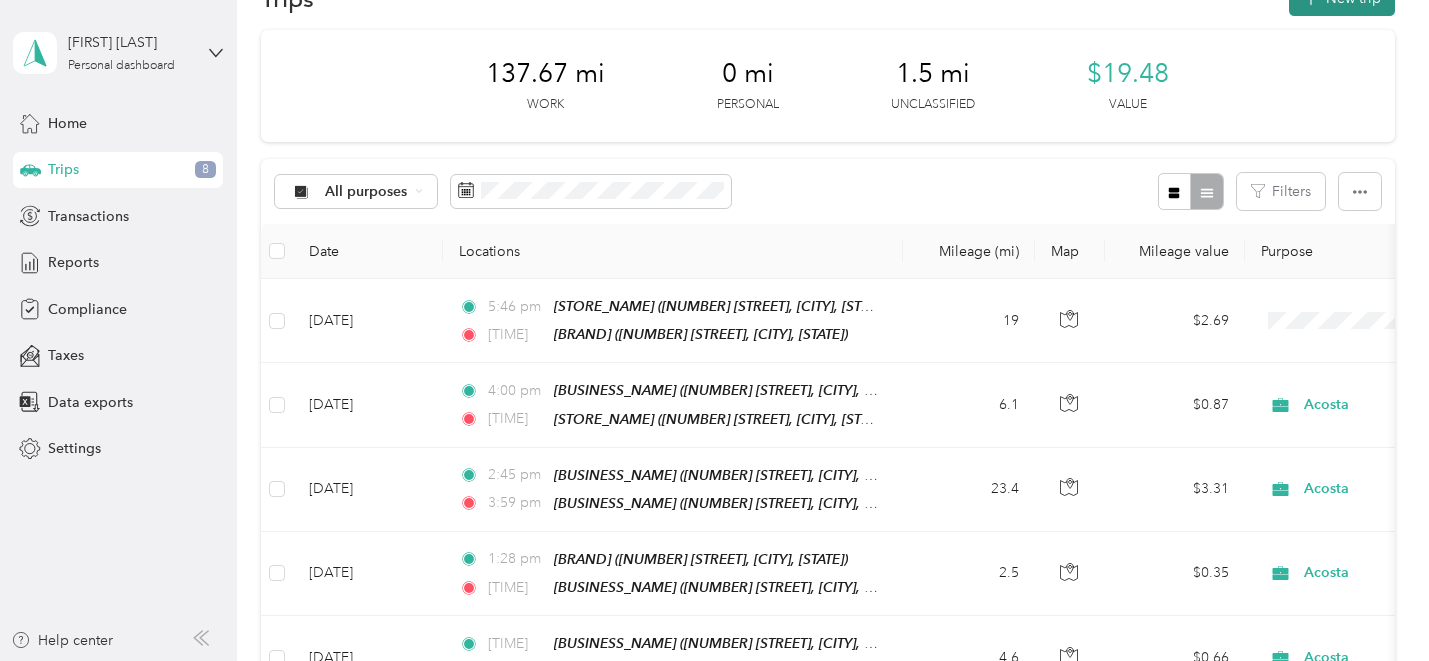 click on "New trip" at bounding box center (1342, -2) 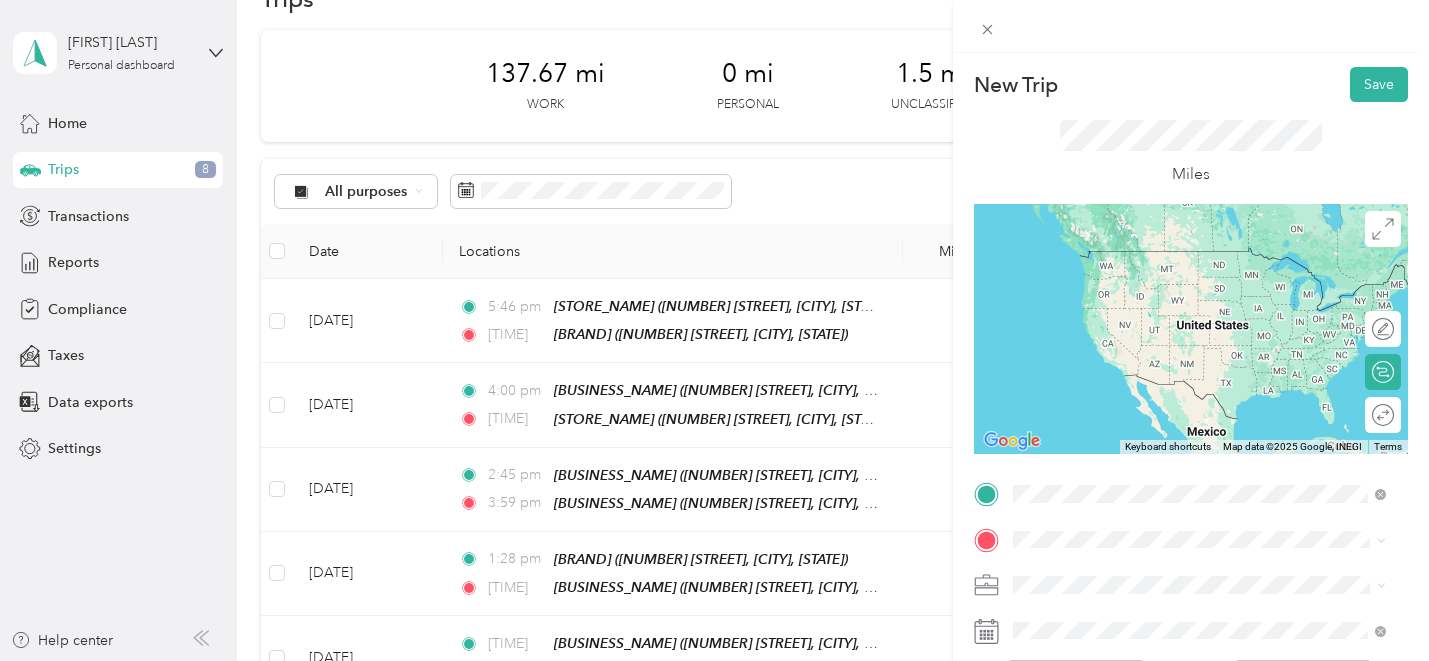click on "TEAM E Z Mart 3623 Alpine Ave NW, 493219705, Comstock Park, MI, USA" at bounding box center [1214, 284] 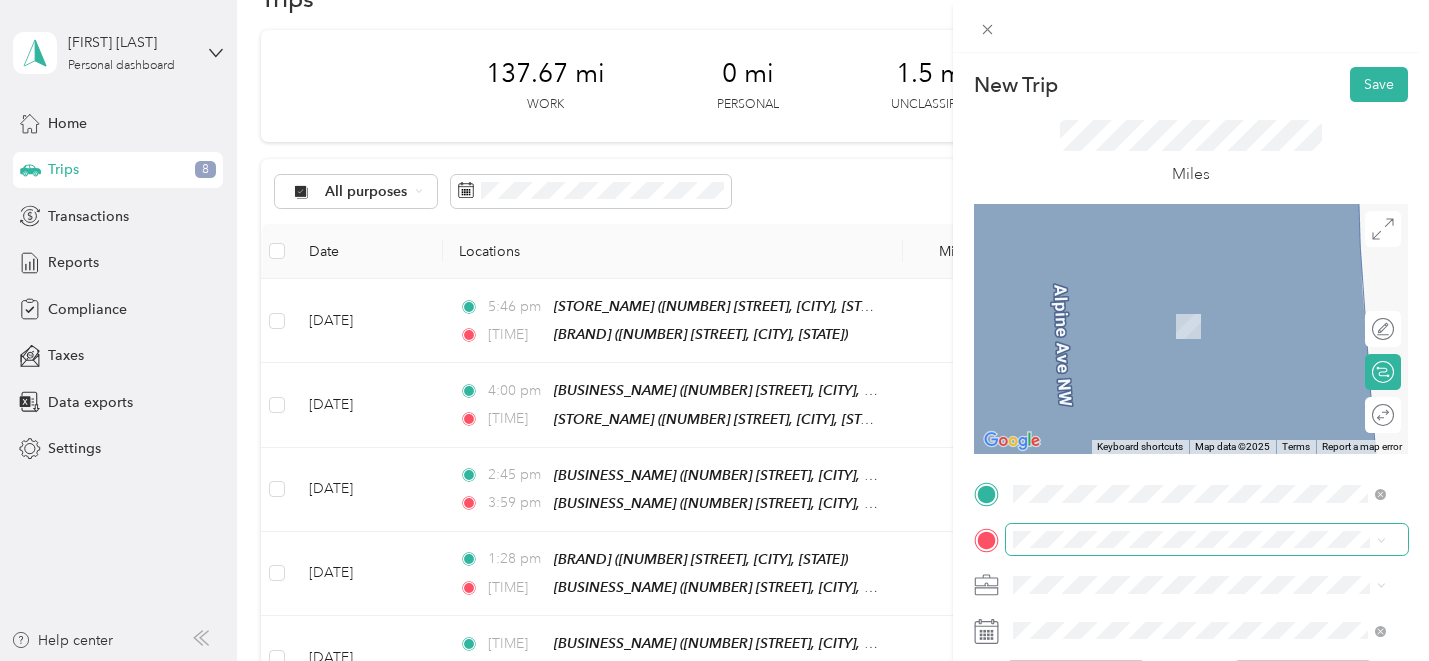 click at bounding box center (1207, 540) 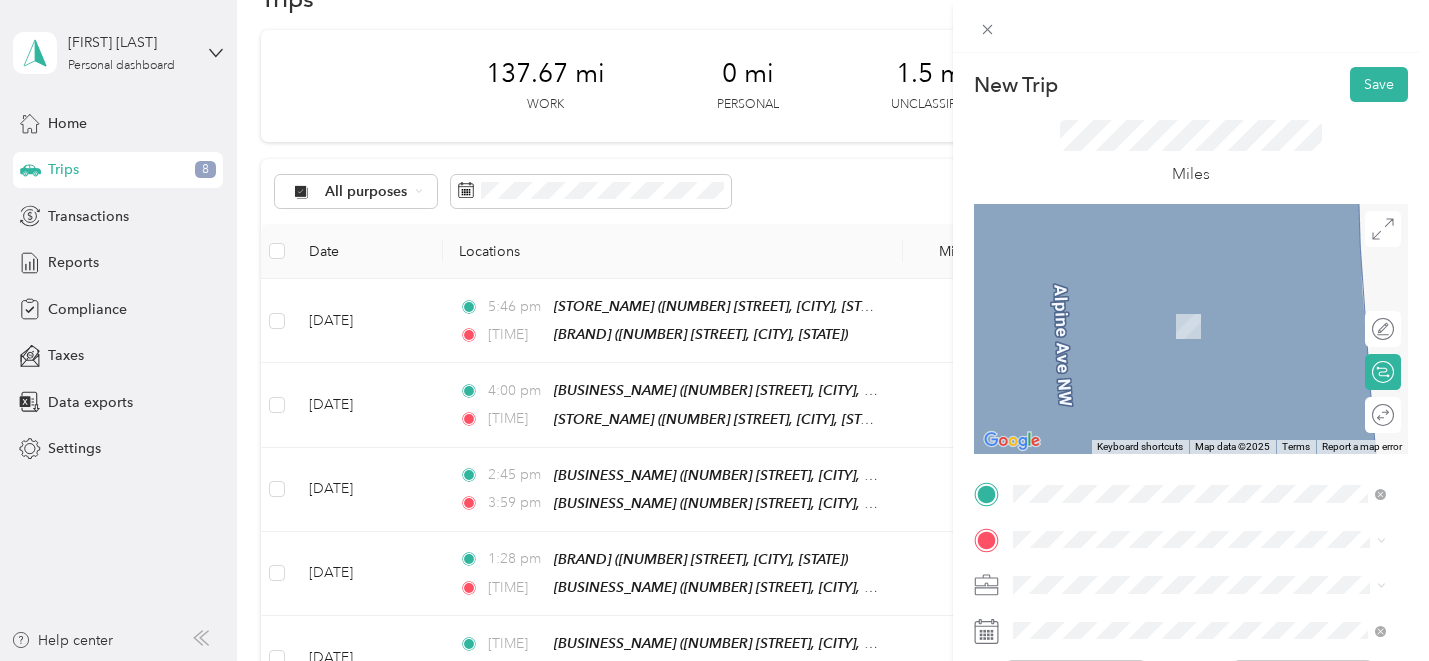 click on "Home [NUMBER] [STREET], [CITY], [STATE], [COUNTRY]" at bounding box center [1205, 308] 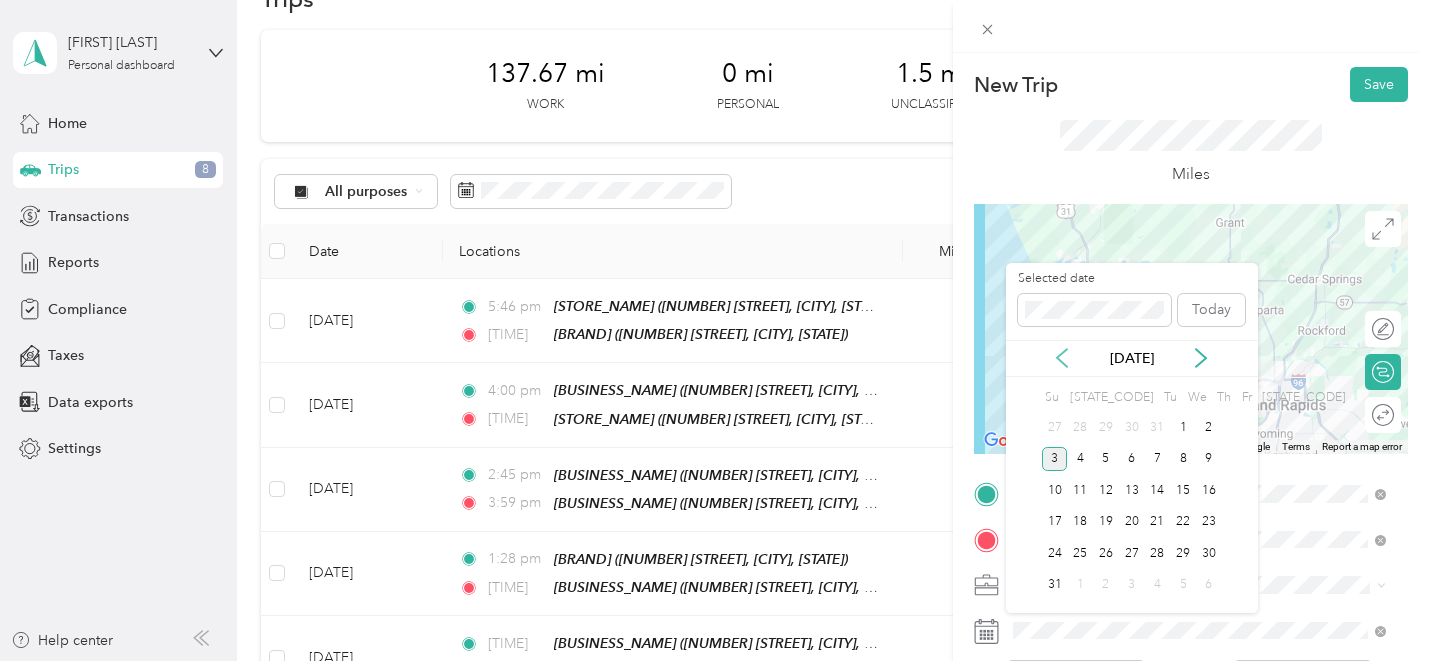 click 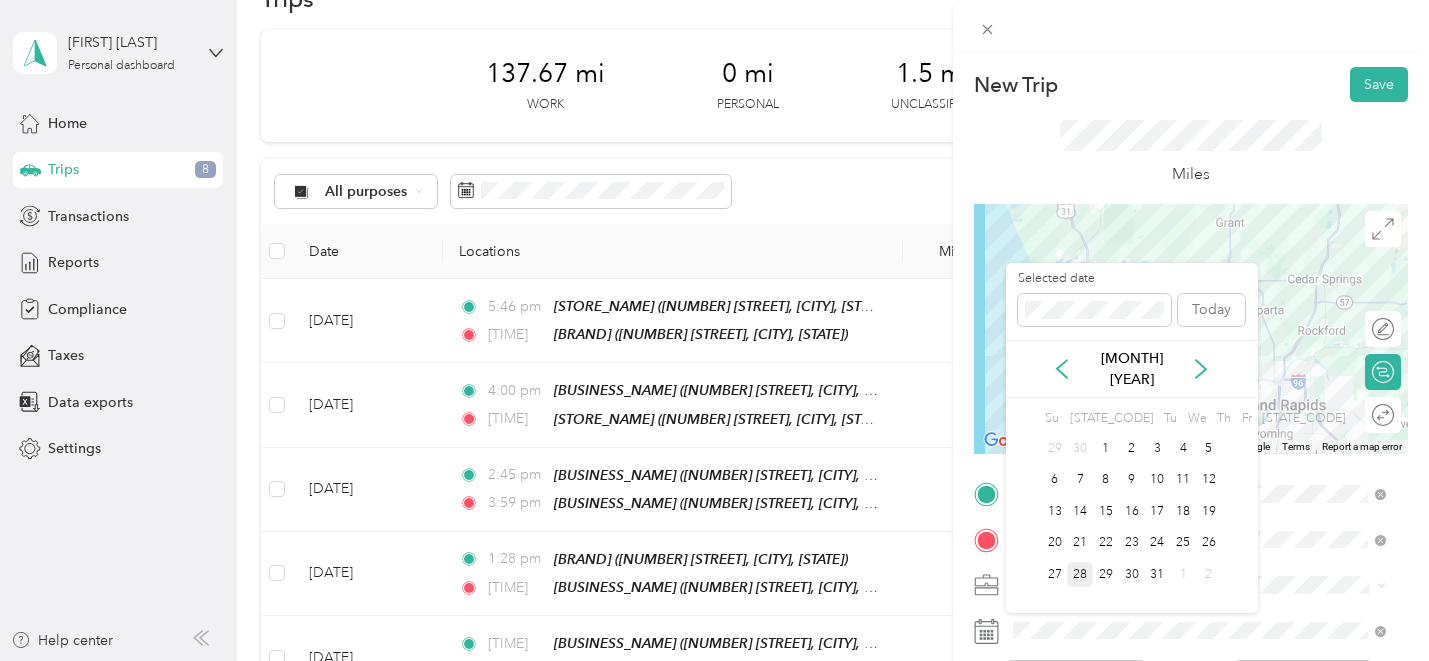 click on "28" at bounding box center (1080, 574) 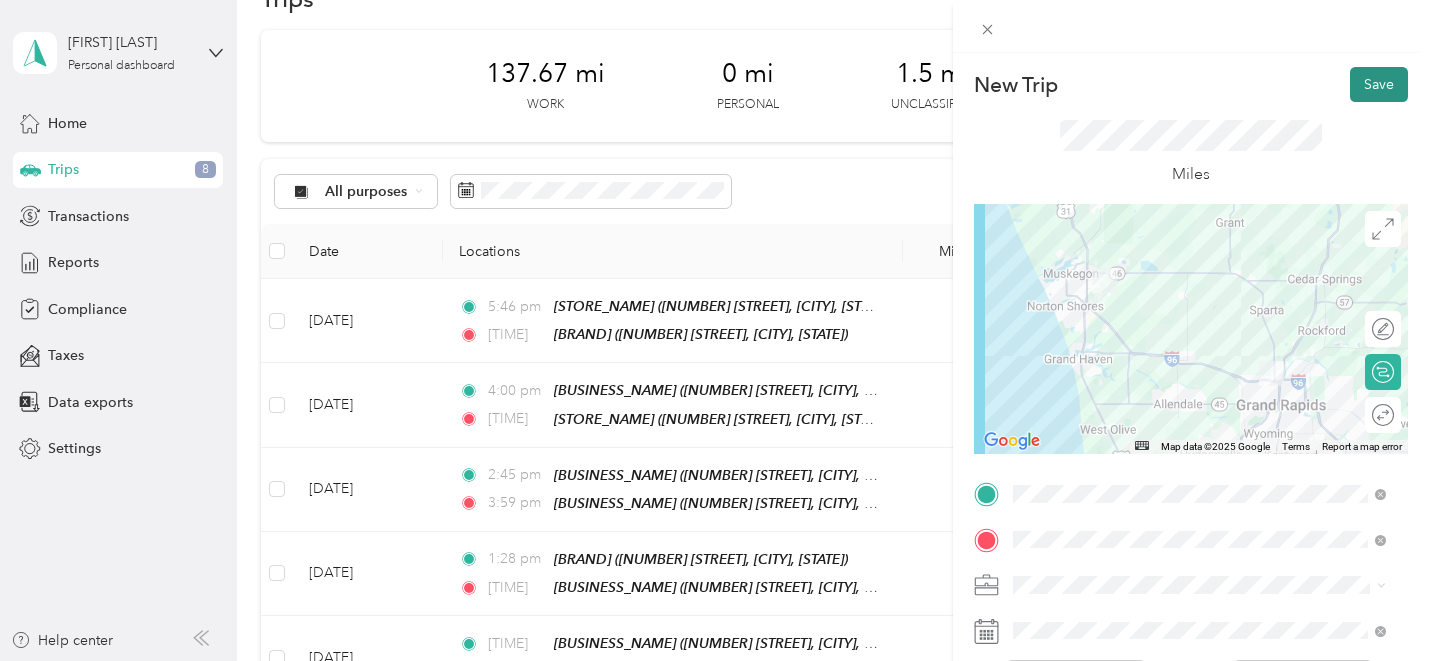 click on "Save" at bounding box center [1379, 84] 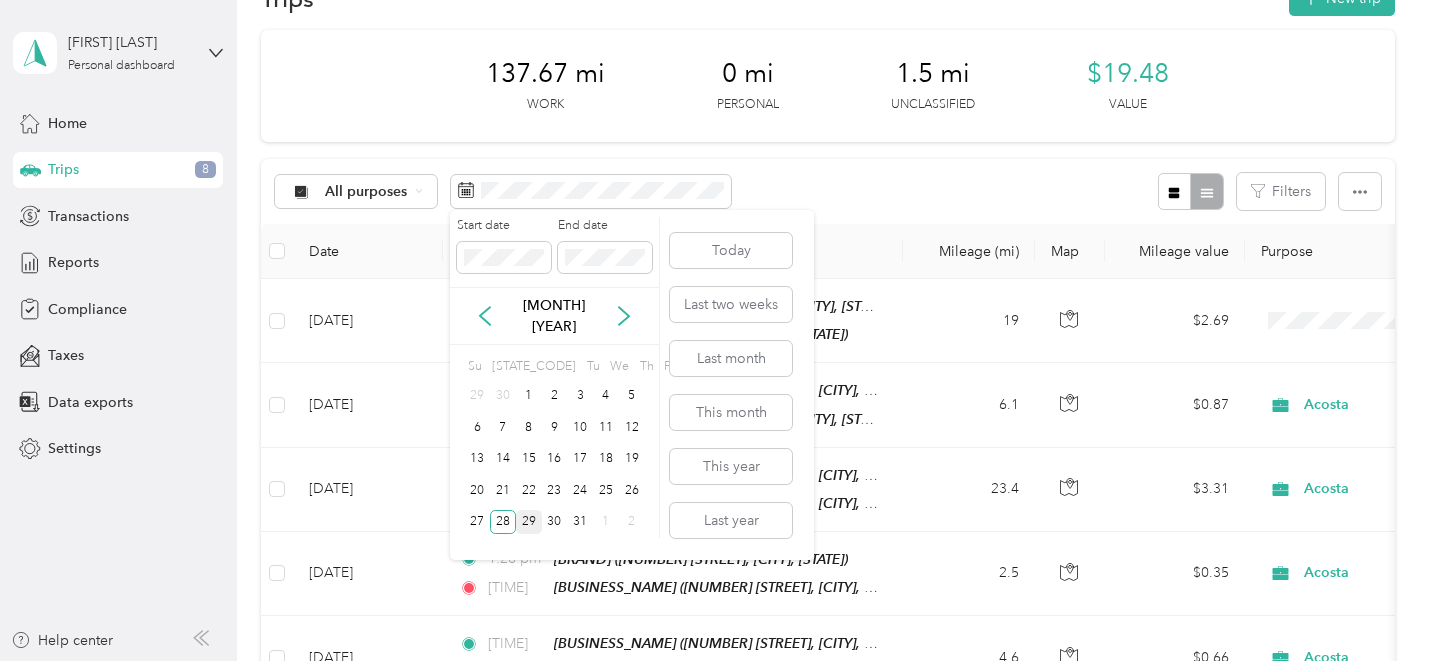click on "29" at bounding box center (529, 522) 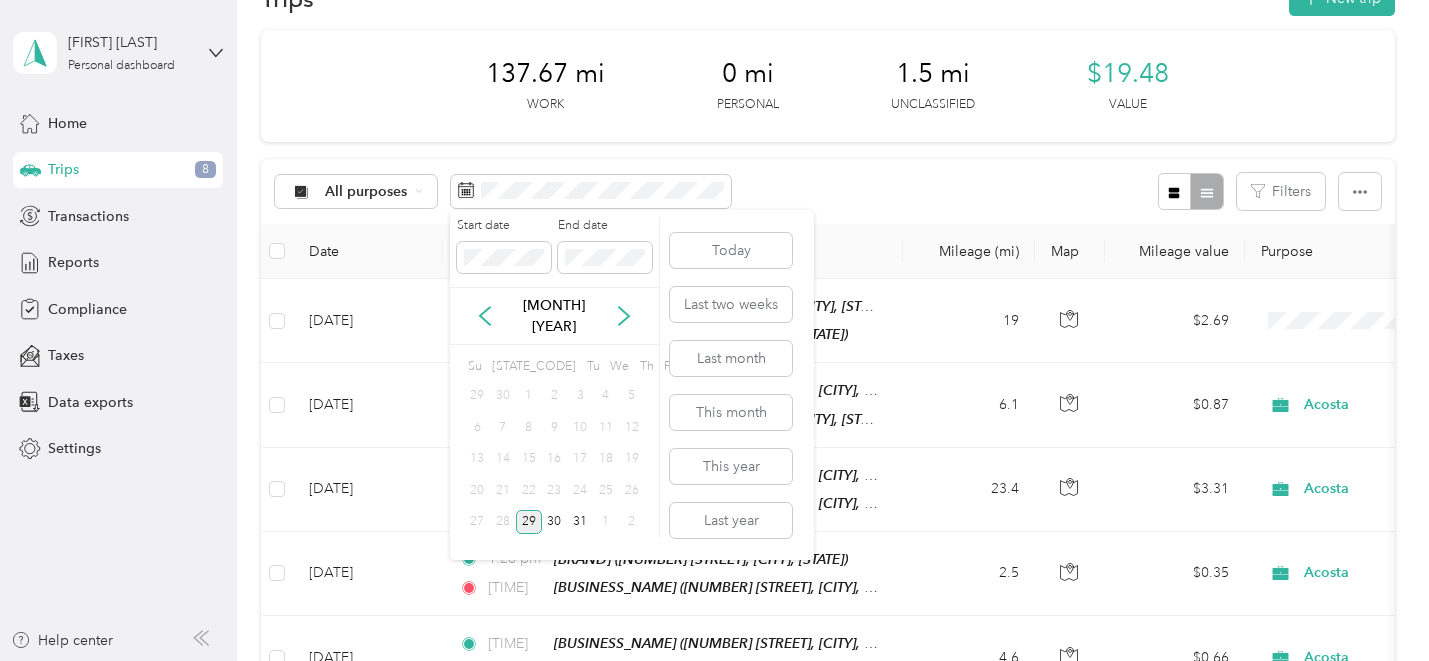 click on "29" at bounding box center (529, 522) 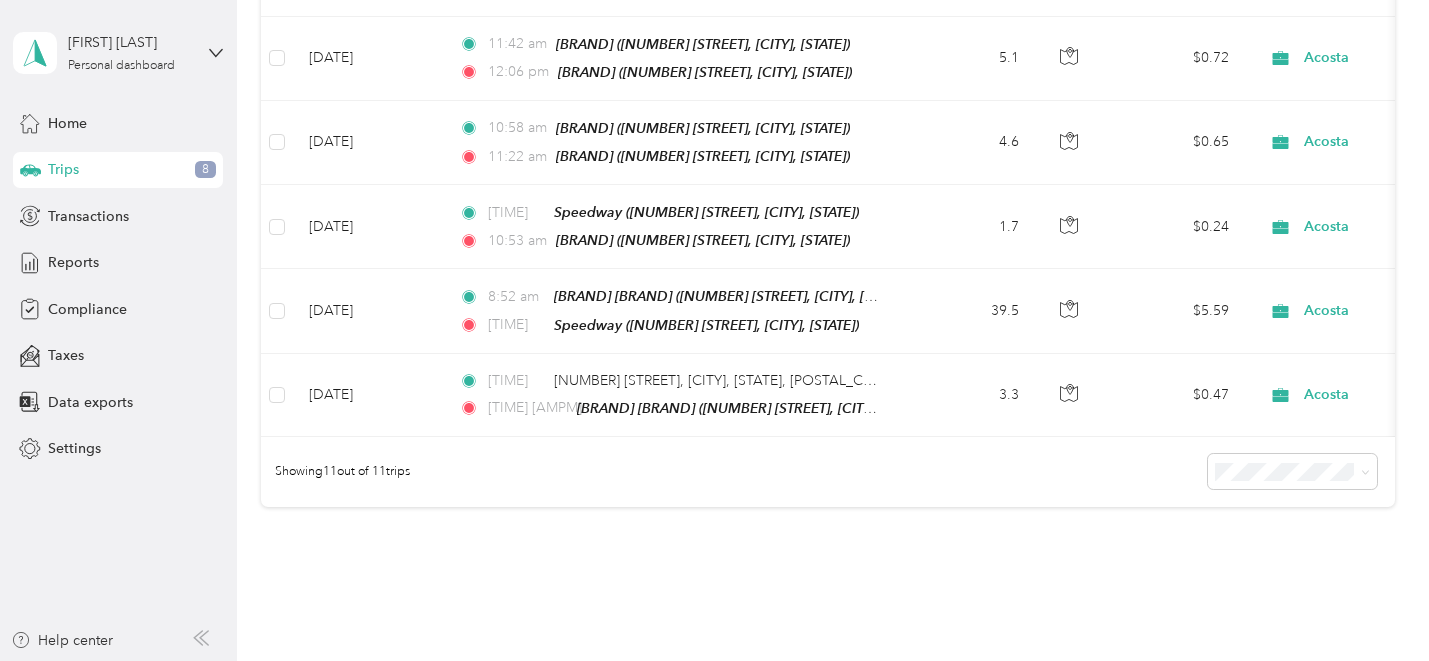scroll, scrollTop: 818, scrollLeft: 0, axis: vertical 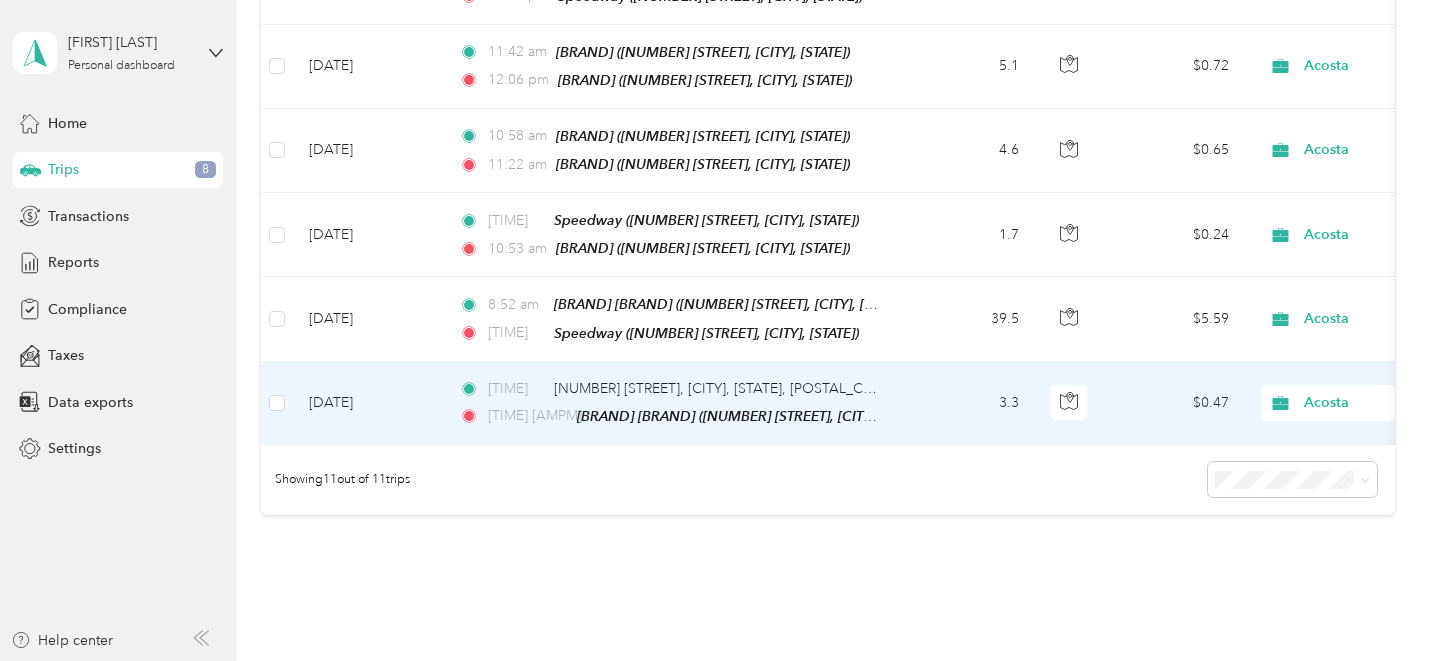 click on "3.3" at bounding box center [969, 403] 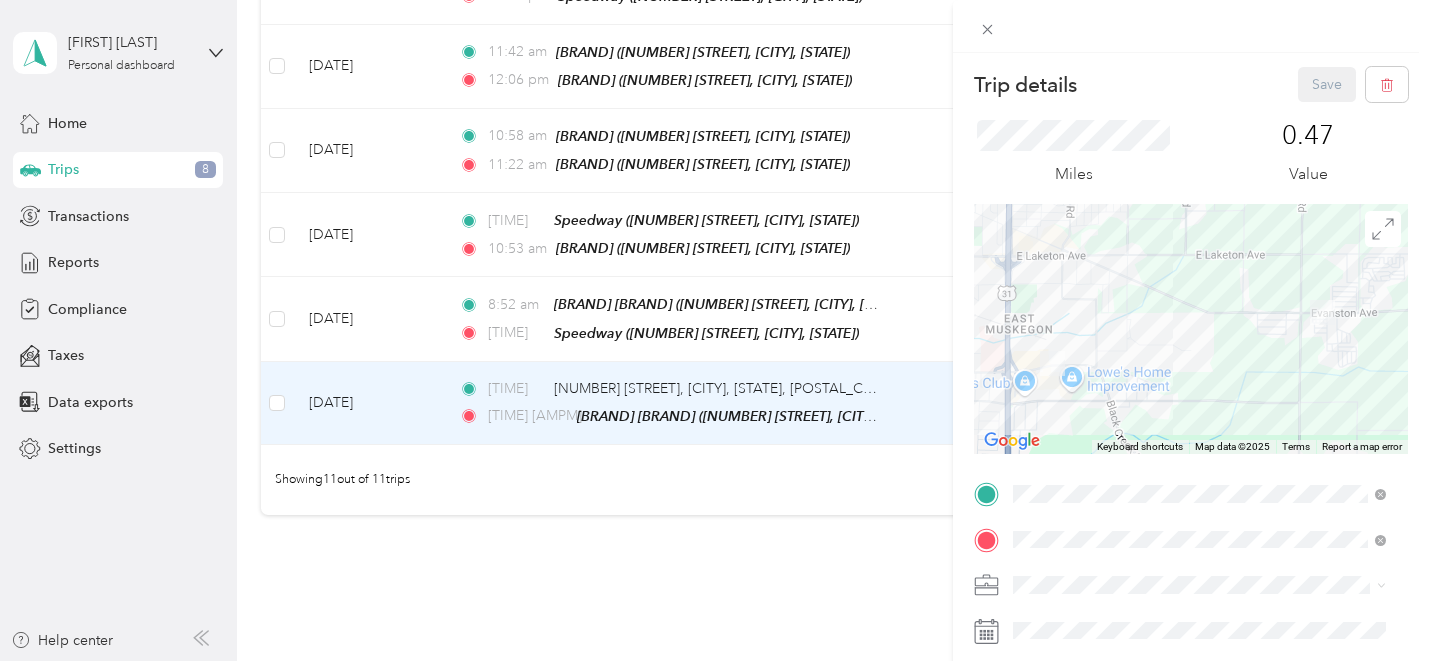 click on "Home [NUMBER] [STREET], [CITY], [STATE], [COUNTRY]" at bounding box center (1199, 259) 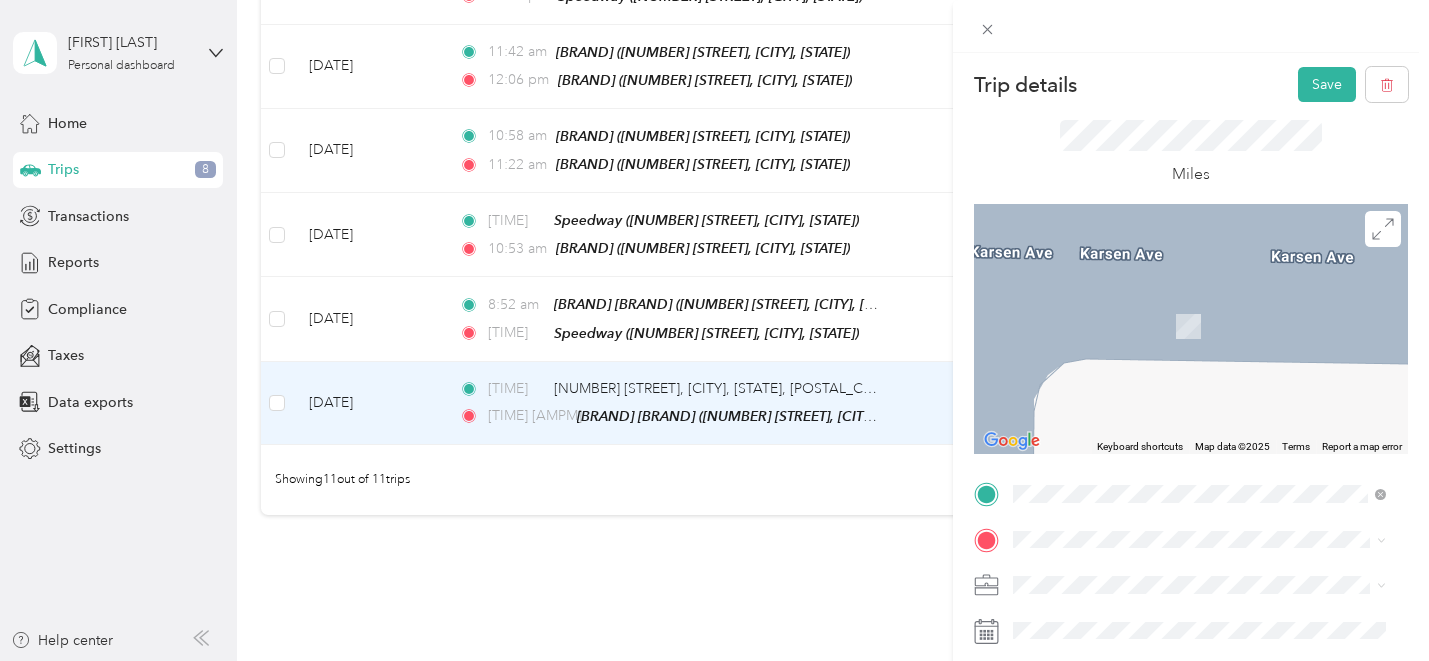 click on "TEAM Speedway 3210 Plainfield Ave NE, 495252779, Grand Rapids, MI, USA" at bounding box center (1214, 319) 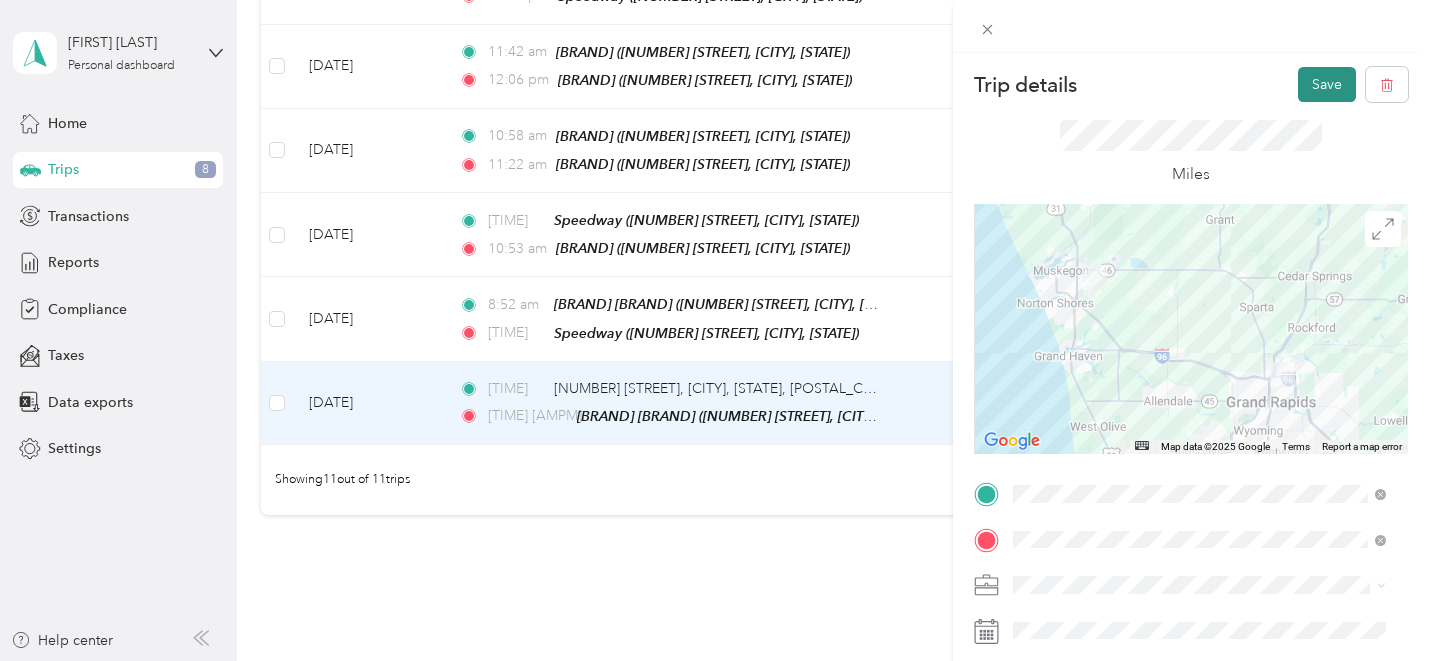 click on "Save" at bounding box center [1327, 84] 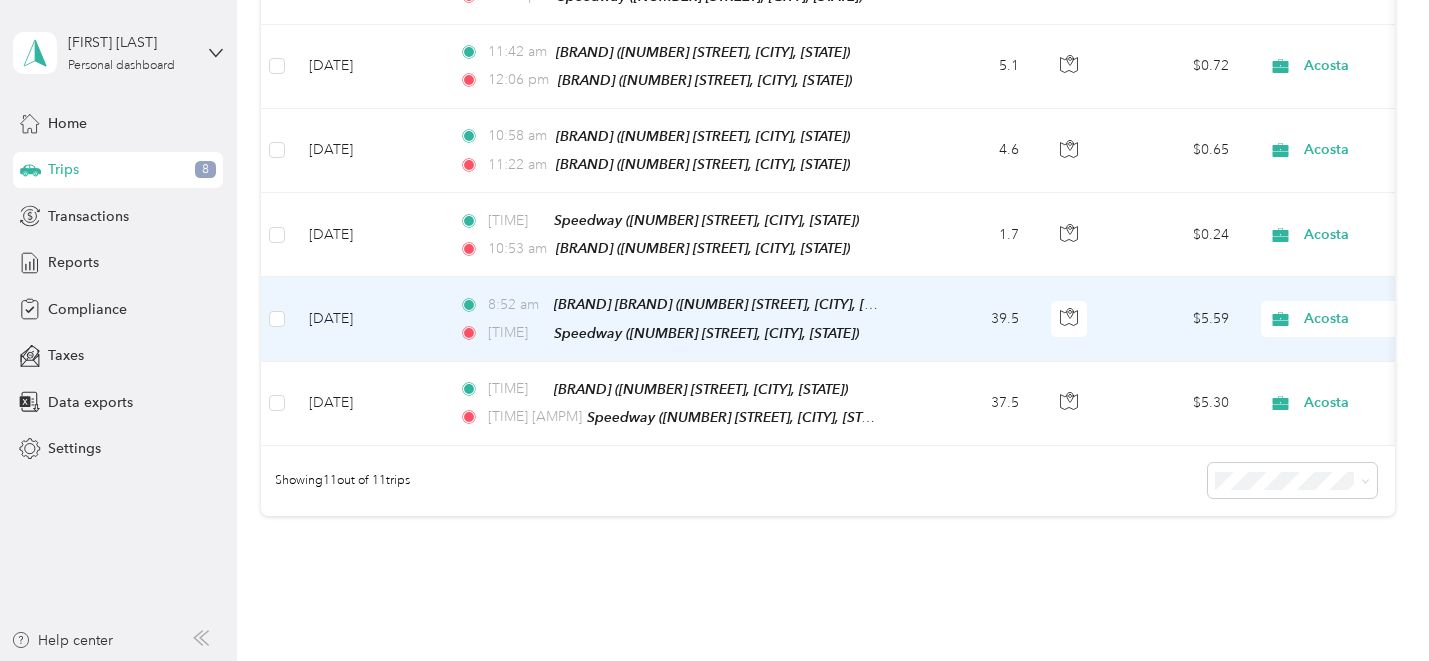 click on "39.5" at bounding box center [969, 319] 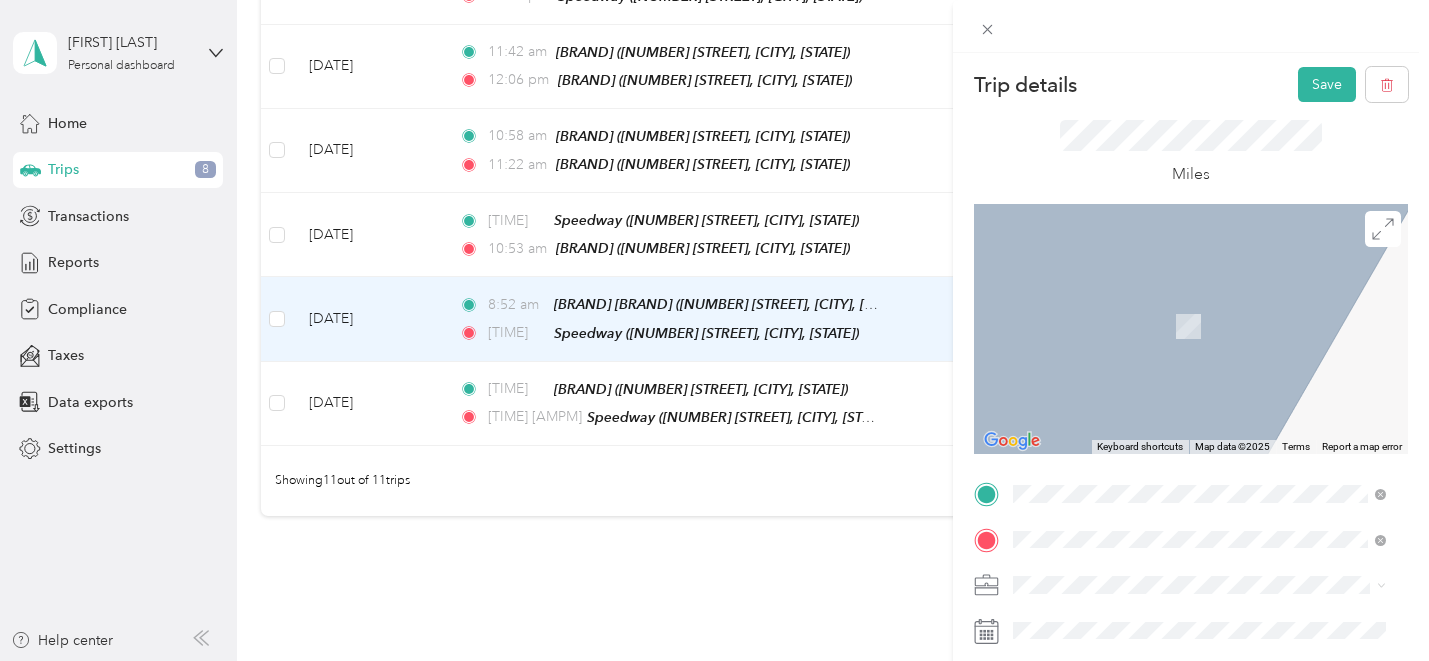click on "TEAM Speedway 3210 Plainfield Ave NE, 495252779, Grand Rapids, MI, USA" at bounding box center (1214, 284) 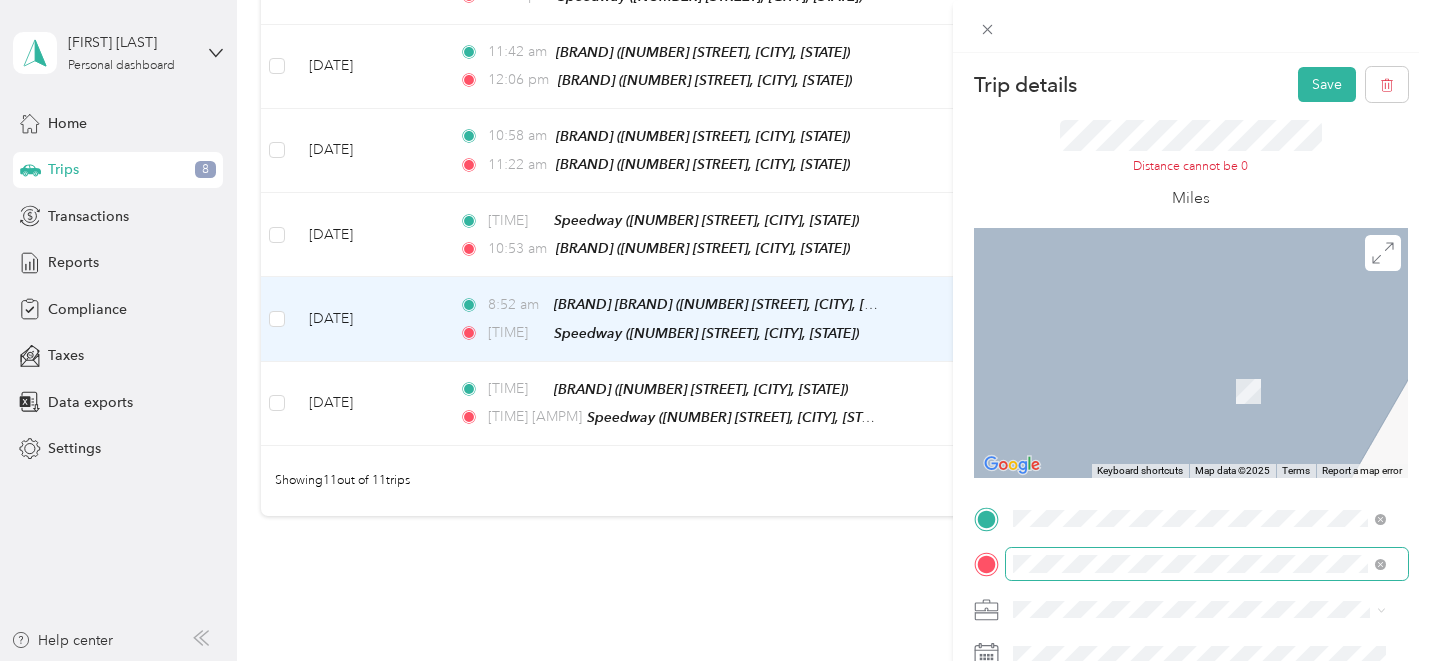 click at bounding box center [1207, 564] 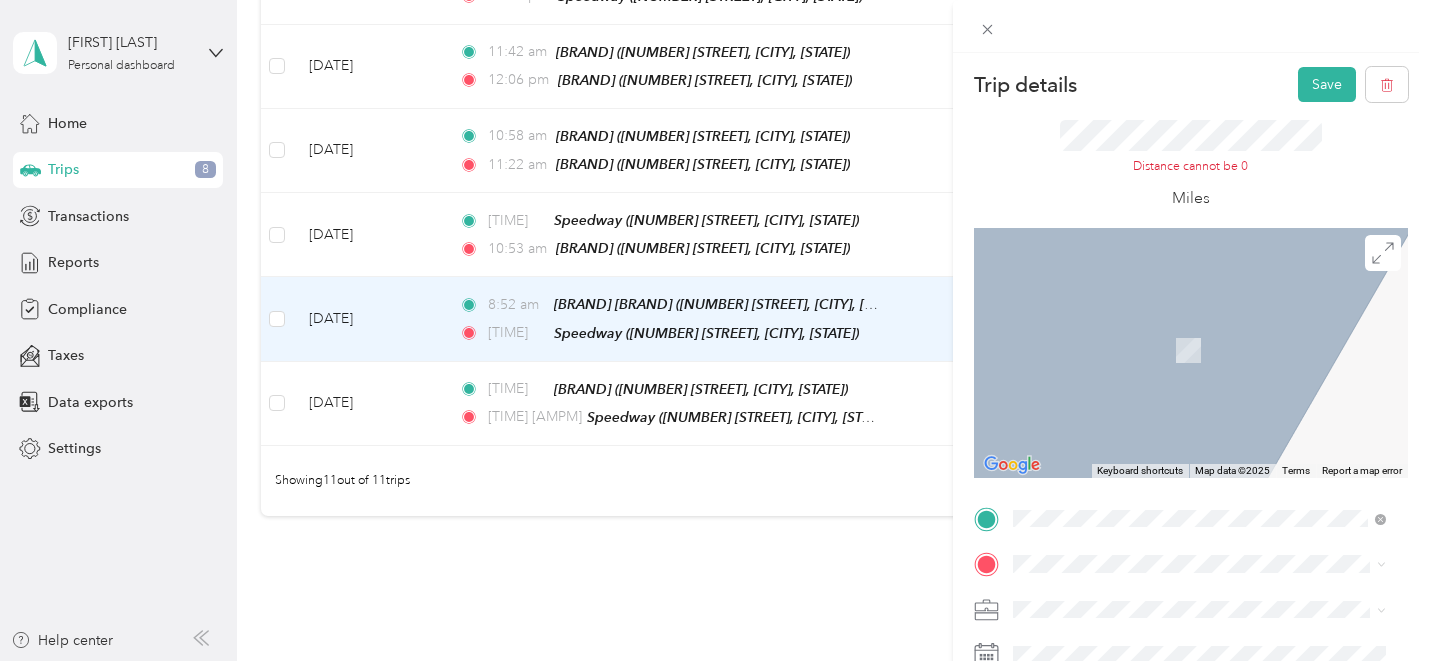 click on "TEAM Speedway 4096 Plainfield Ave NE, 495251623, Grand Rapids, MI, USA" at bounding box center [1214, 348] 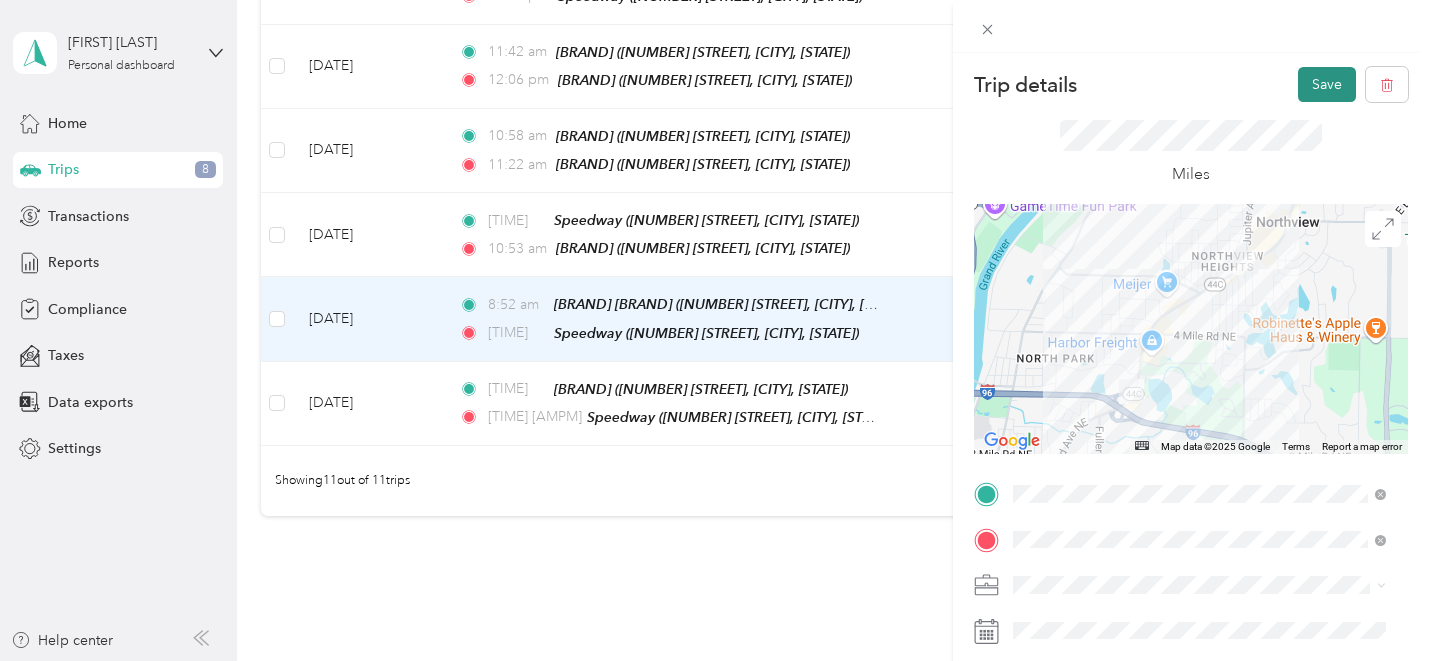 click on "Save" at bounding box center (1327, 84) 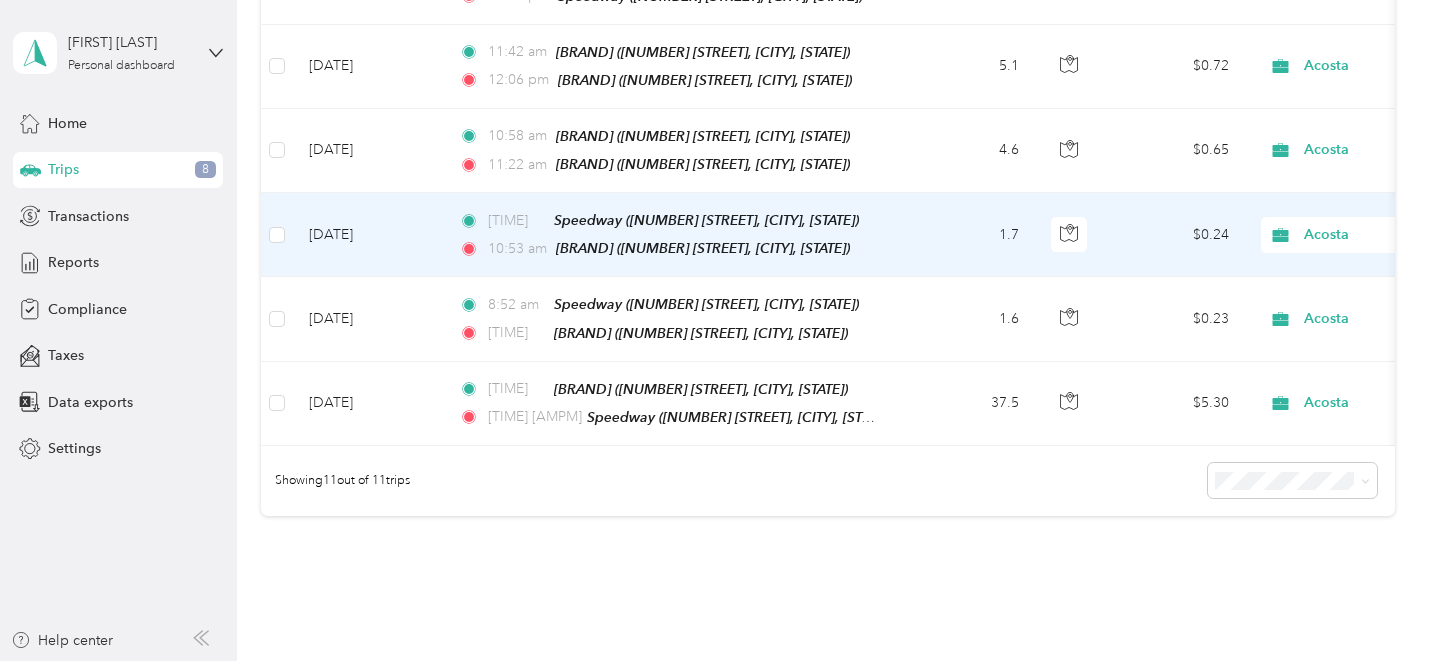 click on "10:31 am Speedway (3210 Plainfield Ave NE, Grand Rapids, MI) 10:53 am Speedway (4096 Plainfield Ave NE, Grand Rapids, MI)" at bounding box center (673, 235) 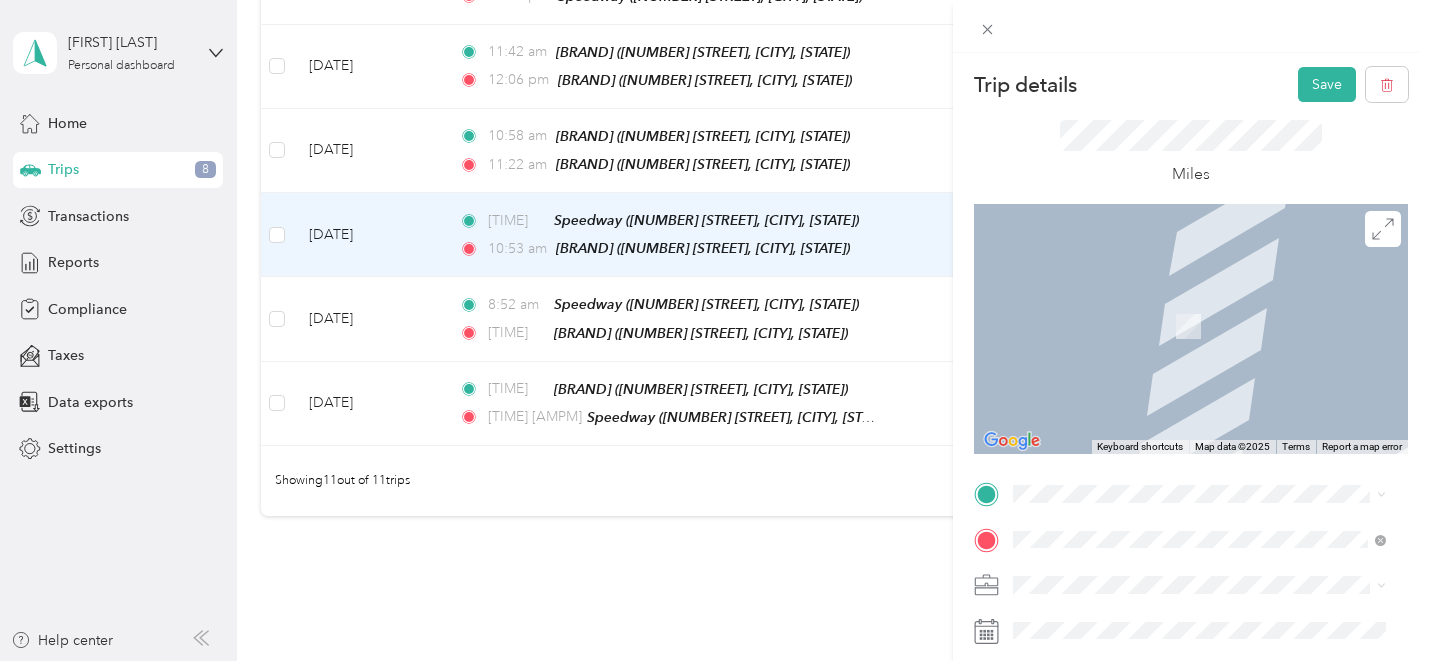 click on "TEAM Speedway 4096 Plainfield Ave NE, 495251623, Grand Rapids, MI, USA" at bounding box center [1214, 275] 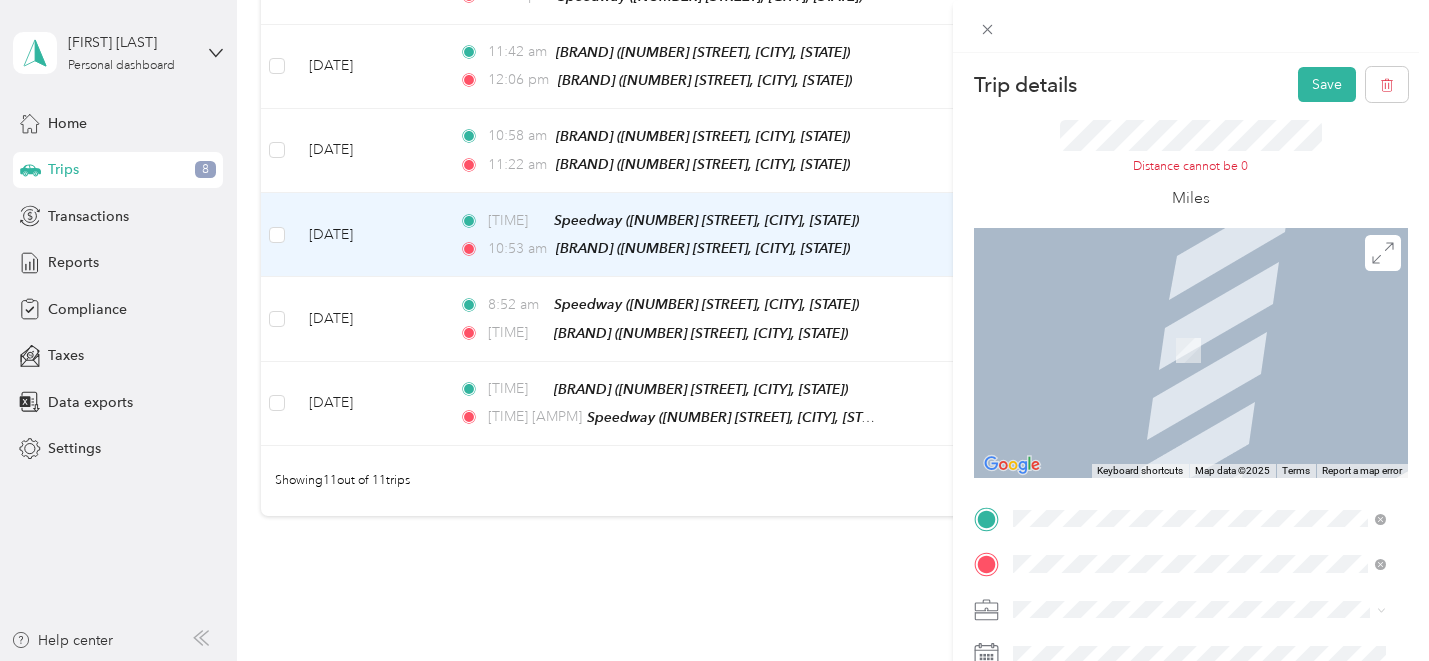 click on "TEAM Speedway 1533 Leonard St NE, 495055553, Grand Rapids, MI, USA" at bounding box center (1214, 354) 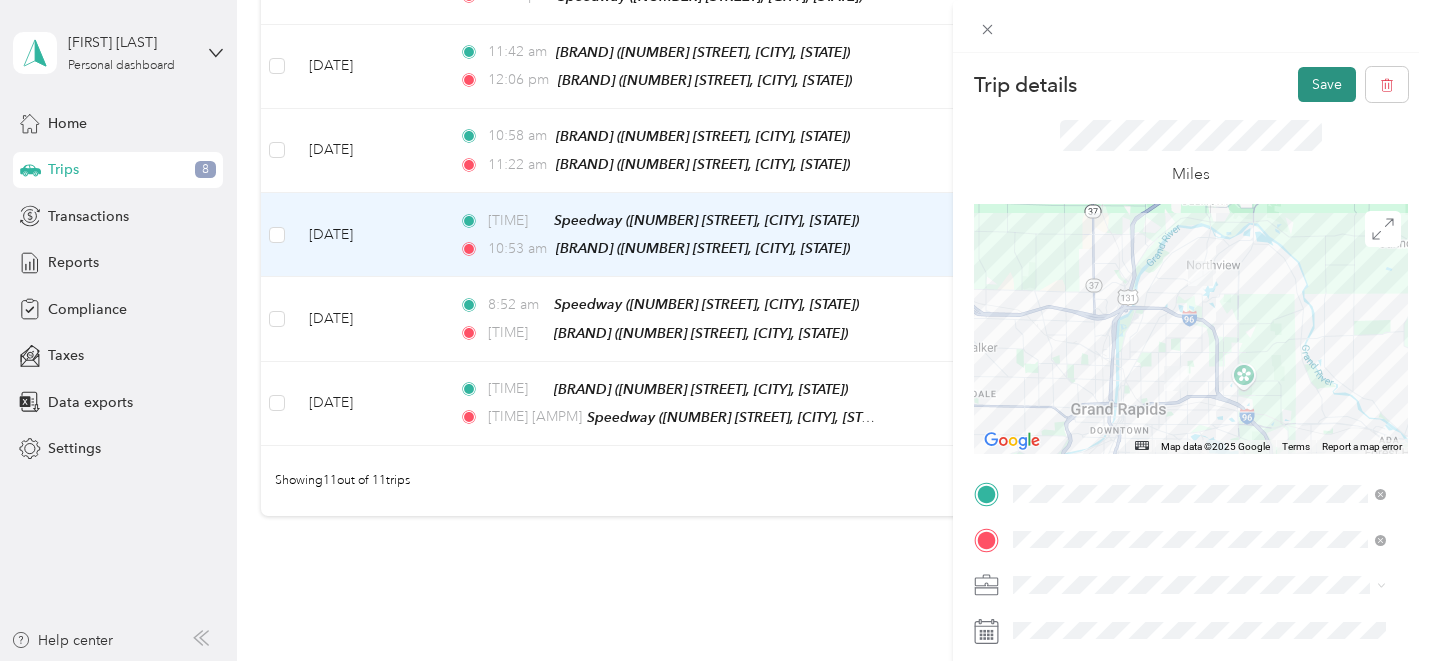 click on "Save" at bounding box center (1327, 84) 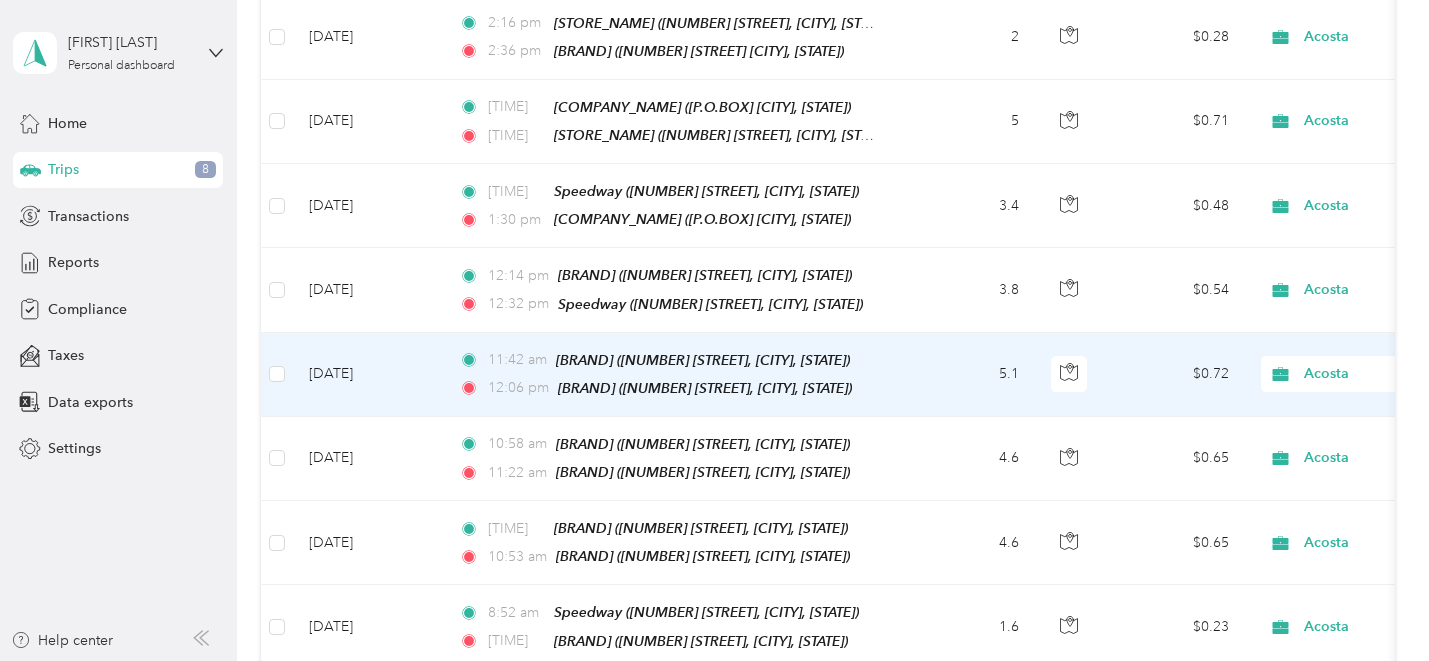 scroll, scrollTop: 471, scrollLeft: 0, axis: vertical 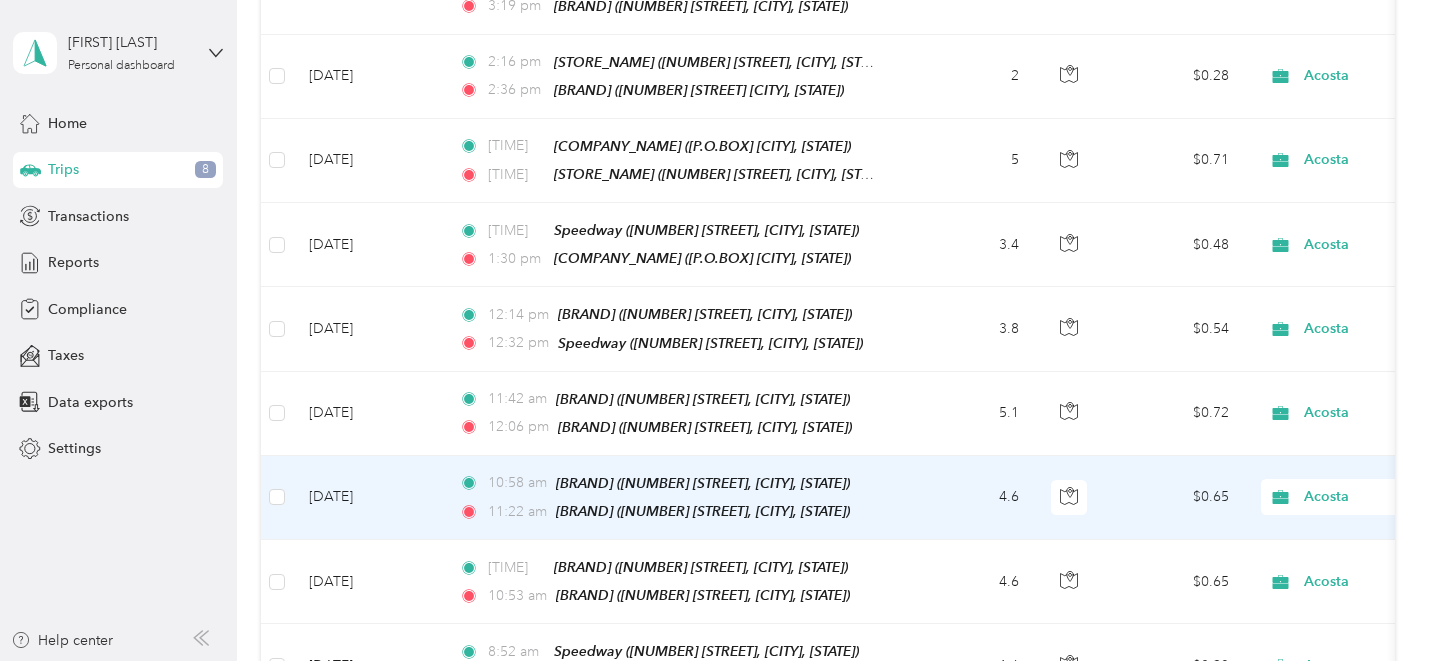 click on "4.6" at bounding box center (969, 498) 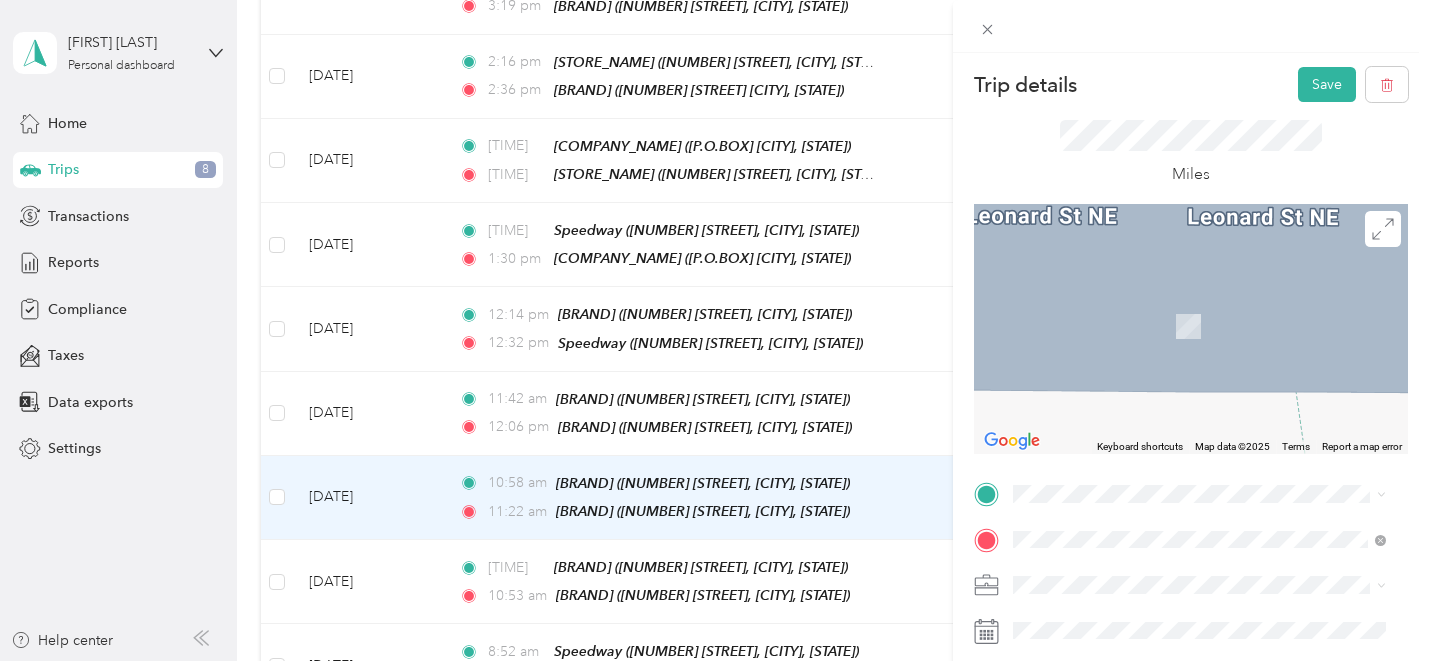 click on "1533 Leonard St NE, 495055553, Grand Rapids, MI, USA" at bounding box center (1196, 287) 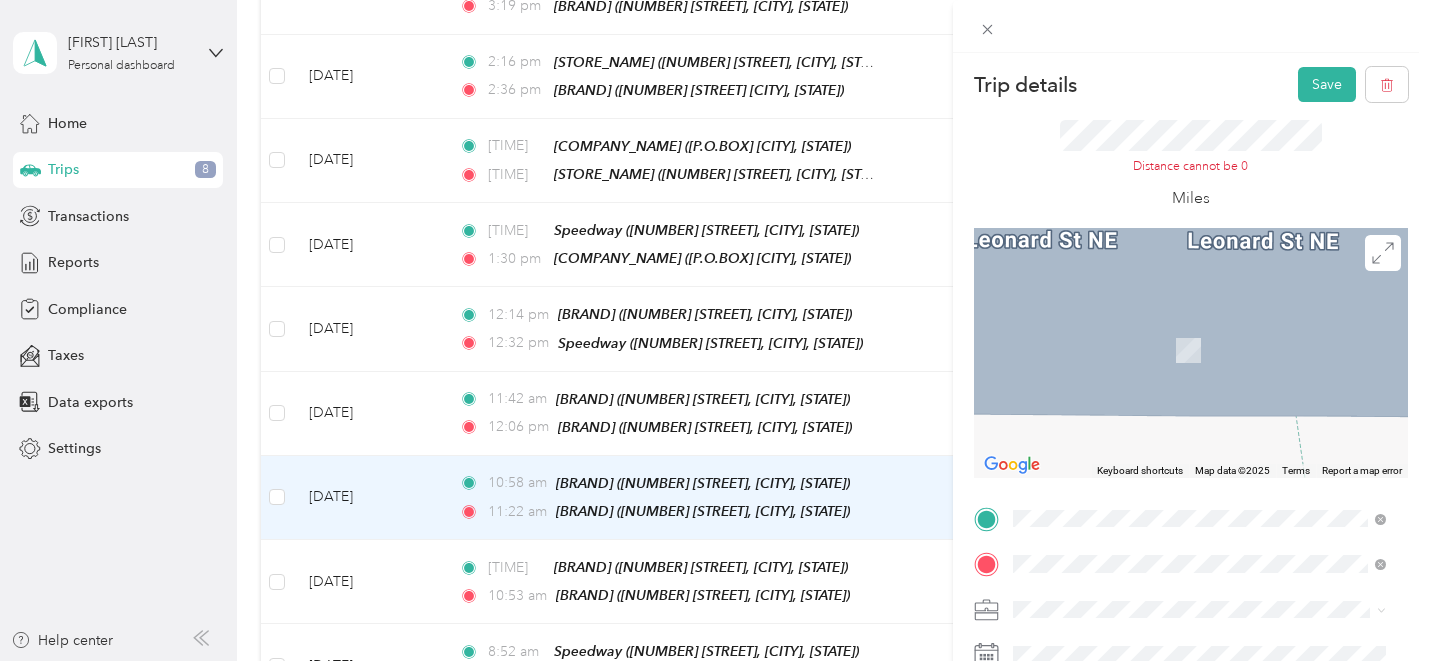 click on "TEAM Speedway 400 Leonard St NW, 495044226, Grand Rapids, MI, USA" at bounding box center [1214, 354] 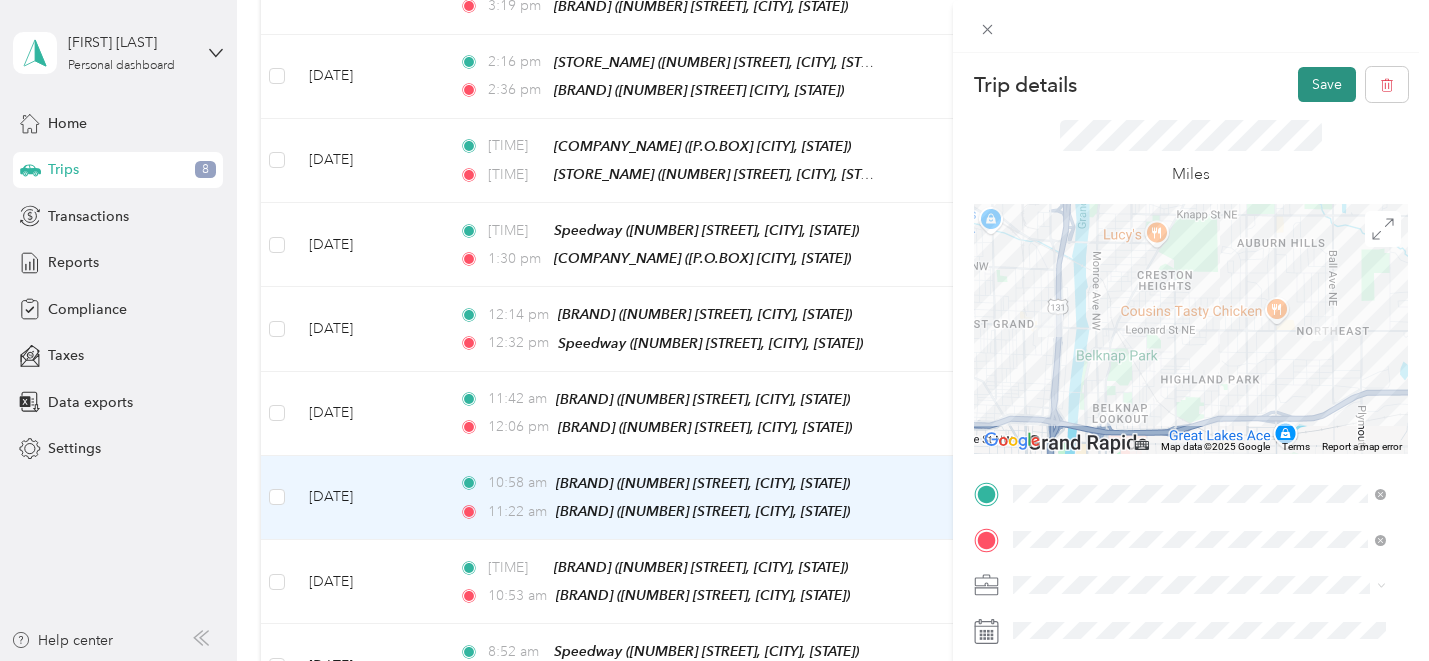 click on "Save" at bounding box center (1327, 84) 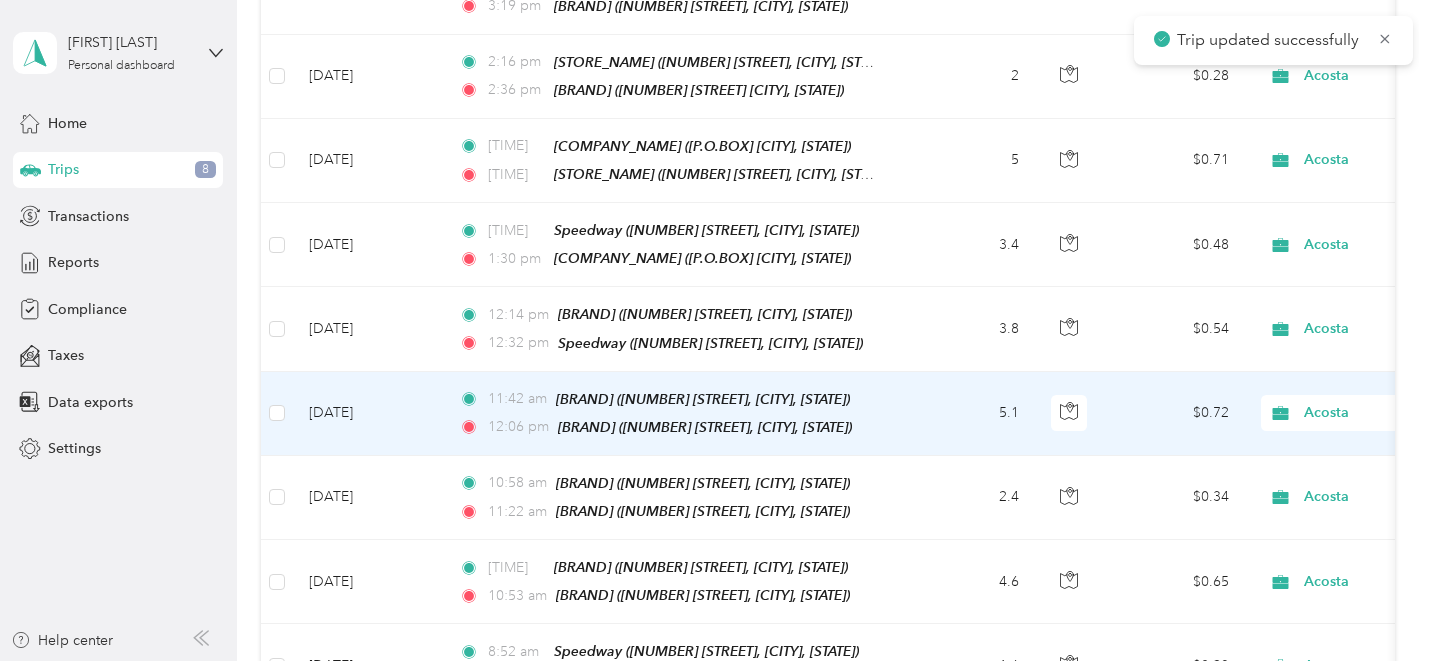 click on "5.1" at bounding box center [969, 414] 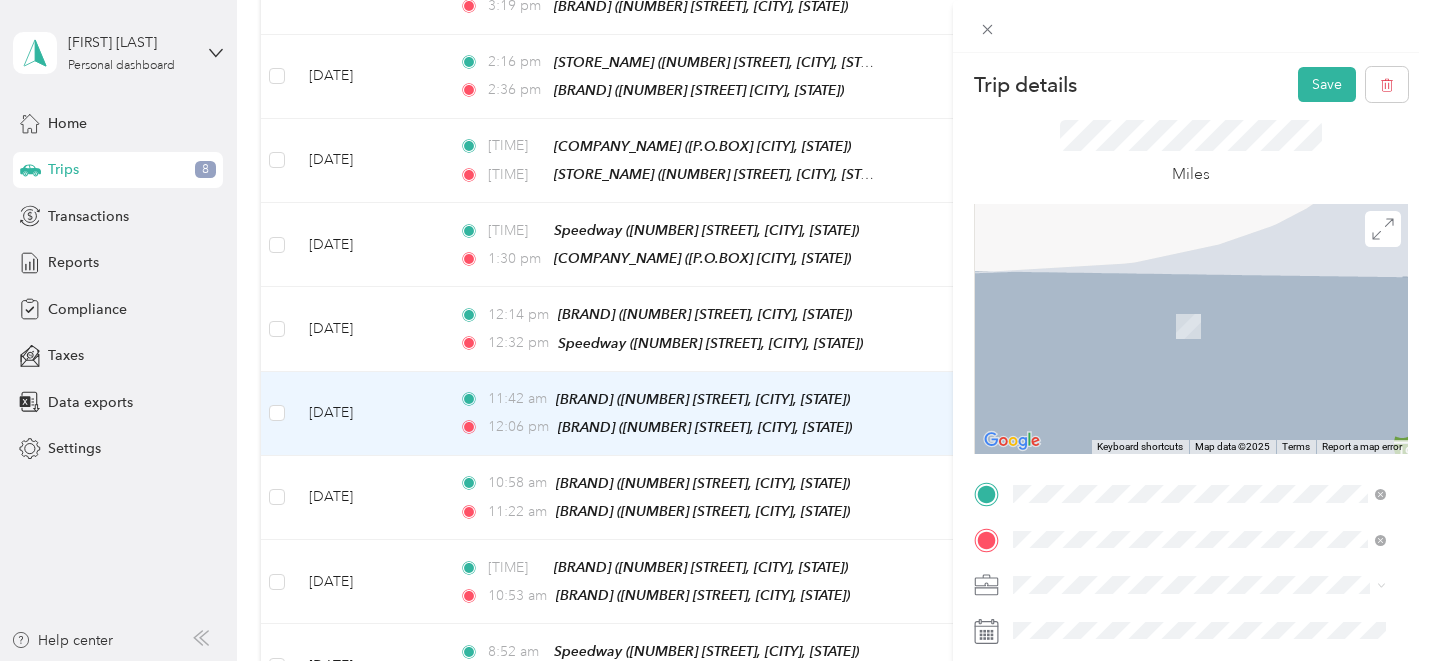 click on "TEAM Speedway 400 Leonard St NW, 495044226, Grand Rapids, MI, USA" at bounding box center (1214, 284) 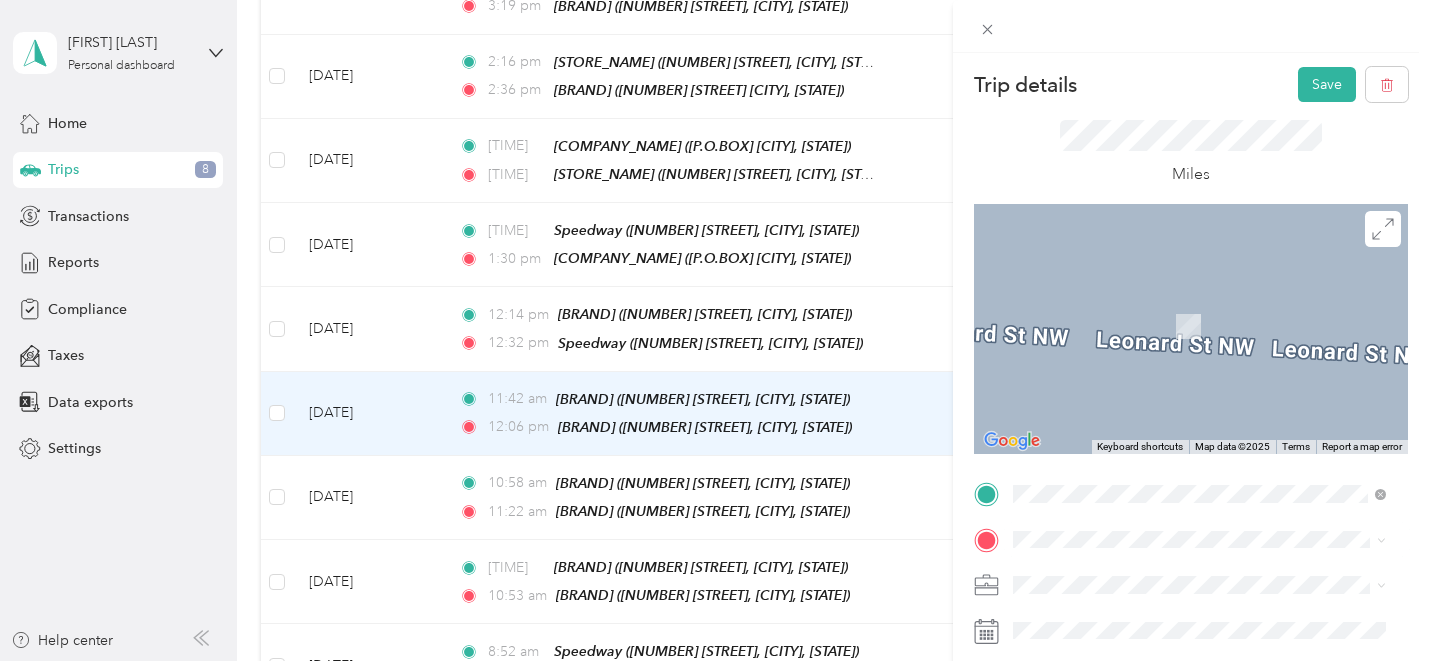 click on "TEAM J & H Family Store 1229 Walker Ave NW, 495044064, Grand Rapids, MI, USA" at bounding box center (1214, 328) 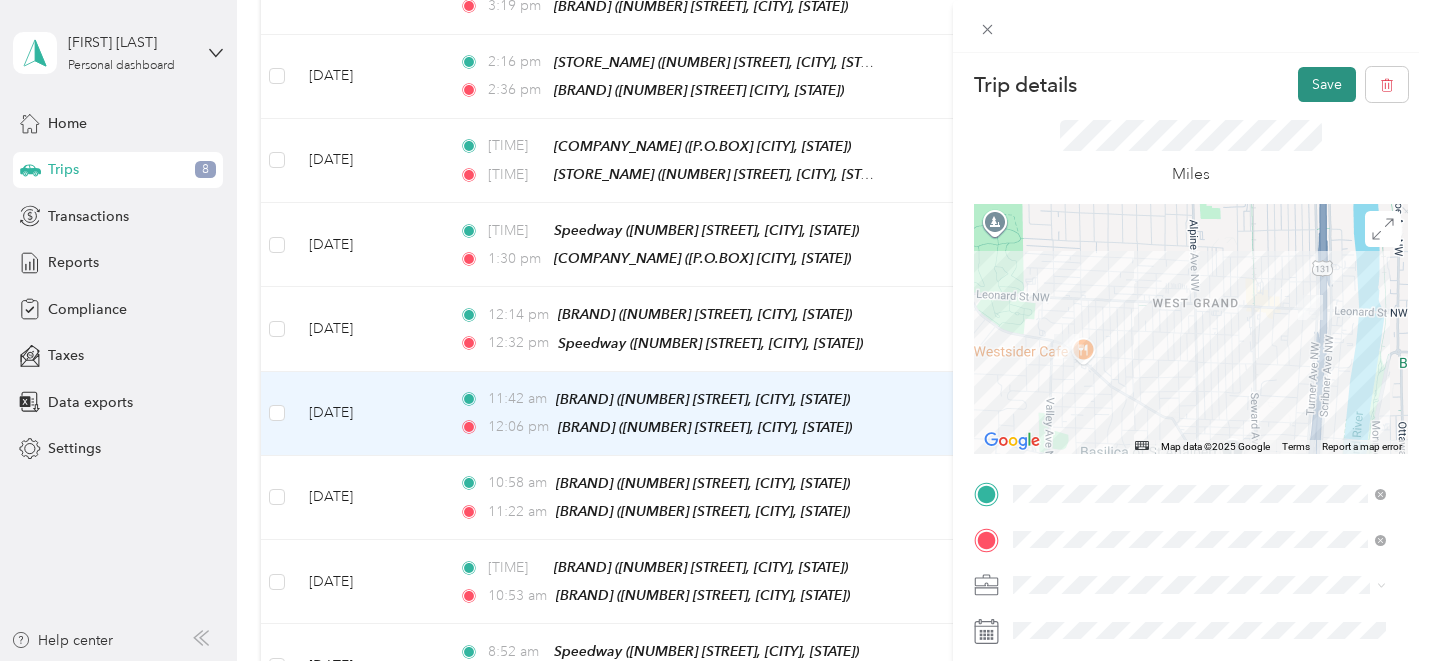 click on "Save" at bounding box center [1327, 84] 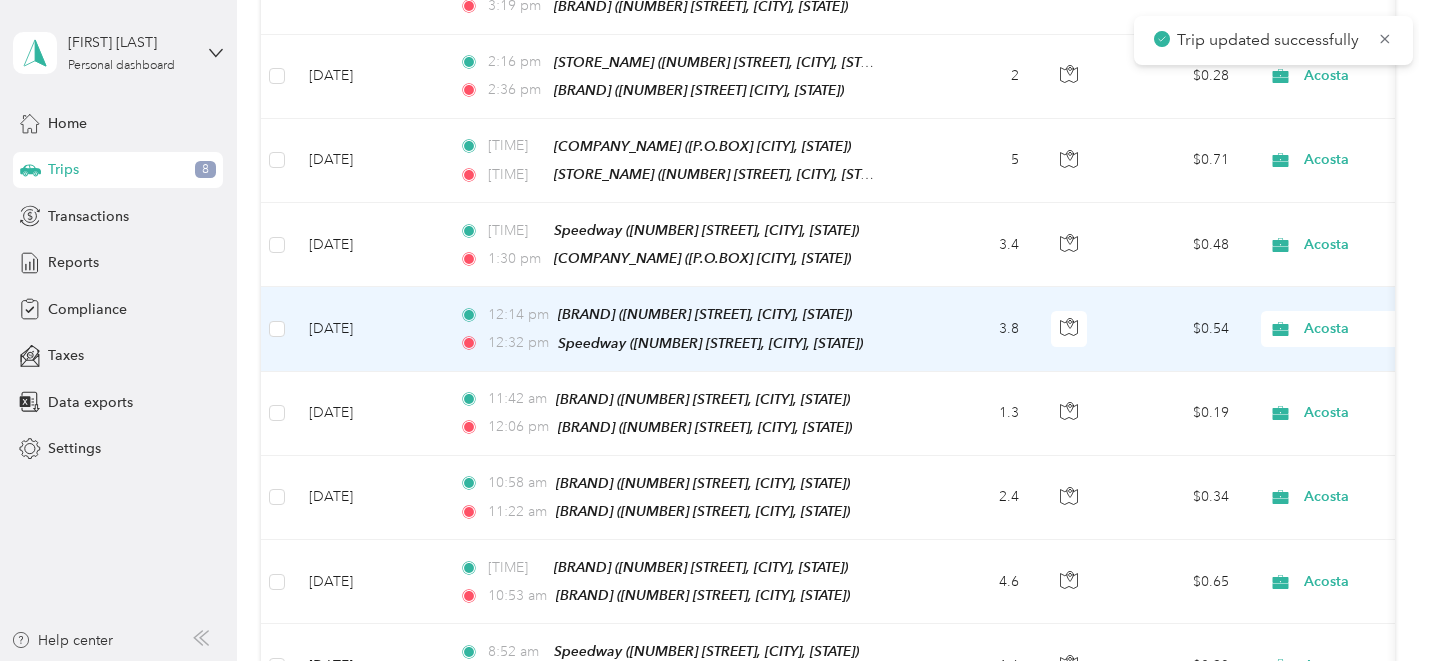 click on "3.8" at bounding box center (969, 329) 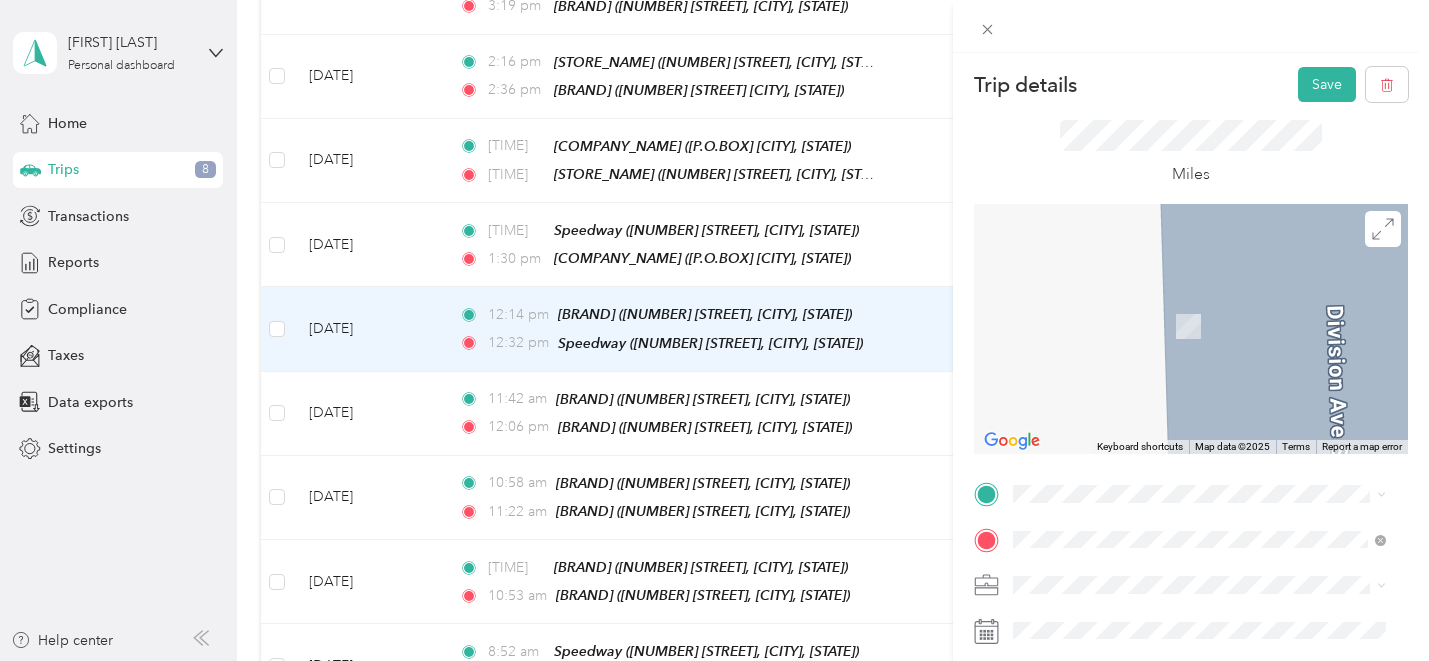 click on "TEAM J & H Family Store 1229 Walker Ave NW, 495044064, Grand Rapids, MI, USA" at bounding box center [1214, 281] 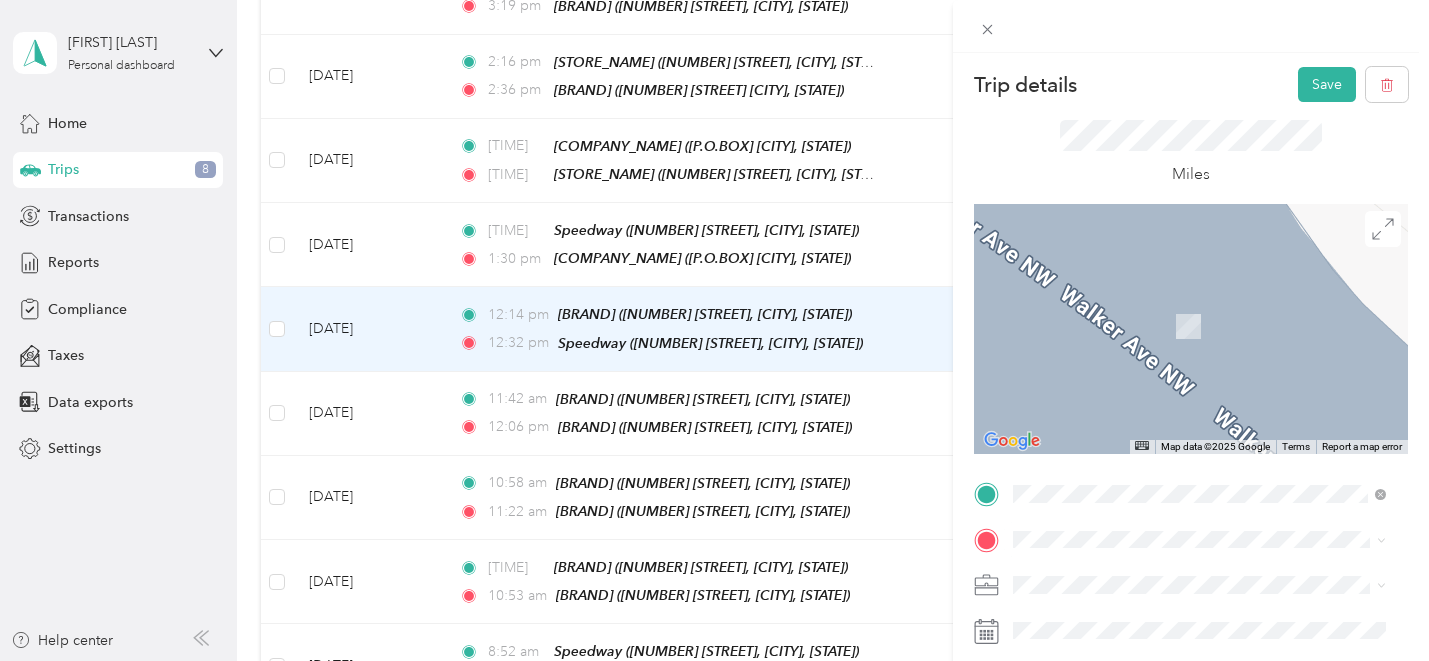 click on "TEAM Speedway 2360 28th St SW, 495192352, Wyoming, MI, USA" at bounding box center [1214, 323] 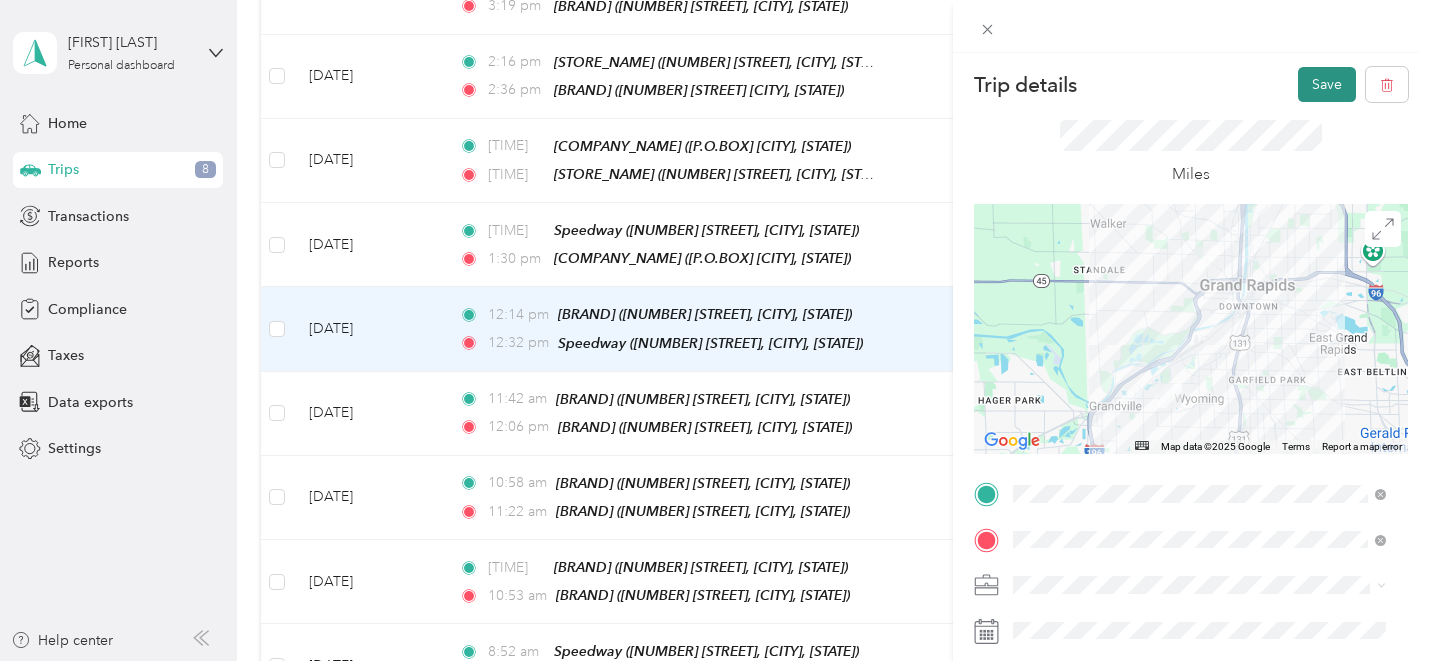 click on "Save" at bounding box center [1327, 84] 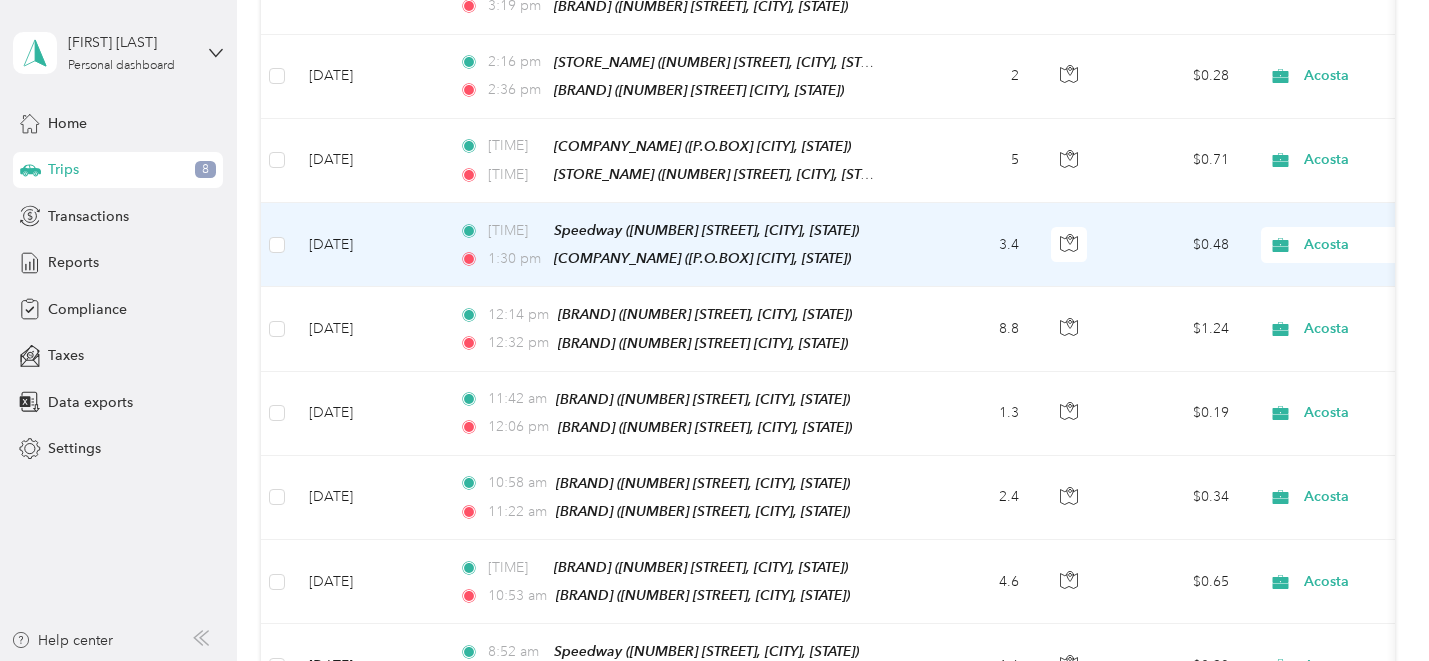 click on "3.4" at bounding box center (969, 245) 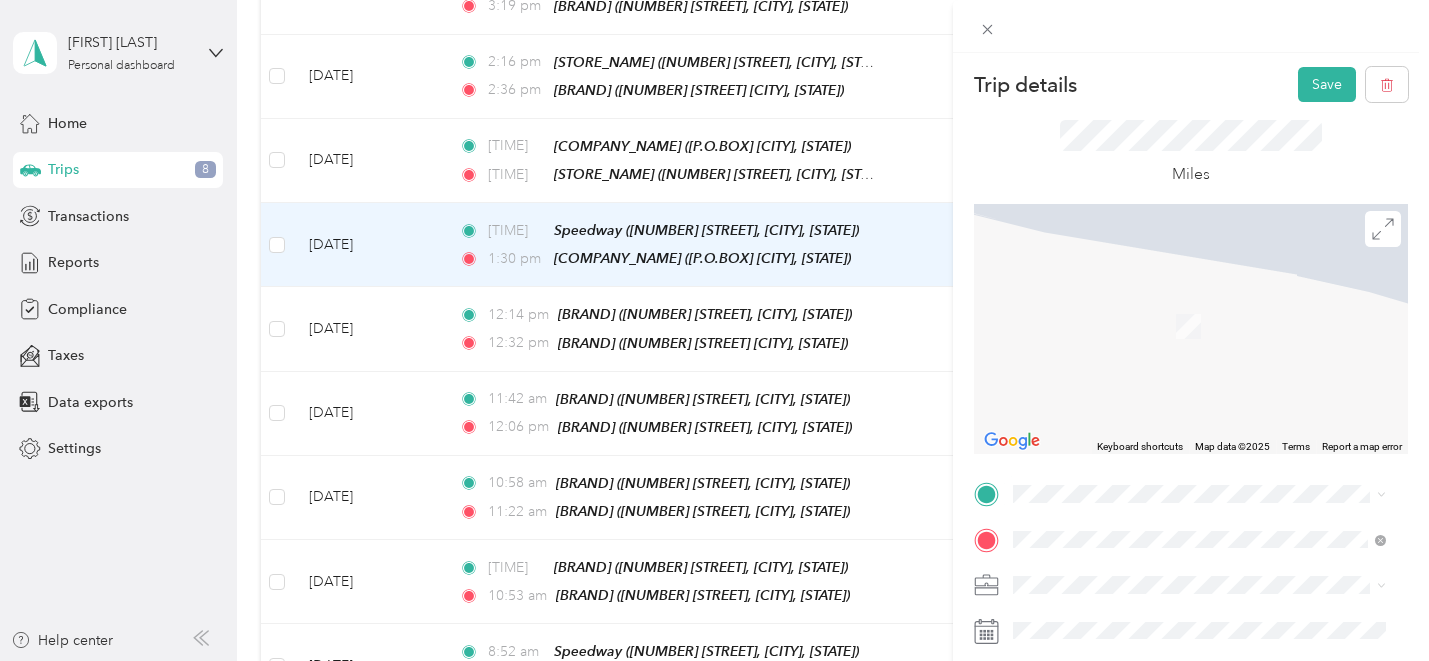 click on "TEAM Speedway 2360 28th St SW, 495192352, Wyoming, MI, USA" at bounding box center [1214, 281] 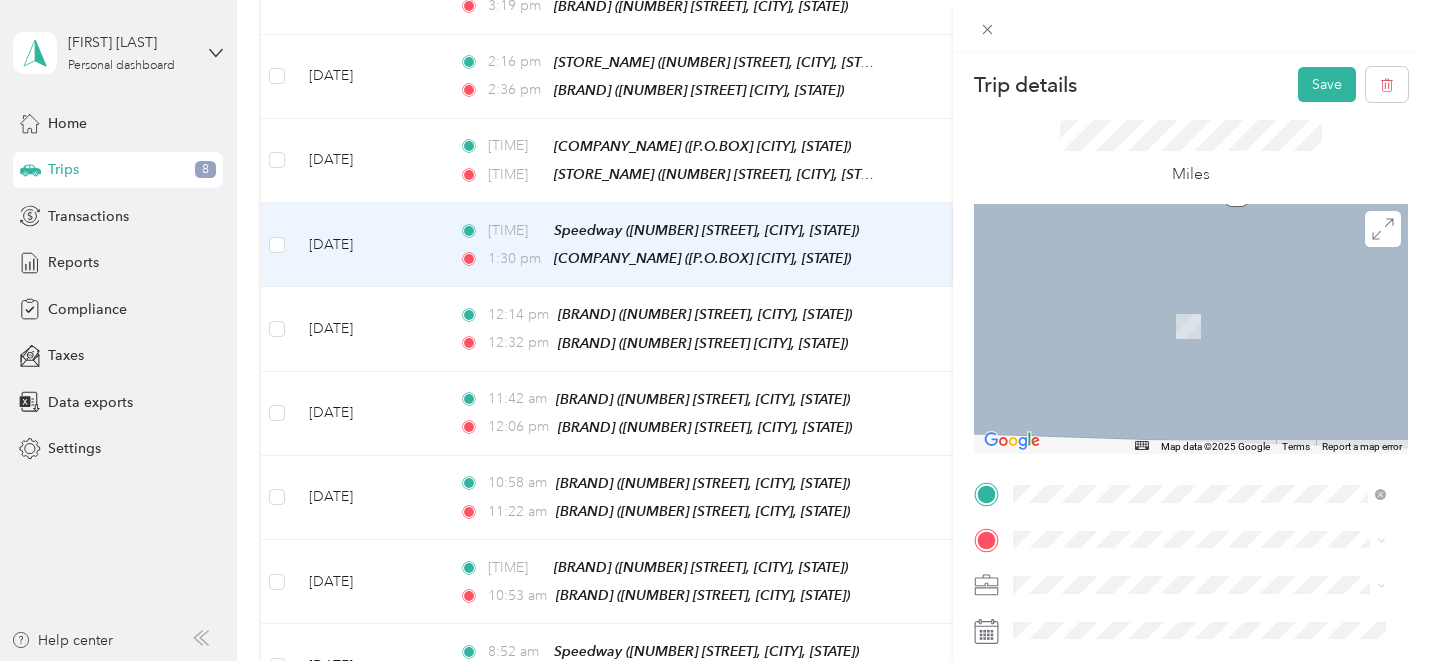 click on "TEAM Speedway 4390 Byron Center Ave SW, 495194206, Wyoming, MI, USA" at bounding box center [1214, 411] 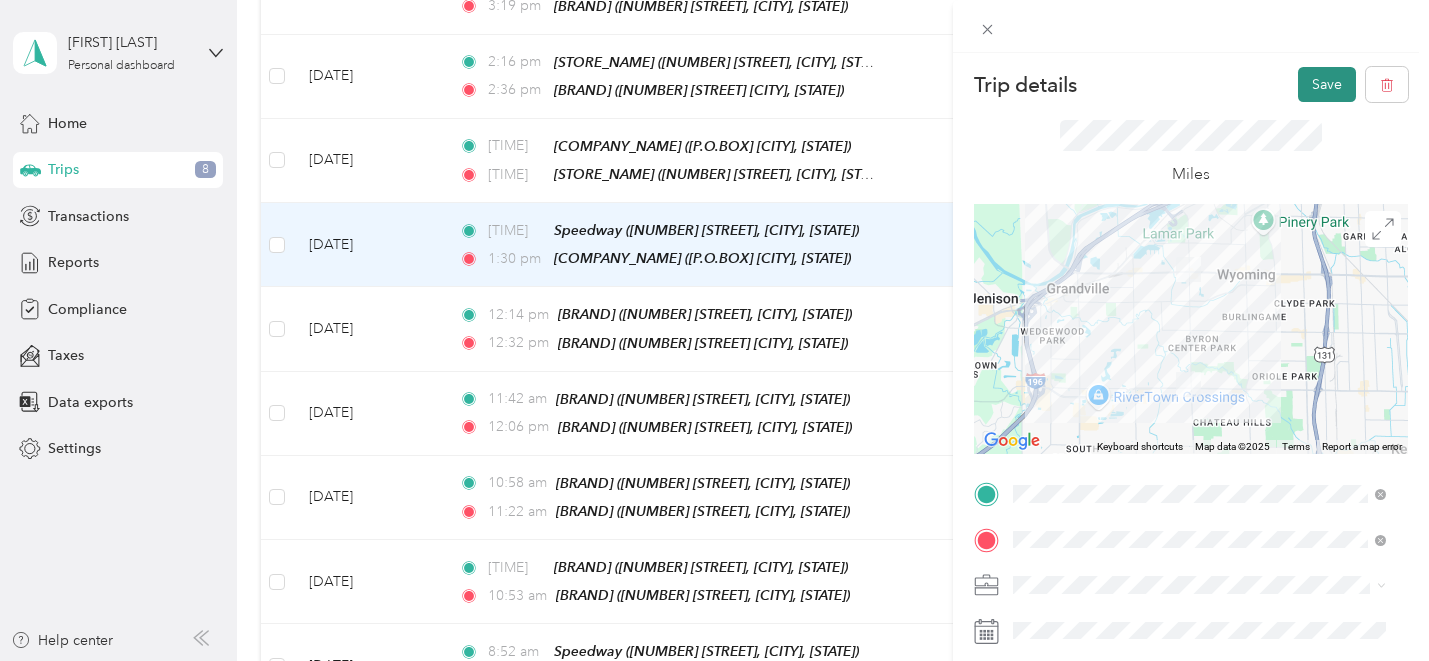 click on "Save" at bounding box center [1327, 84] 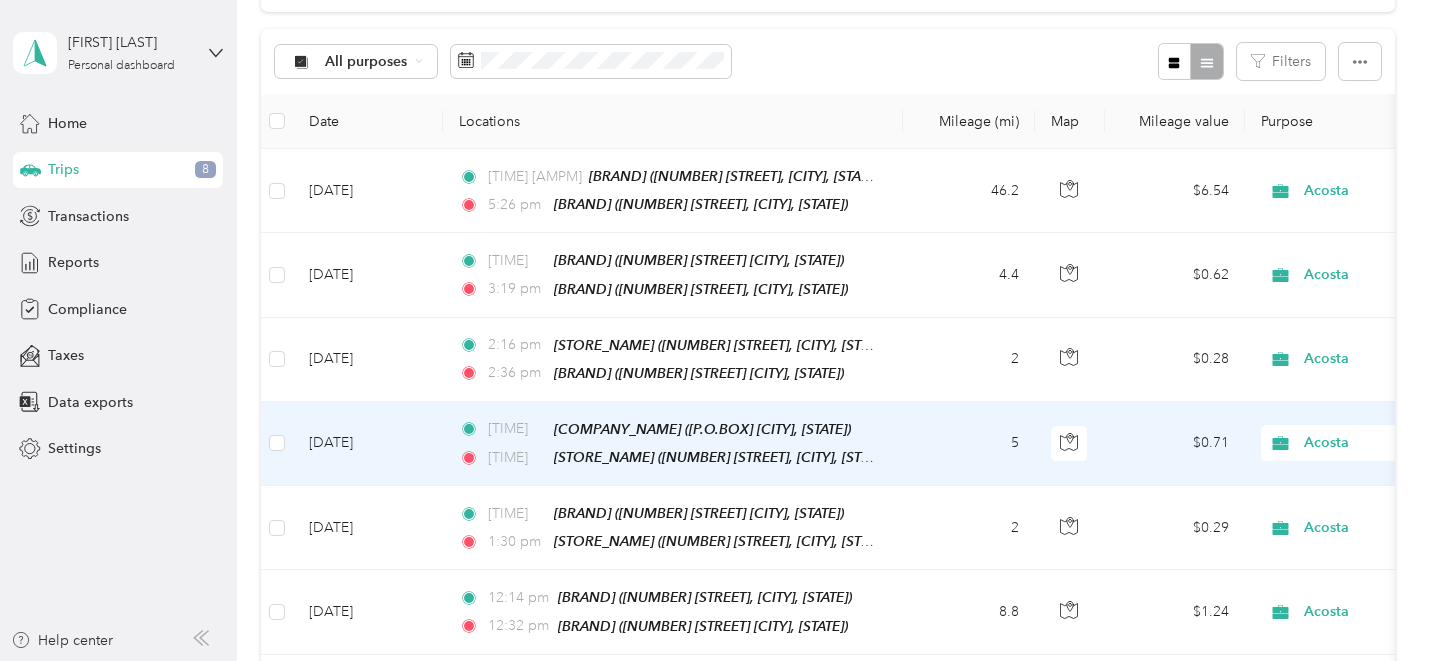 scroll, scrollTop: 167, scrollLeft: 0, axis: vertical 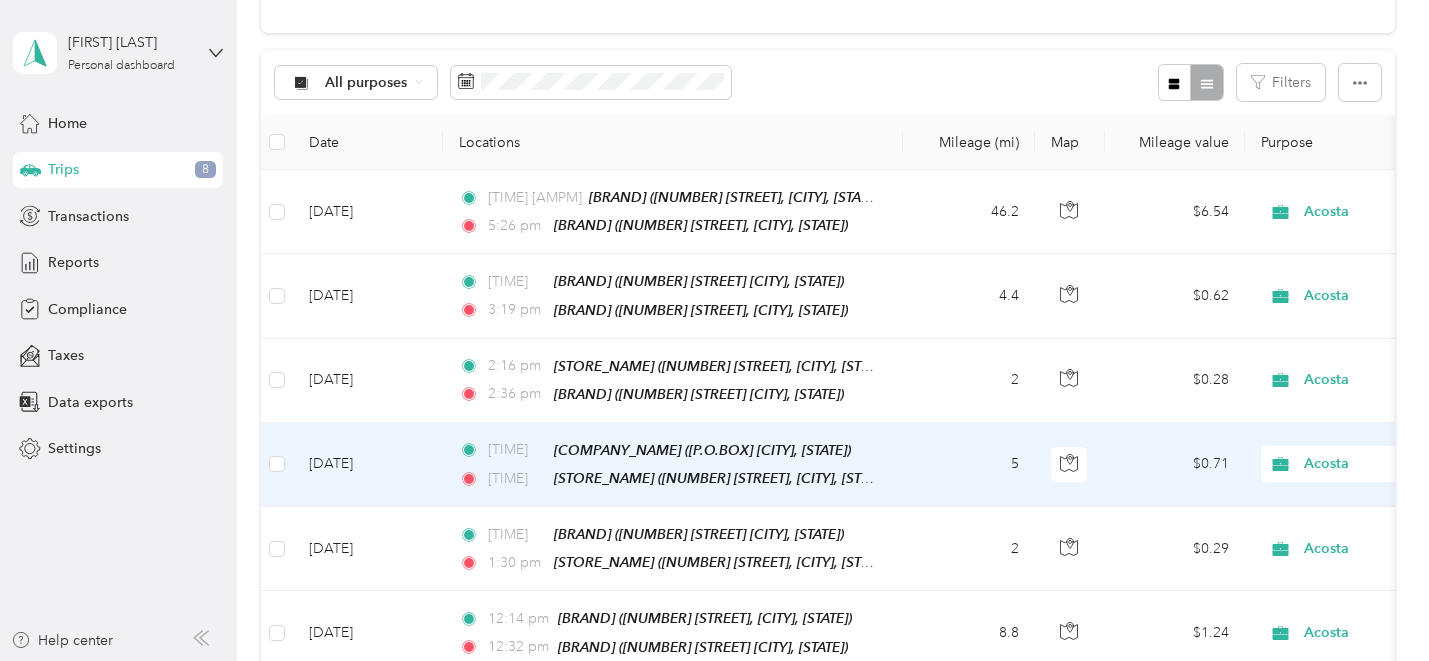 click on "5" at bounding box center (969, 465) 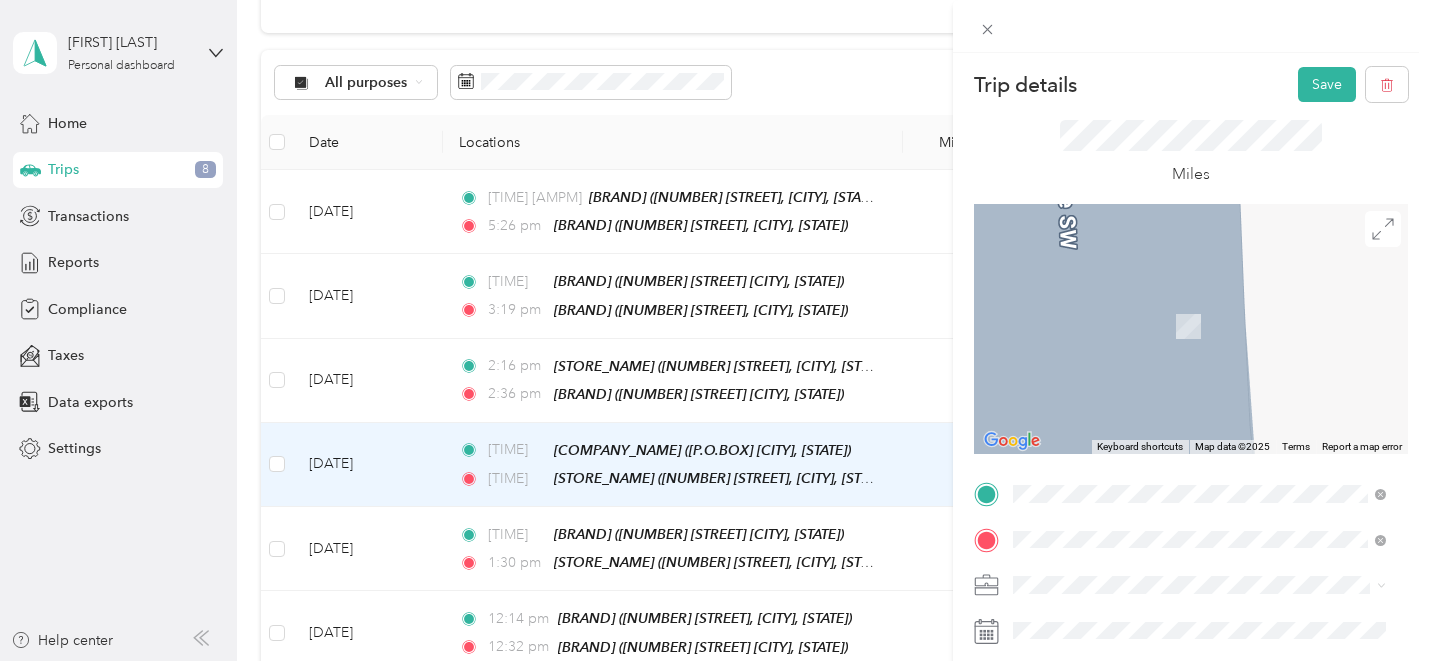 click on "TEAM Speedway 4390 Byron Center Ave SW, 495194206, Wyoming, MI, USA" at bounding box center (1214, 375) 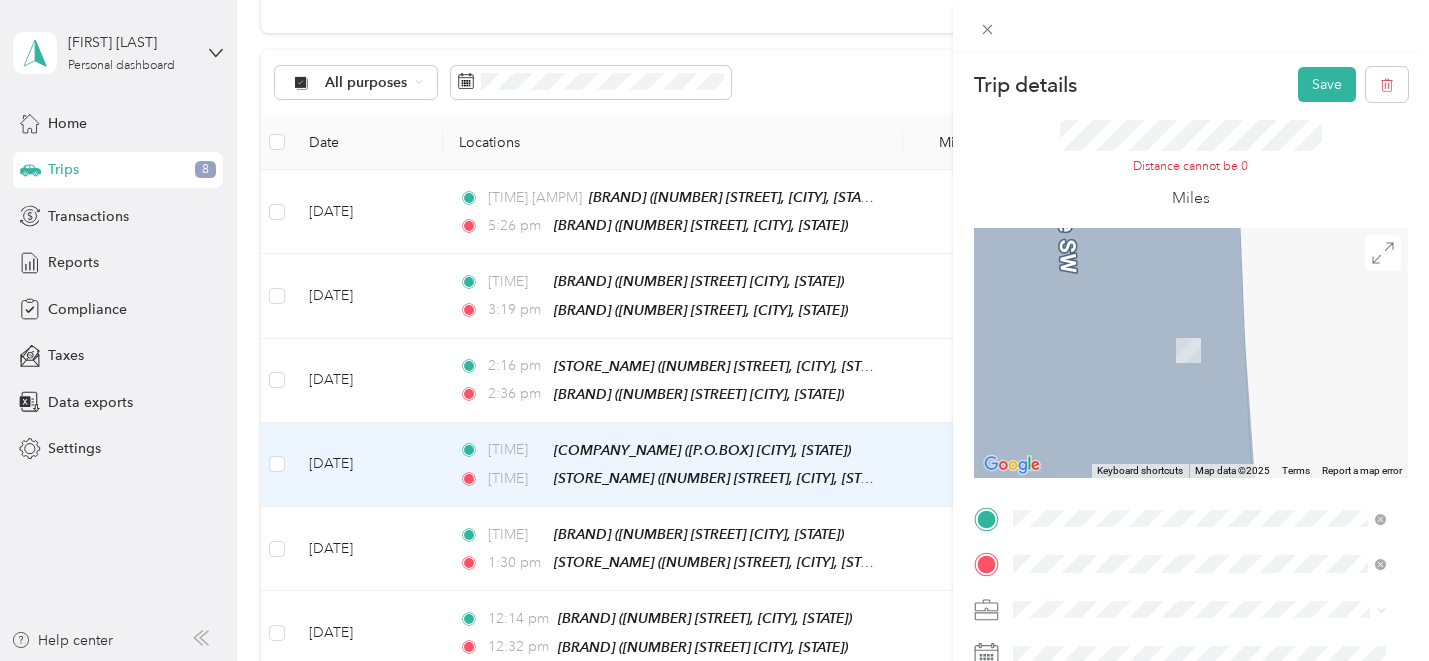 click on "TEAM Johnnys Markets 808 44th St SW, 495094491, Wyoming, MI, USA" at bounding box center [1214, 354] 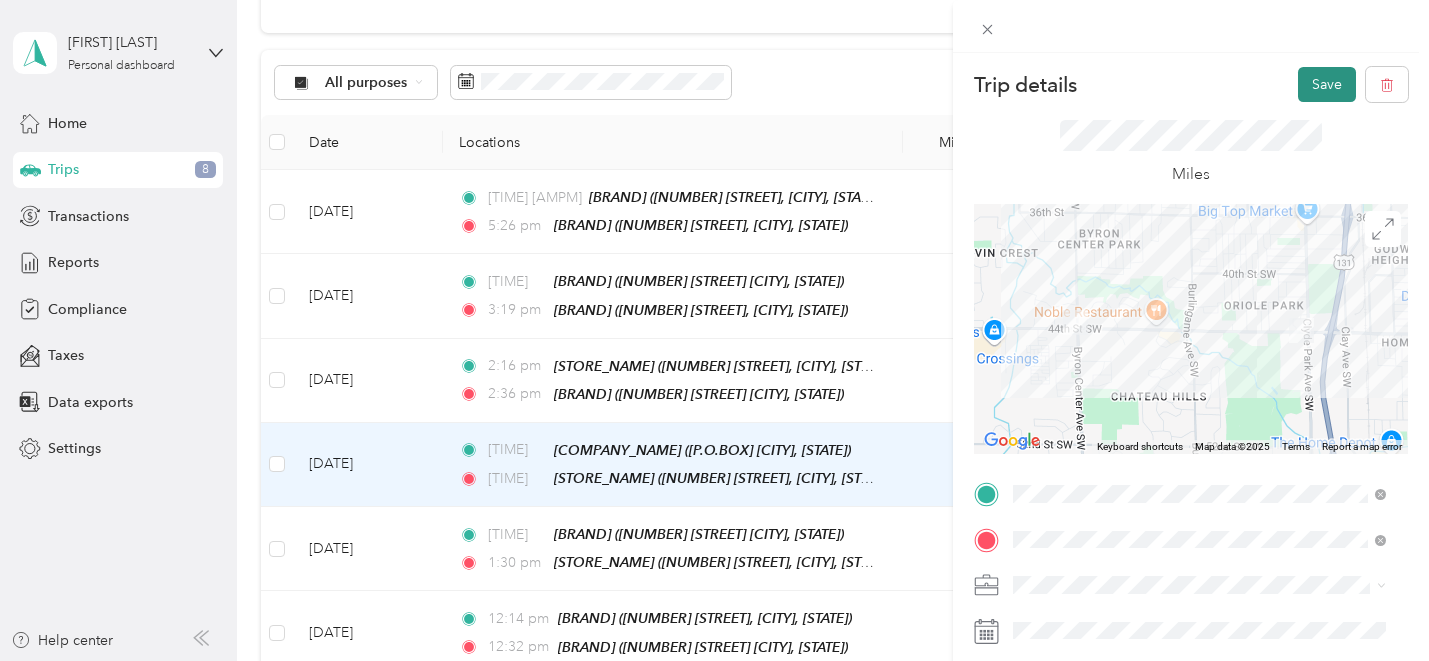 click on "Save" at bounding box center [1327, 84] 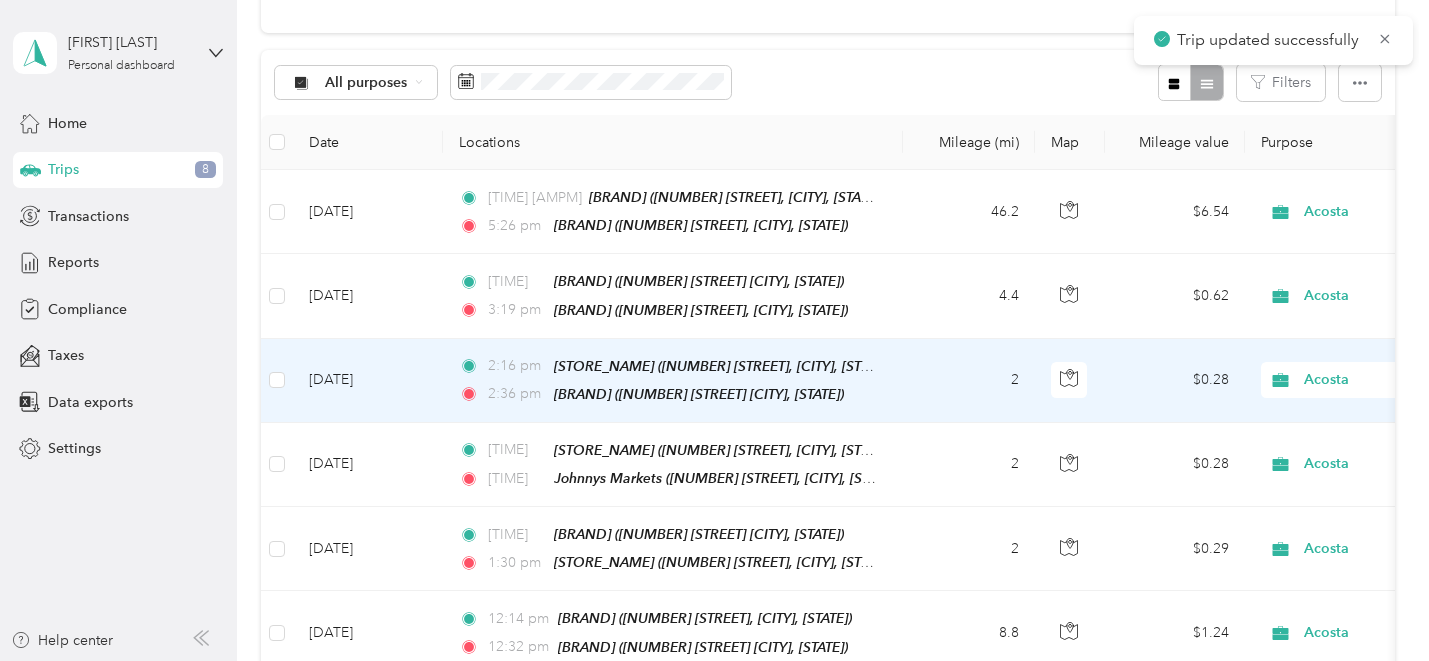 click on "2" at bounding box center [969, 381] 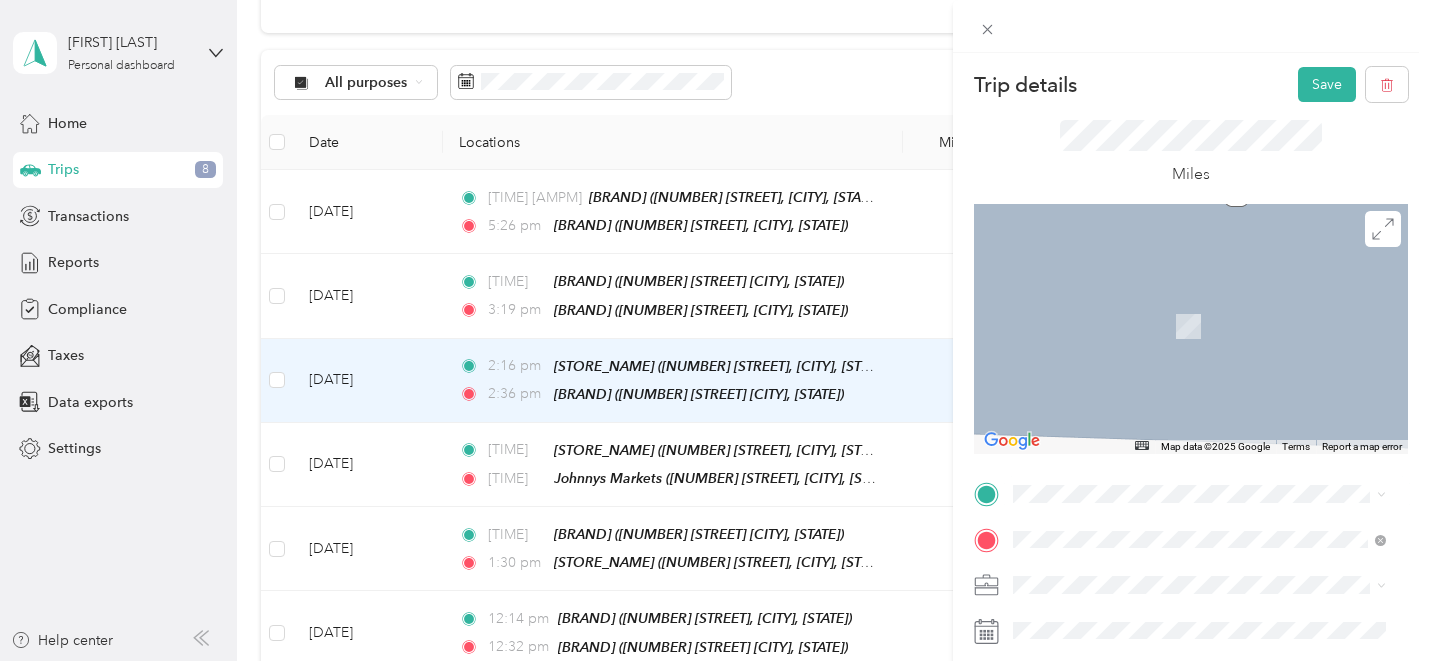 click on "TEAM Johnnys Markets 808 44th St SW, 495094491, Wyoming, MI, USA" at bounding box center [1199, 277] 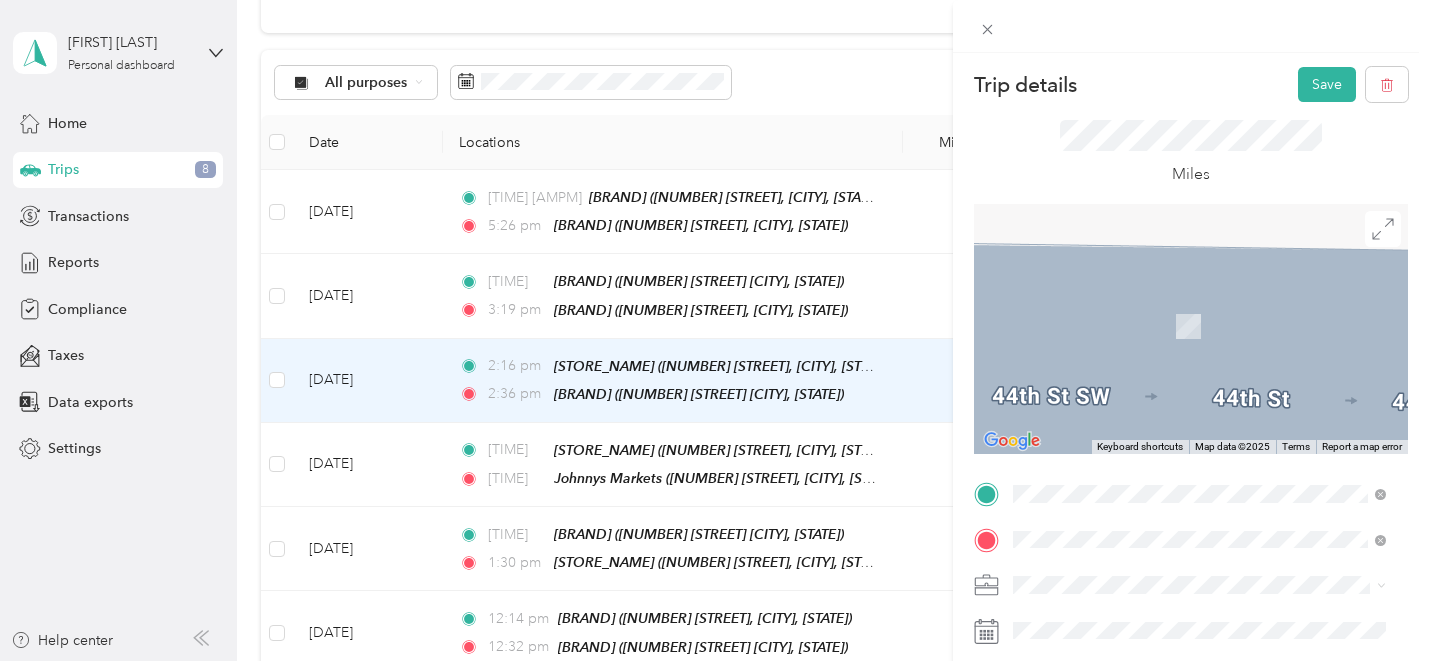 click on "TEAM J & H Family Store 4404 Clyde Park Ave SW, 495095109, Wyoming, MI, USA" at bounding box center (1214, 329) 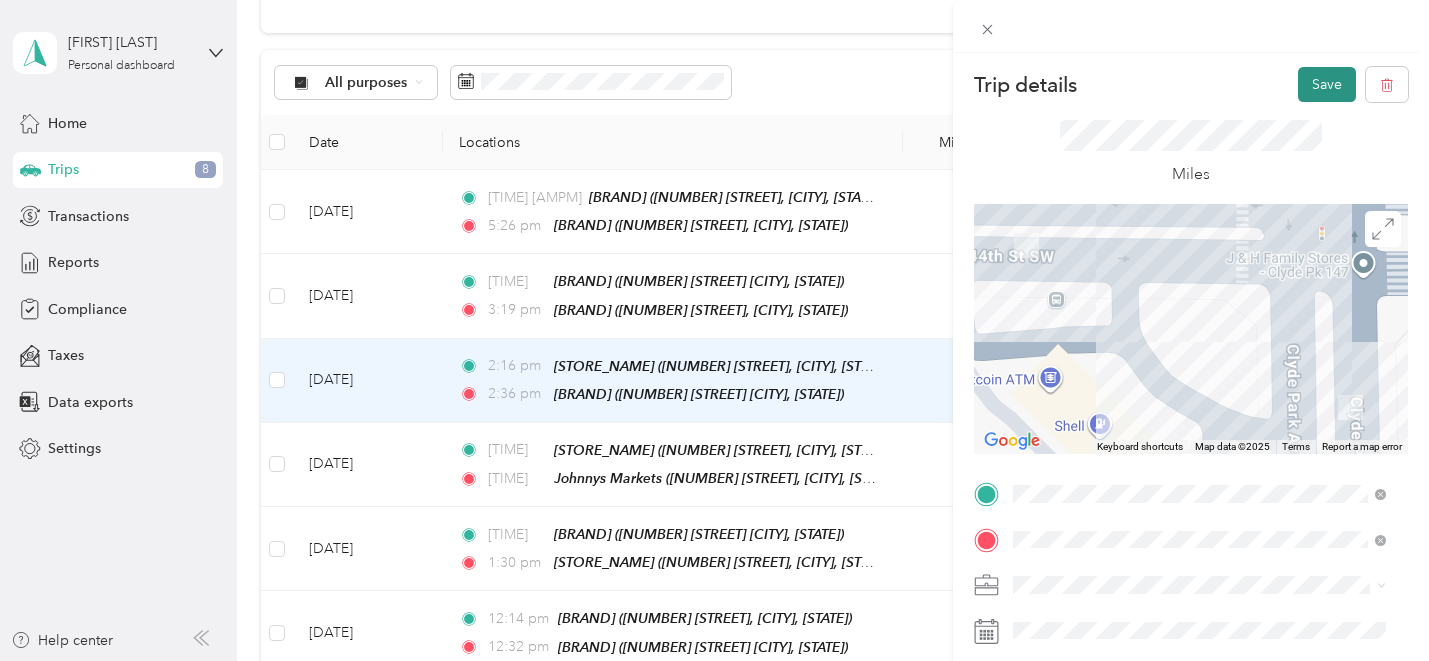 click on "Save" at bounding box center (1327, 84) 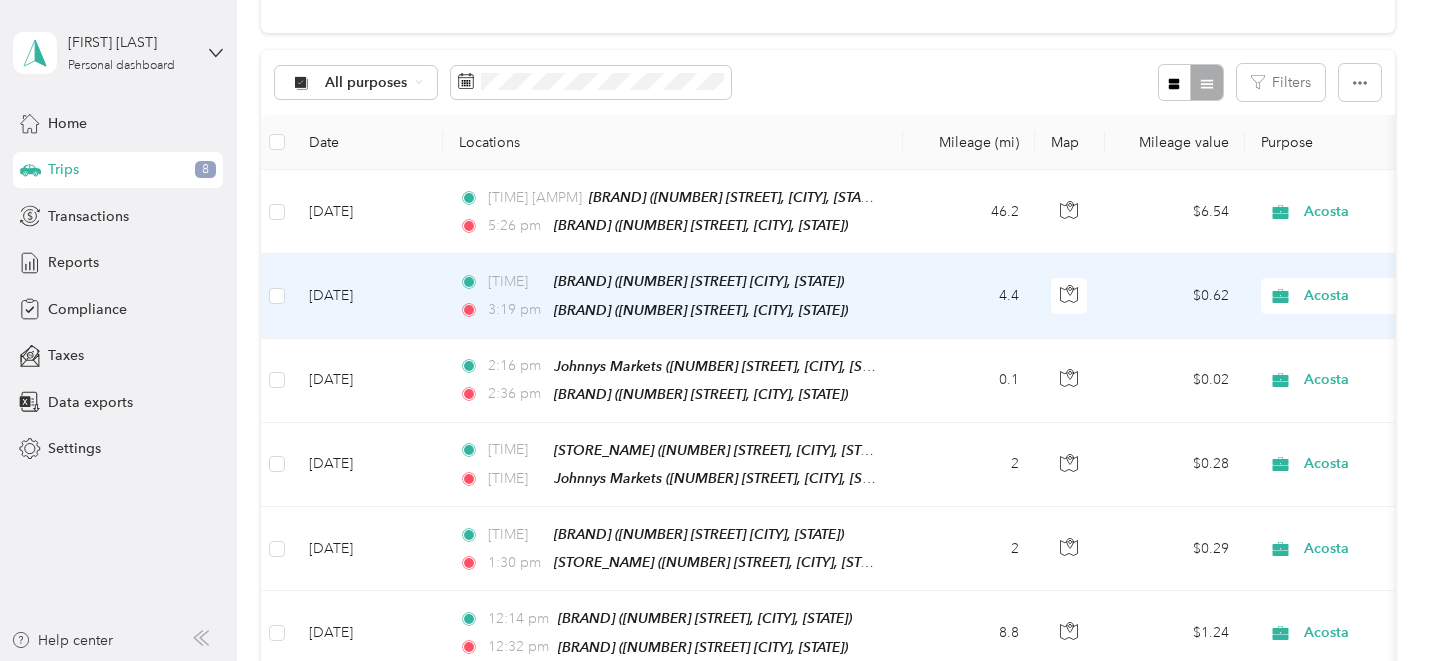 click on "2:53 pm Speedway (2360 28th St SW, Wyoming, MI) 3:19 pm J & H Family Store (4404 Clyde Park Ave SW, Wyoming, MI)" at bounding box center [673, 296] 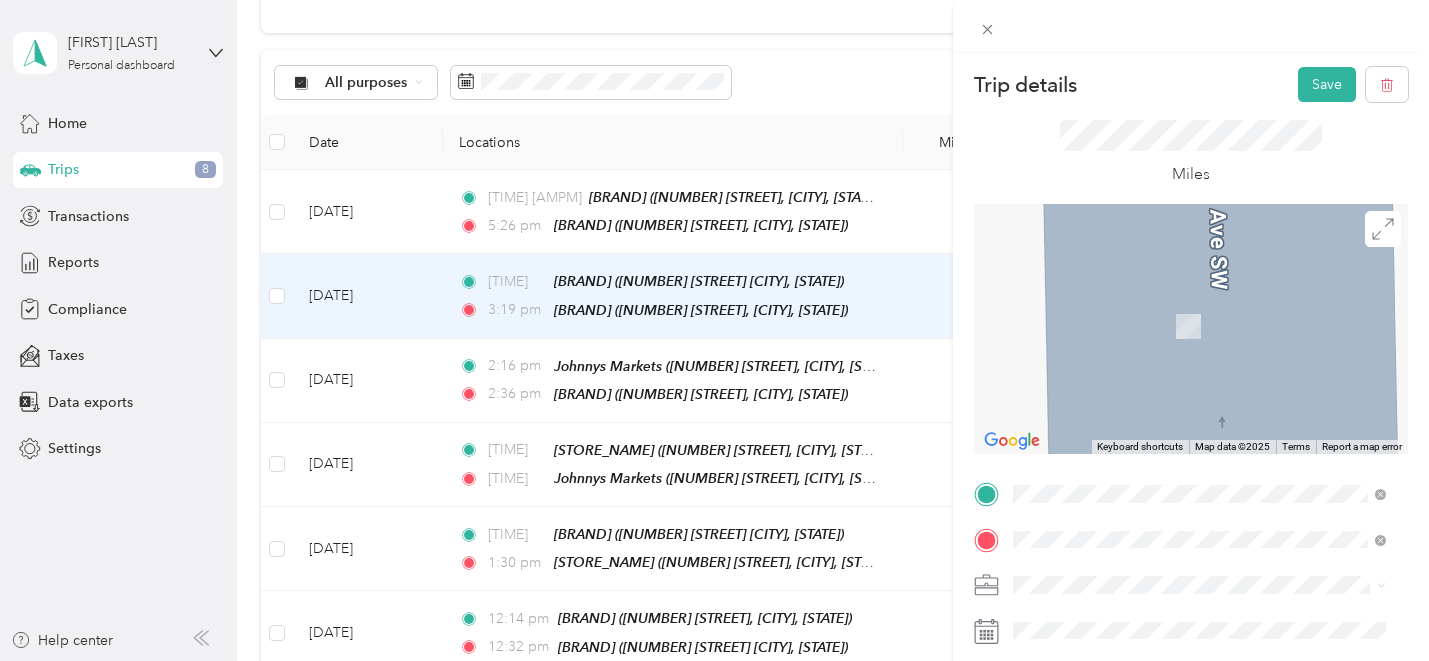click on "[NUMBER] [STREET], [POSTAL_CODE], [CITY], [STATE], [COUNTRY]" at bounding box center [1203, 298] 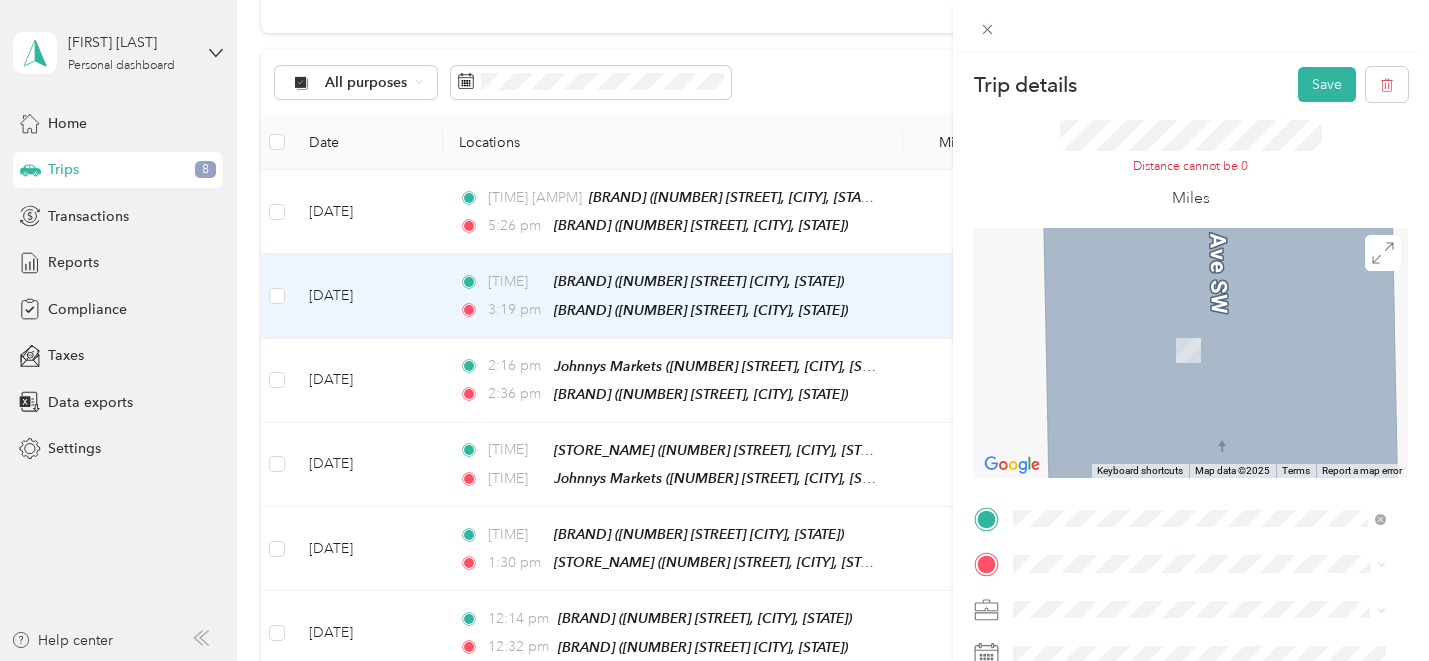 click on "815 52nd St SE, 495086001, Grand Rapids, MI, USA" at bounding box center (1196, 364) 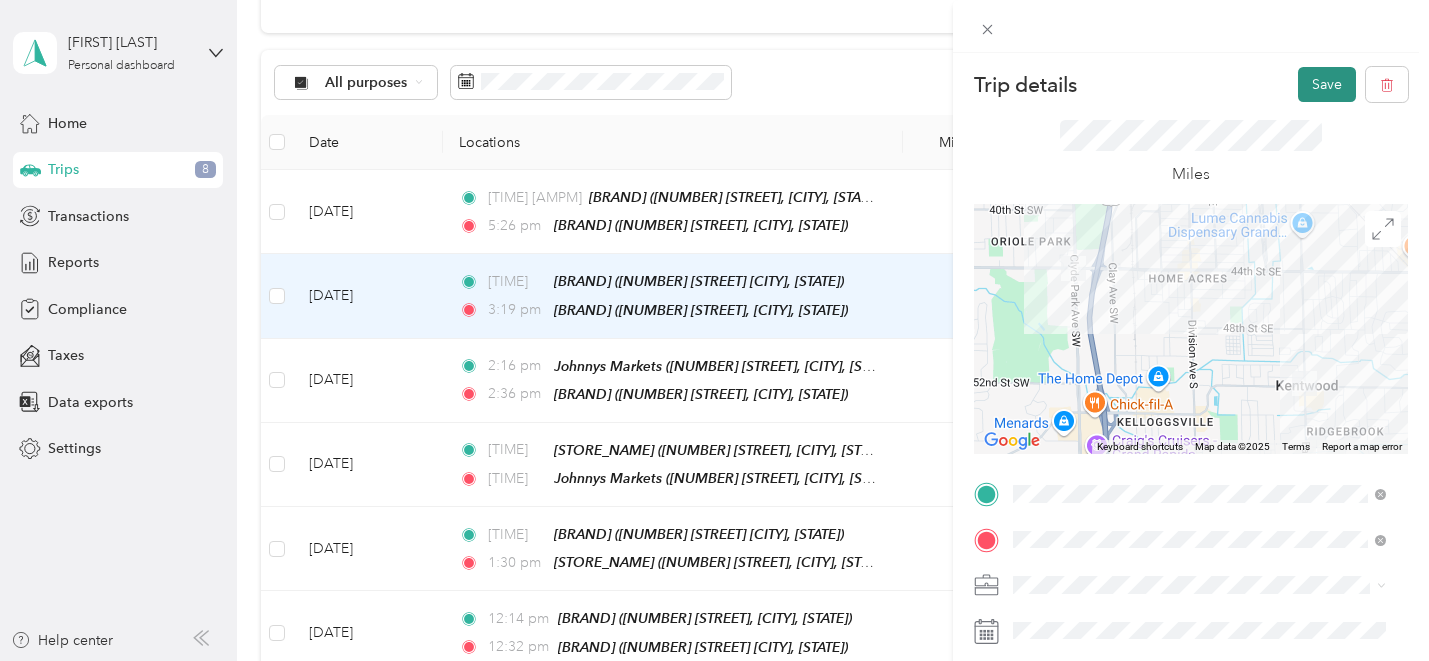 click on "Save" at bounding box center [1327, 84] 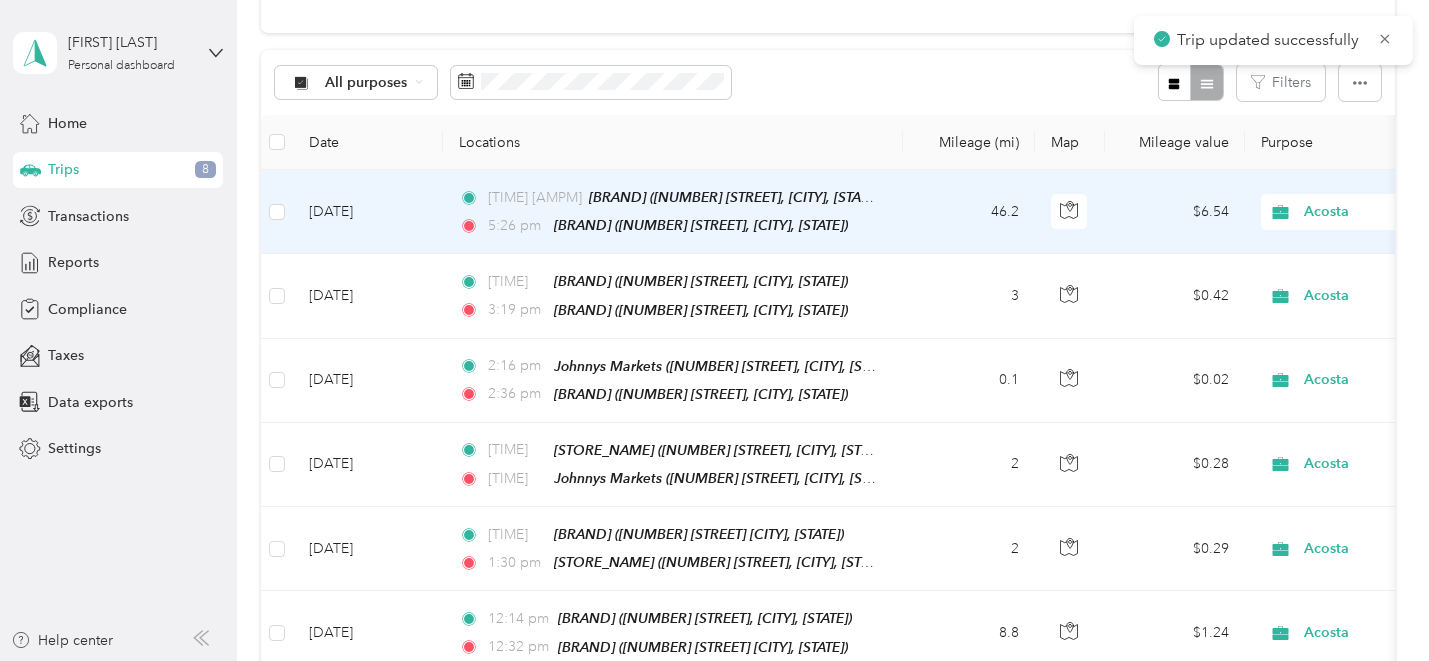 click on "46.2" at bounding box center [969, 212] 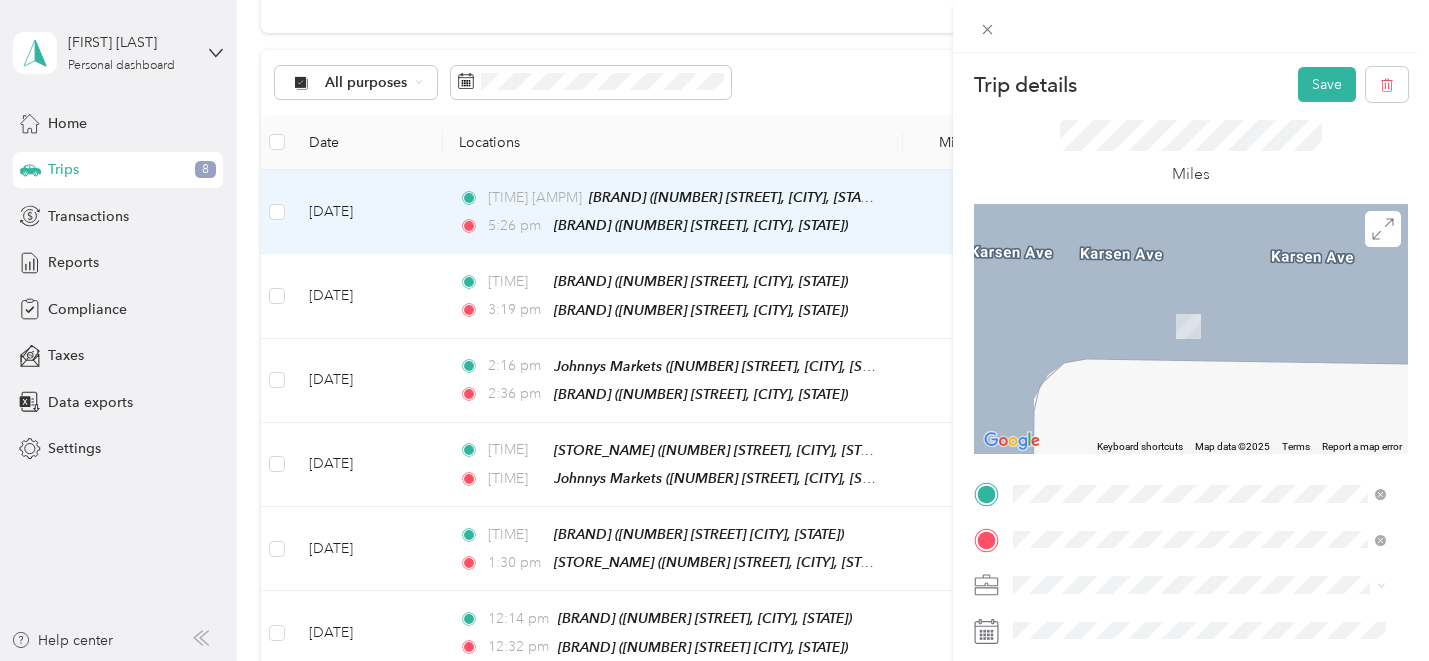 click on "Speedway" at bounding box center (1153, 261) 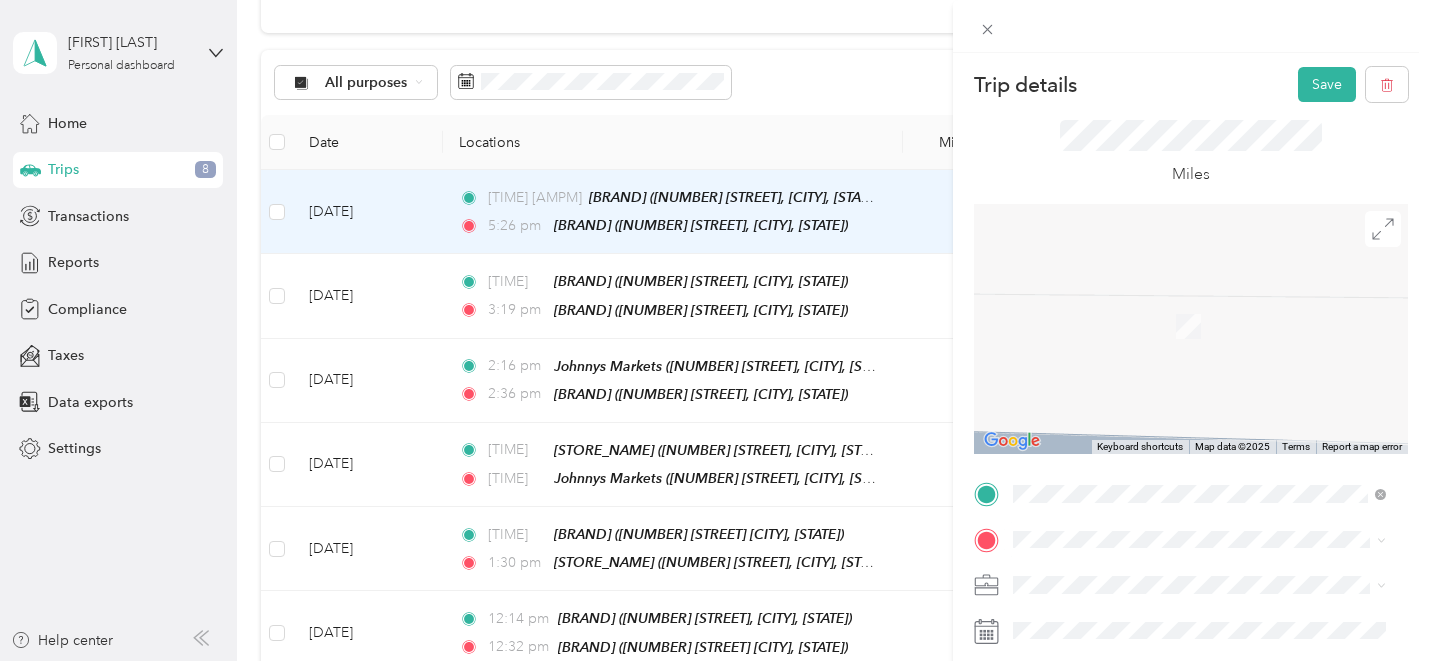 click on "TEAM Speedway 3315 Division Ave S, 495482116, Grand Rapids, MI, USA" at bounding box center [1214, 322] 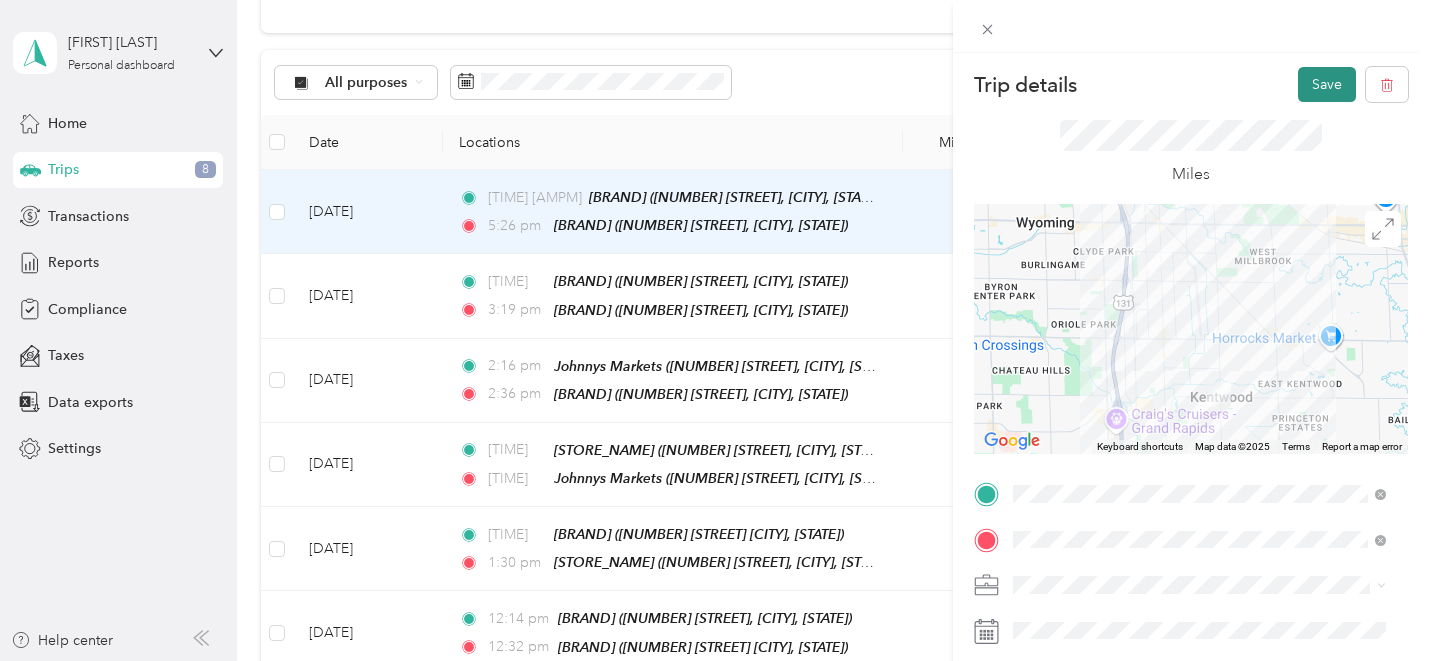 click on "Save" at bounding box center [1327, 84] 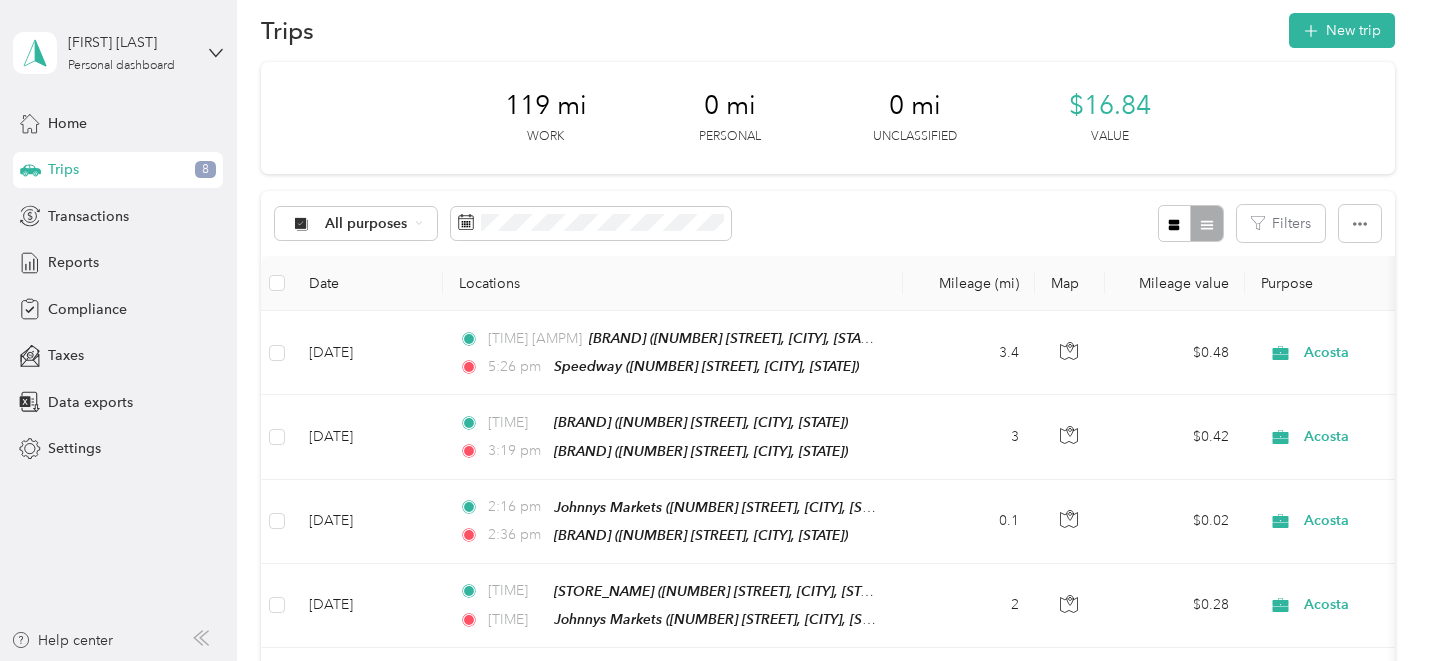 scroll, scrollTop: 0, scrollLeft: 0, axis: both 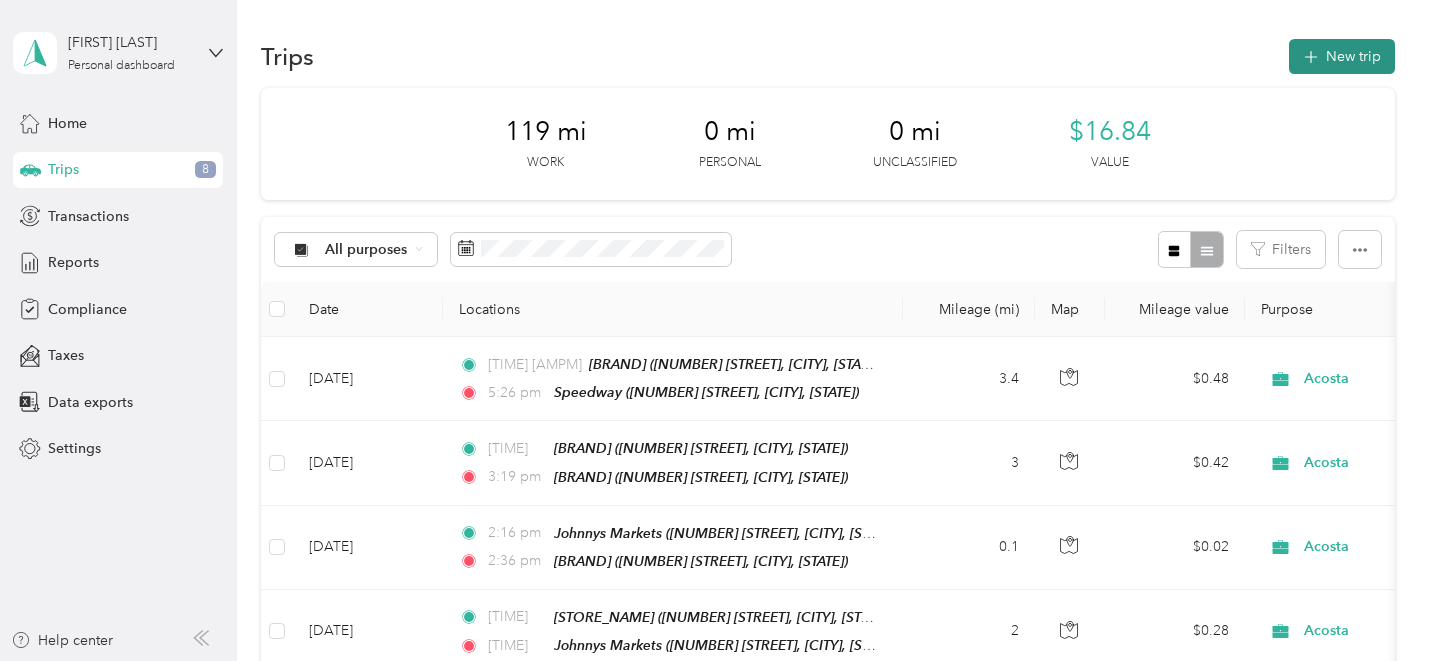 click on "New trip" at bounding box center [1342, 56] 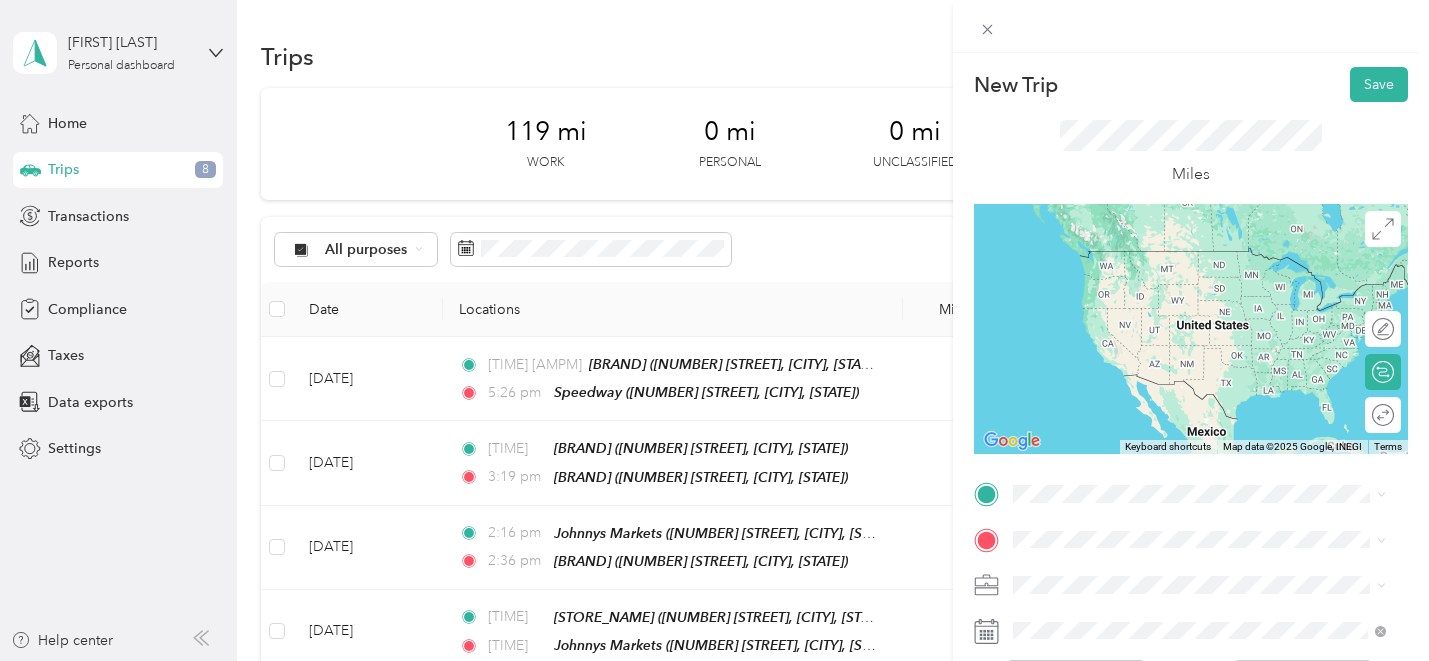 click on "TEAM Speedway 3315 Division Ave S, 495482116, Grand Rapids, MI, USA" at bounding box center (1214, 278) 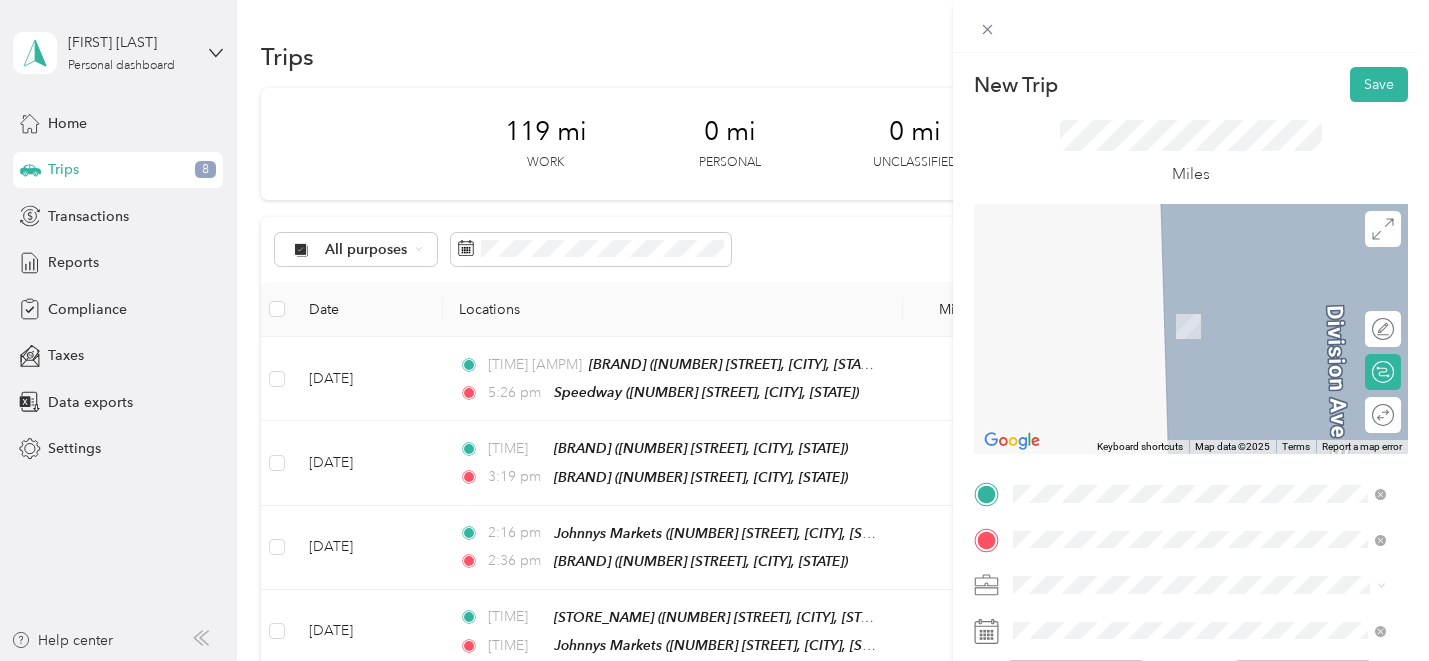 click on "TEAM Franklin Beer Wine & Gas 331 Martin Luther King Jr St SW, 495034908, Grand Rapids, MI, USA" at bounding box center [1214, 511] 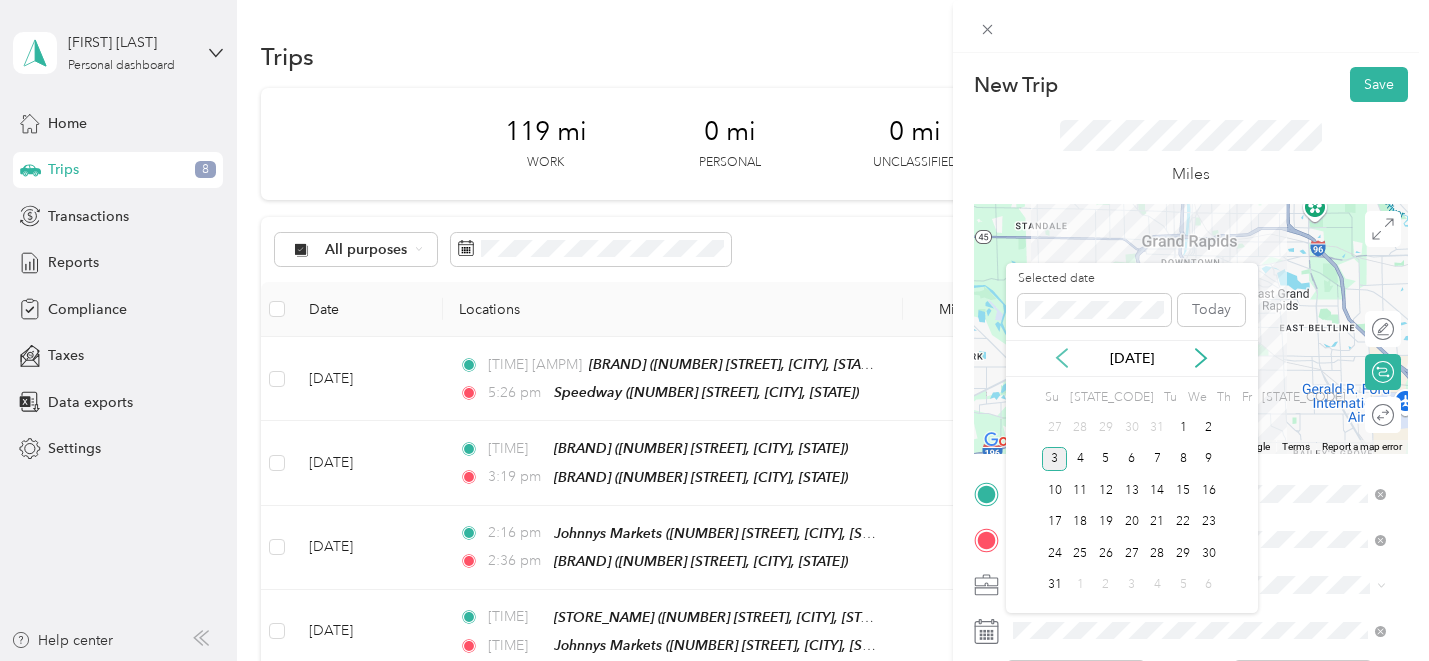 click 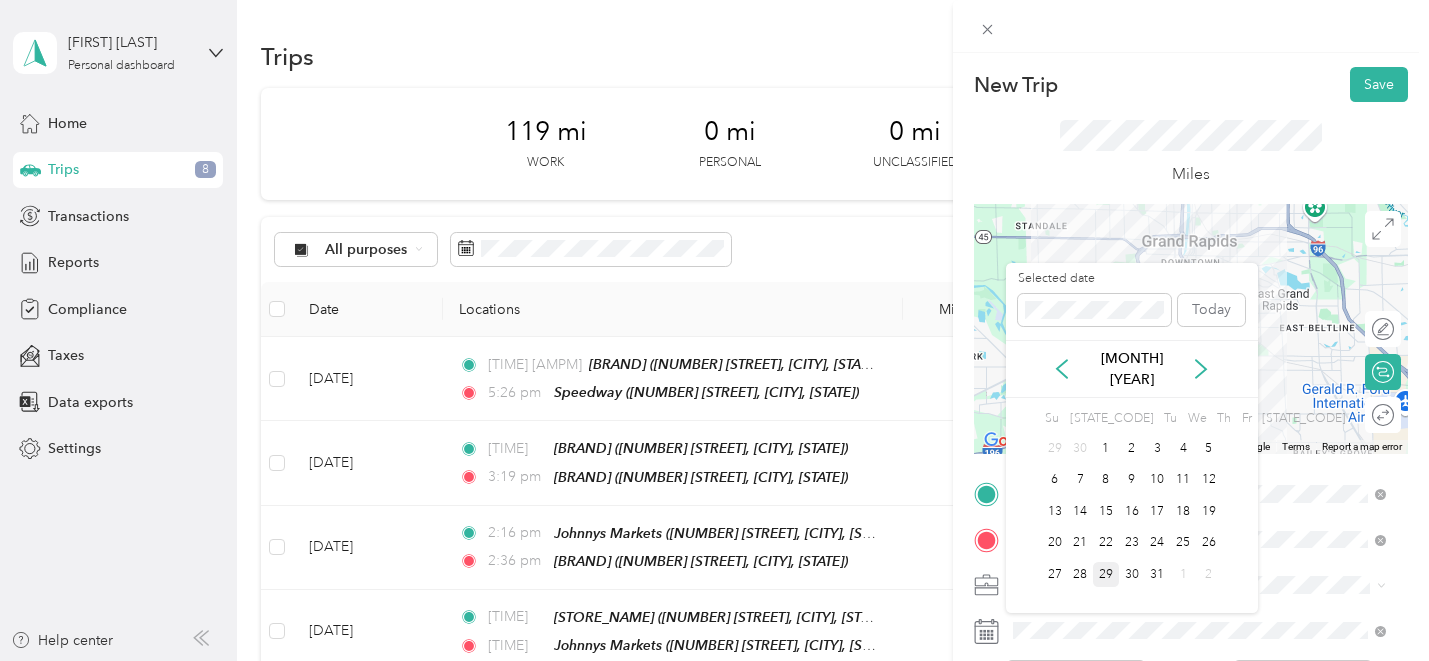 click on "29" at bounding box center [1106, 574] 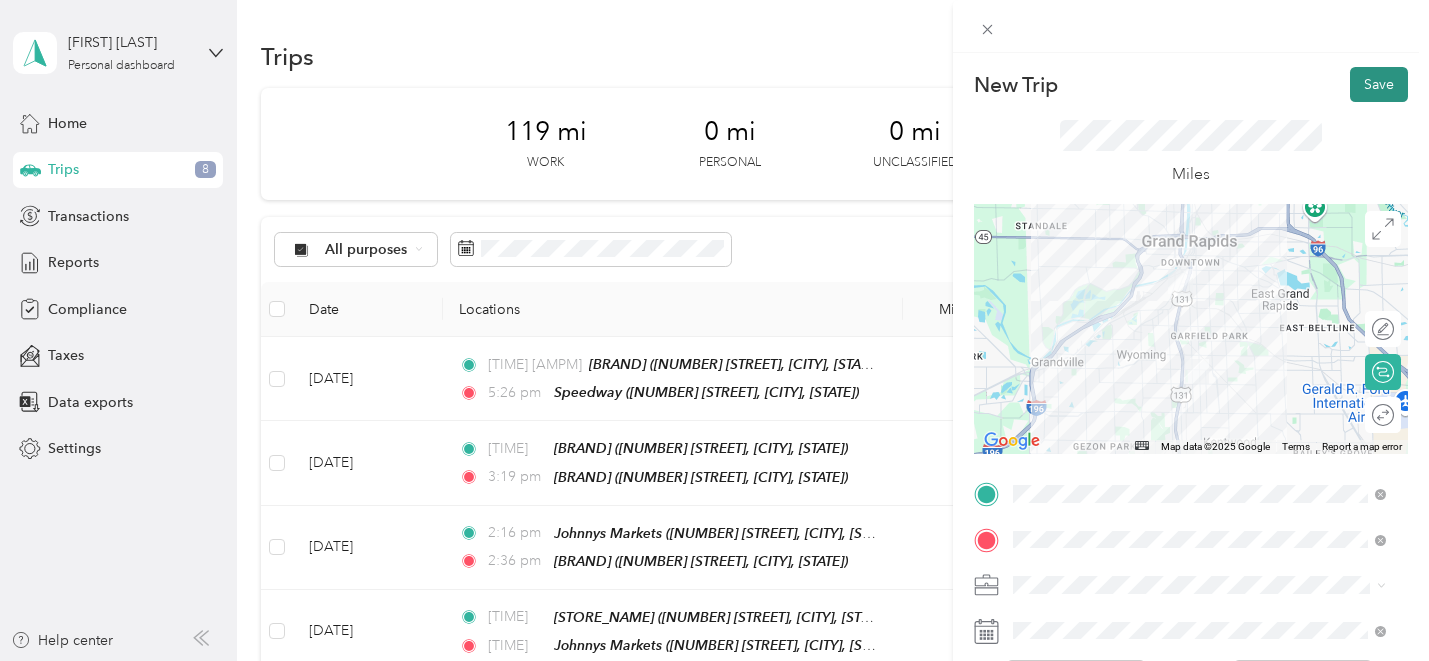 click on "Save" at bounding box center [1379, 84] 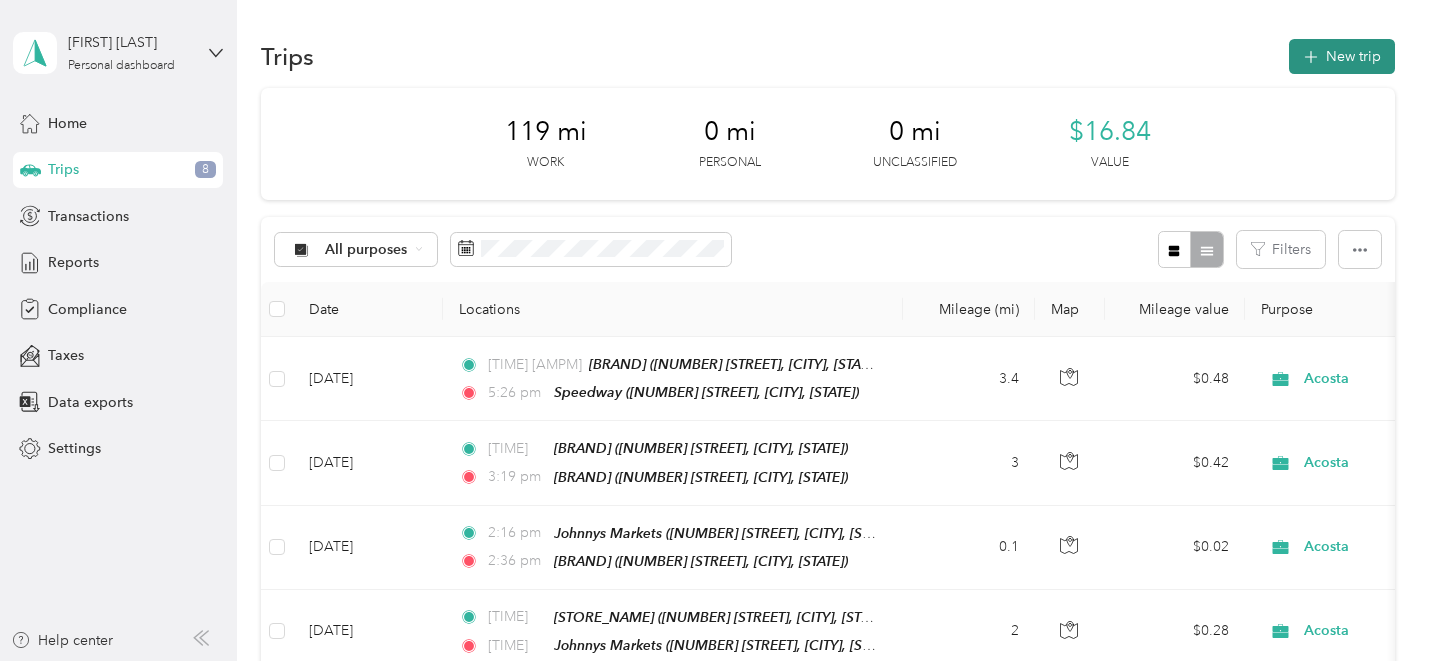 click on "New trip" at bounding box center (1342, 56) 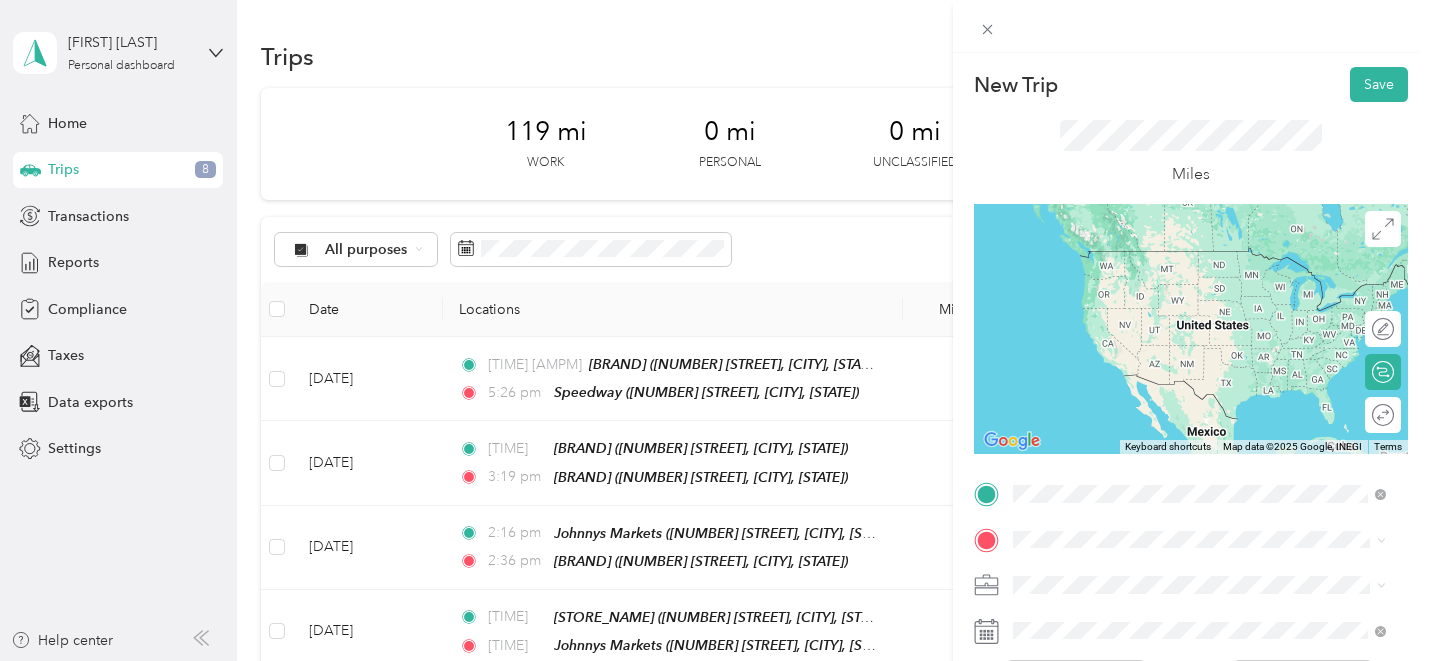 click on "TEAM Franklin Beer Wine & Gas 331 Martin Luther King Jr St SW, 495034908, Grand Rapids, MI, USA" at bounding box center [1214, 466] 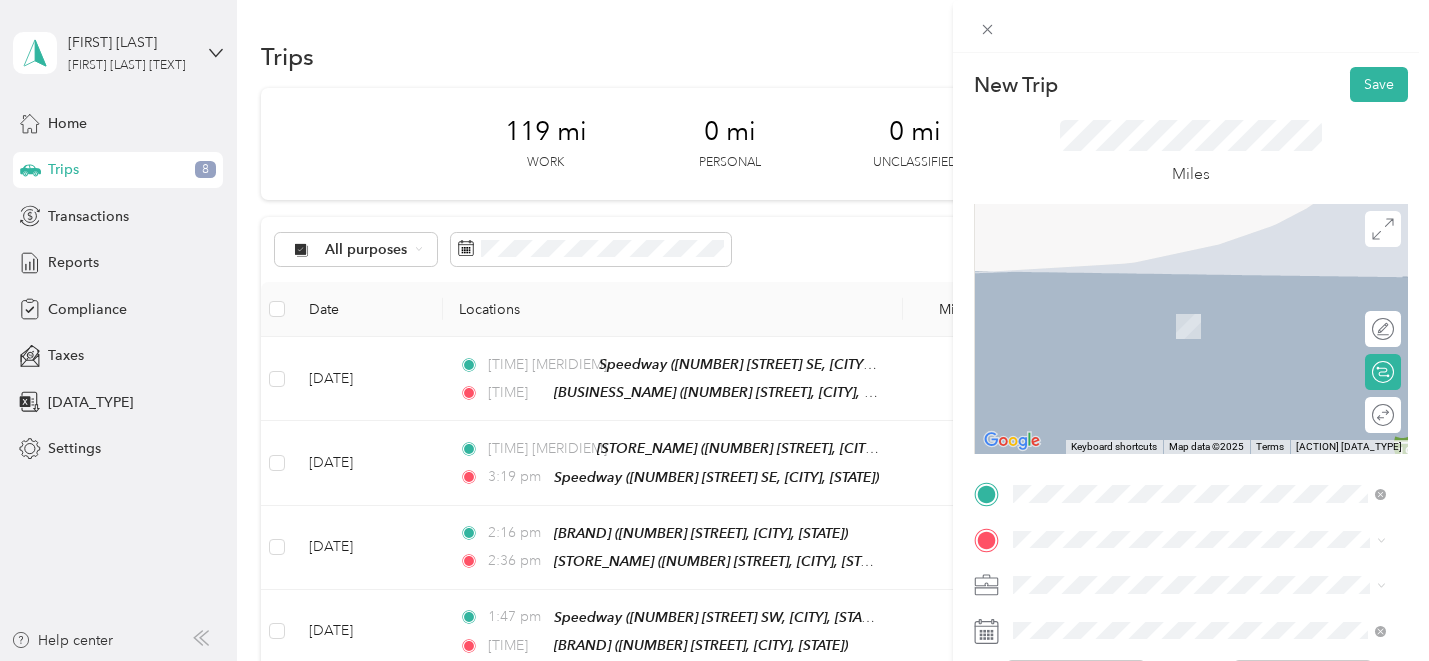 scroll, scrollTop: 0, scrollLeft: 0, axis: both 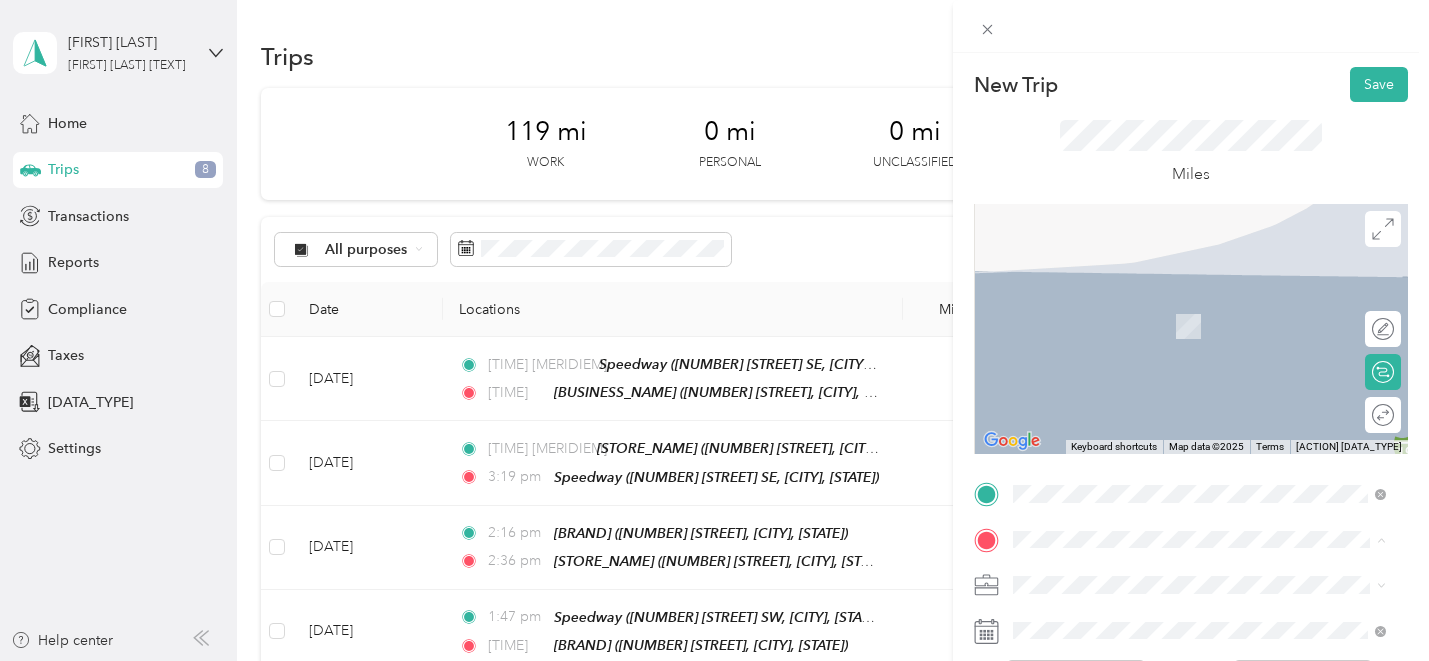 click on "[NUMBER] [STREET], [CITY], [STATE], [COUNTRY]" at bounding box center [1205, 325] 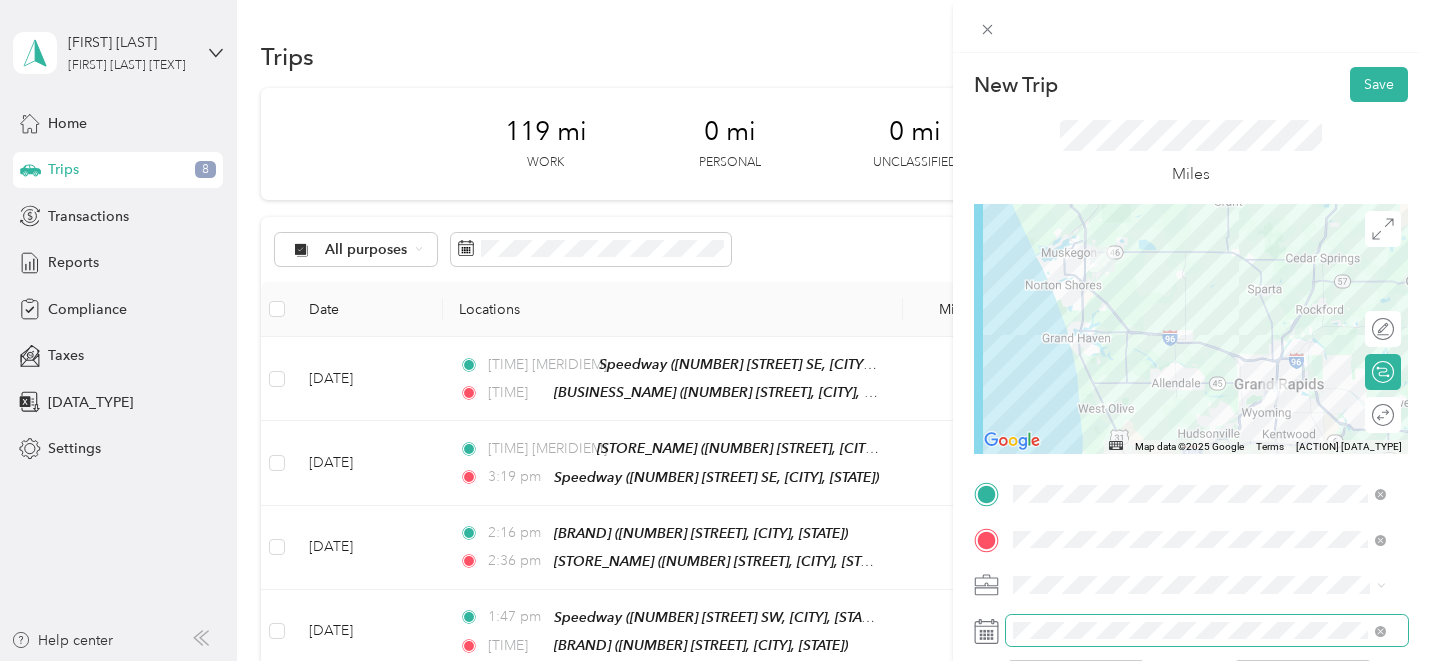 click at bounding box center [1207, 631] 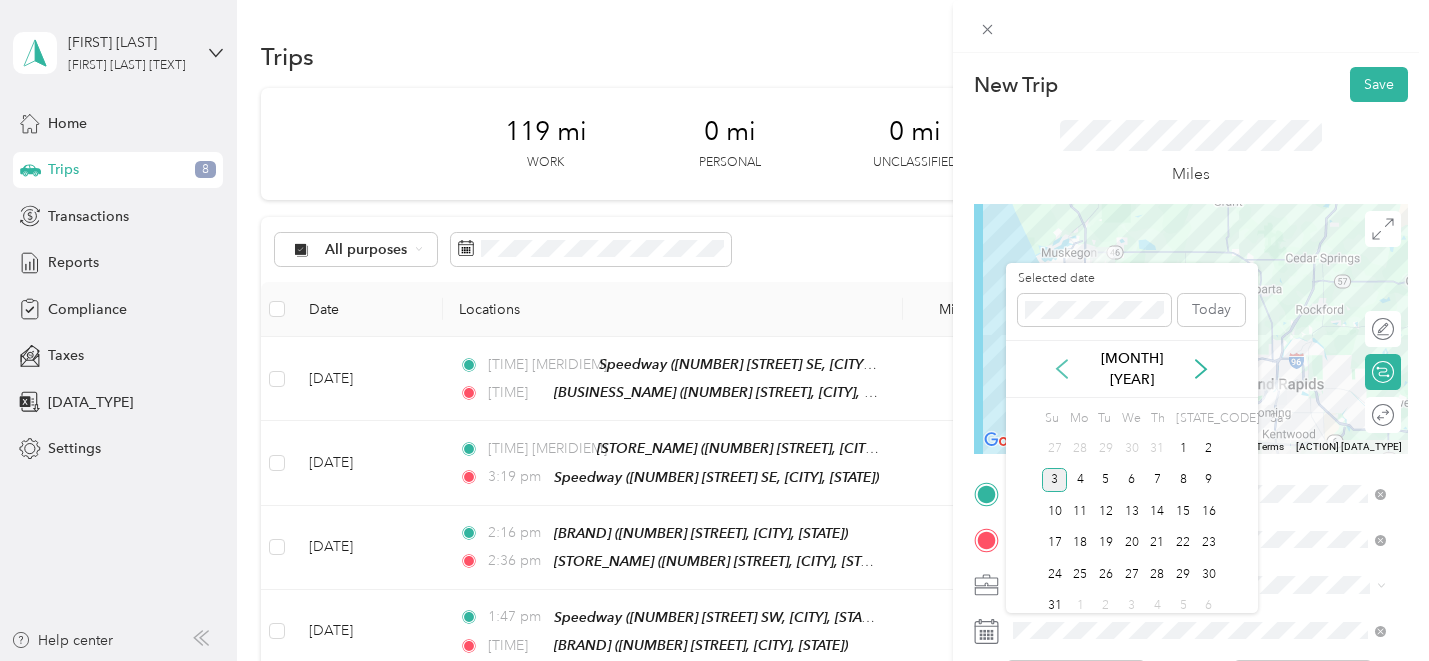 click 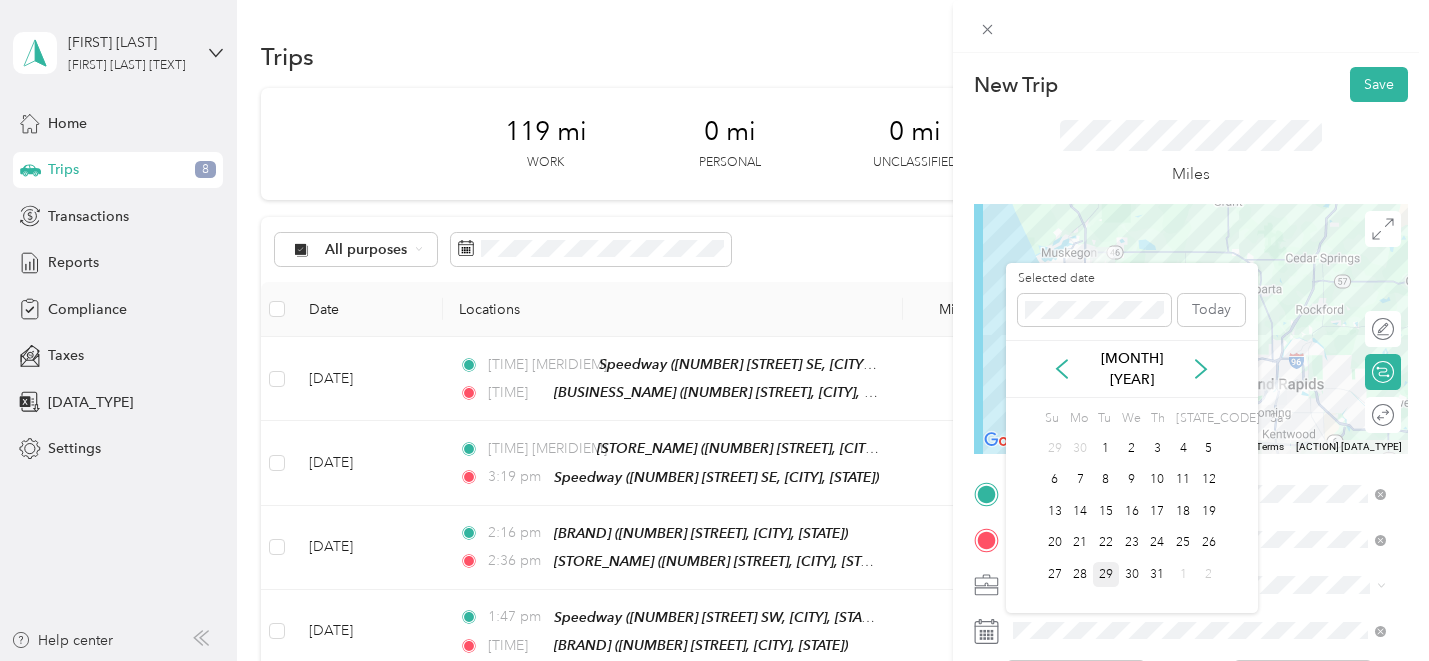 click on "29" at bounding box center [1106, 574] 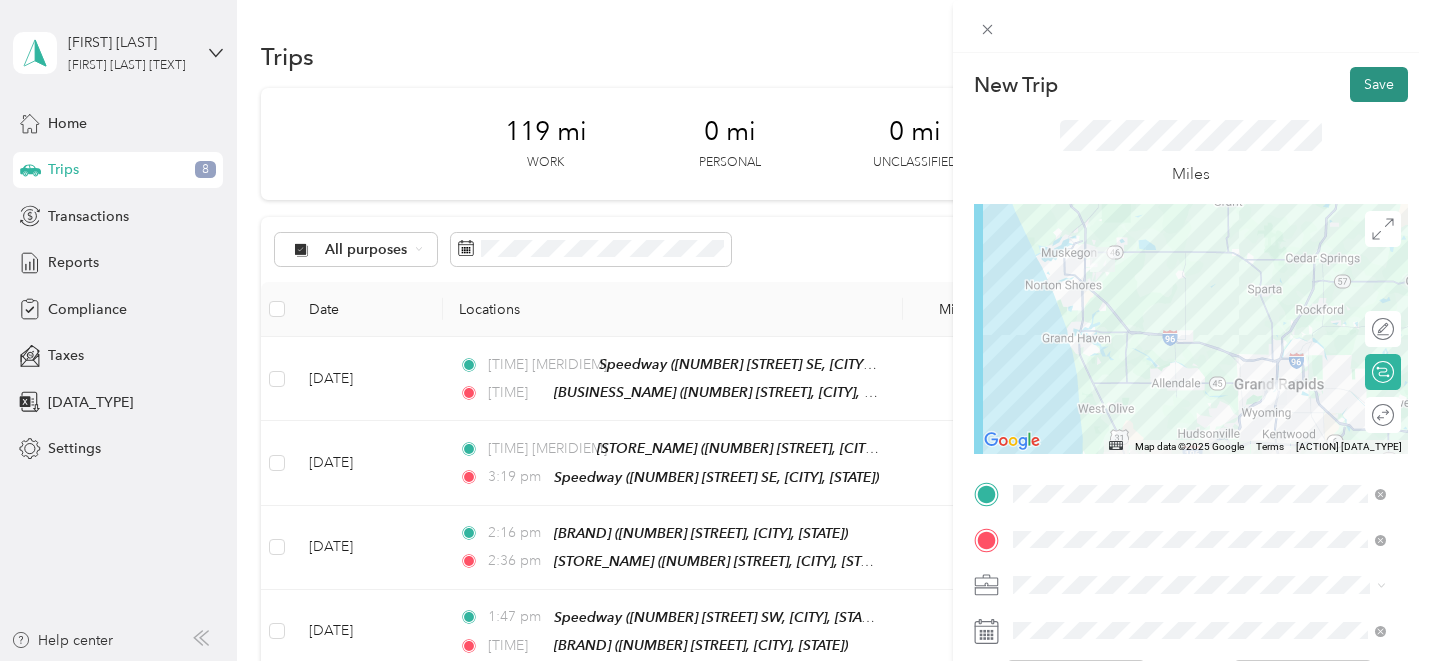 click on "Save" at bounding box center (1379, 84) 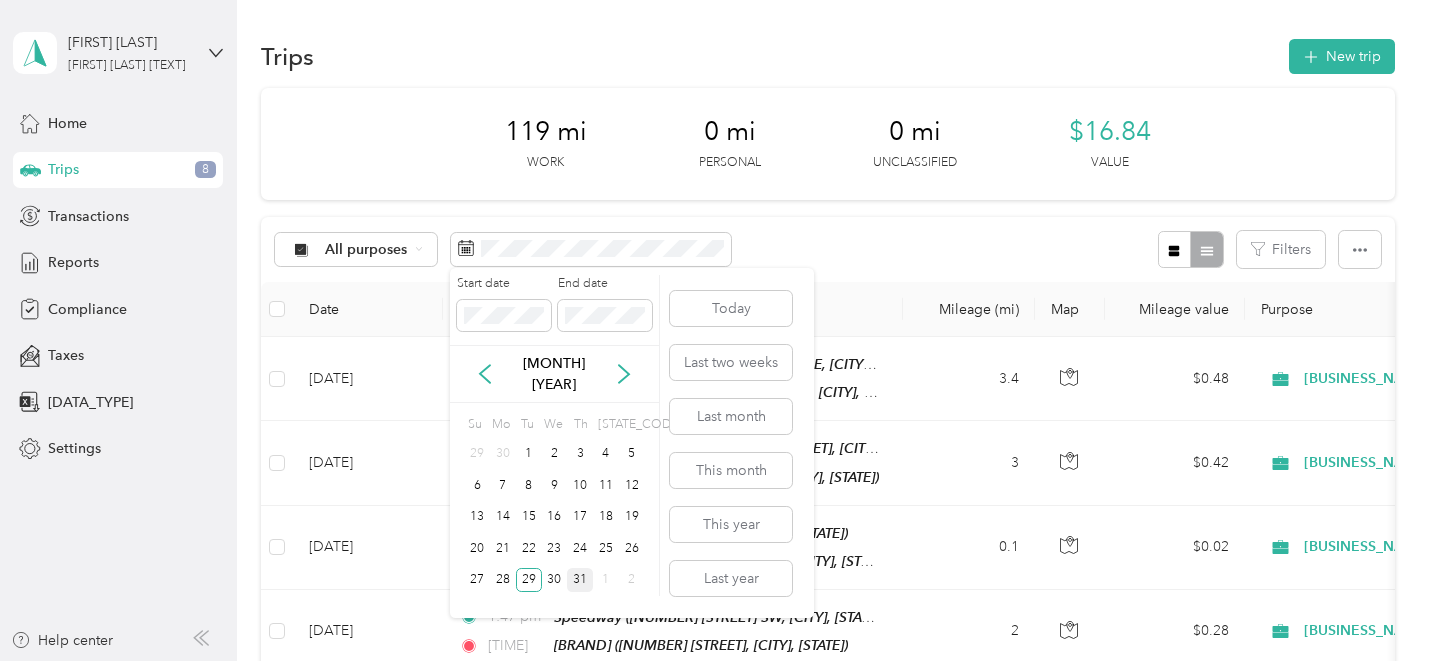click on "31" at bounding box center [580, 580] 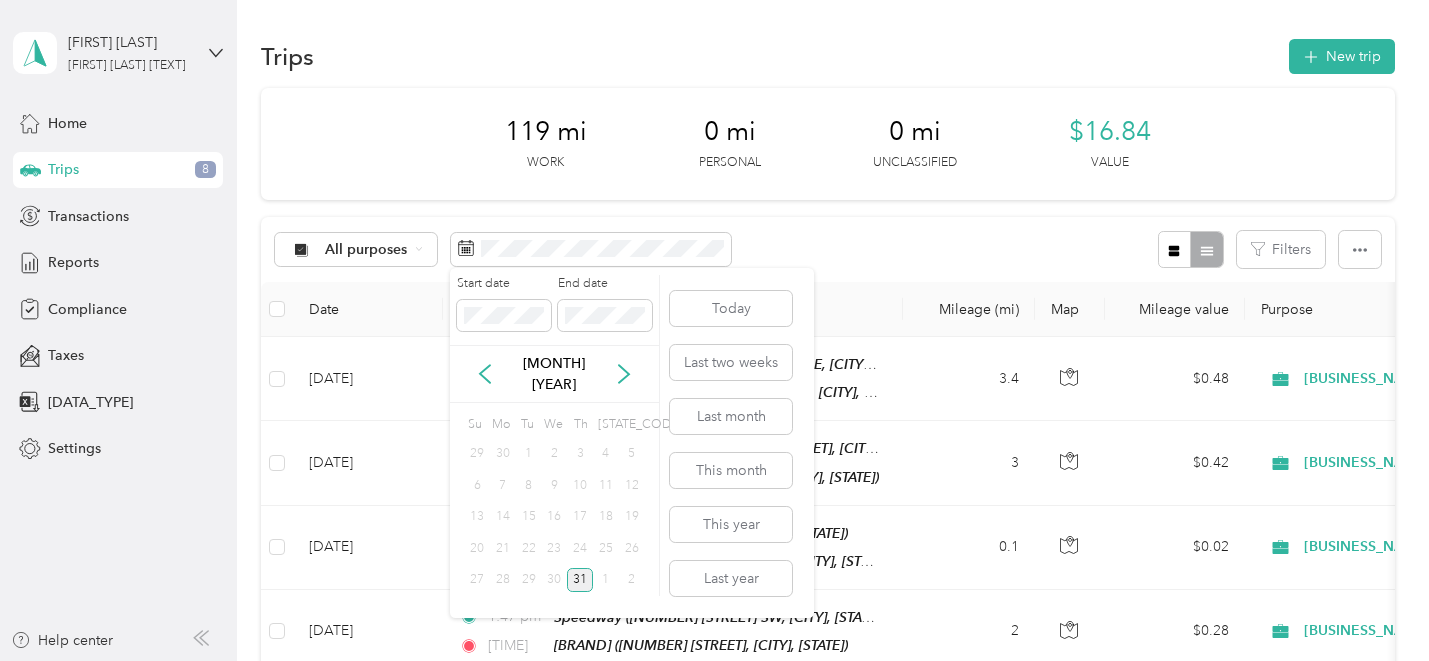 click on "31" at bounding box center (580, 580) 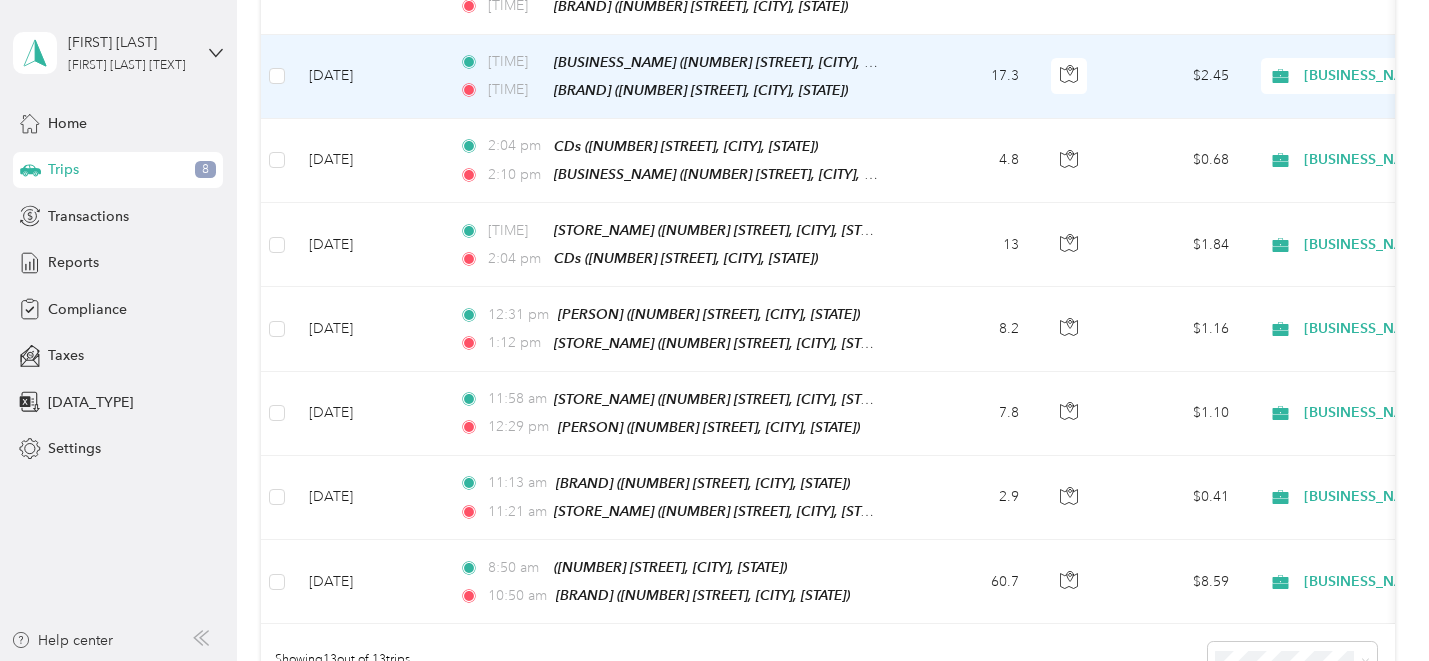 scroll, scrollTop: 905, scrollLeft: 0, axis: vertical 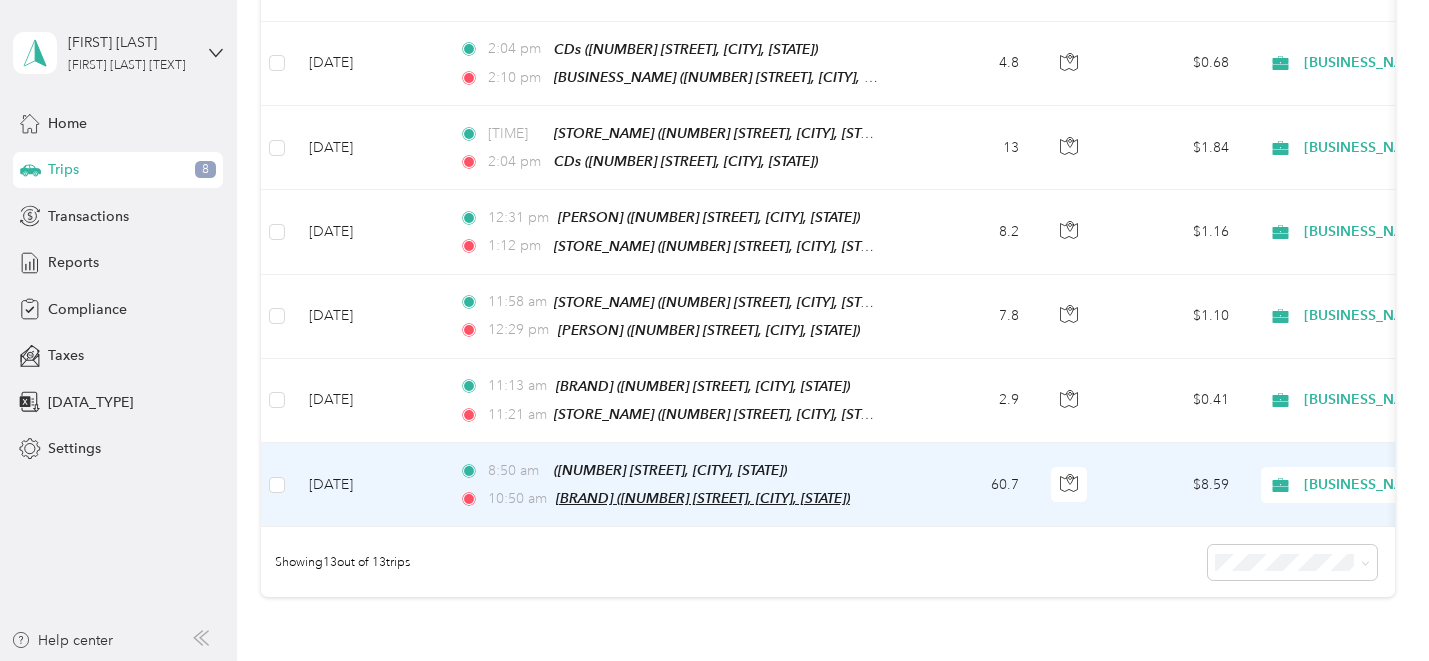 click on "[BRAND] ([NUMBER] [STREET], [CITY], [STATE])" at bounding box center (703, 498) 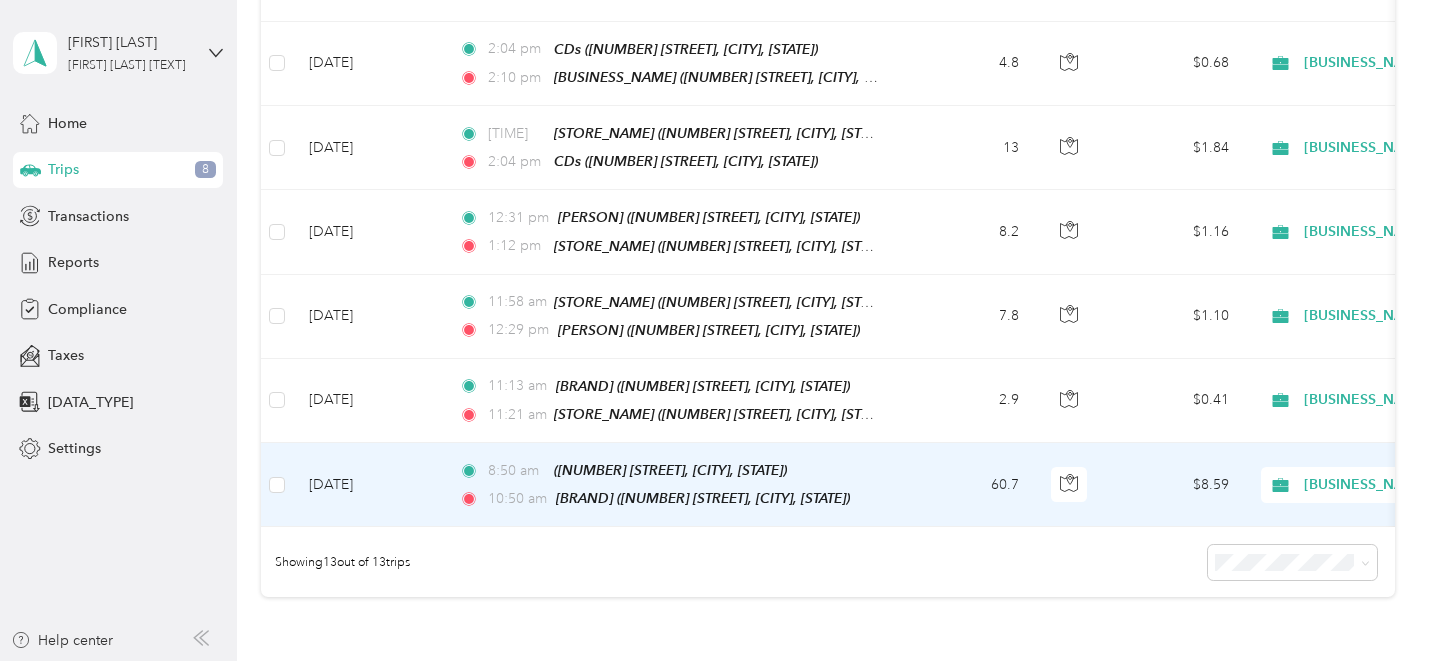 click on "60.7" at bounding box center [969, 485] 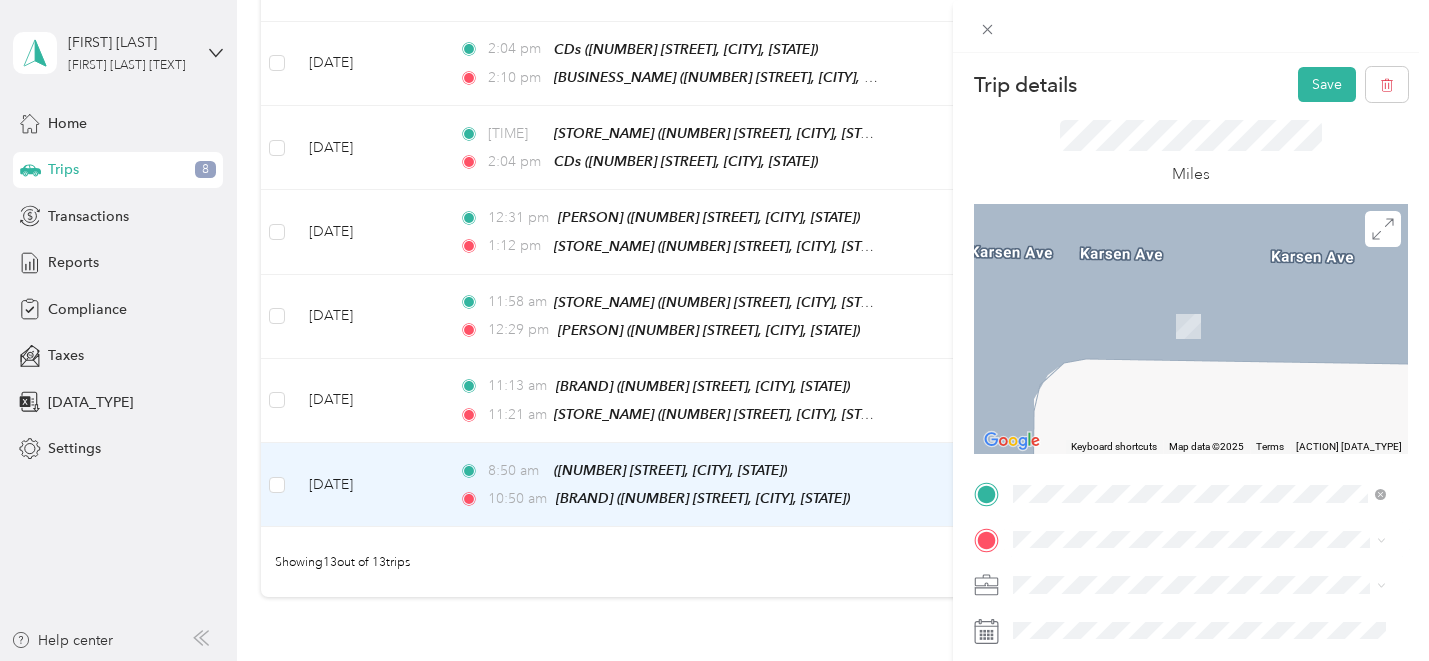 click on "TEAM [STORE_NAME] [NUMBER] [STREET], [POSTAL_CODE], [CITY], [STATE], [COUNTRY]" at bounding box center (1214, 416) 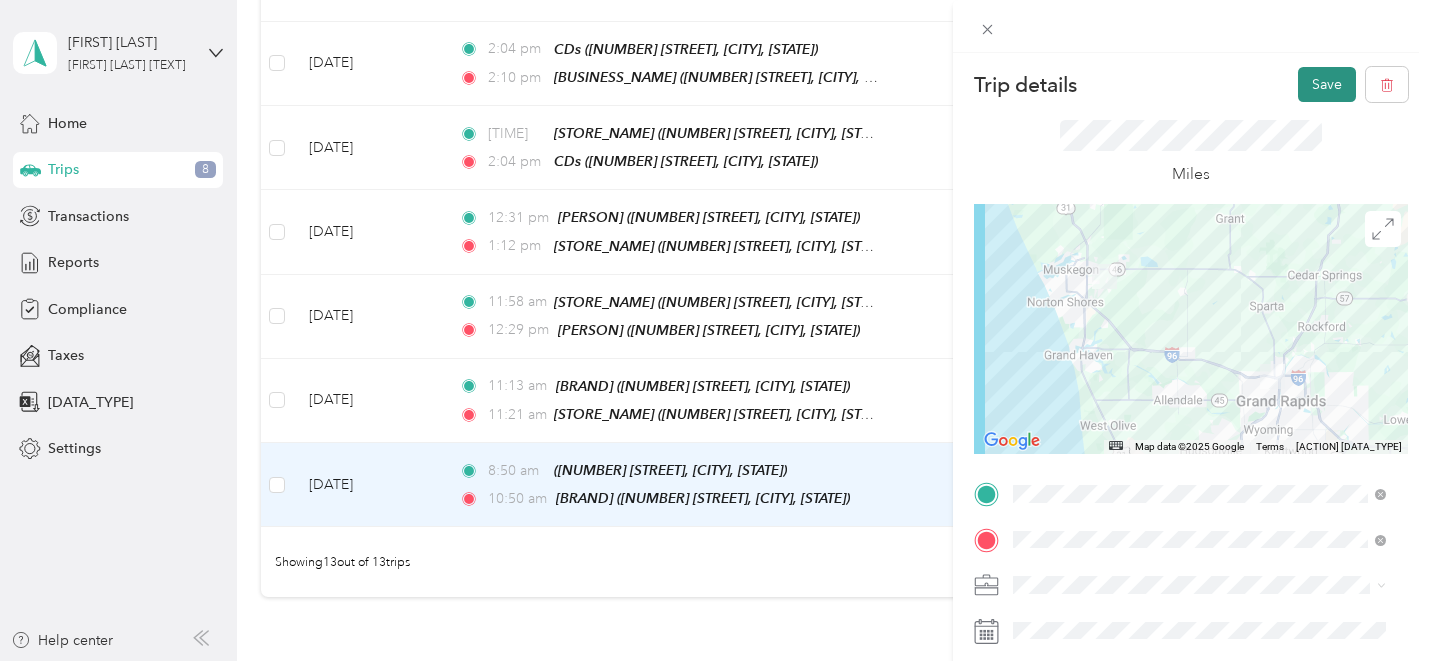 click on "Save" at bounding box center (1327, 84) 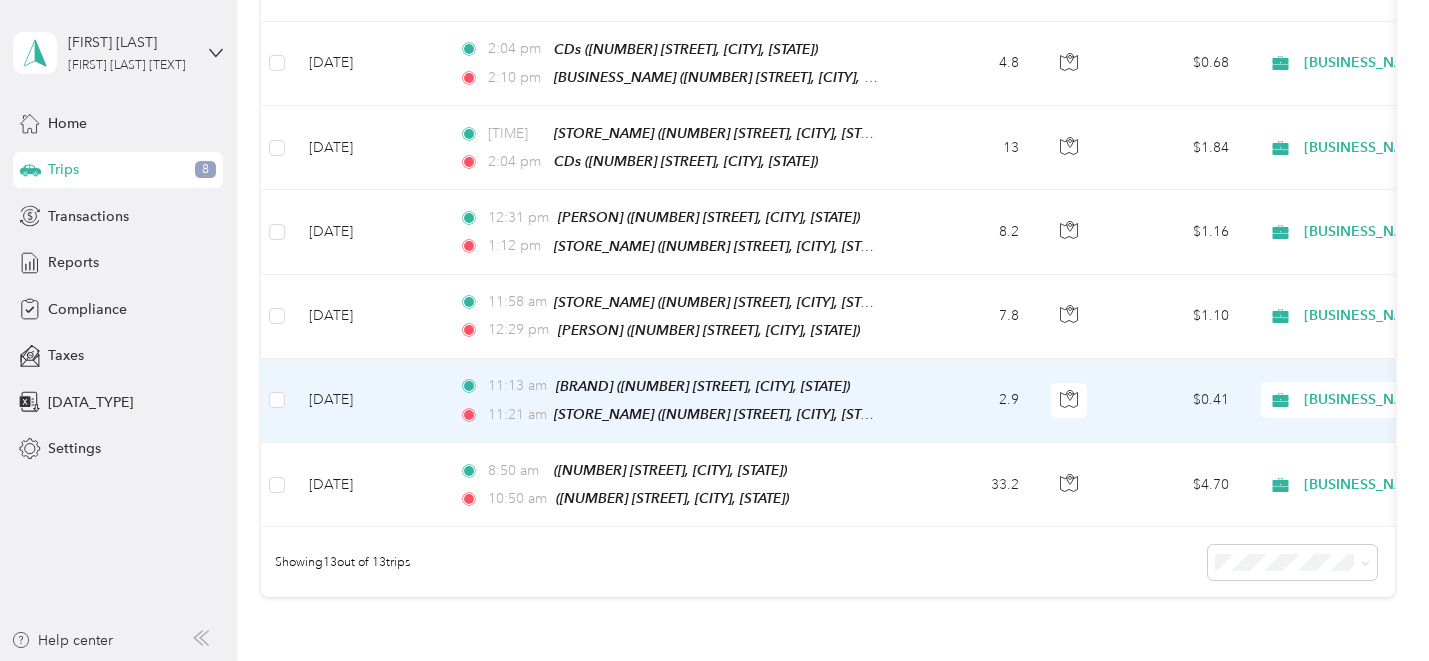 click on "2.9" at bounding box center [969, 401] 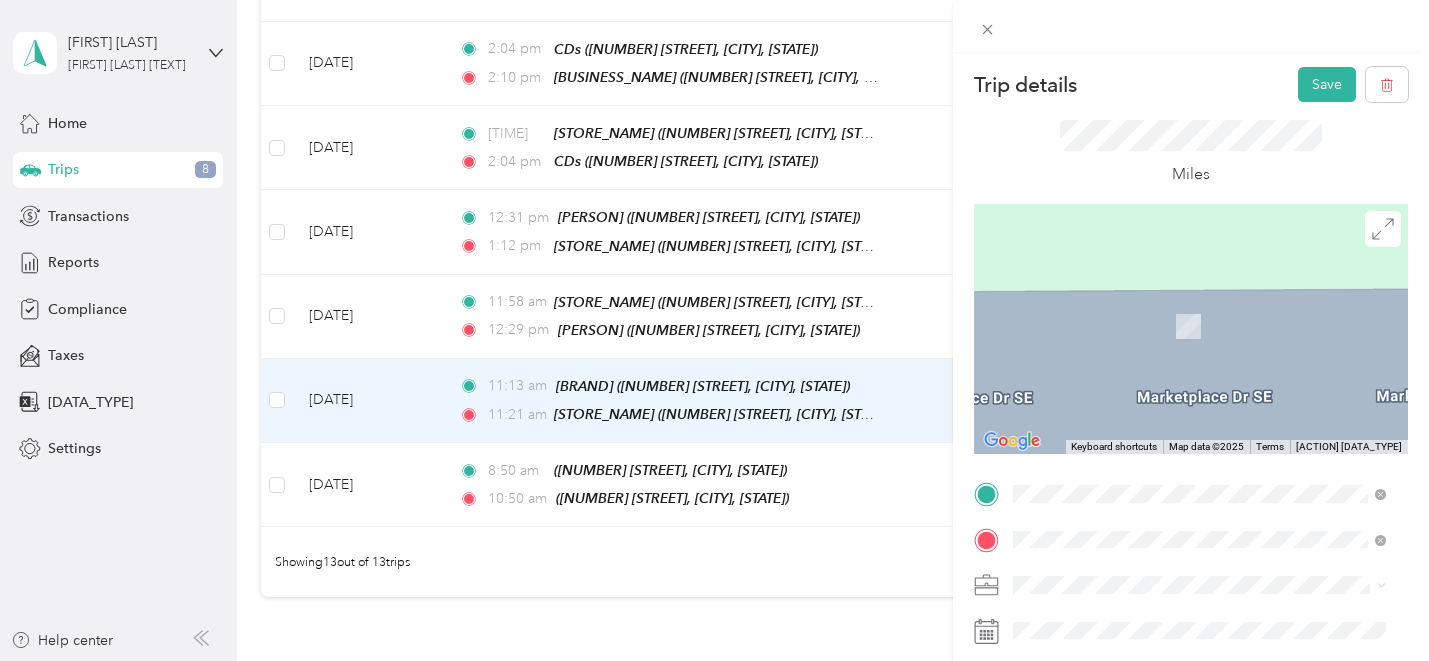 click on "TEAM [STORE_NAME] [NUMBER] [STREET], [POSTAL_CODE], [CITY], [STATE], [COUNTRY]" at bounding box center (1214, 375) 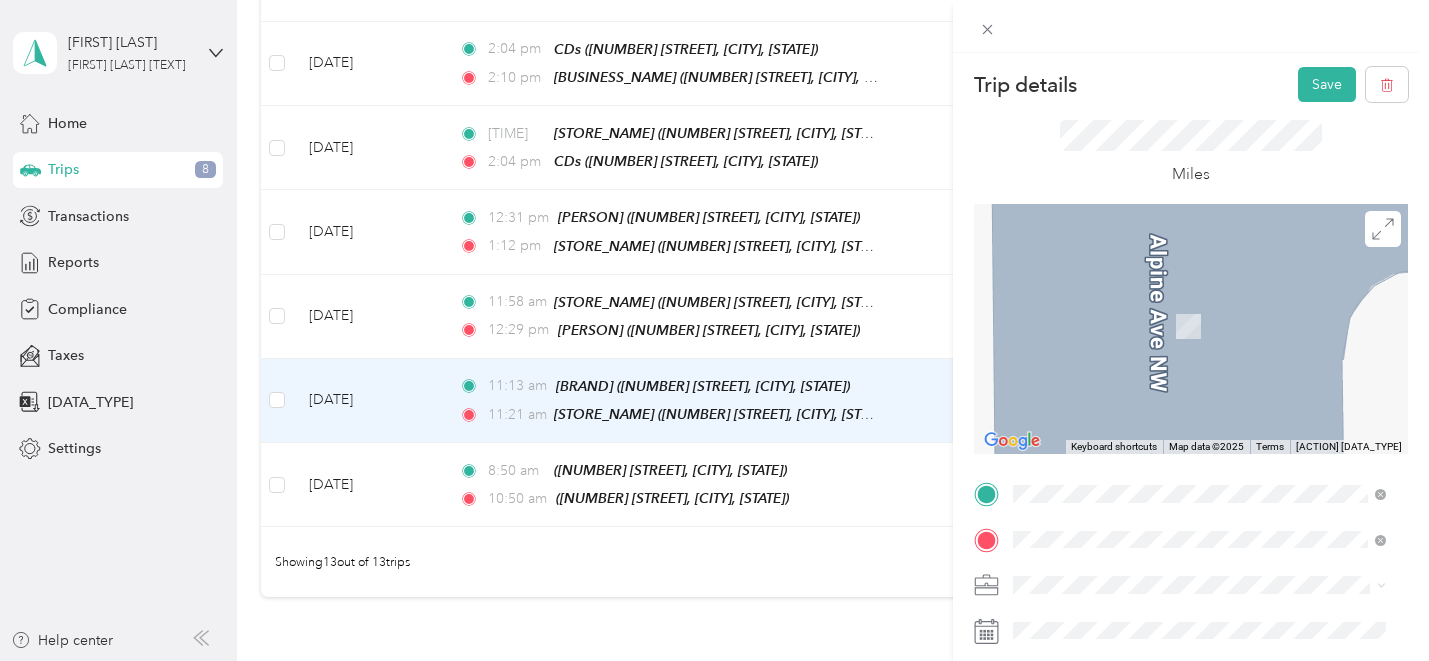 click on "[NUMBER] [STREET], [POSTAL_CODE], [CITY], [STATE], [COUNTRY]" at bounding box center [1196, 343] 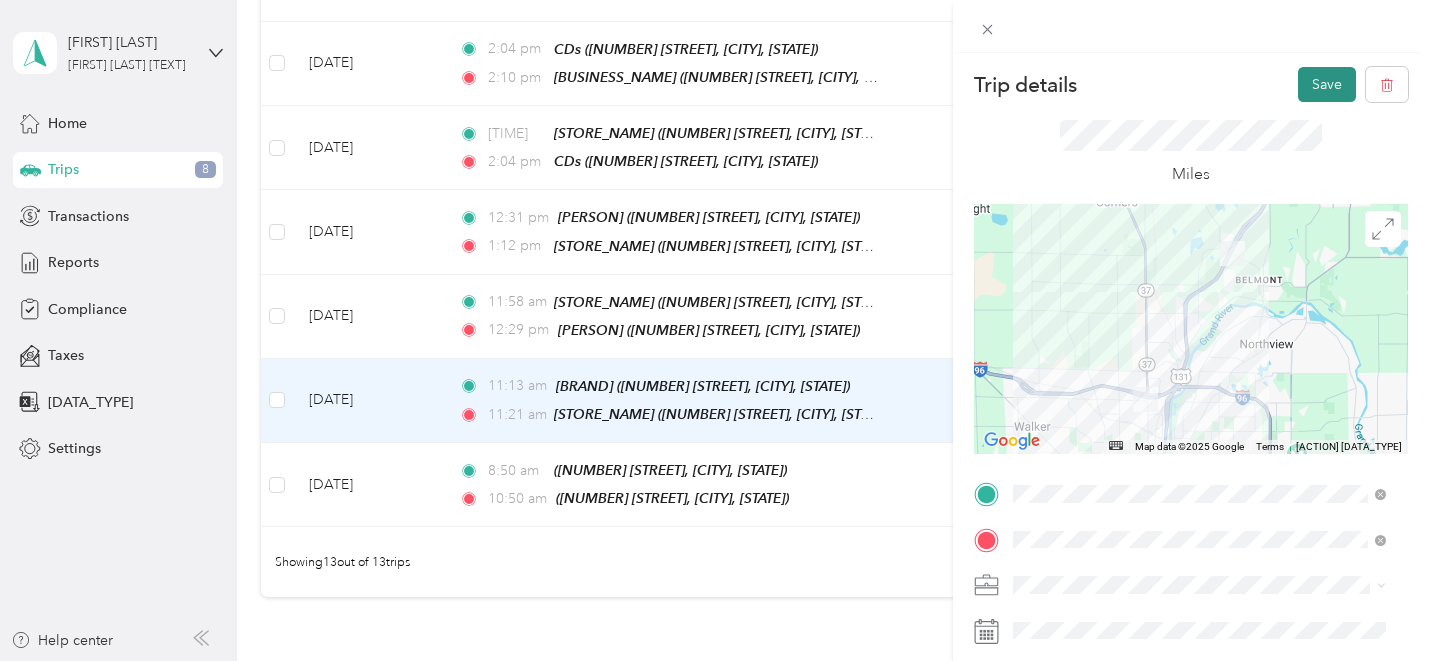 click on "Save" at bounding box center (1327, 84) 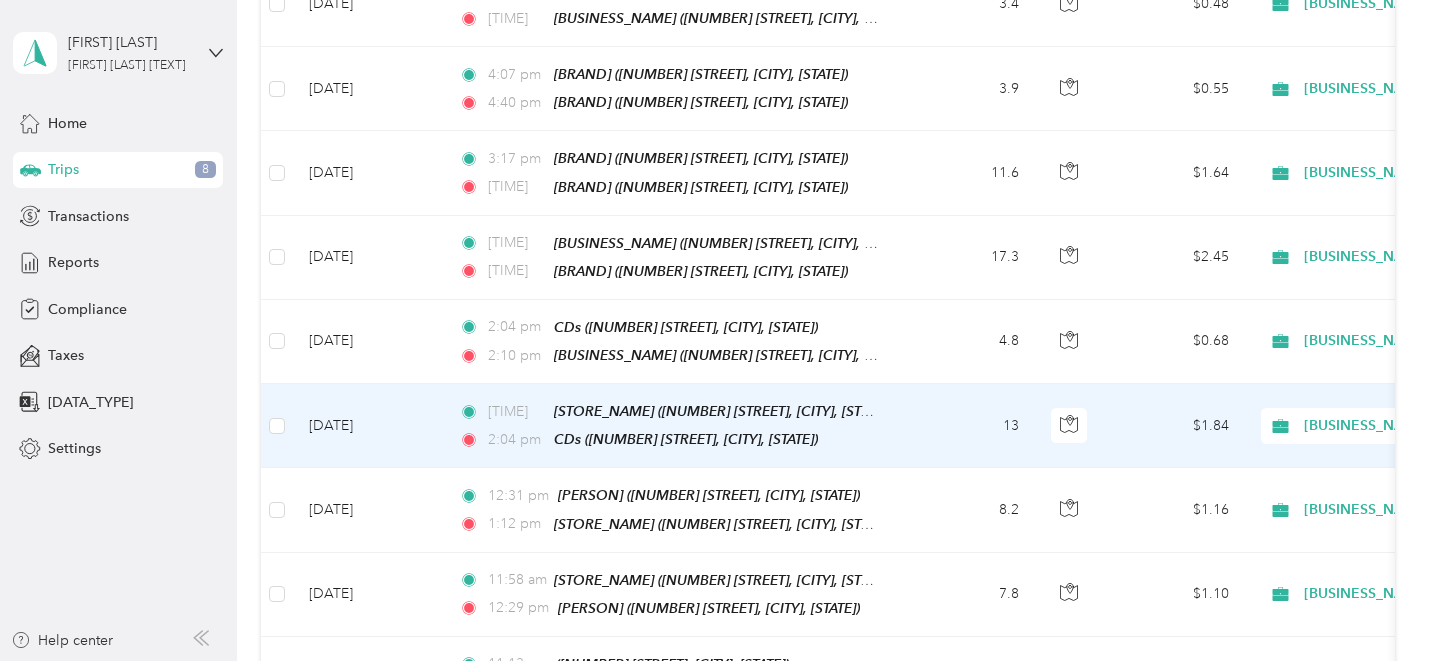 scroll, scrollTop: 621, scrollLeft: 0, axis: vertical 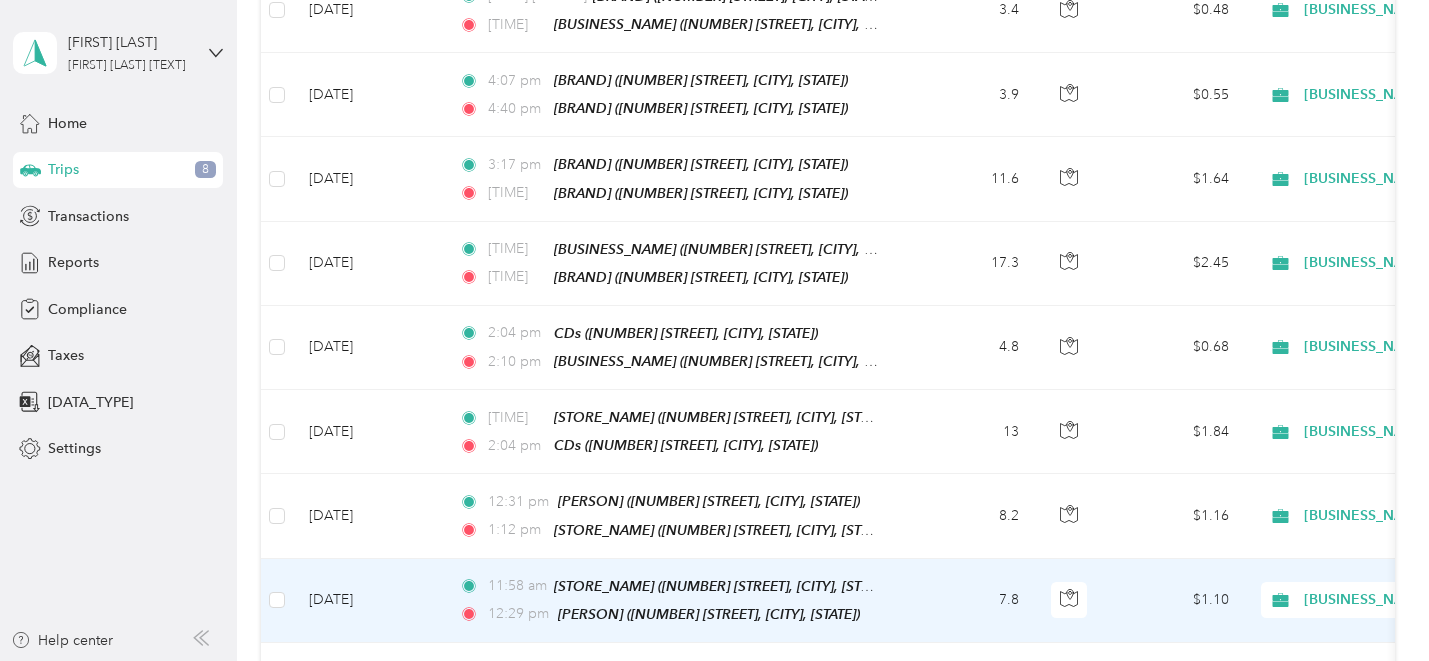 click on "[TIME] [STORE_NAME] ([NUMBER] [STREET], [CITY], [STATE]) [TIME] [STORE_NAME] ([NUMBER] [STREET], [CITY], [STATE])" at bounding box center (673, 601) 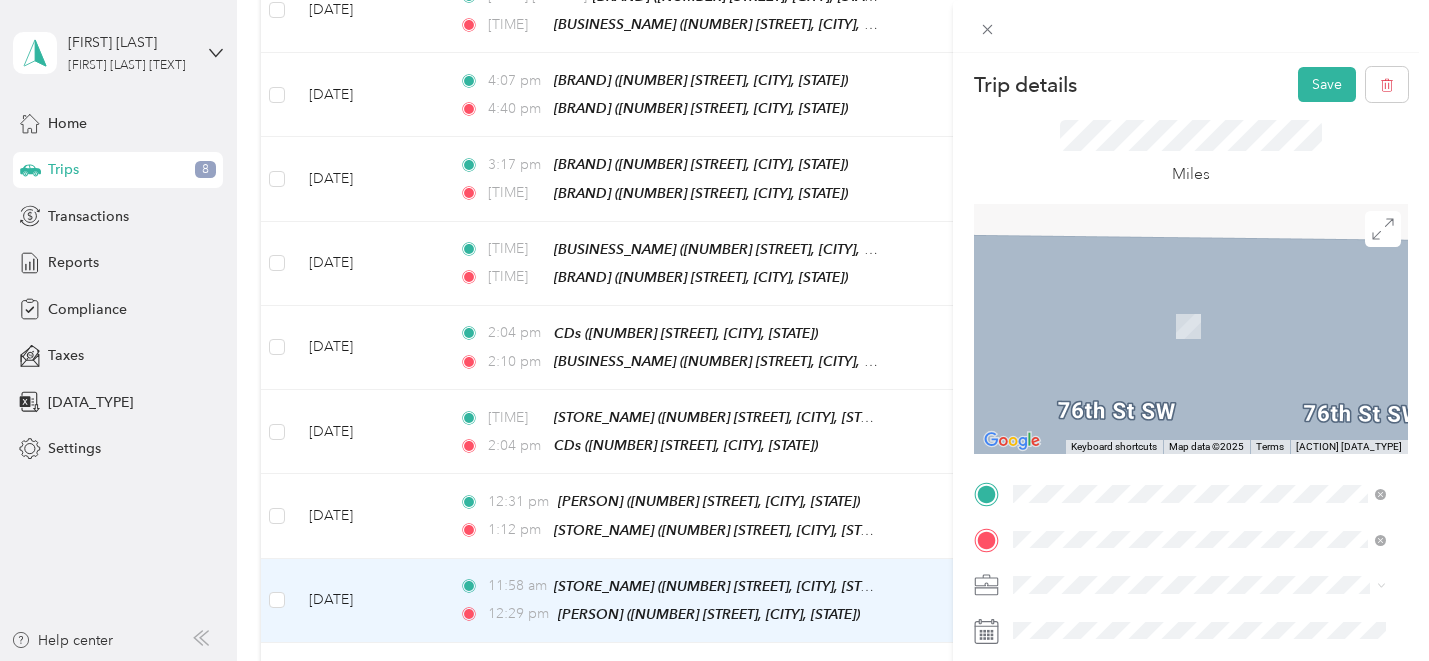 click on "[NUMBER] [STREET], [POSTAL_CODE], [CITY], [STATE], [COUNTRY]" at bounding box center [1196, 298] 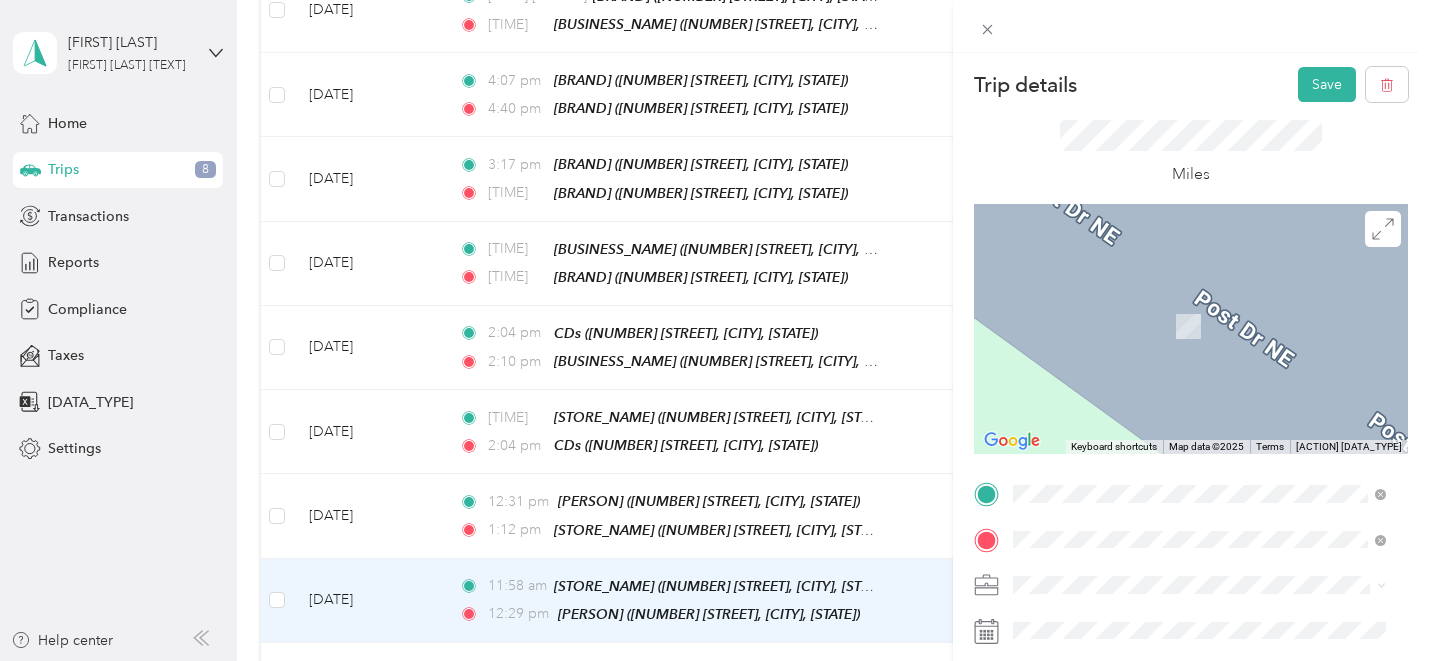 click on "[NUMBER] [STREET], [POSTAL_CODE], [CITY], [STATE], [COUNTRY]" at bounding box center (1196, 434) 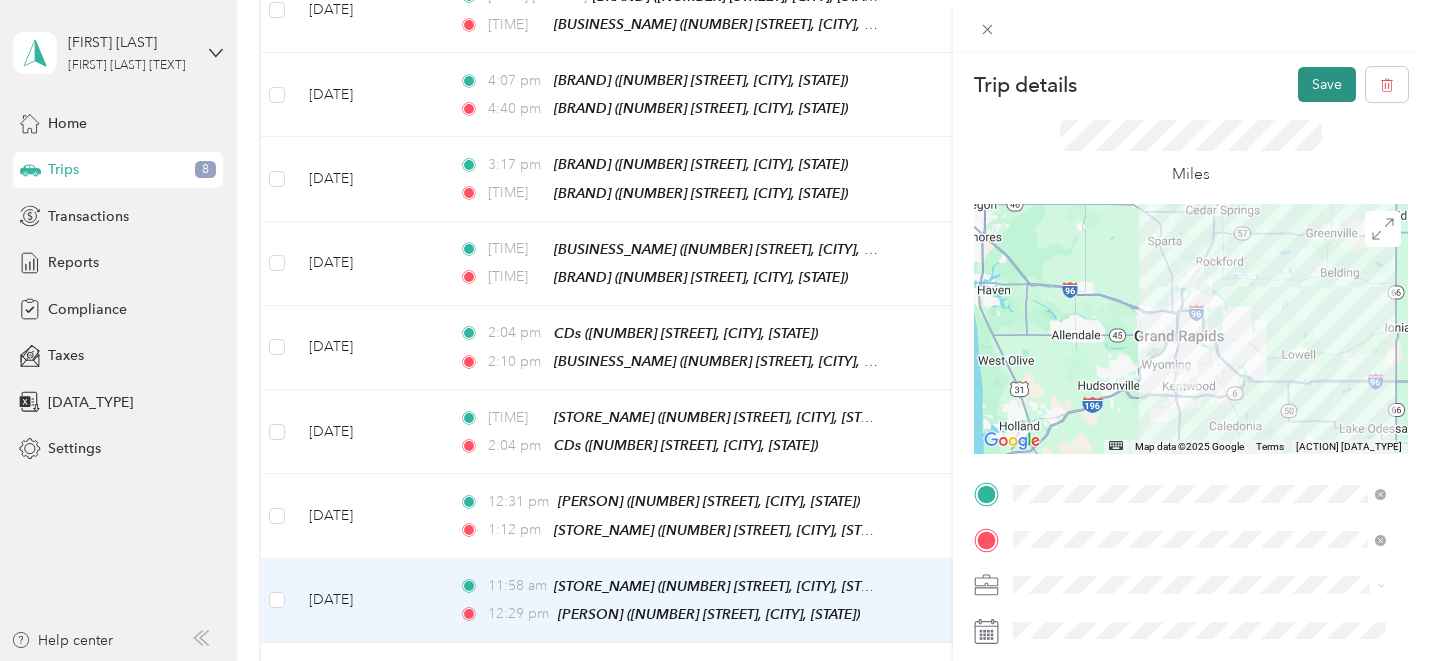 click on "Save" at bounding box center (1327, 84) 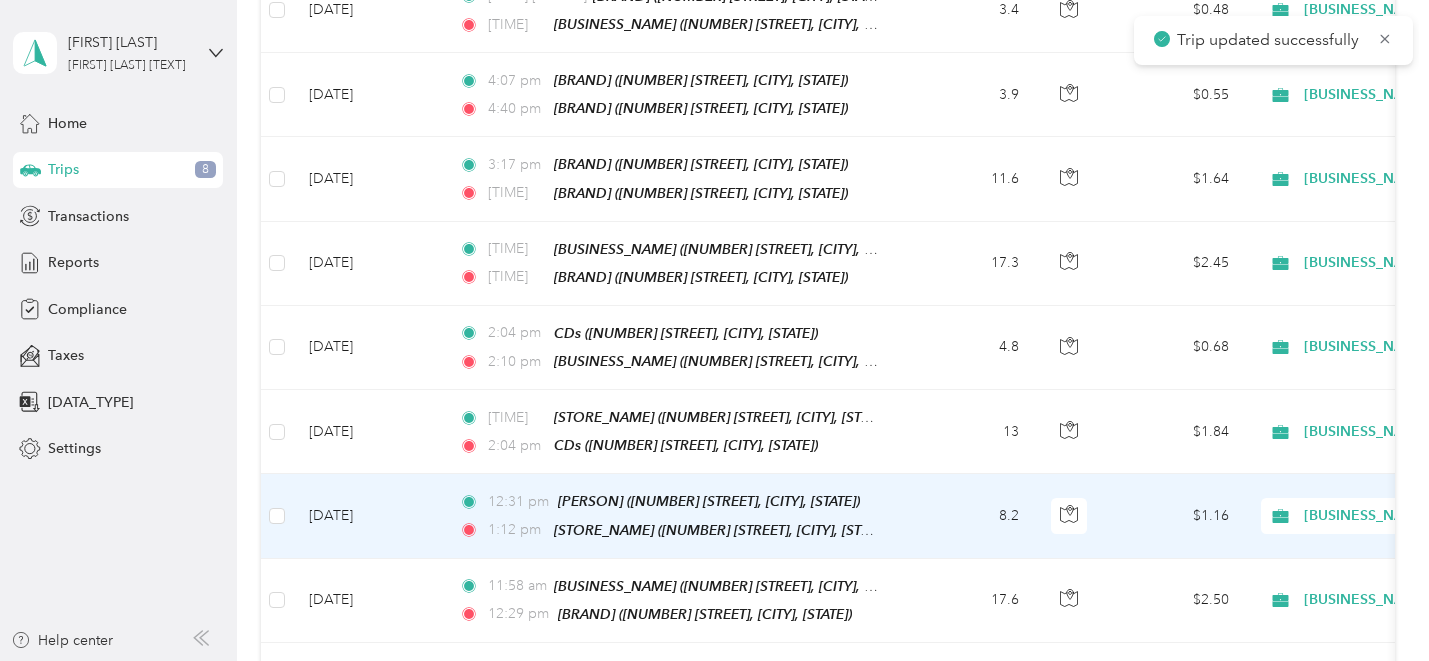 click on "8.2" at bounding box center (969, 516) 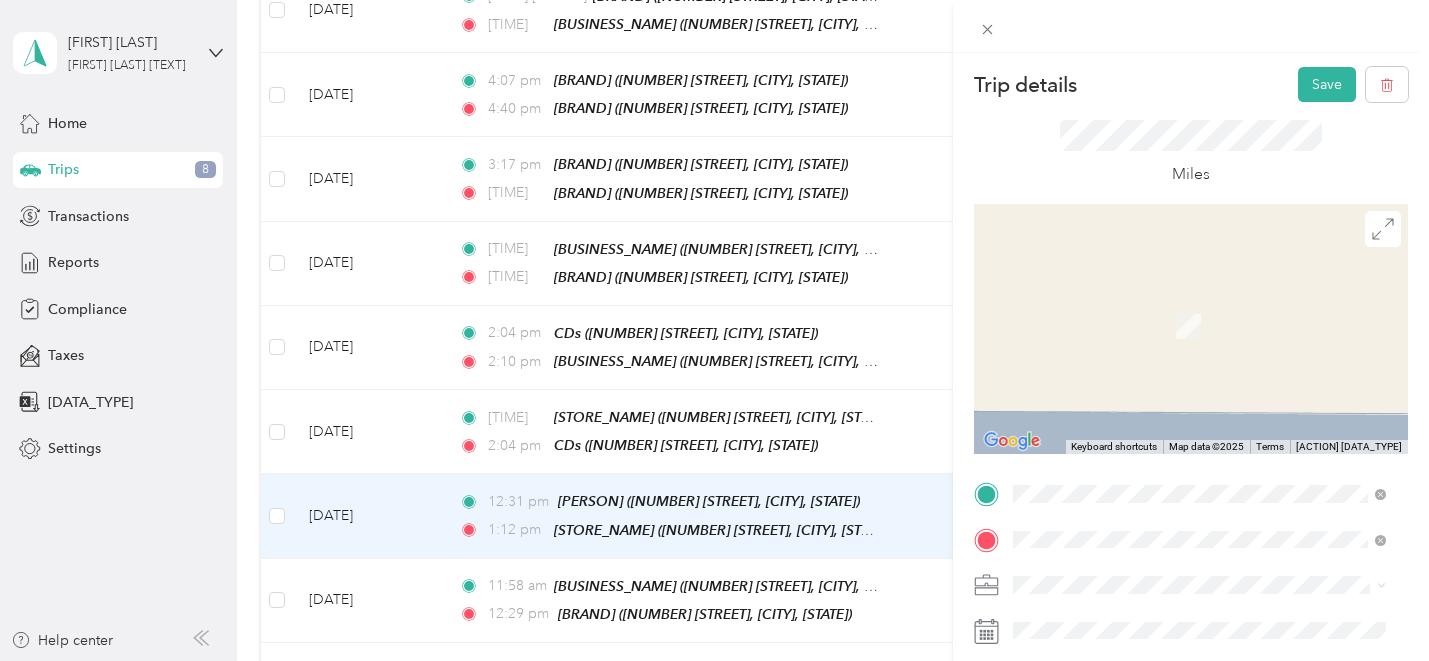 click on "[BRAND] [NUMBER] [STREET], [POSTAL_CODE], [CITY], [STATE], [COUNTRY]" at bounding box center (1214, 284) 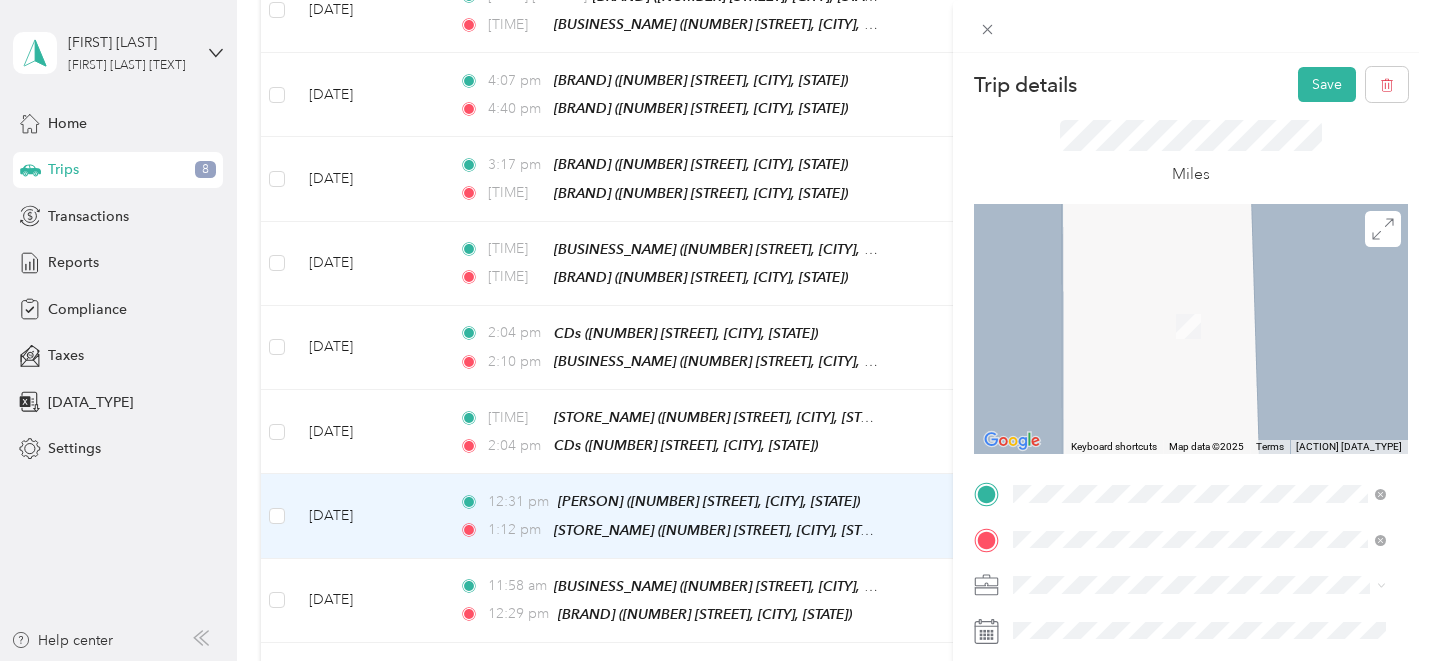 click on "TEAM [STORE_NAME] [NUMBER] [STREET], [POSTAL_CODE], [CITY], [STATE], [COUNTRY]" at bounding box center (1199, 329) 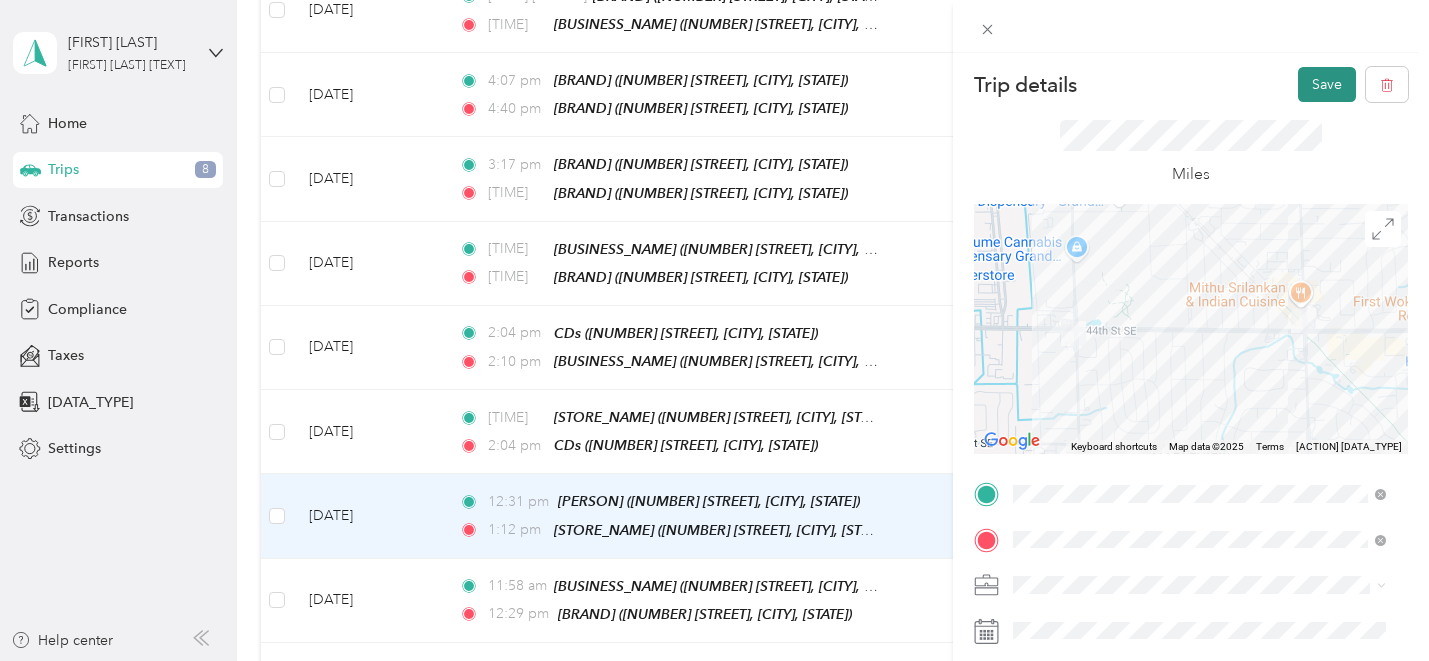 click on "Save" at bounding box center (1327, 84) 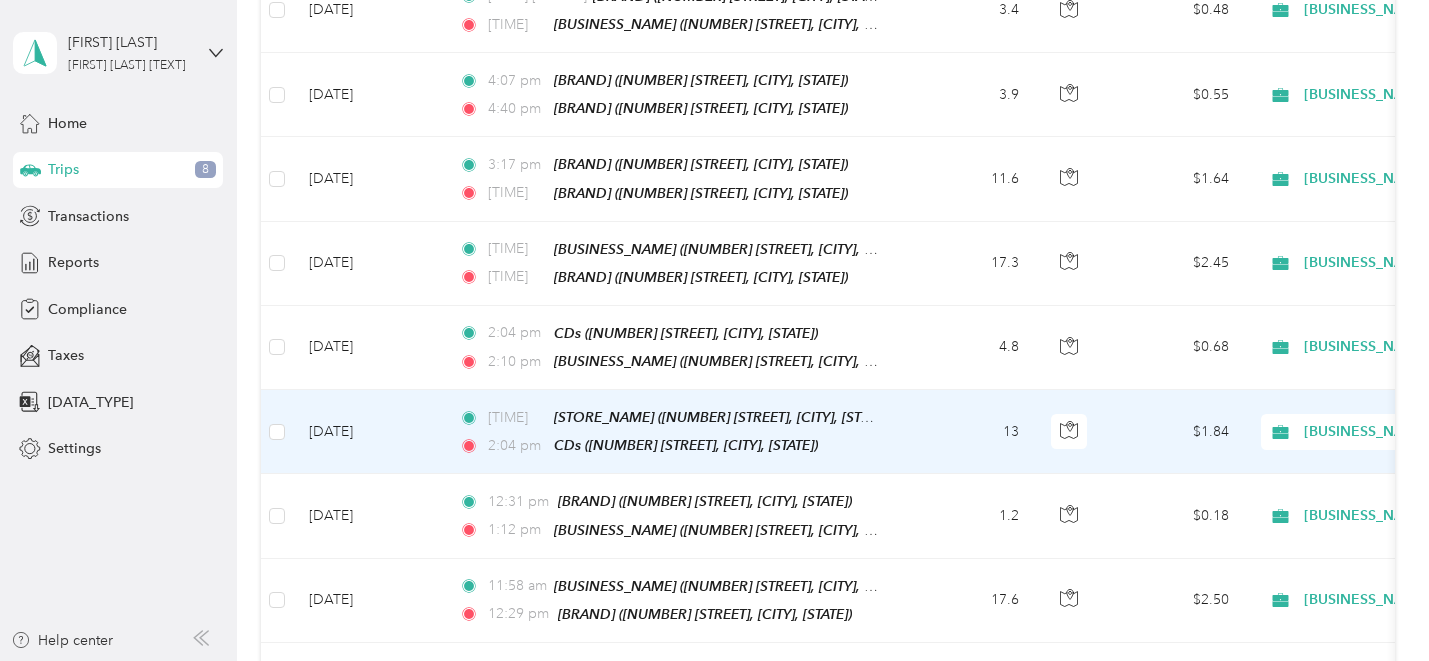 click on "13" at bounding box center [969, 432] 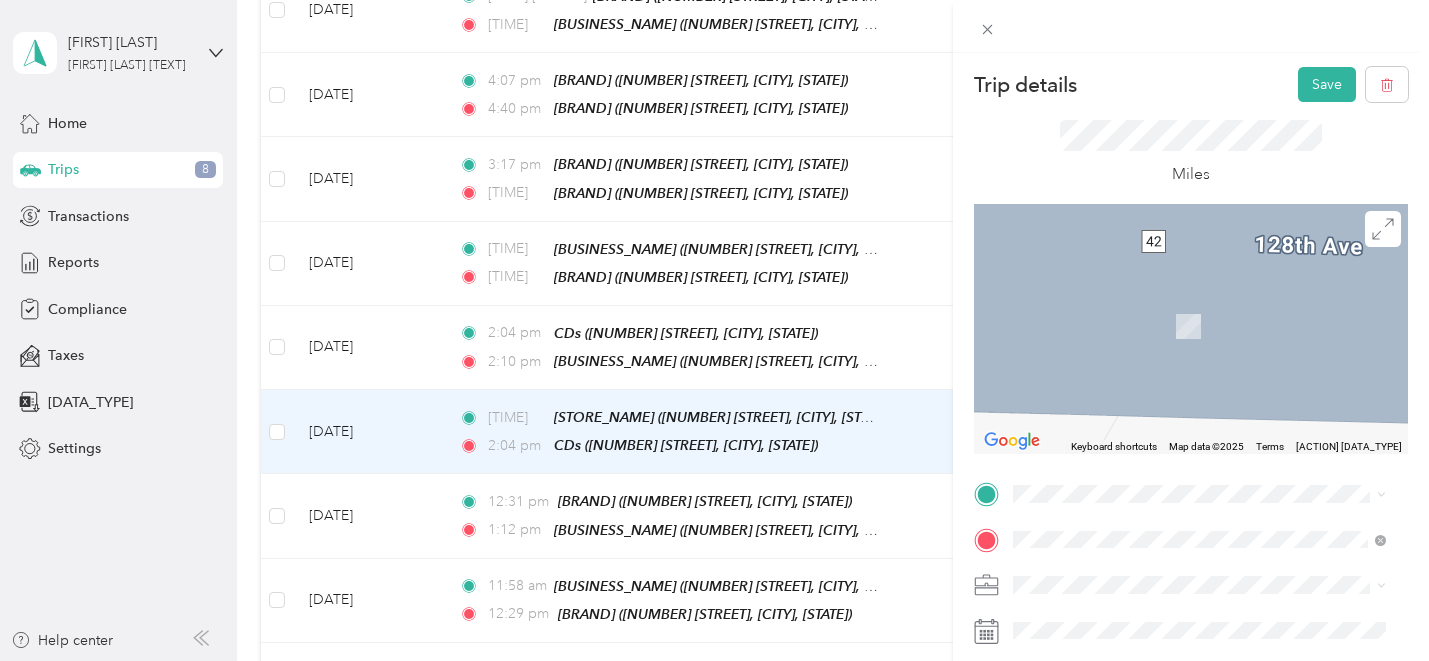 click on "TEAM [STORE_NAME] [NUMBER] [STREET], [POSTAL_CODE], [CITY], [STATE], [COUNTRY]" at bounding box center (1214, 283) 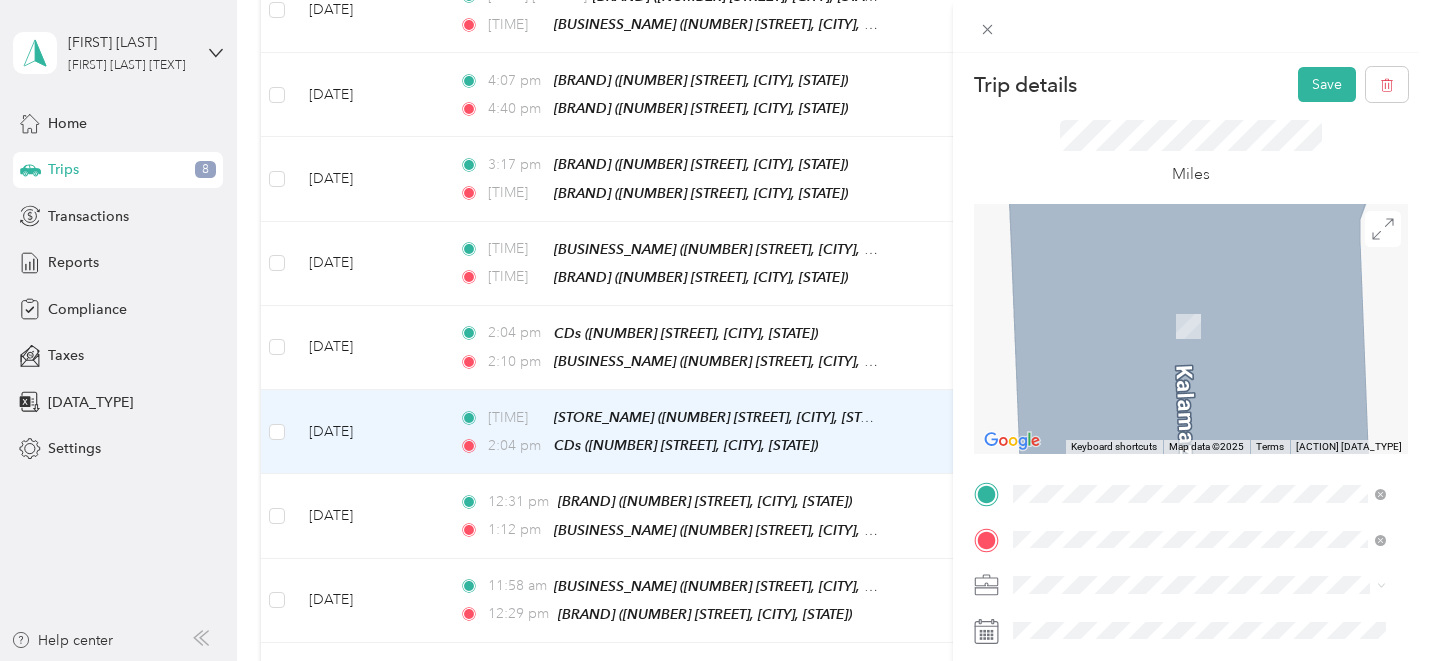 click on "TEAM [BUSINESS_NAME] [NUMBER] [STREET] SE, [NUMBER], [CITY], [STATE], [COUNTRY]" at bounding box center (1199, 329) 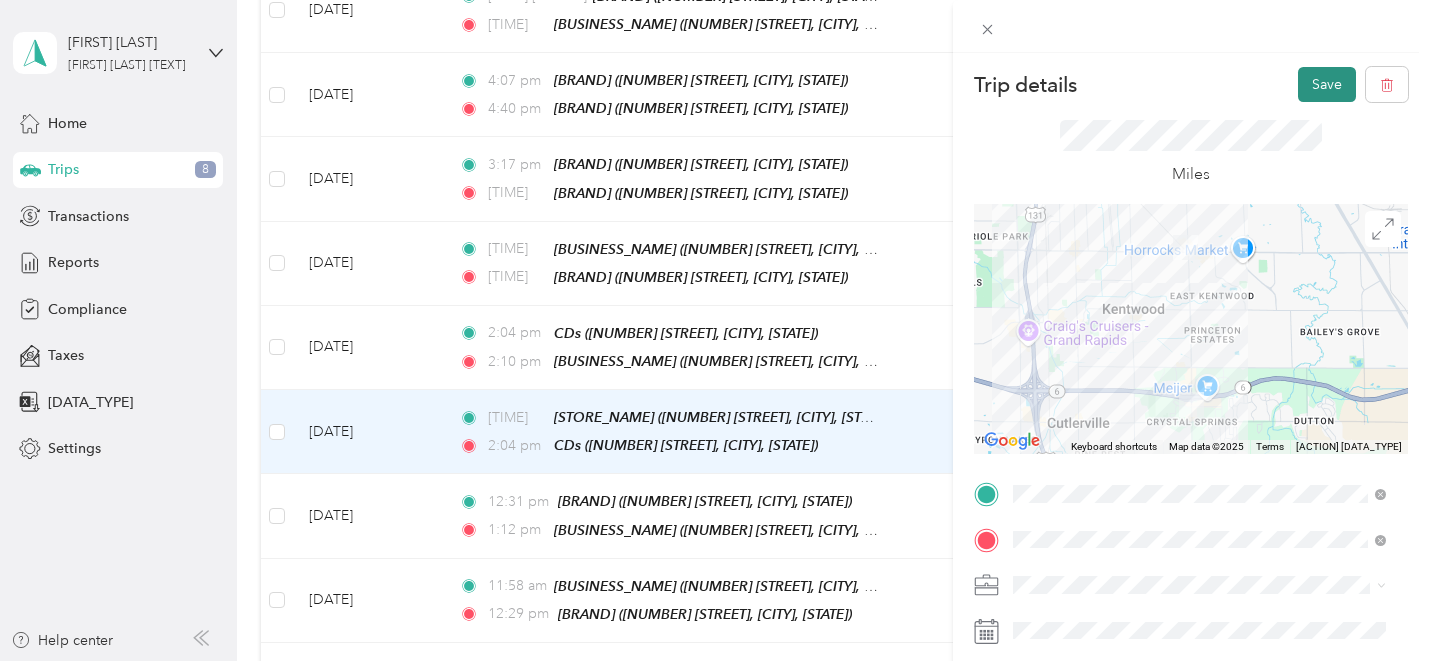 click on "Save" at bounding box center [1327, 84] 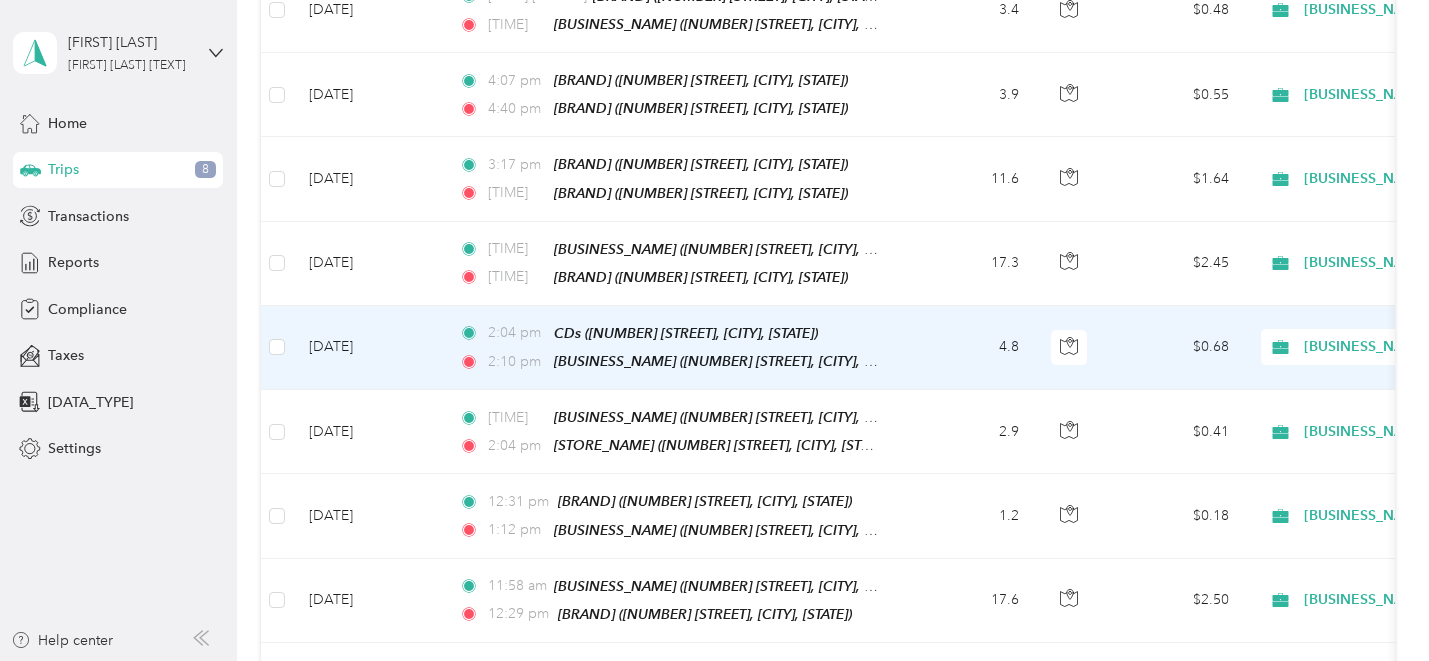 click on "4.8" at bounding box center (969, 348) 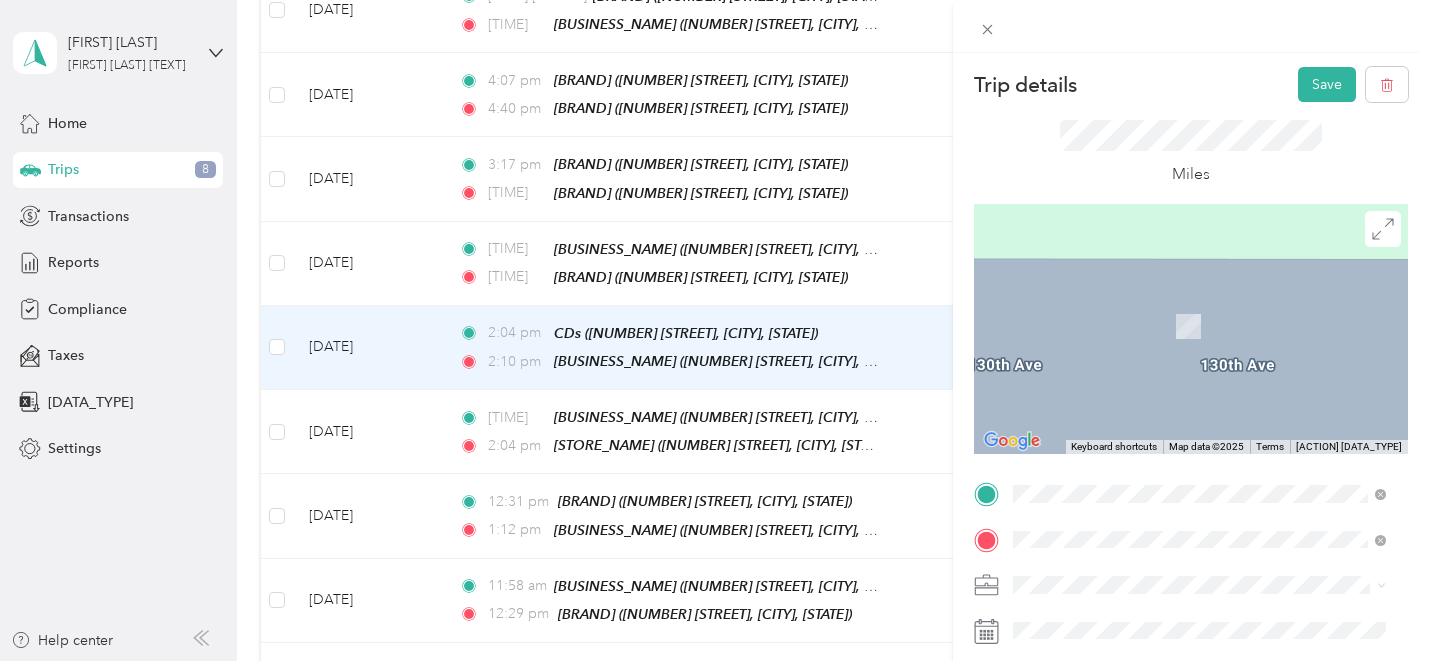 click on "TEAM [BUSINESS_NAME] [NUMBER] [STREET] SE, [NUMBER], [CITY], [STATE], [COUNTRY]" at bounding box center [1214, 284] 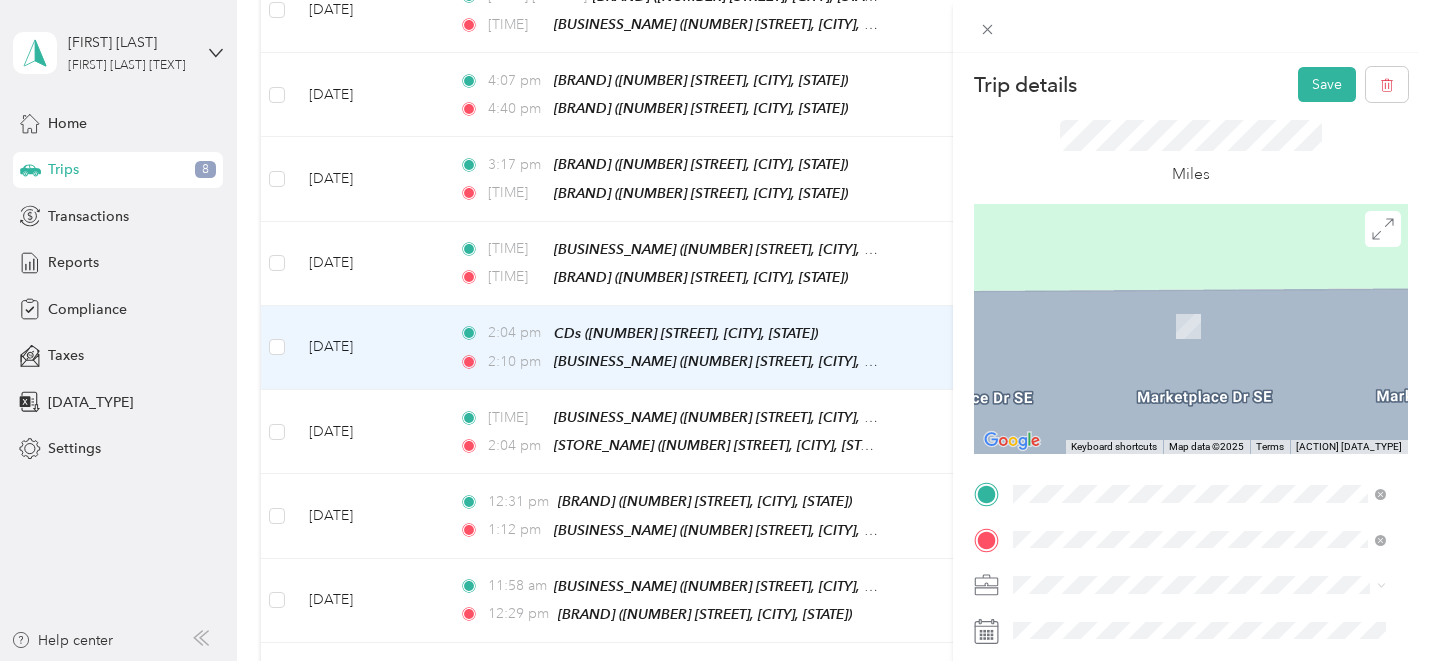 click on "[NUMBER] [STREET] SW, [NUMBER], [CITY], [STATE], [COUNTRY]" at bounding box center (1187, 343) 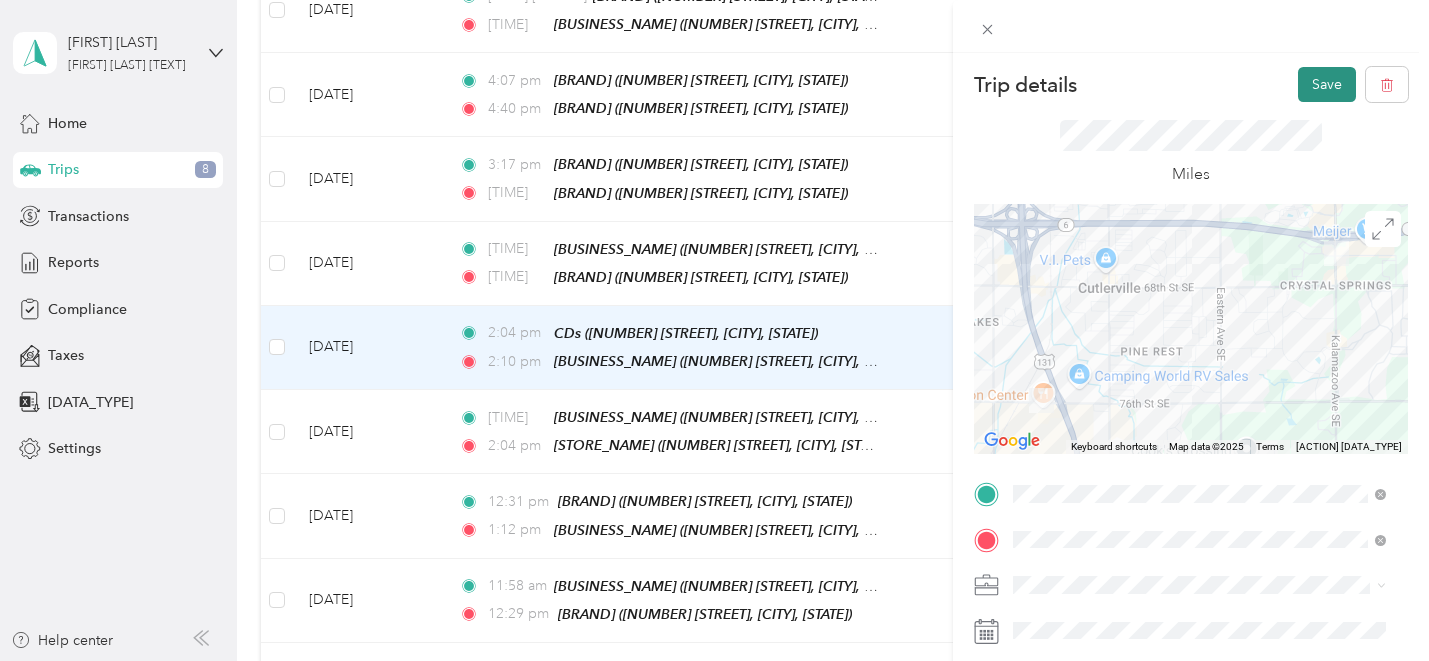 click on "Save" at bounding box center (1327, 84) 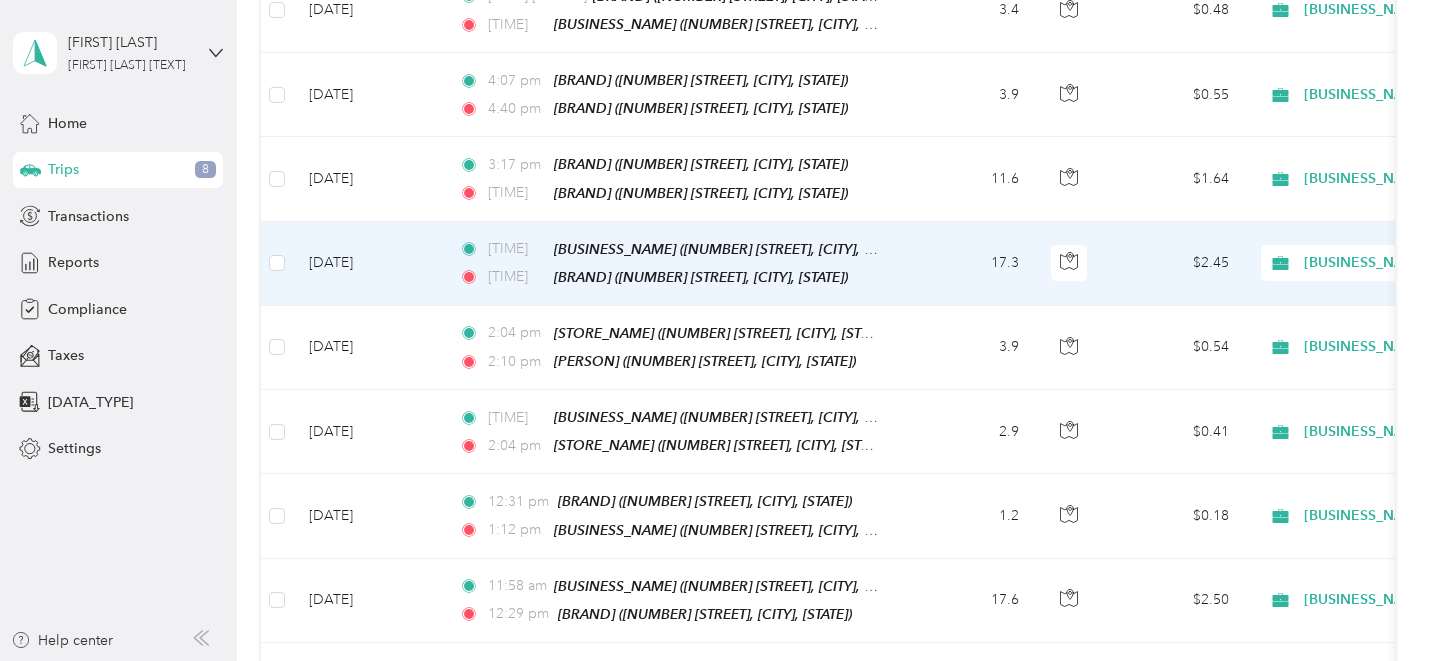 click on "17.3" at bounding box center [969, 264] 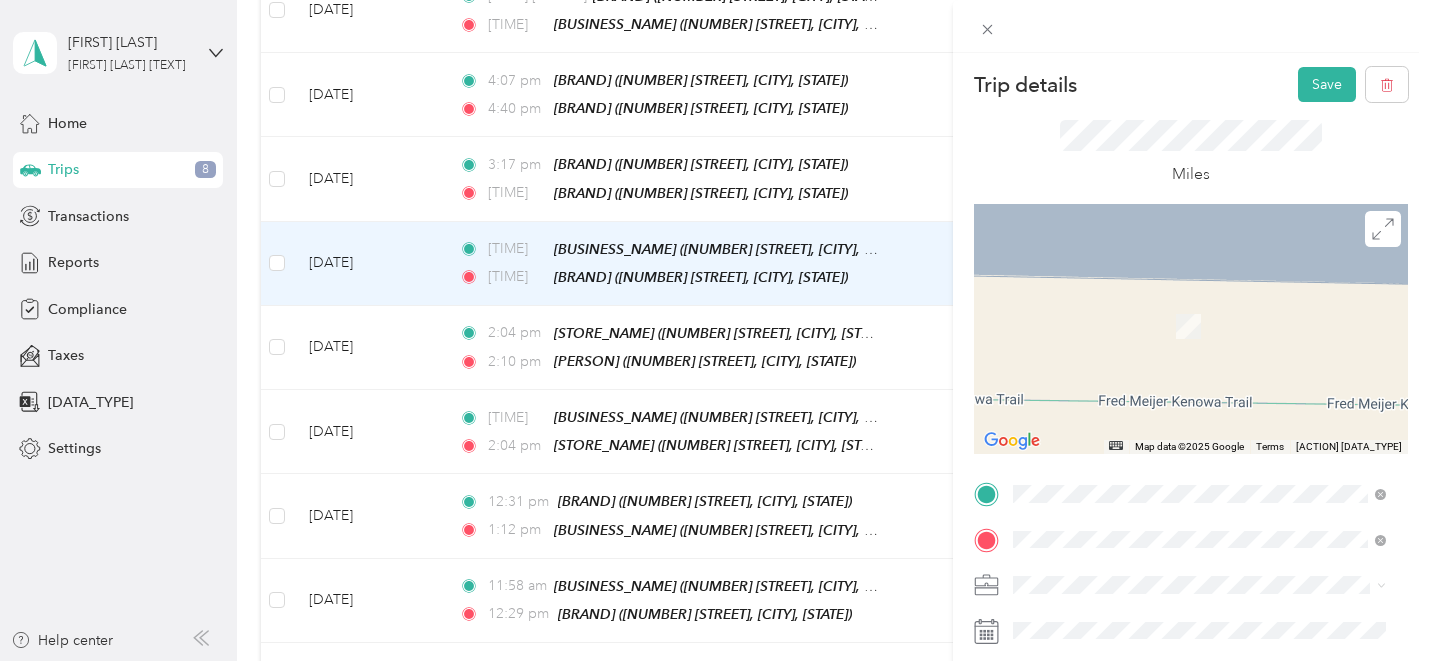 click on "[PERSON] [NUMBER] [STREET], [POSTAL_CODE], [CITY], [STATE], [COUNTRY]" at bounding box center [1214, 284] 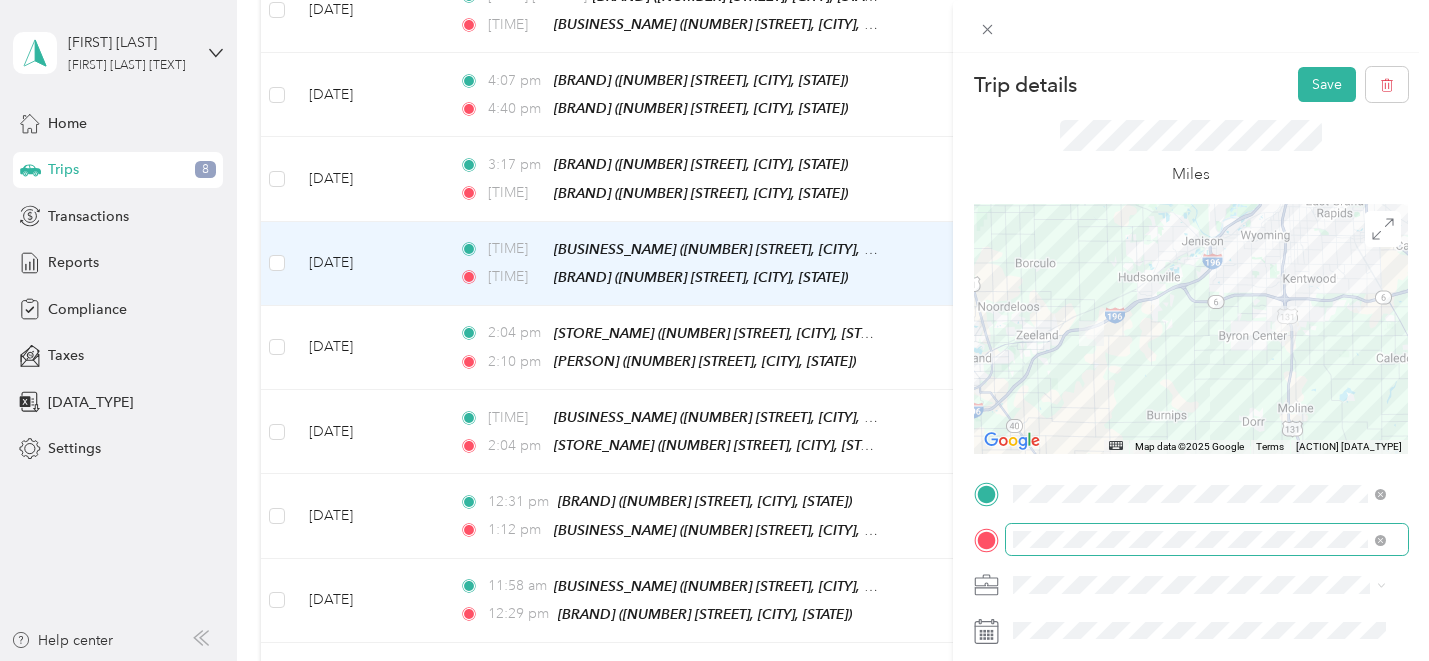 click at bounding box center [1207, 540] 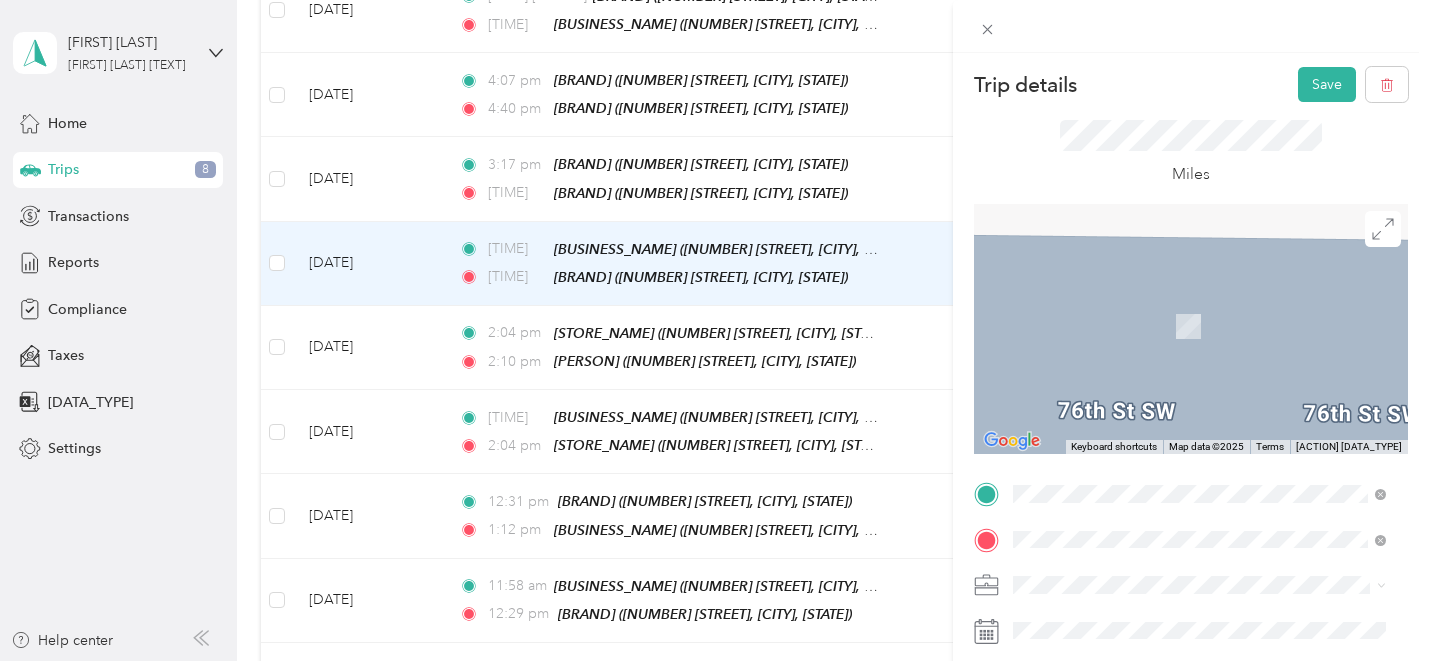 click on "[PERSON] ([NUMBER] [STREET], [POSTAL_CODE], [CITY], [STATE], [COUNTRY])" at bounding box center [1214, 329] 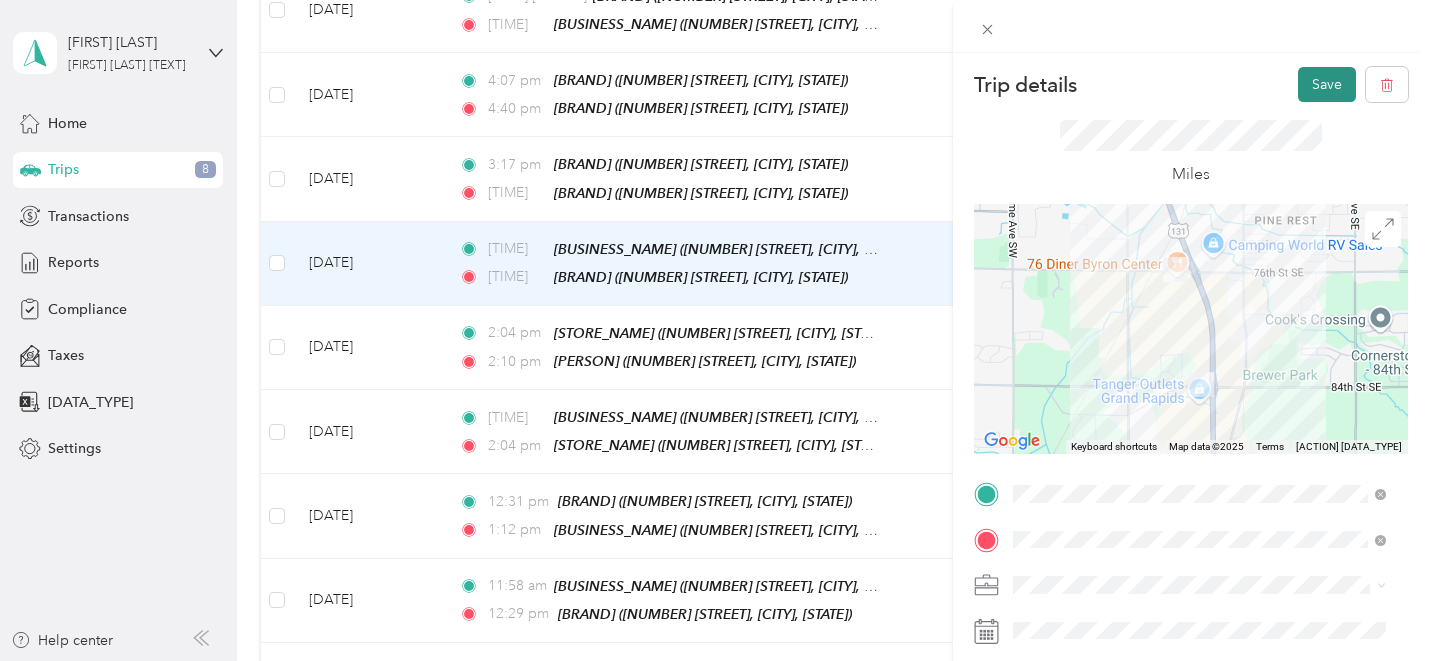 click on "Save" at bounding box center (1327, 84) 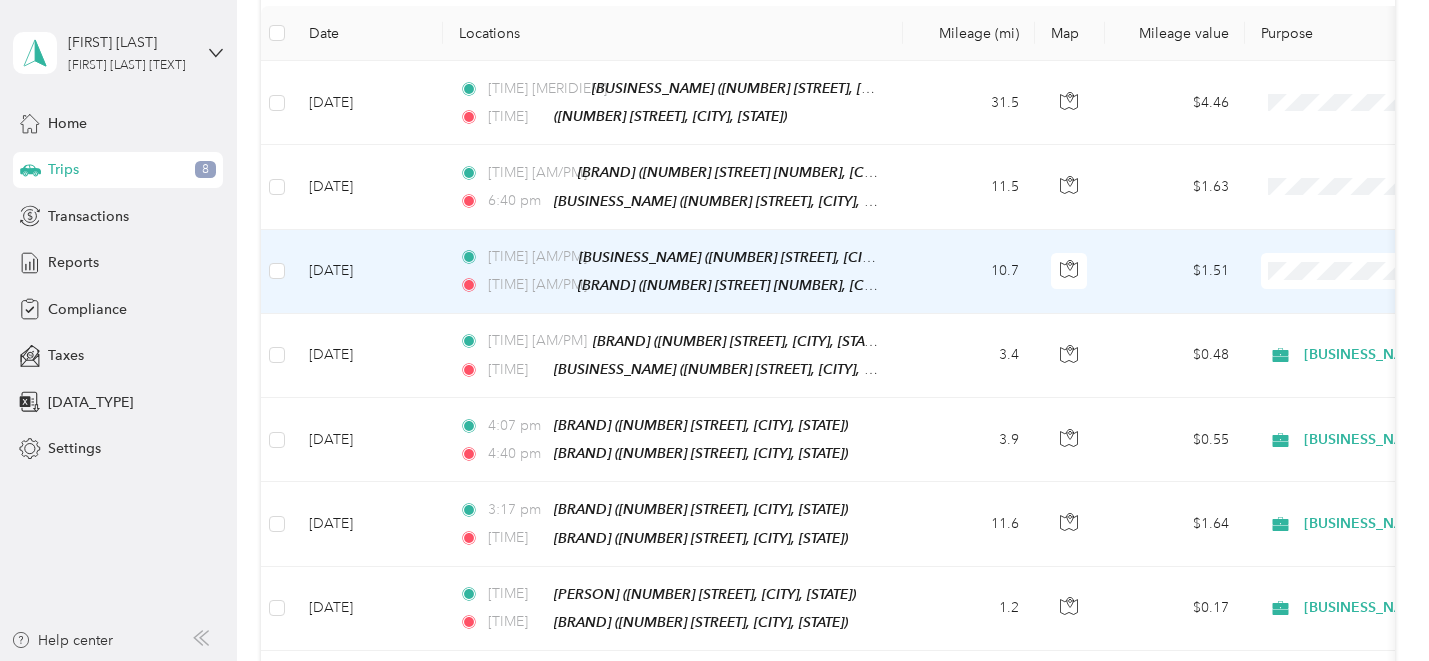 scroll, scrollTop: 277, scrollLeft: 0, axis: vertical 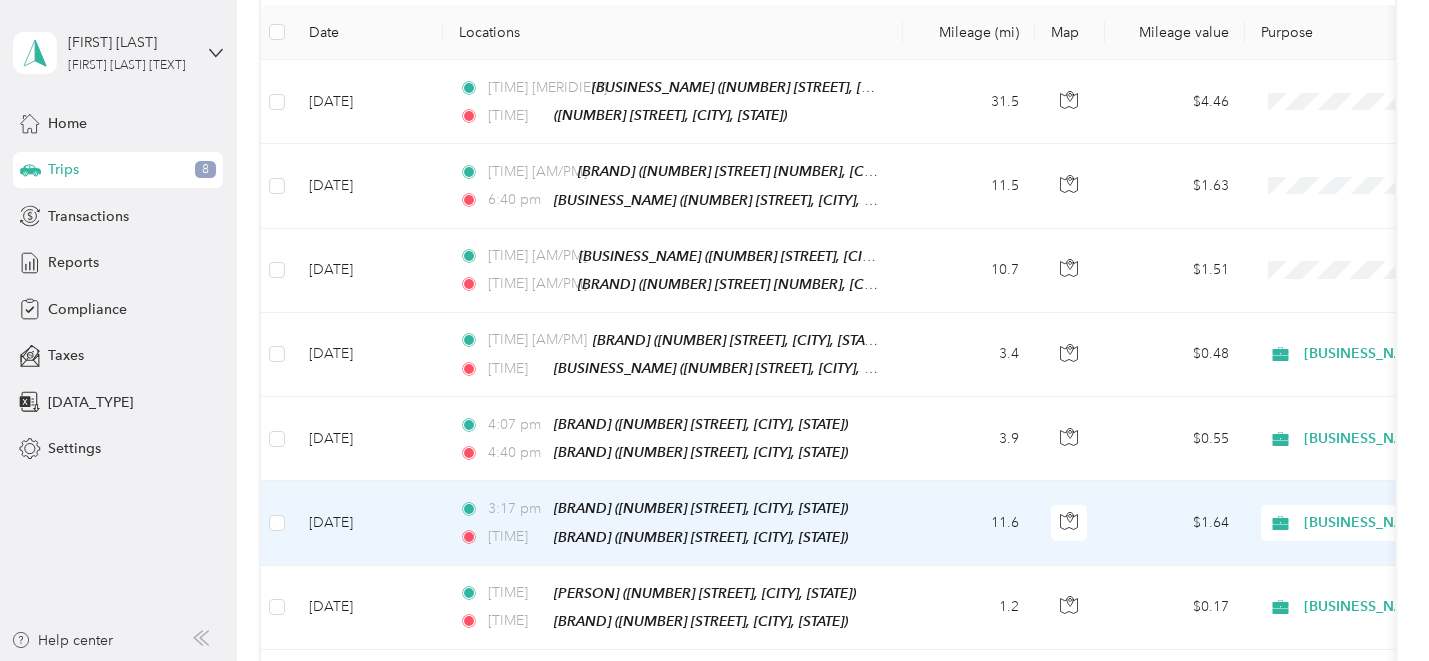 click on "11.6" at bounding box center [969, 523] 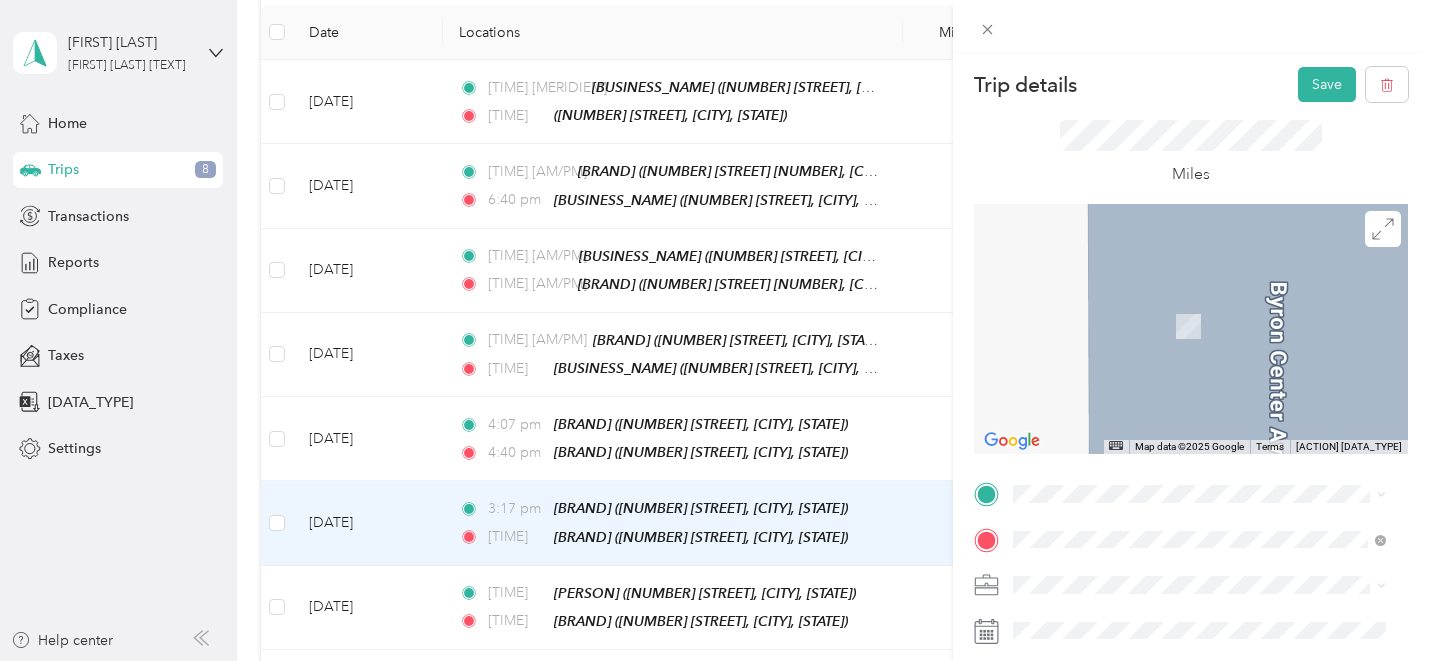 click on "[PERSON] ([NUMBER] [STREET], [POSTAL_CODE], [CITY], [STATE], [COUNTRY])" at bounding box center [1214, 275] 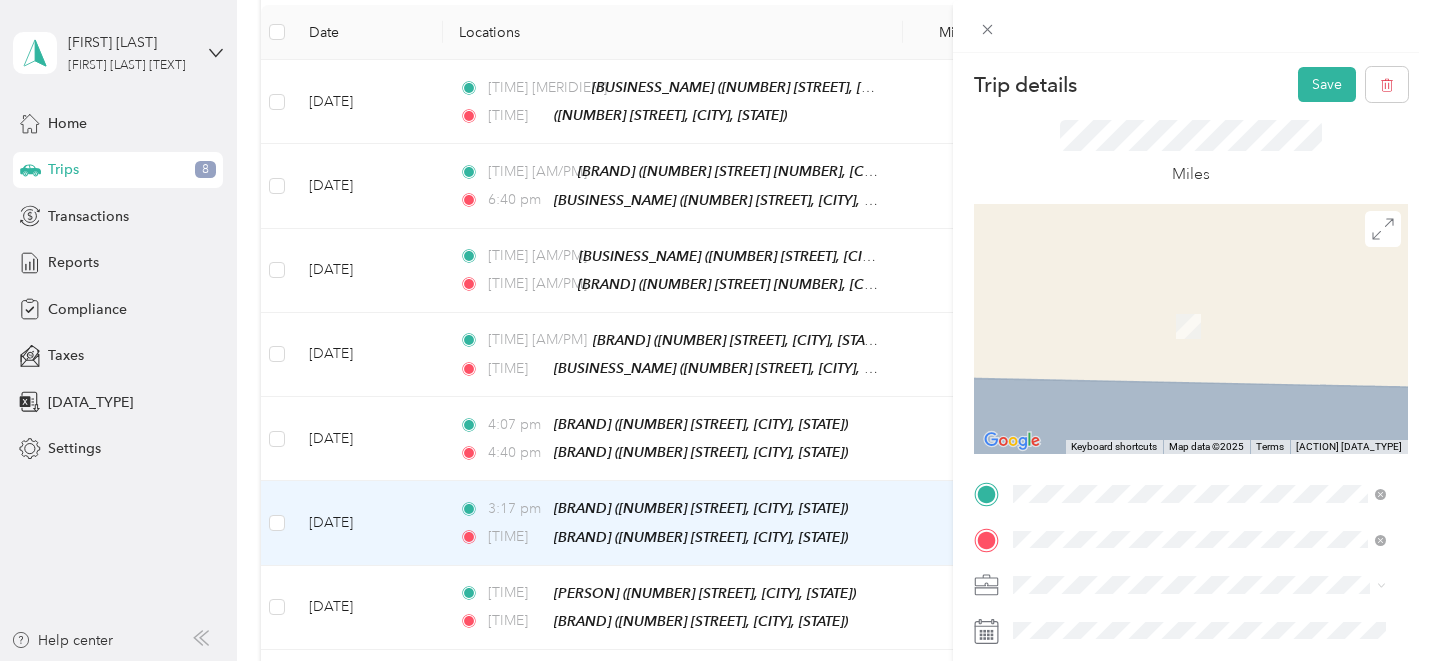 click on "TEAM J & H Family Store [NUMBER] [STREET], [POSTAL_CODE], [CITY], [STATE], [COUNTRY]" at bounding box center (1214, 329) 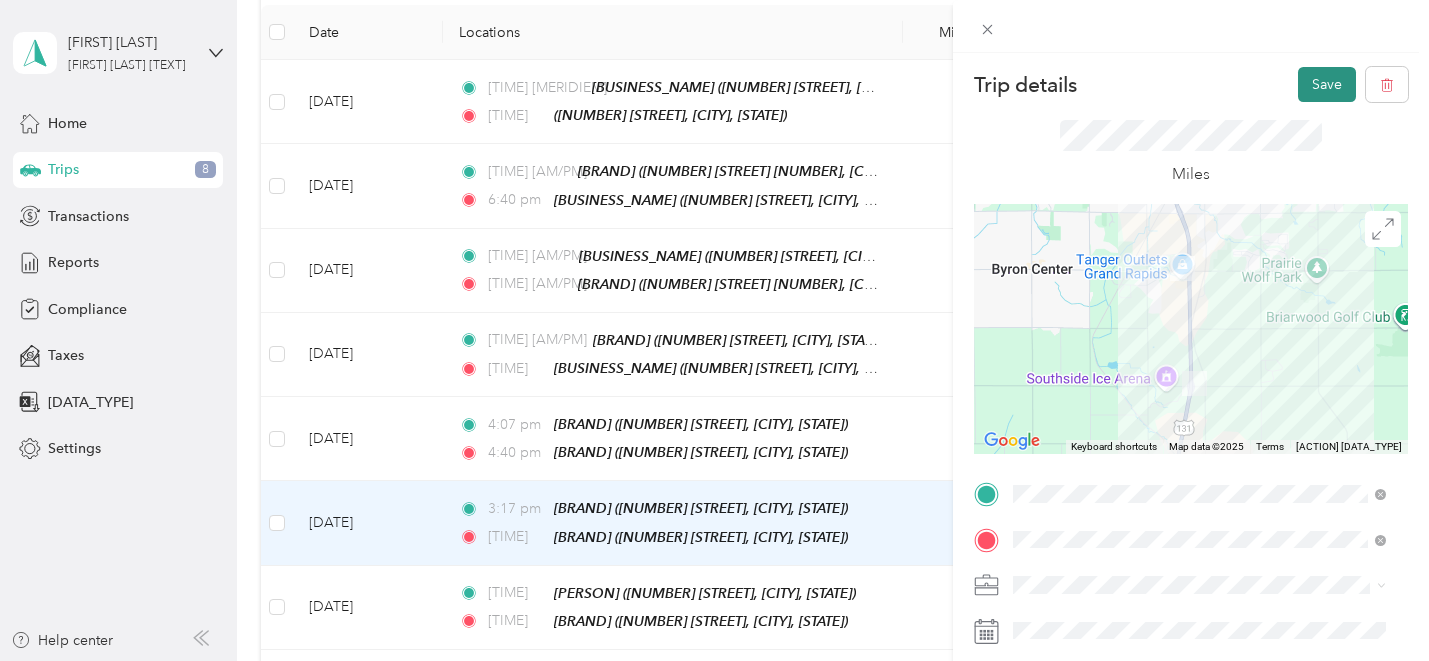 click on "Save" at bounding box center (1327, 84) 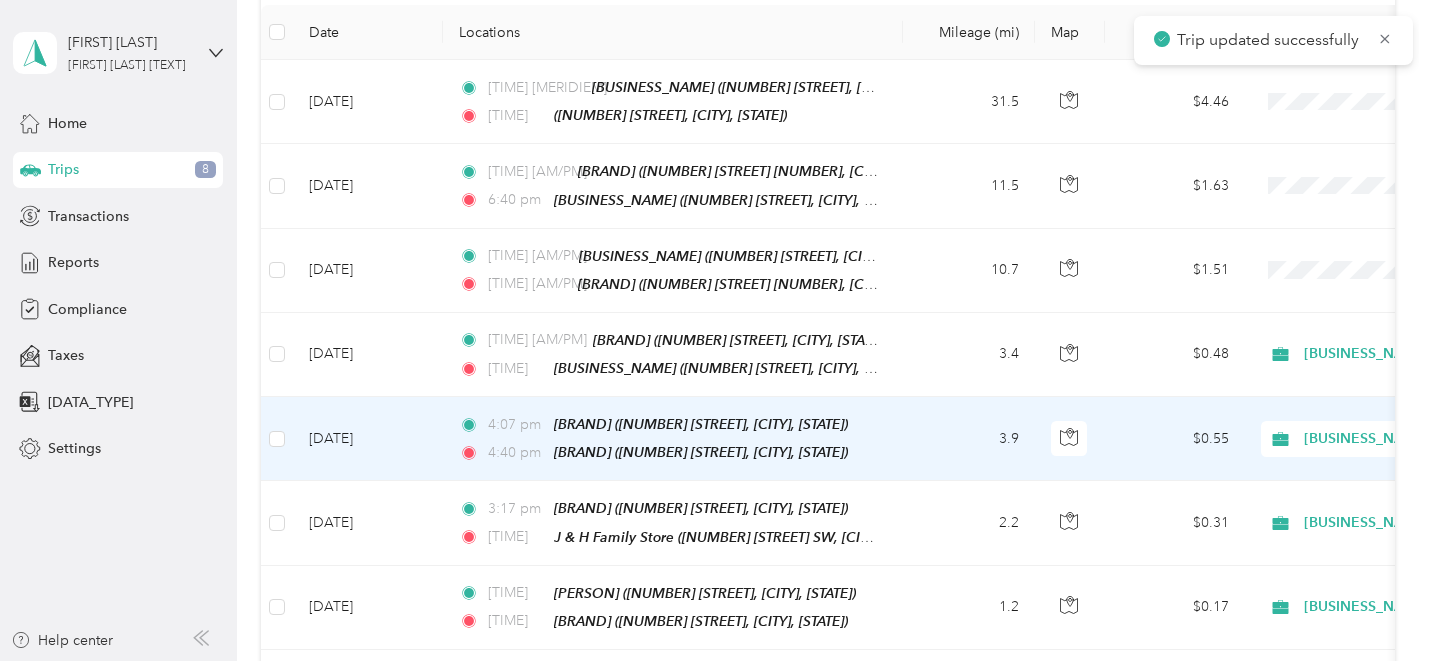 click on "[TIME] J & H Family Store ([NUMBER] [STREET], [CITY], [STATE]) [TIME] J & H Family Store ([NUMBER] [STREET], [CITY], [STATE])" at bounding box center [673, 439] 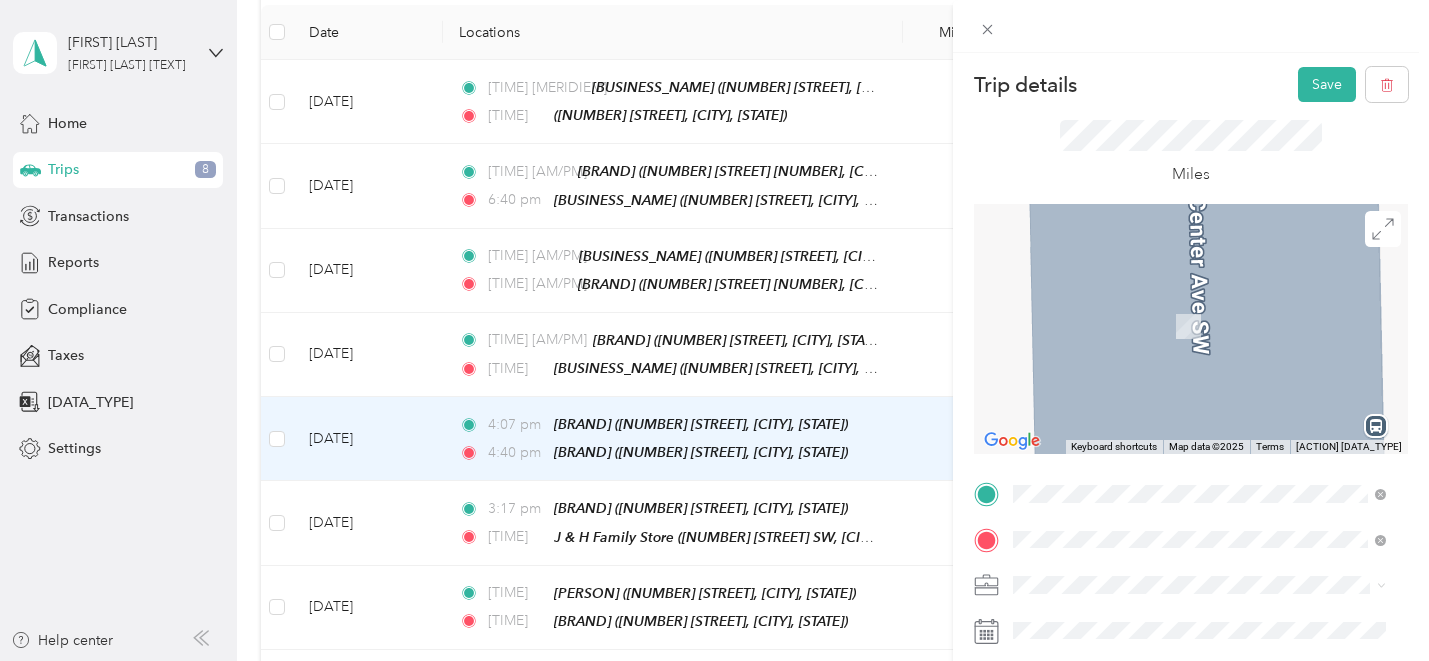 click on "[NUMBER] [STREET] SW, [NUMBER], [CITY], [STATE], [COUNTRY]" at bounding box center (1187, 298) 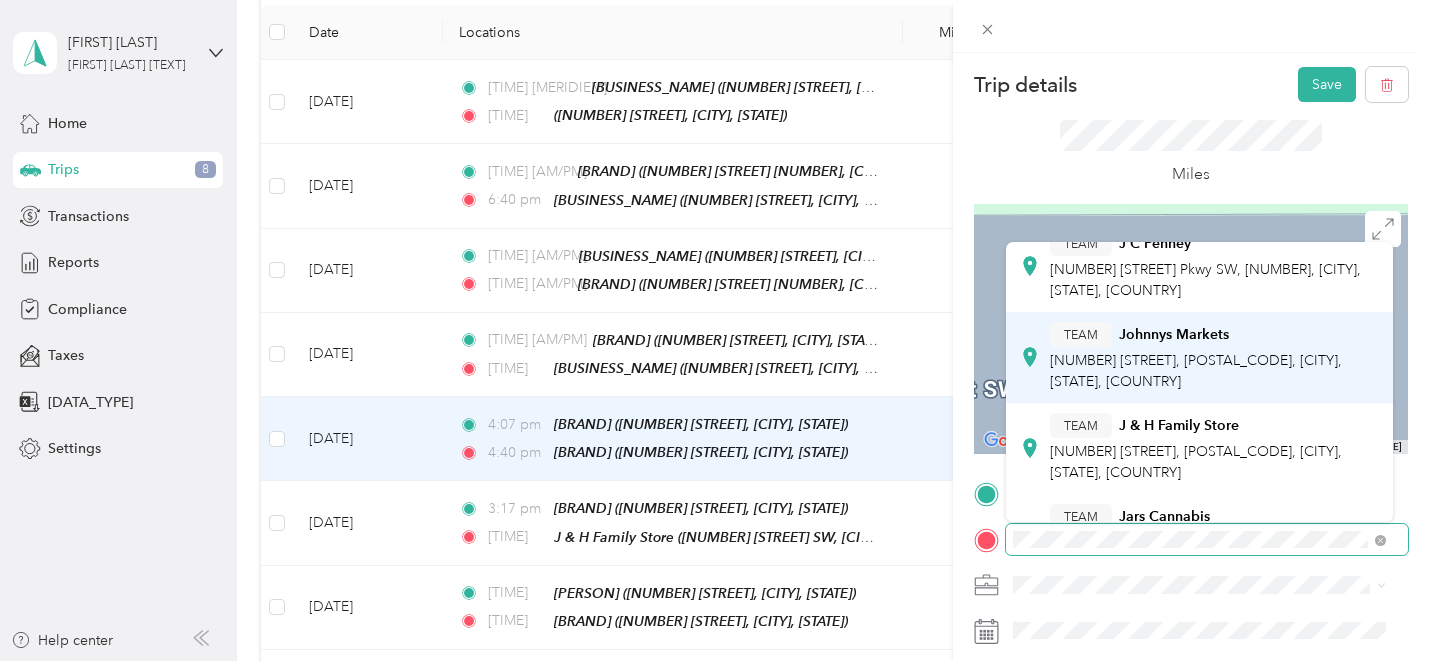 scroll, scrollTop: 361, scrollLeft: 0, axis: vertical 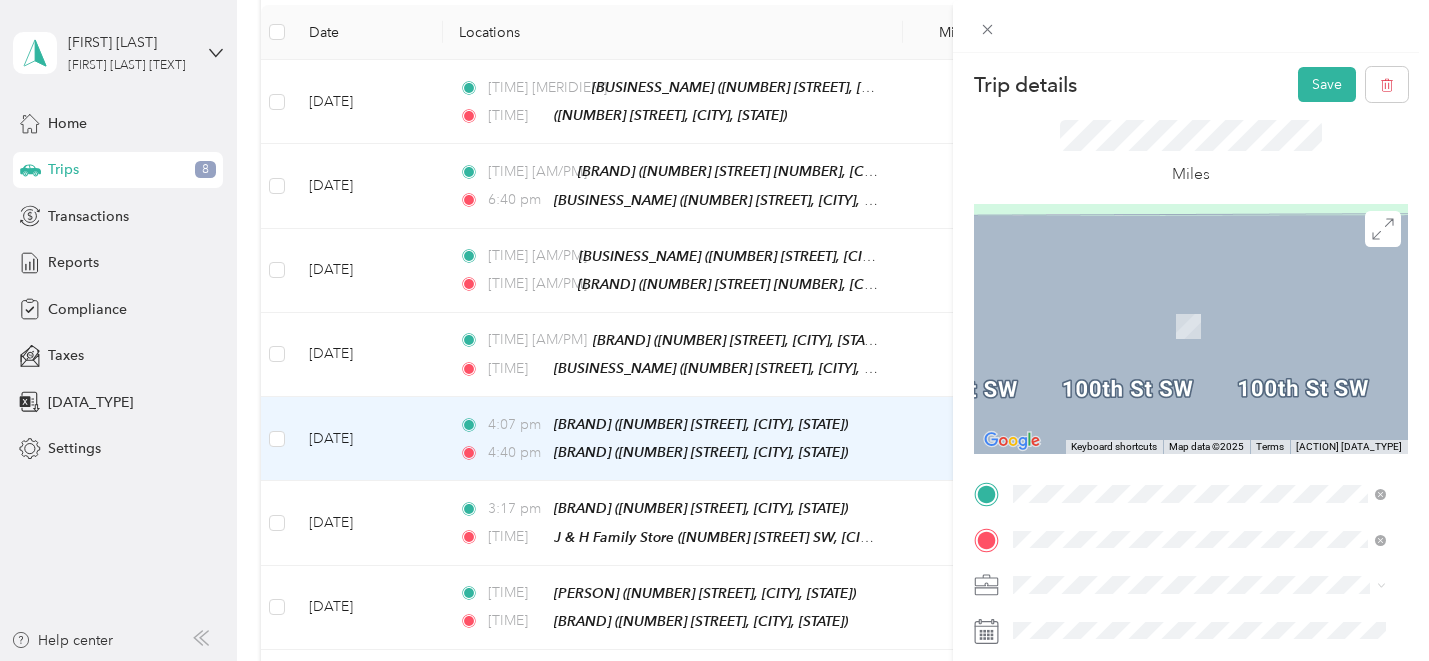 click on "[NUMBER] [STREET], [POSTAL_CODE], [CITY], [STATE], [COUNTRY]" at bounding box center [1196, 343] 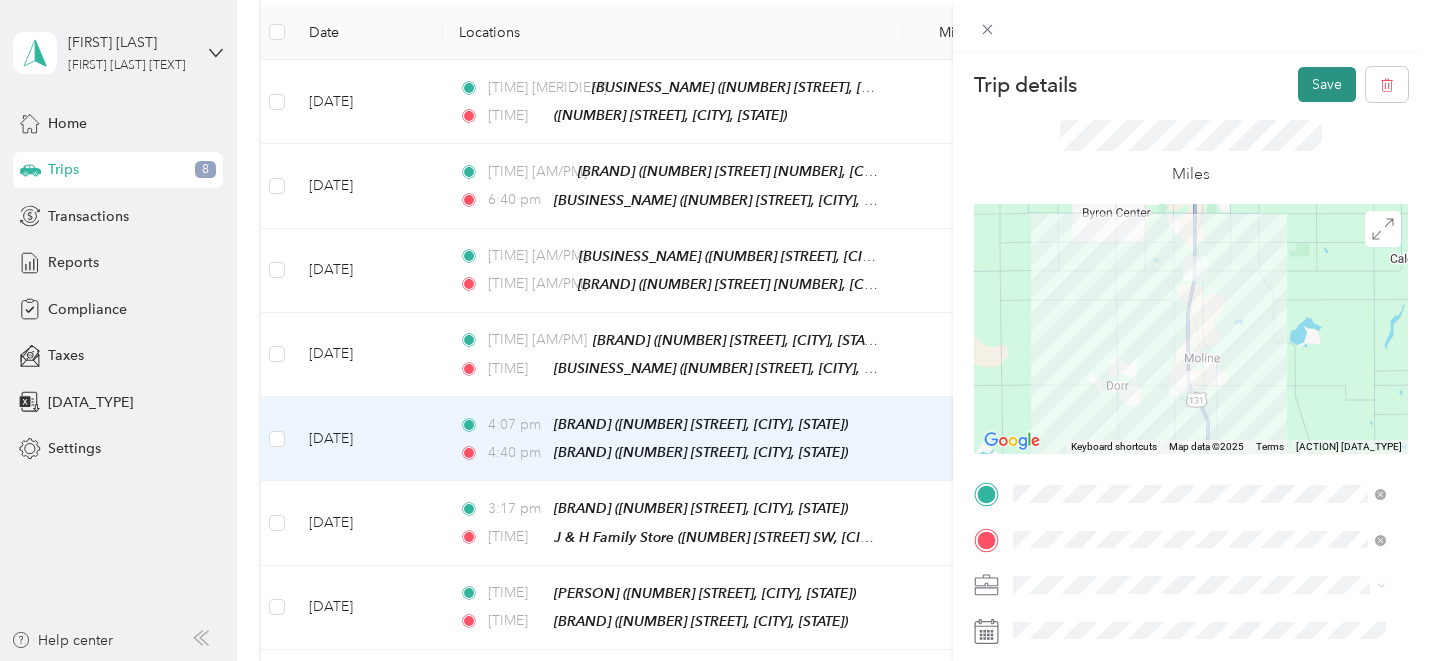 click on "Save" at bounding box center [1327, 84] 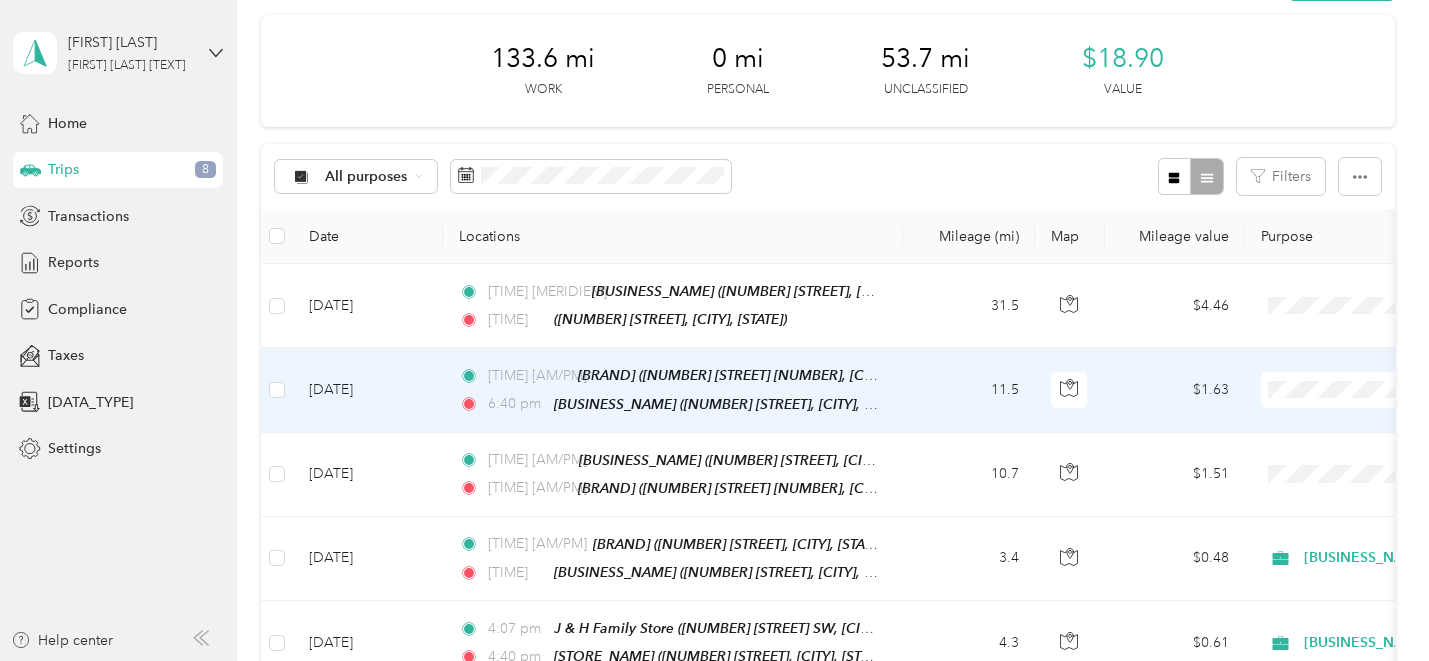 scroll, scrollTop: 74, scrollLeft: 0, axis: vertical 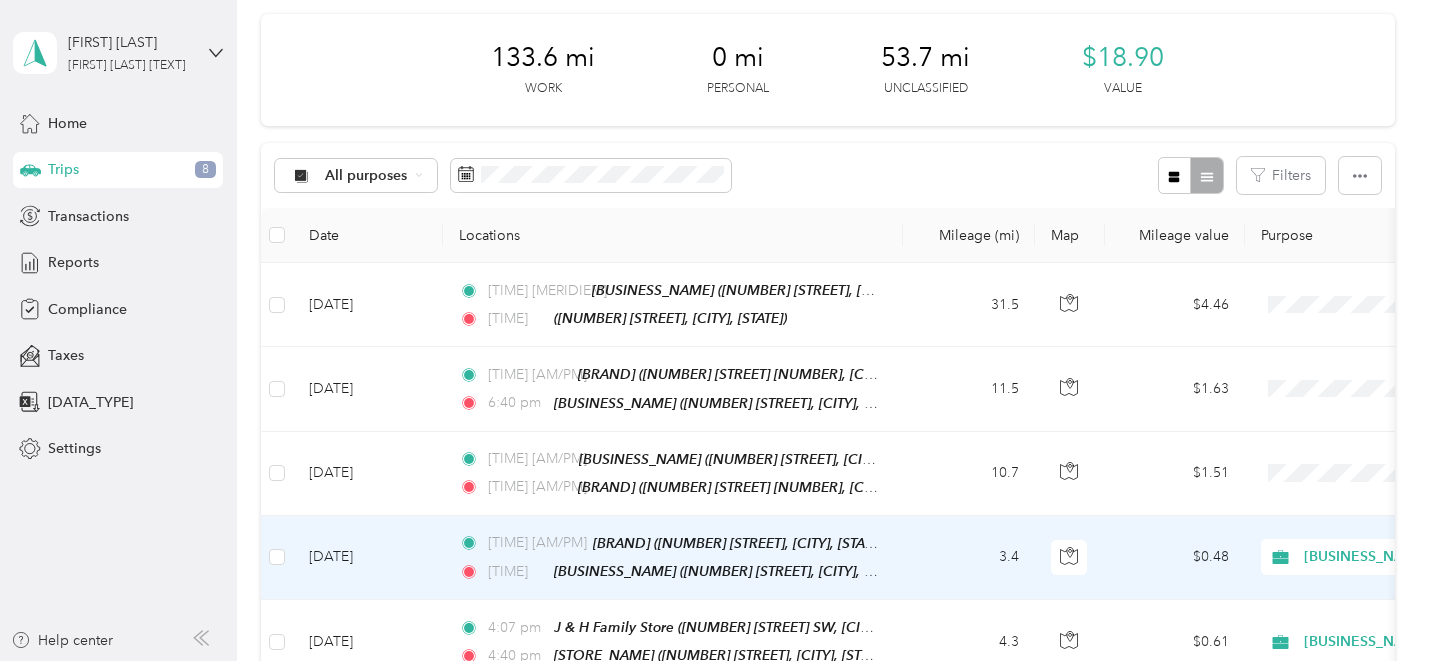click on "3.4" at bounding box center (969, 558) 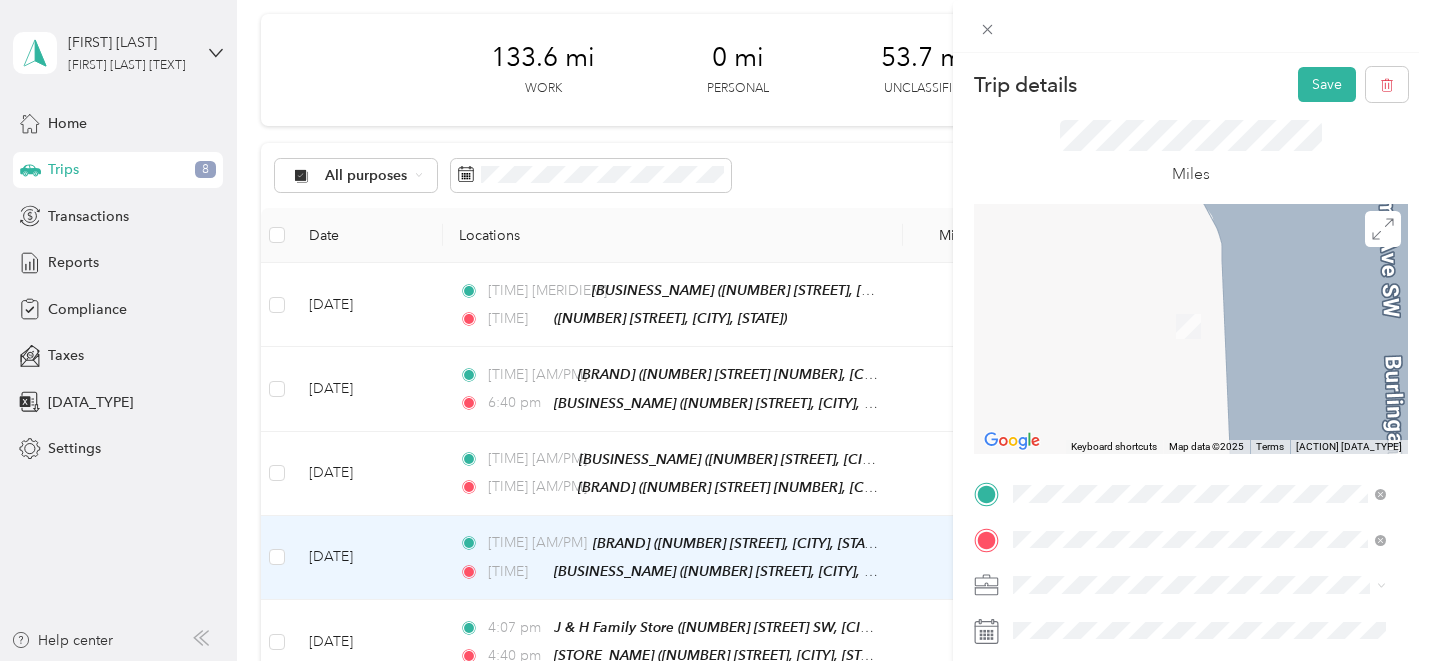 click on "[TEXT] [BRAND] [NUMBER] [STREET], [POSTAL_CODE], [CITY], [STATE], [COUNTRY]" at bounding box center [1199, 283] 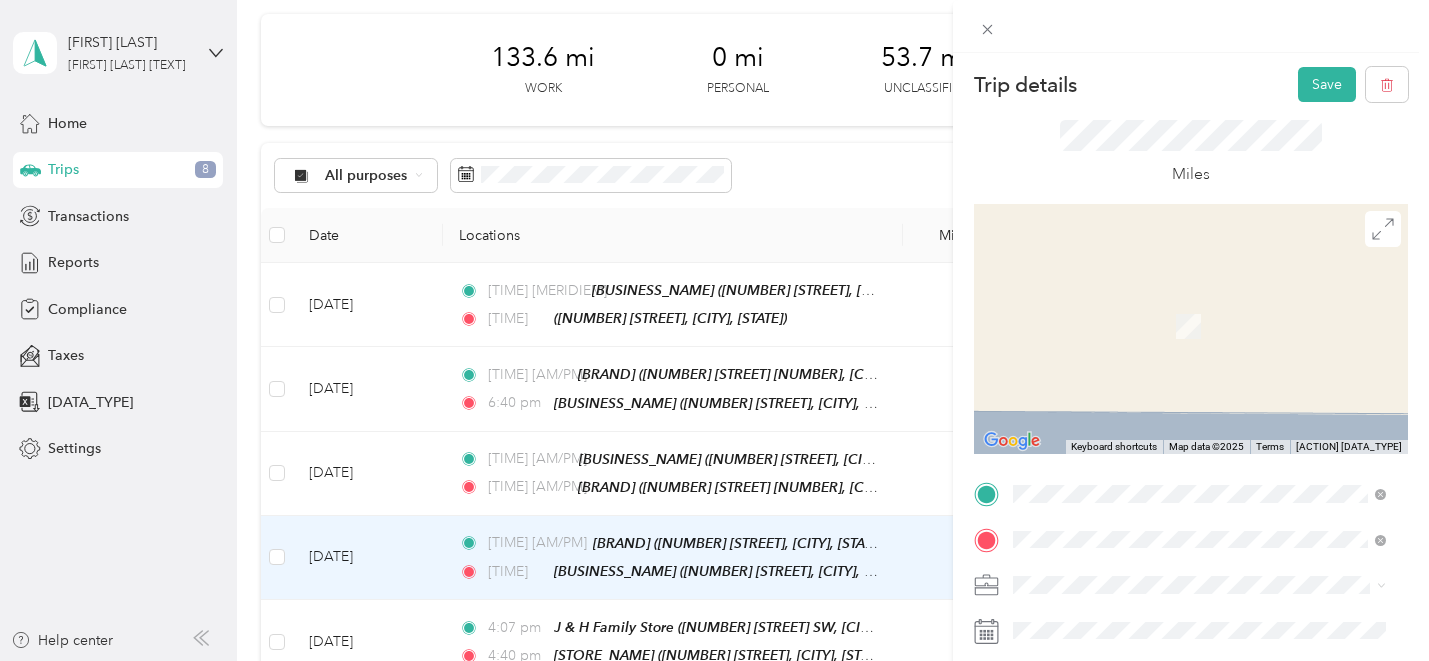 click on "[BUSINESS_NAME]" at bounding box center (1214, 306) 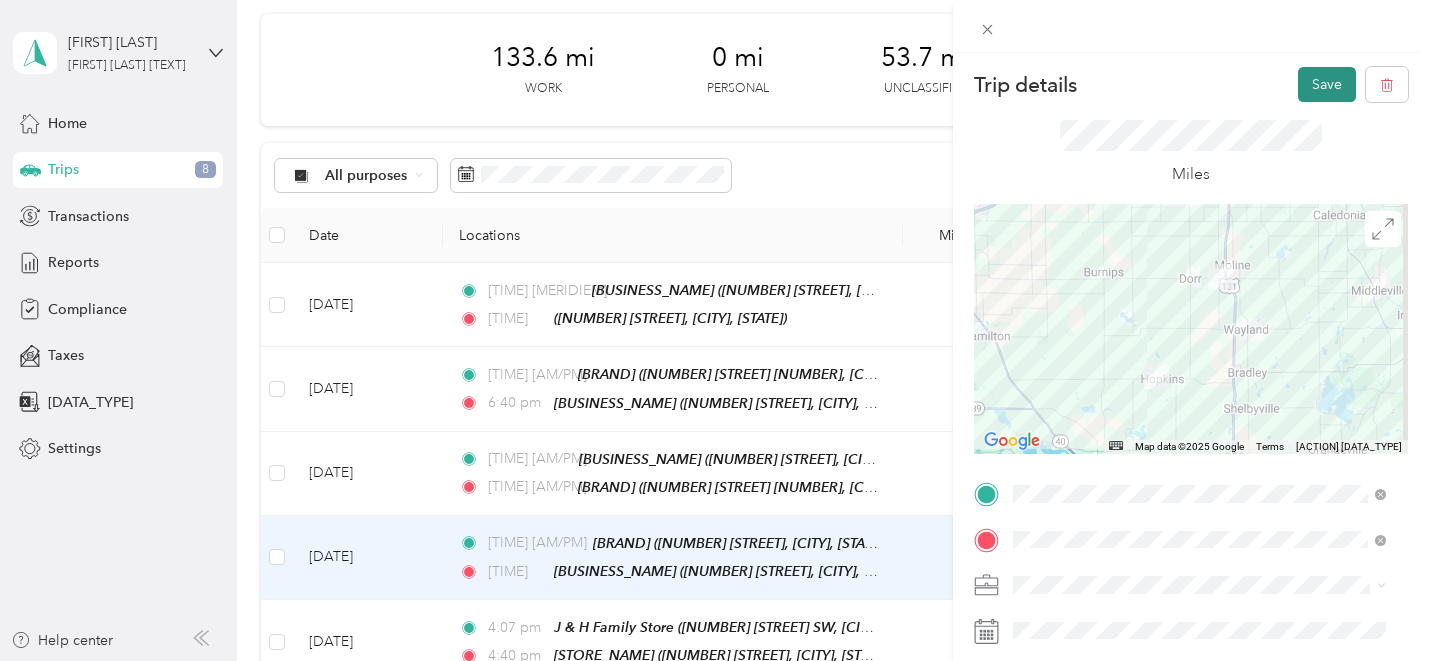 click on "Save" at bounding box center [1327, 84] 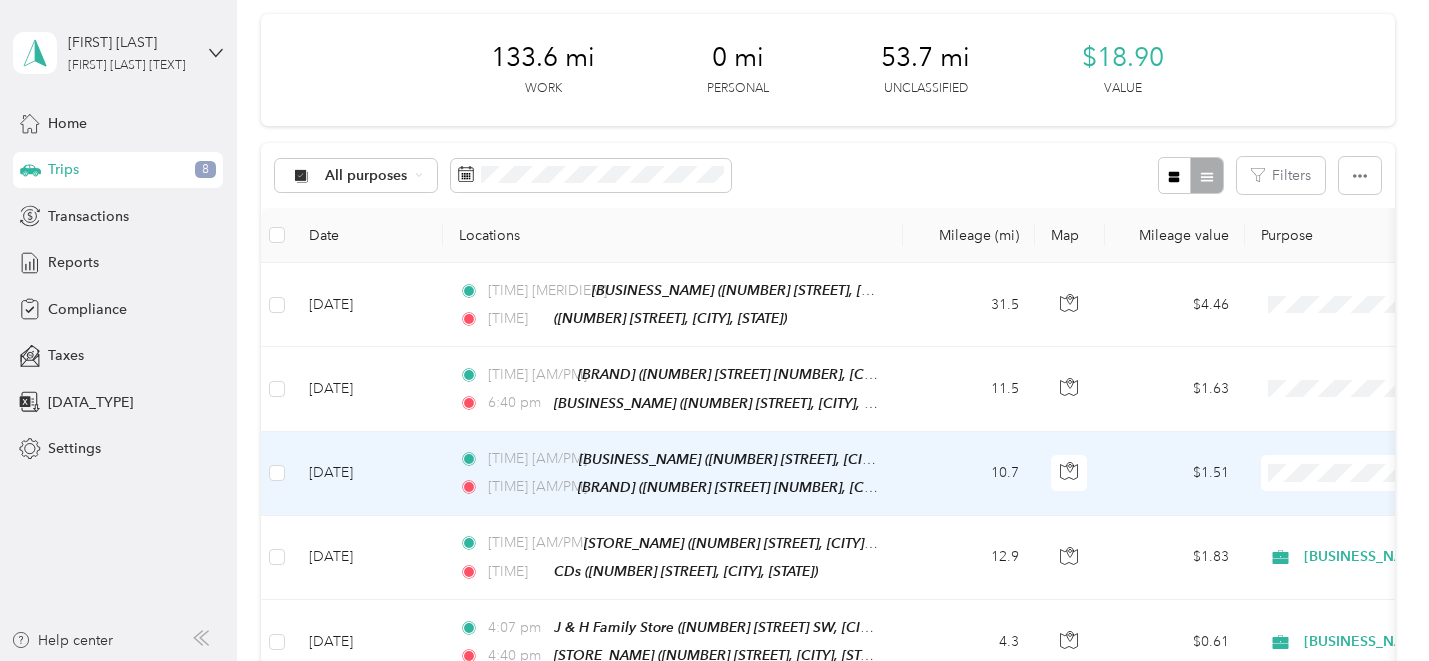 click on "10.7" at bounding box center (969, 474) 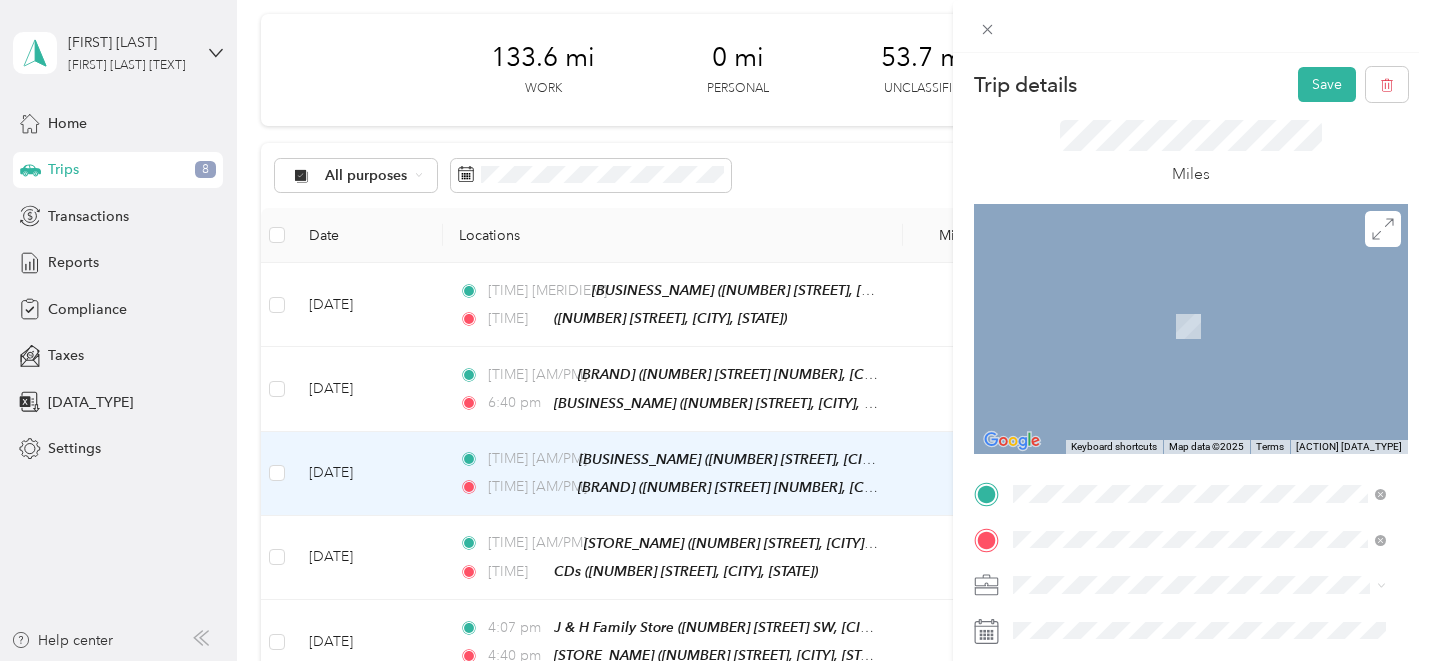 click on "[BUSINESS_NAME]" at bounding box center [1214, 352] 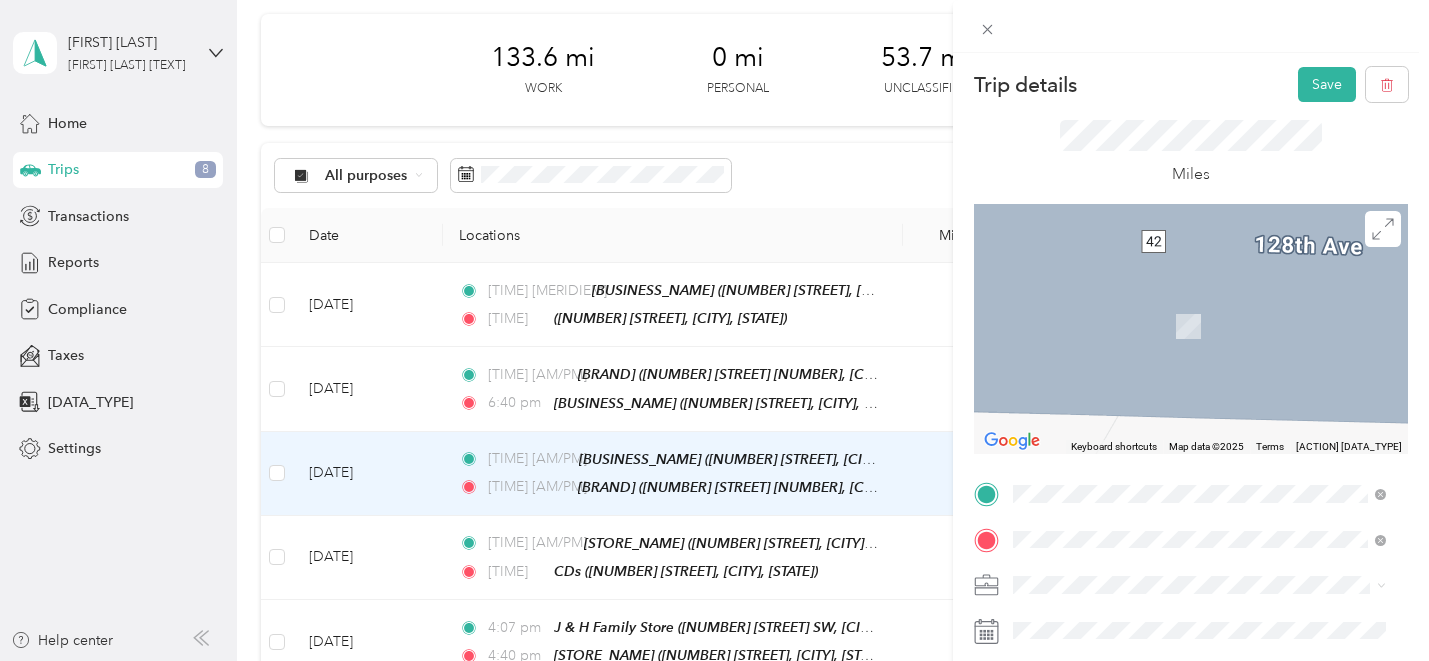 click on "[NUMBER] [STREET], [POSTAL_CODE], [CITY], [STATE], [COUNTRY]" at bounding box center [1196, 525] 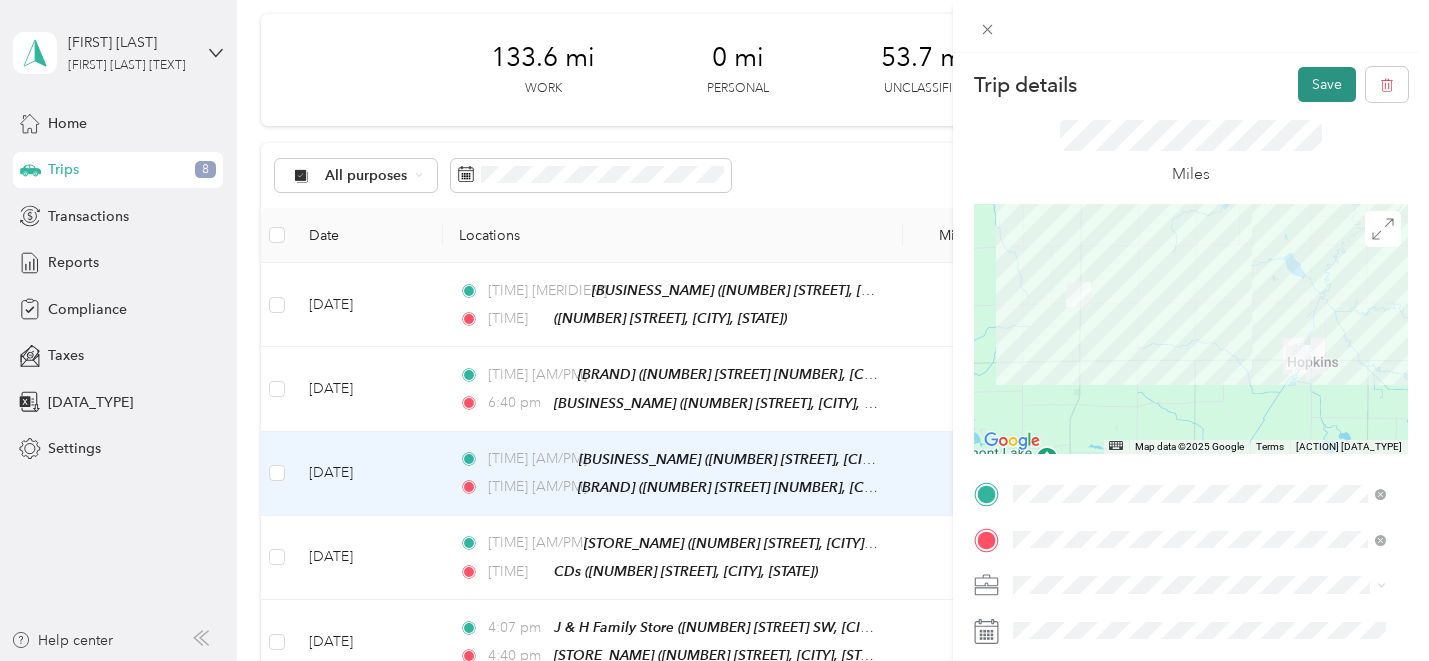 click on "Save" at bounding box center (1327, 84) 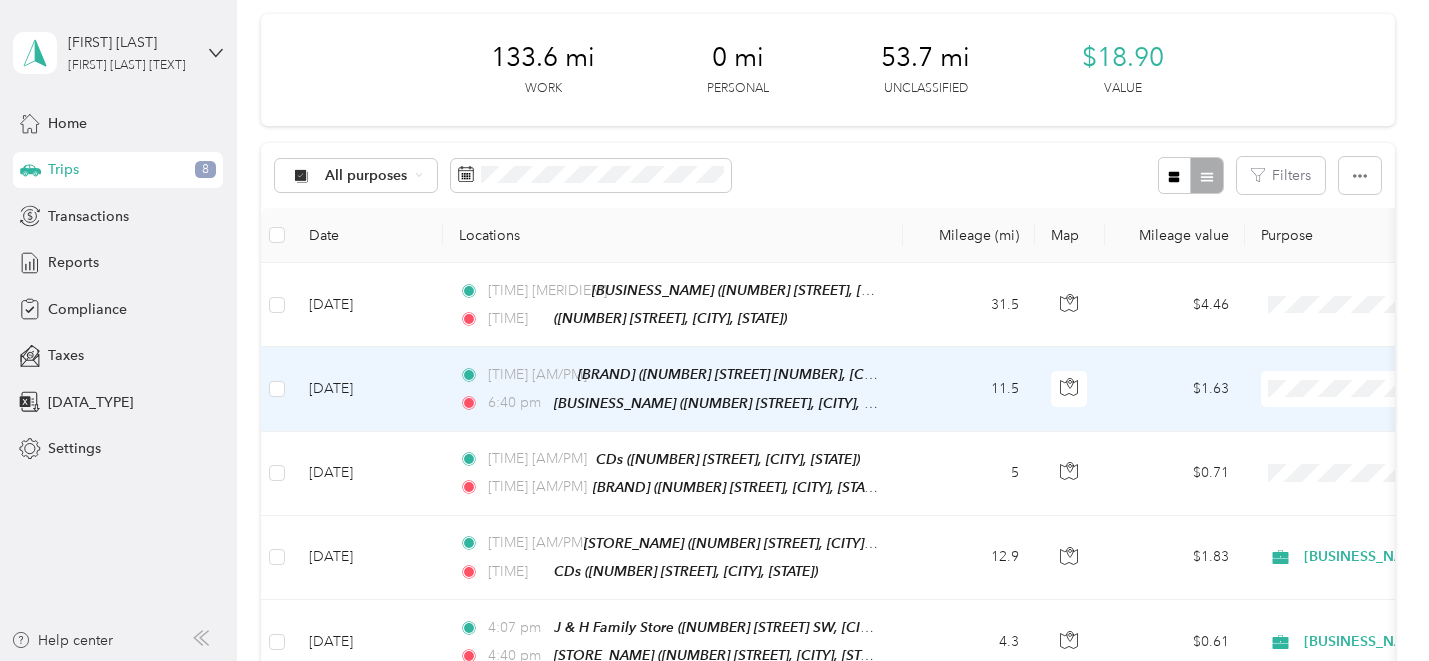 click on "11.5" at bounding box center [969, 389] 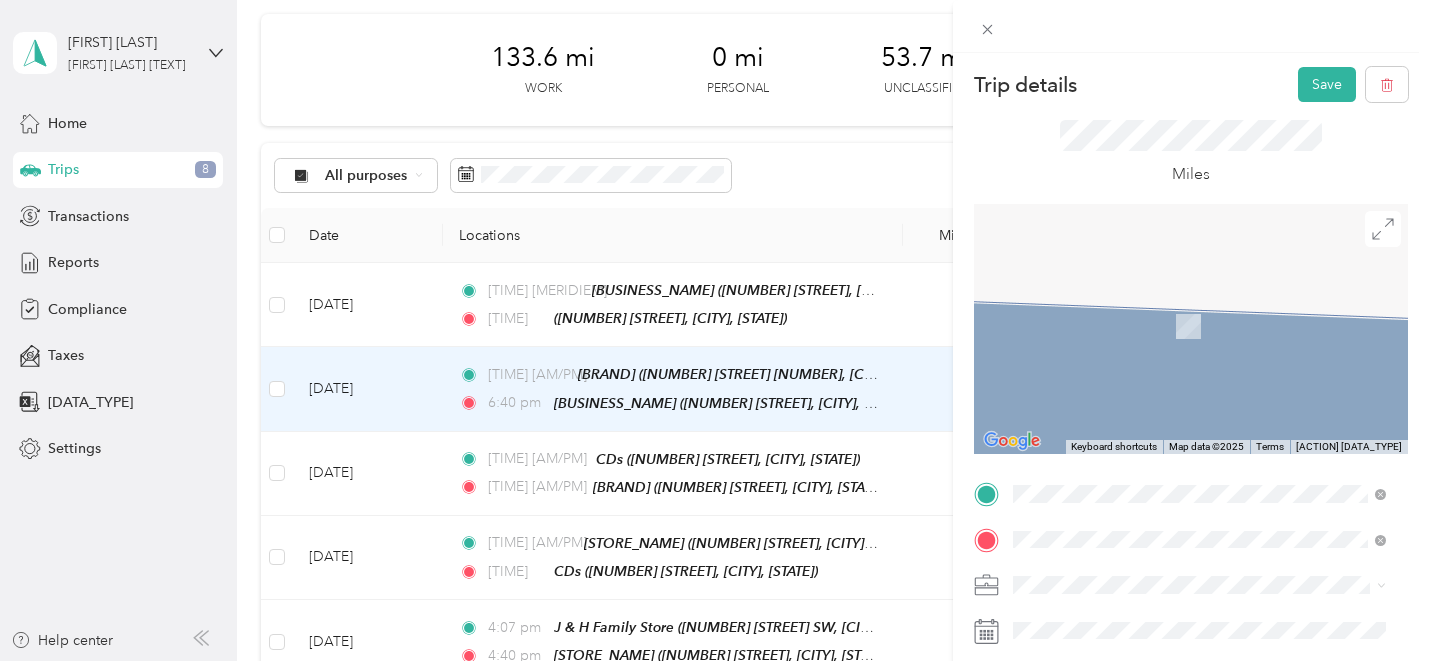 click on "[PERSON] [NUMBER] [STREET], [POSTAL_CODE], [CITY], [STATE], [COUNTRY]" at bounding box center (1214, 466) 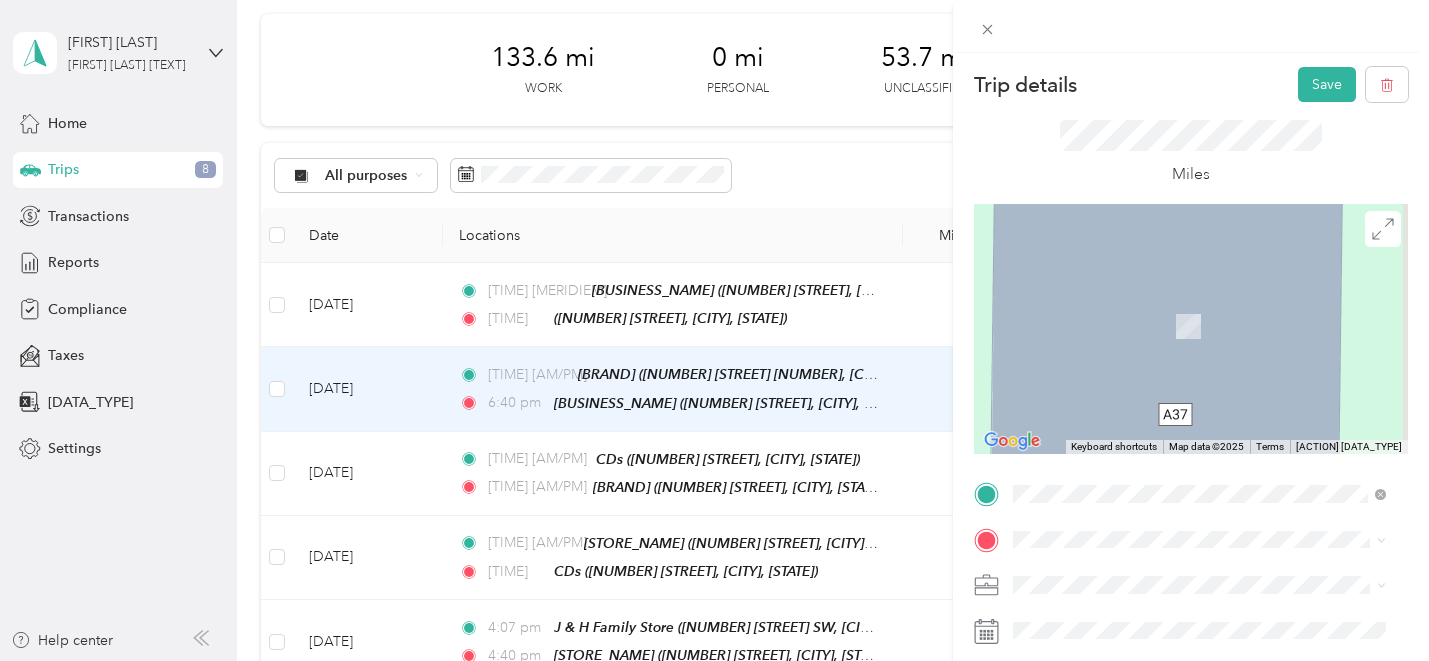 click on "[NUMBER] [STREET], [POSTAL_CODE], [CITY], [STATE], [COUNTRY]" at bounding box center [1196, 342] 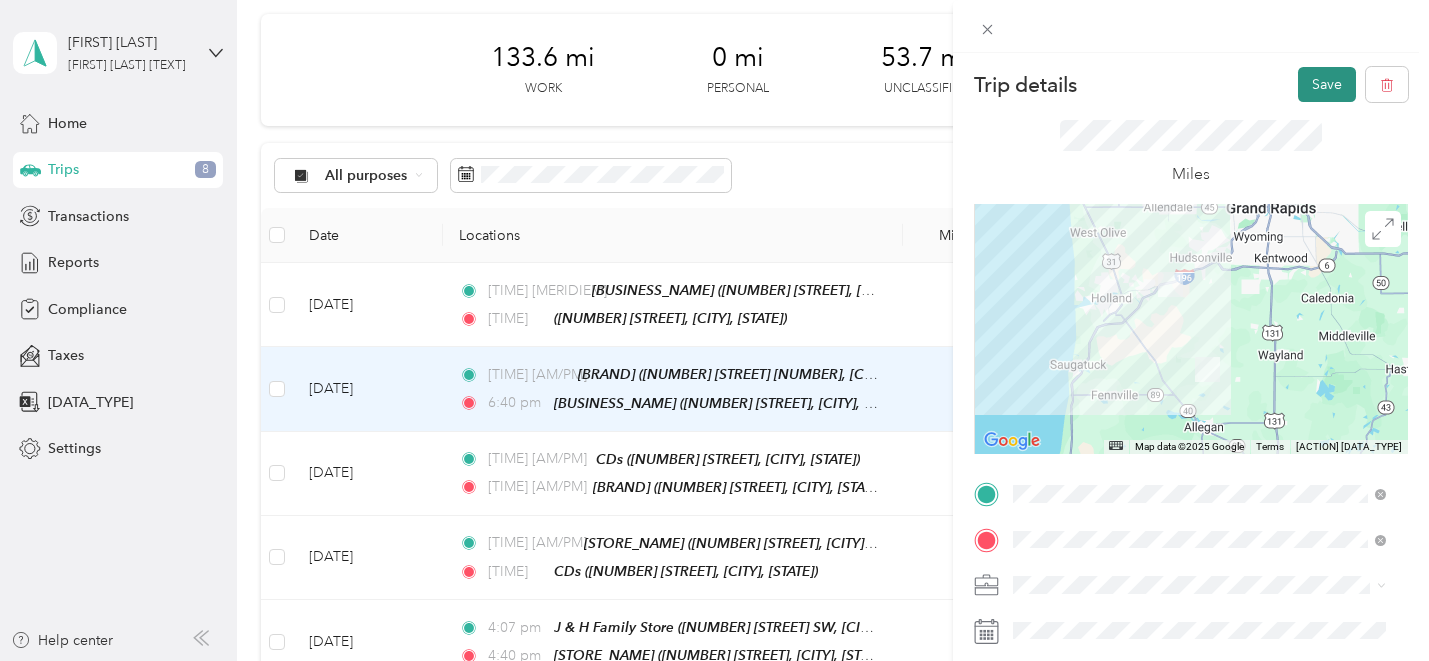 click on "Save" at bounding box center (1327, 84) 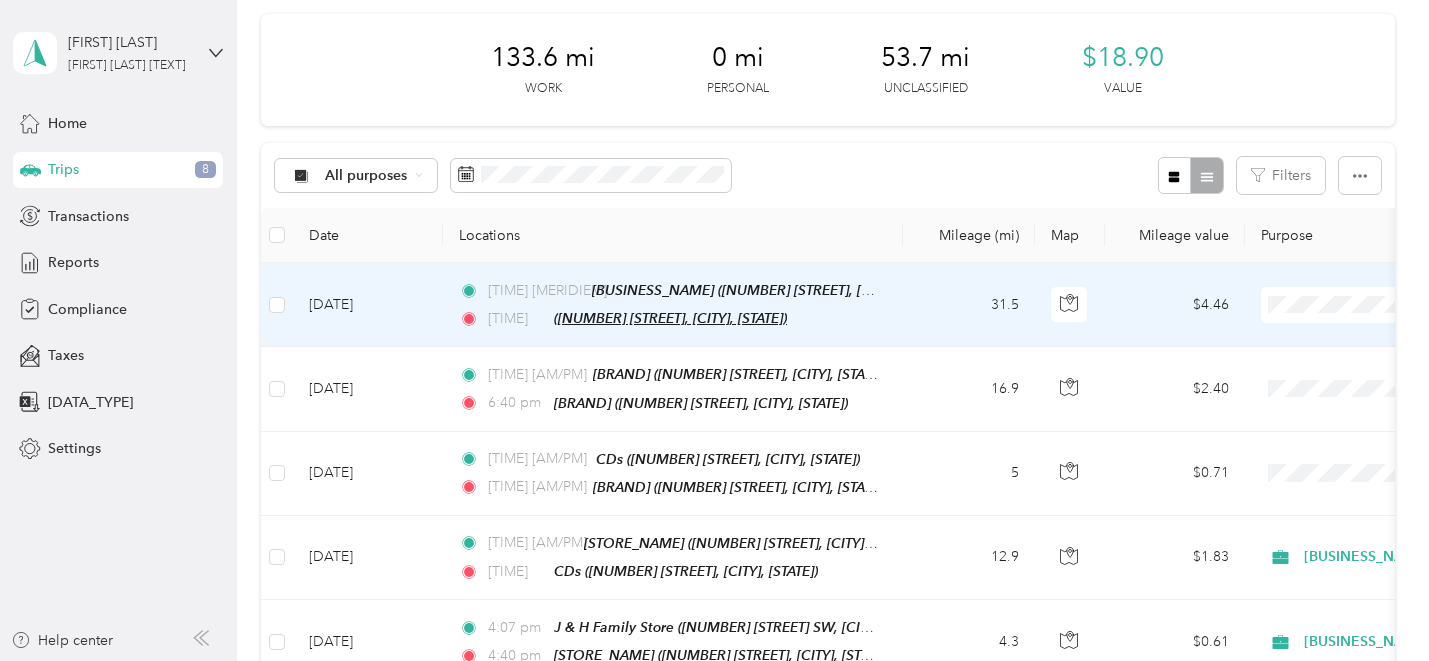 click on "([NUMBER] [STREET], [CITY], [STATE])" at bounding box center (670, 318) 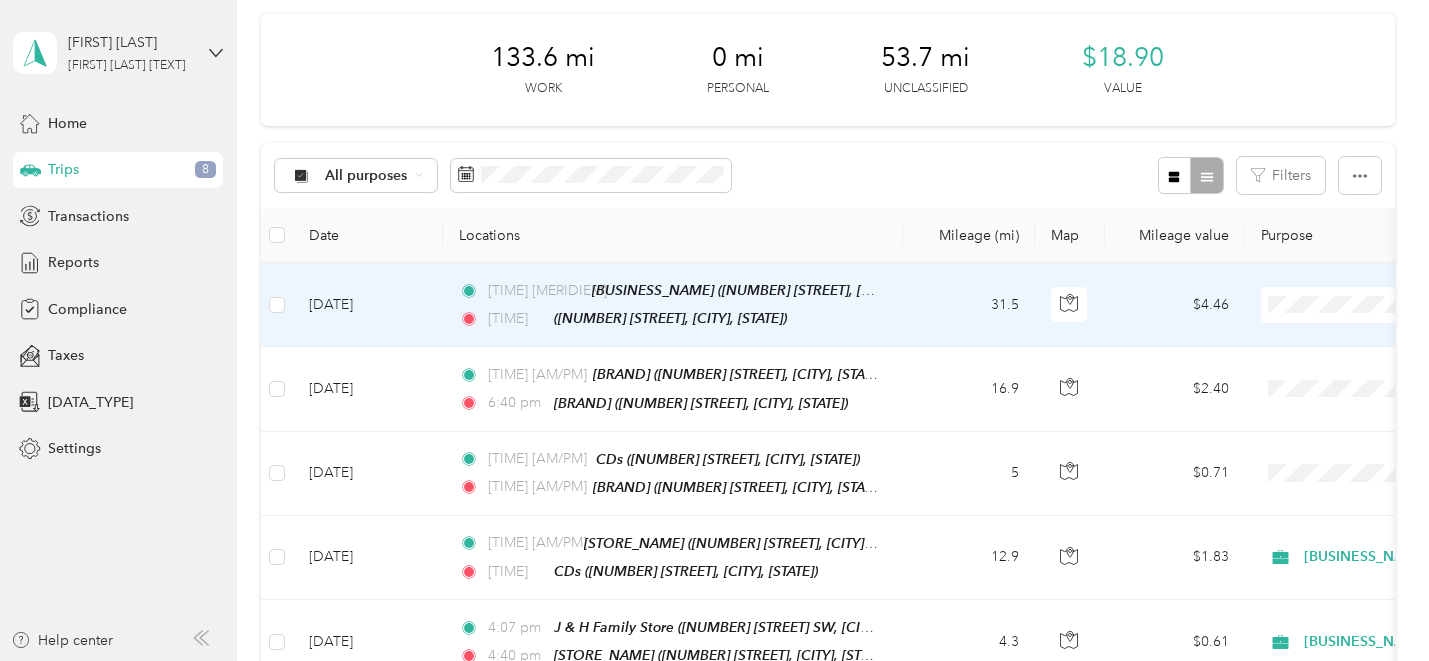 click on "31.5" at bounding box center (969, 305) 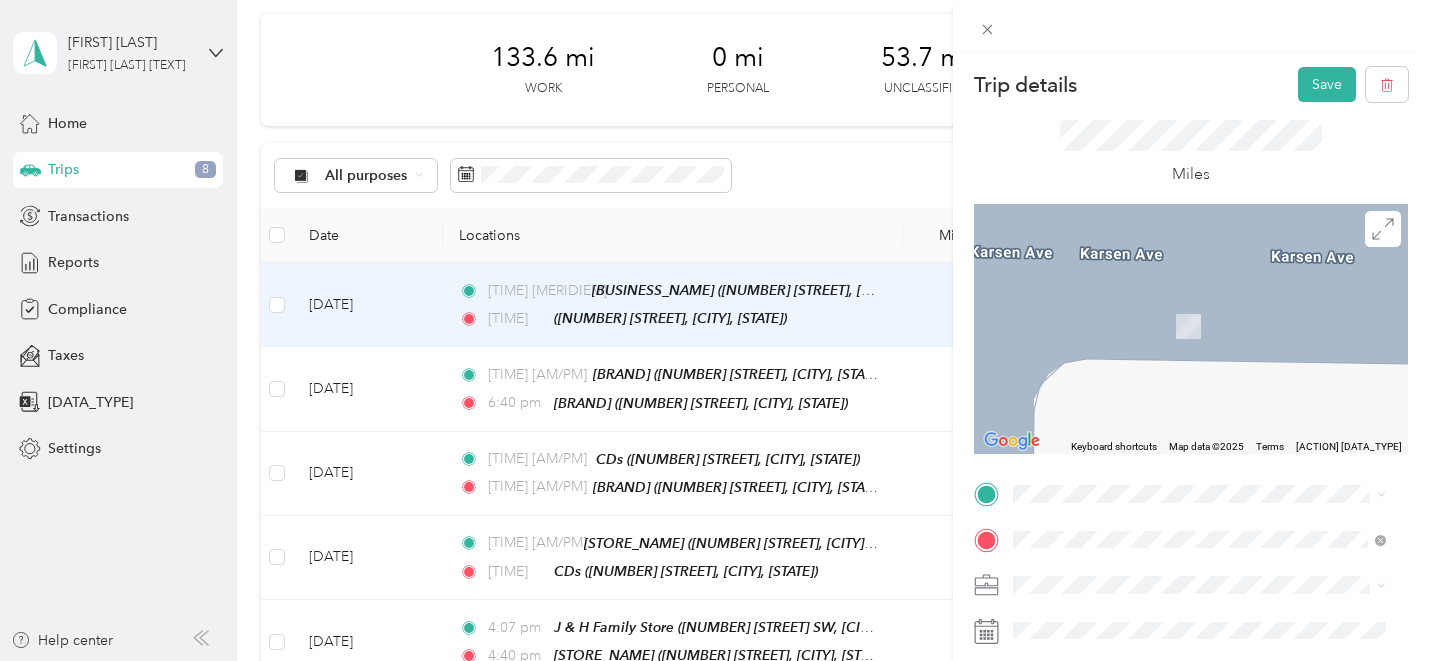 click on "[PERSON] [NUMBER] [STREET], [POSTAL_CODE], [CITY], [STATE], [COUNTRY]" at bounding box center [1199, 277] 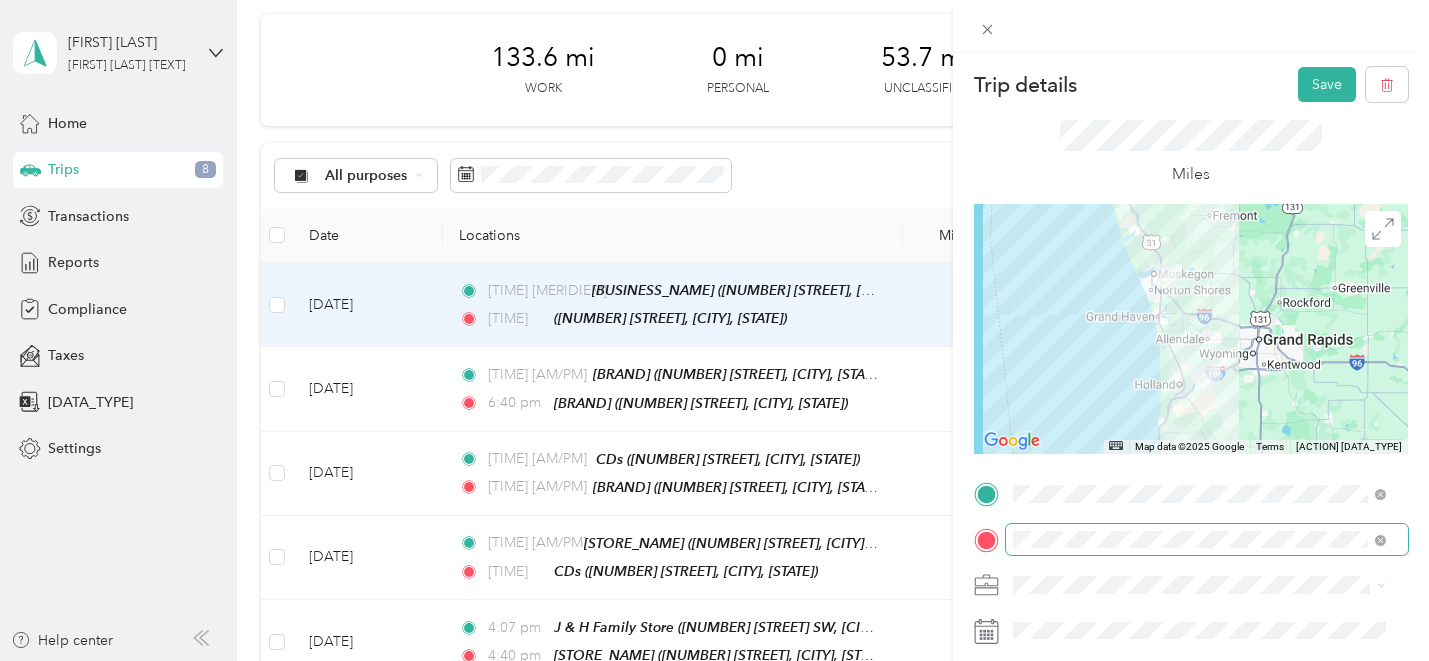 click on "TO Add photo" at bounding box center (1191, 719) 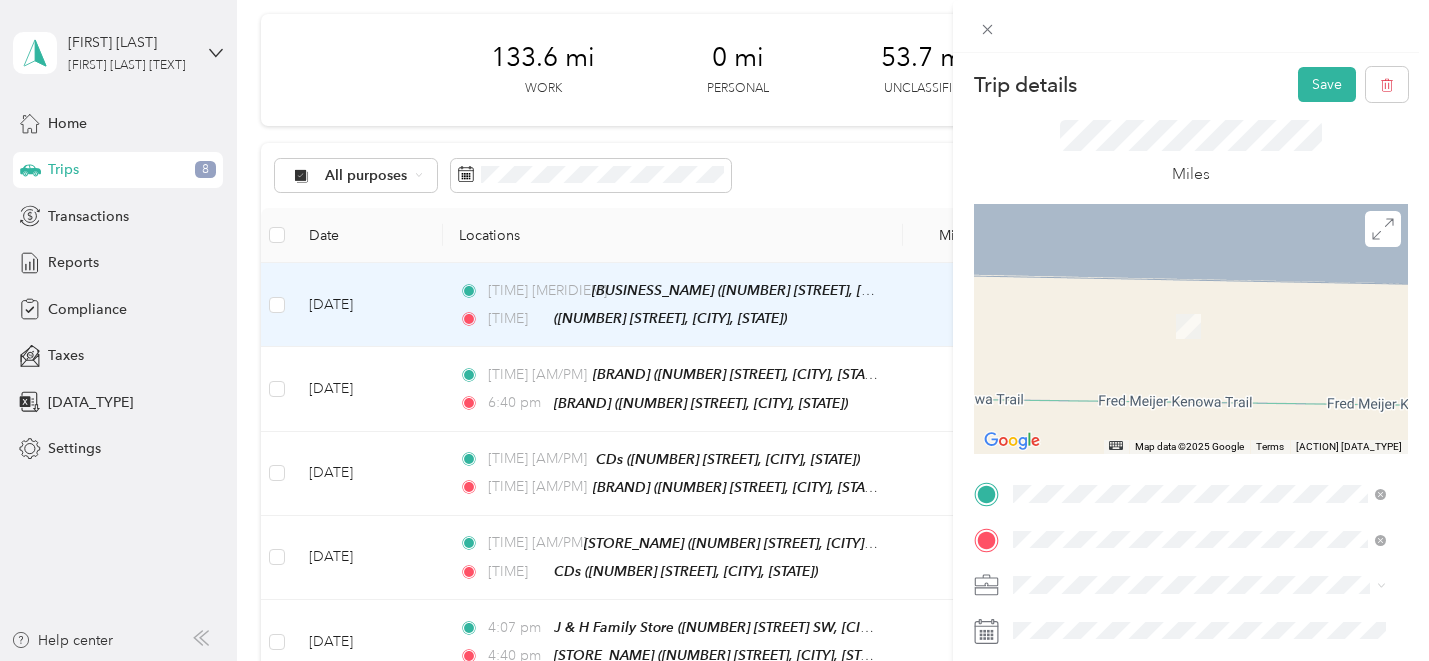 click on "TEAM Family Fare Quick Stop [NUMBER] [STREET], [POSTAL_CODE], [CITY], [STATE], [COUNTRY]" at bounding box center [1199, 329] 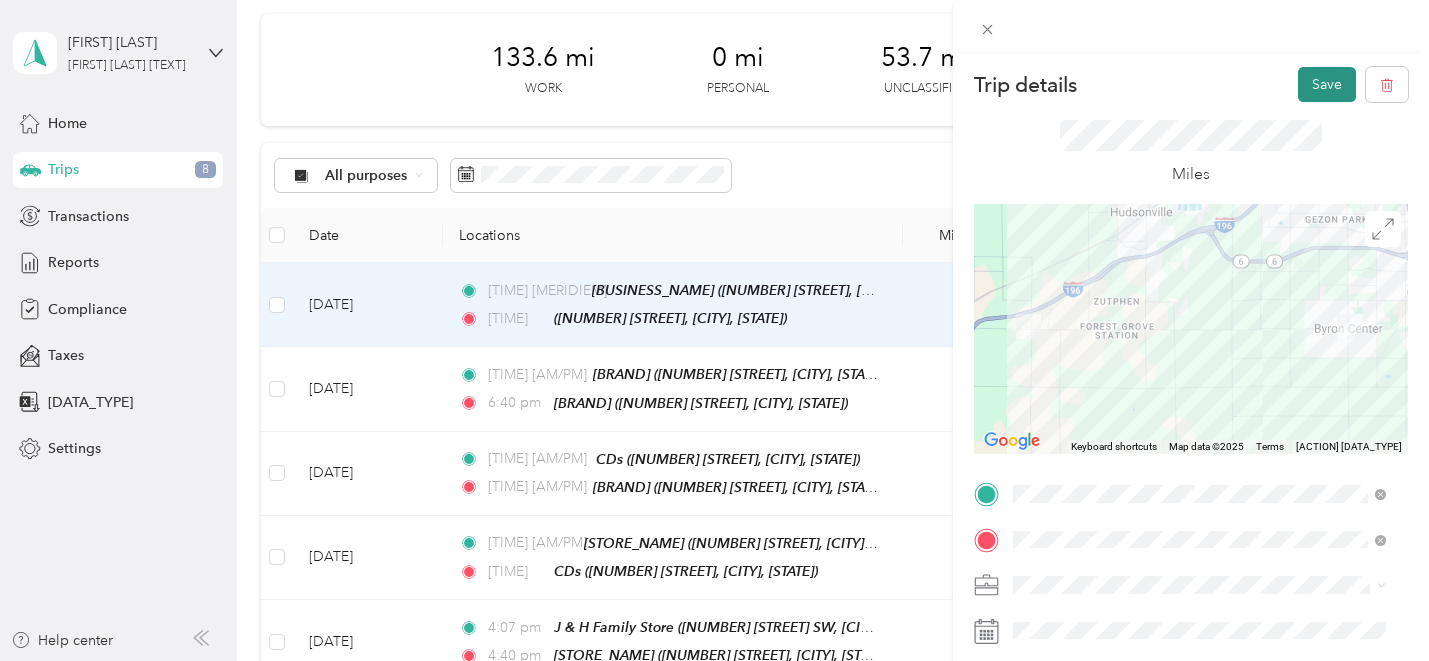 click on "Save" at bounding box center [1327, 84] 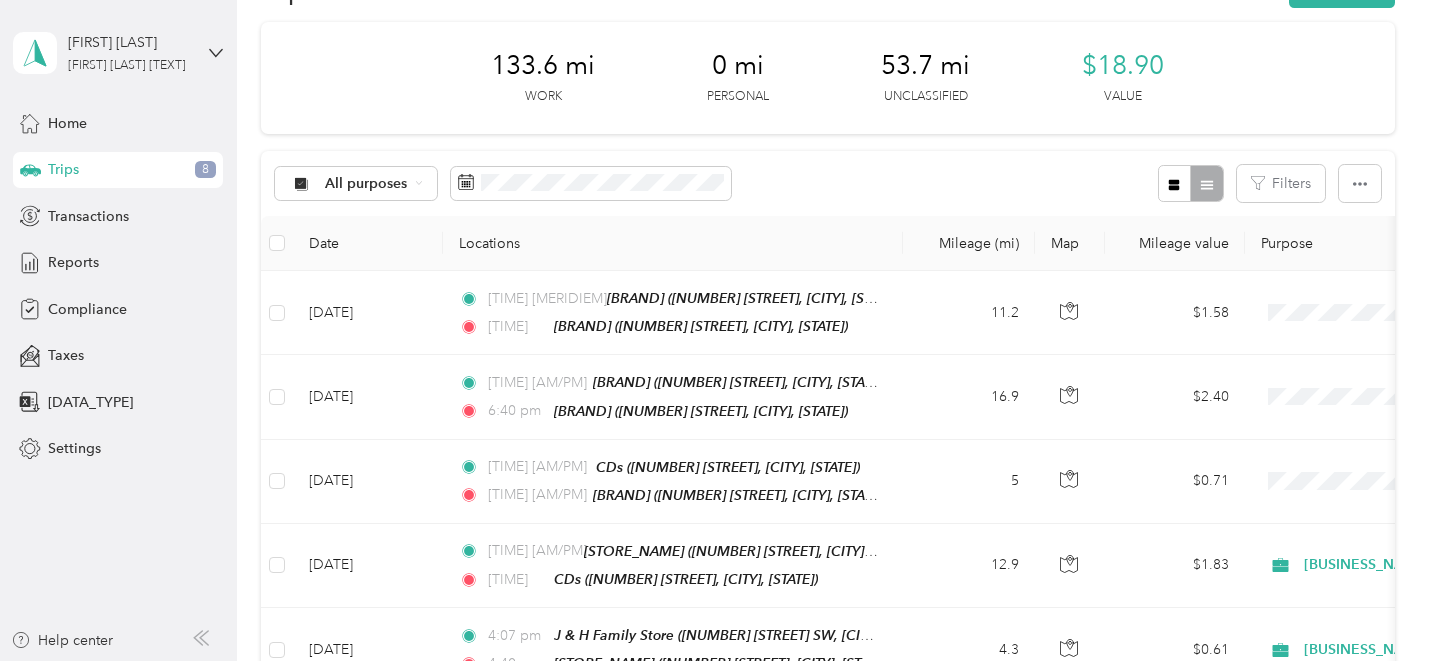 scroll, scrollTop: 62, scrollLeft: 0, axis: vertical 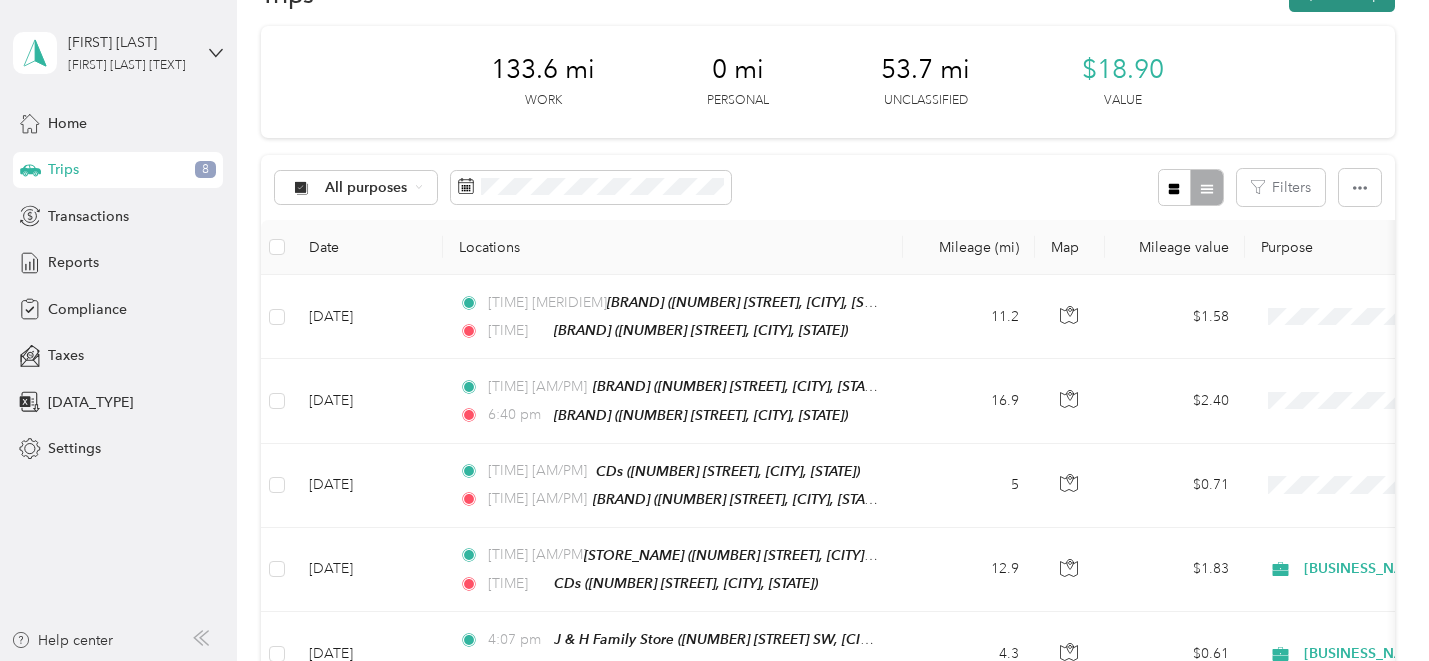 click on "New trip" at bounding box center [1342, -6] 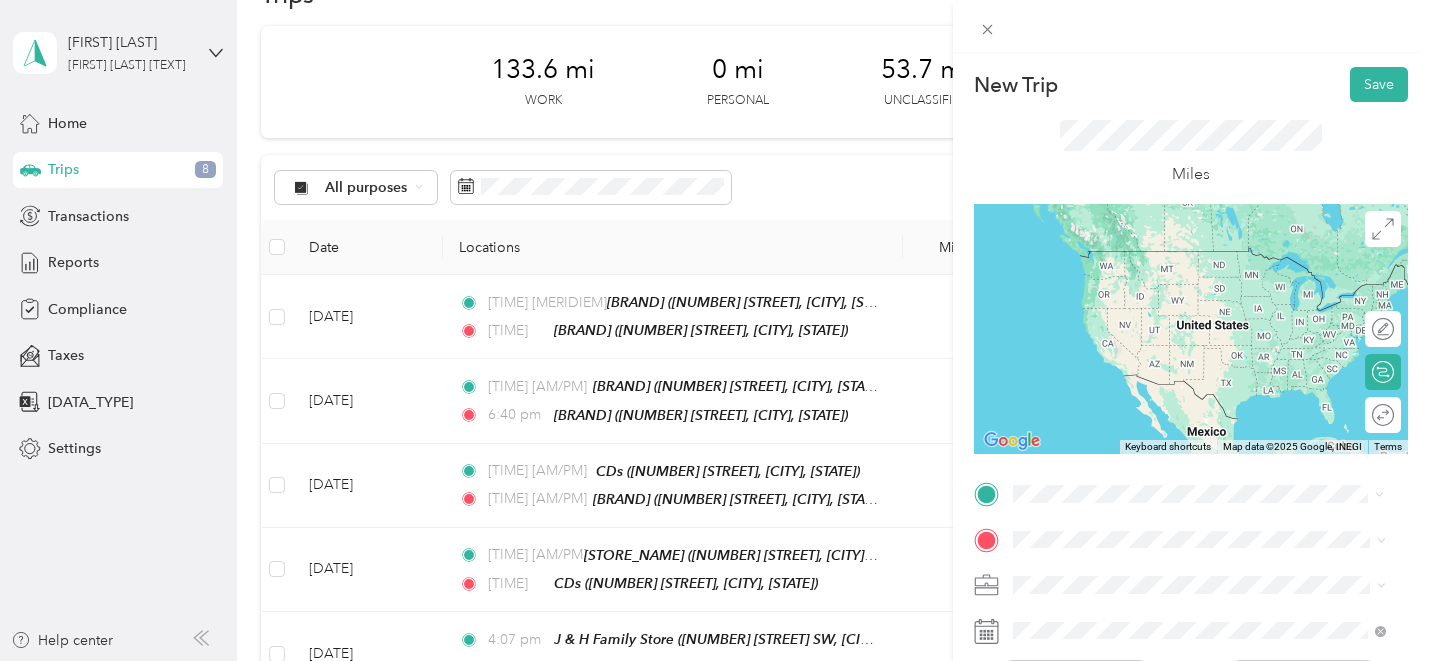 click on "[NUMBER] [STREET], [POSTAL_CODE], [CITY], [STATE], [COUNTRY]" at bounding box center (1196, 298) 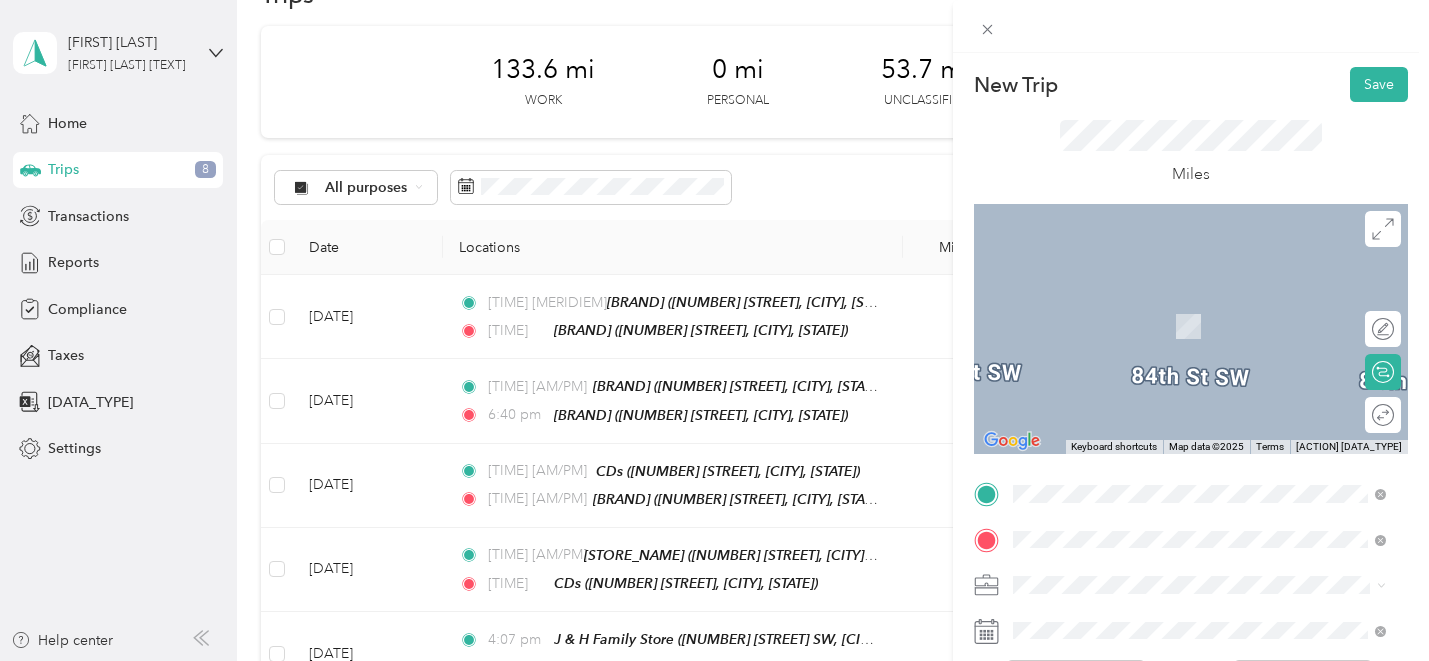 click on "TEAM J & H Family Store [NUMBER] [STREET], [POSTAL_CODE], [CITY], [STATE], [COUNTRY]" at bounding box center [1214, 329] 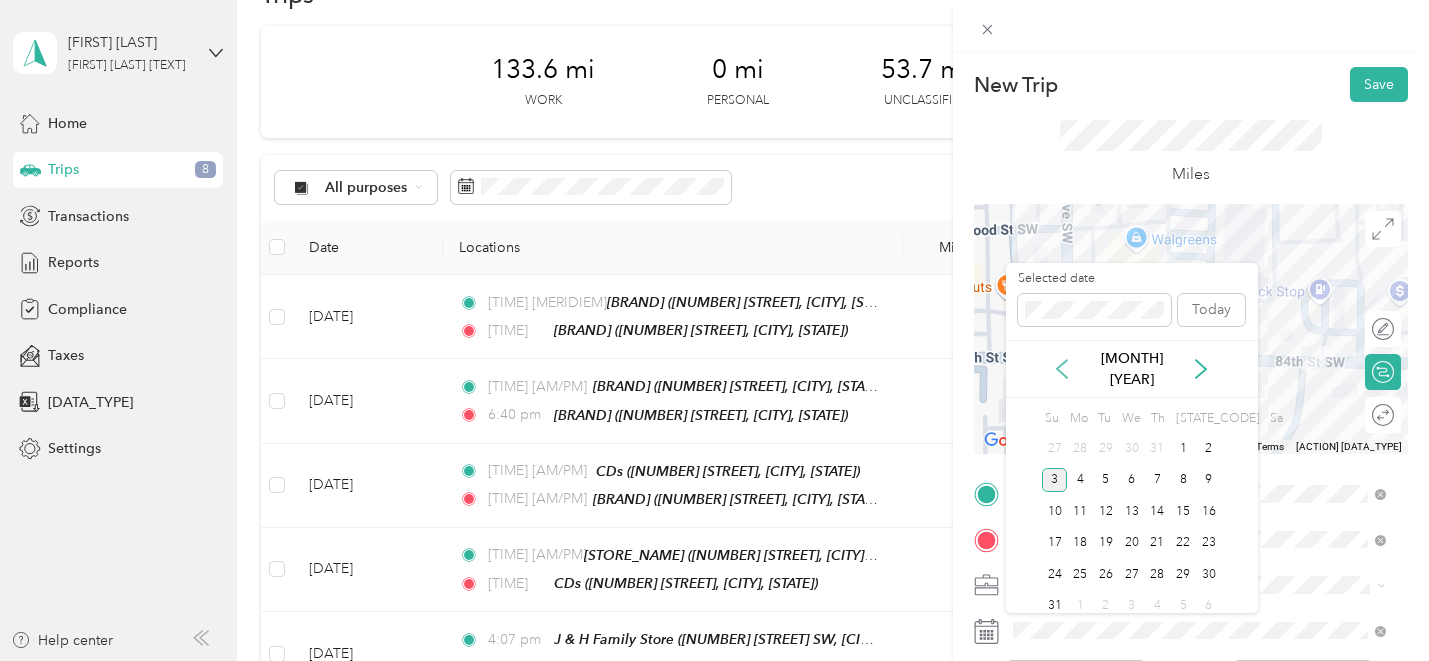 click 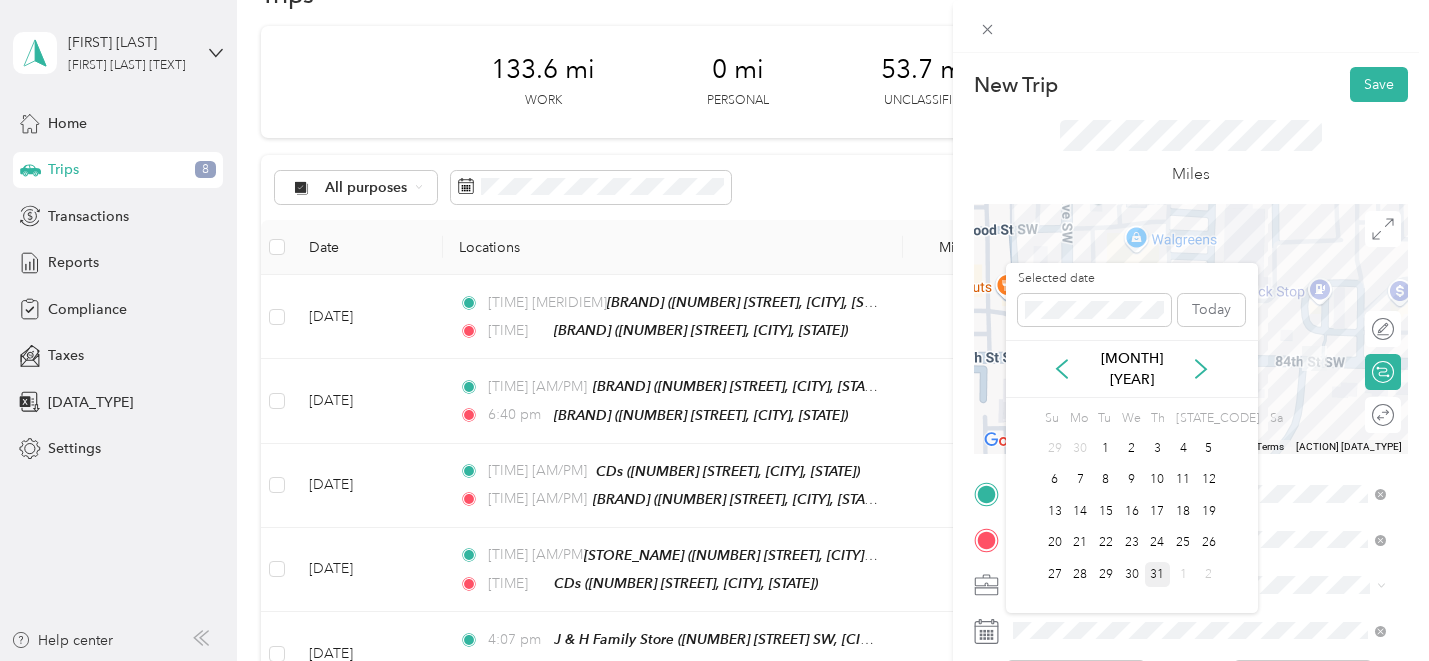 click on "31" at bounding box center (1158, 574) 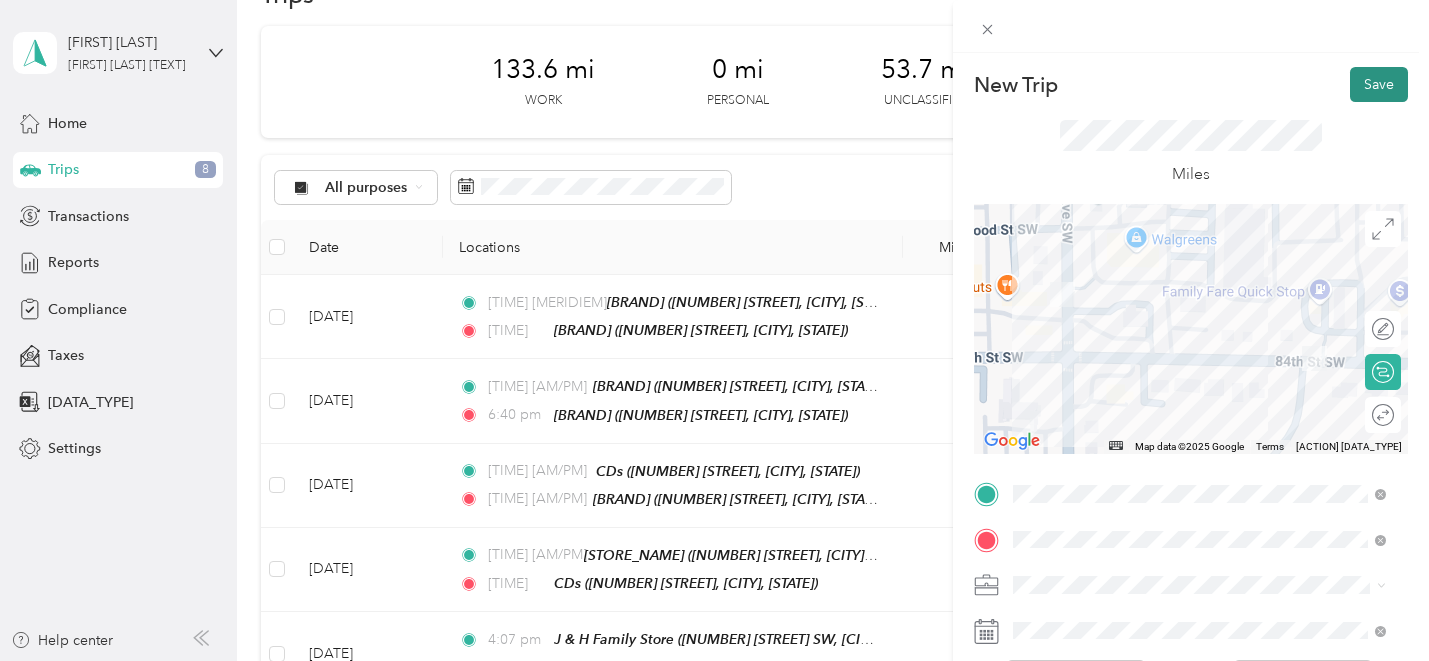 click on "Save" at bounding box center [1379, 84] 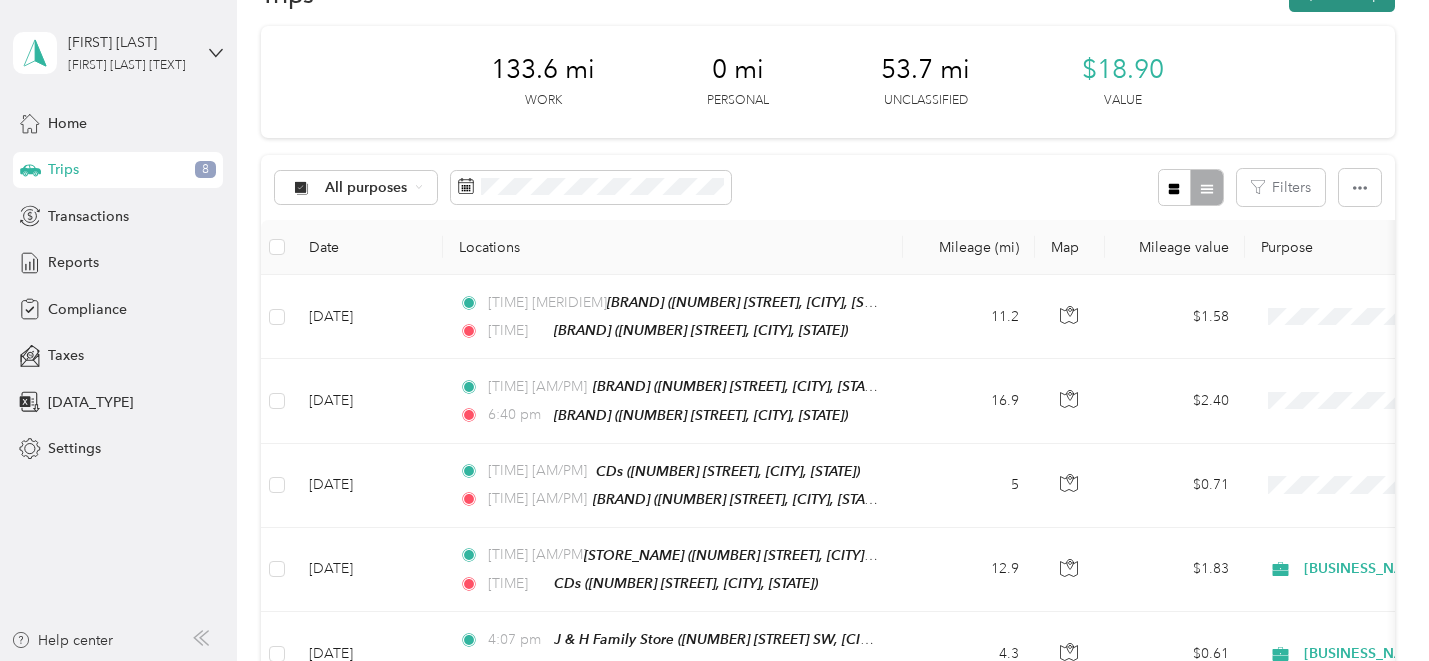 click on "New trip" at bounding box center (1342, -6) 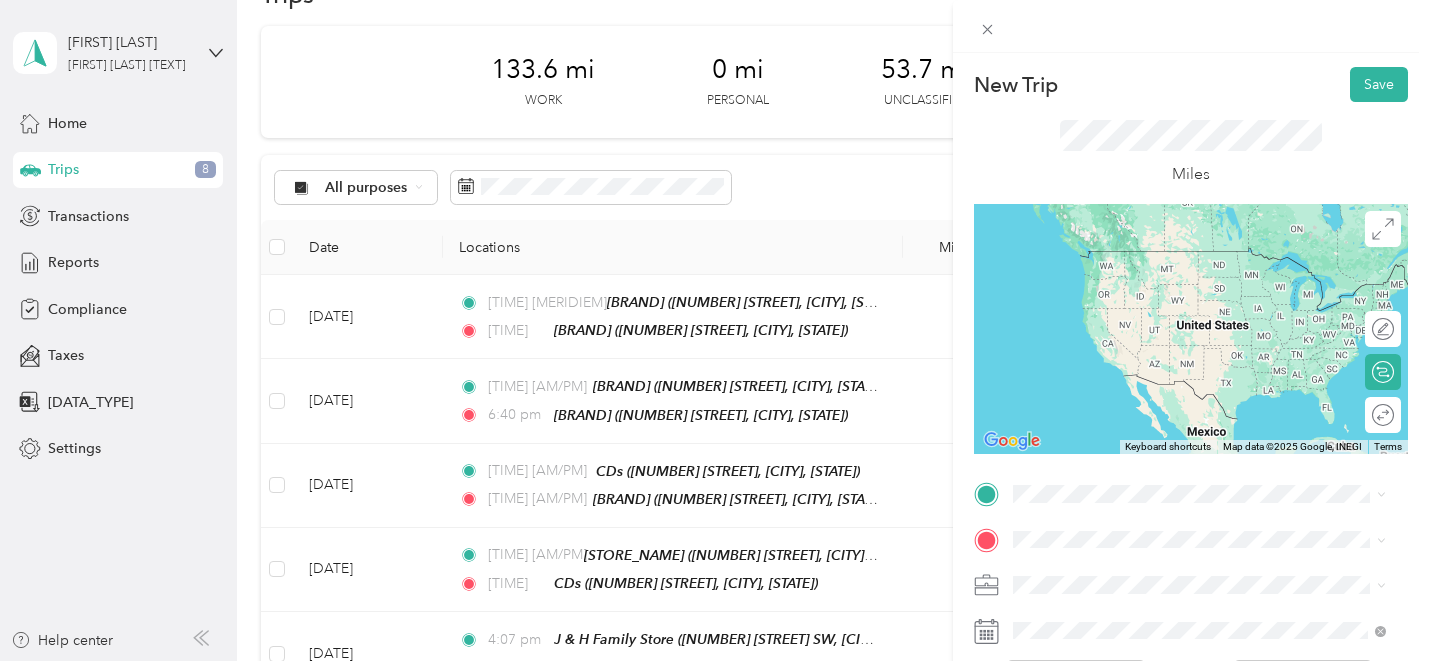 click on "TEAM J & H Family Store [NUMBER] [STREET], [POSTAL_CODE], [CITY], [STATE], [COUNTRY]" at bounding box center [1214, 273] 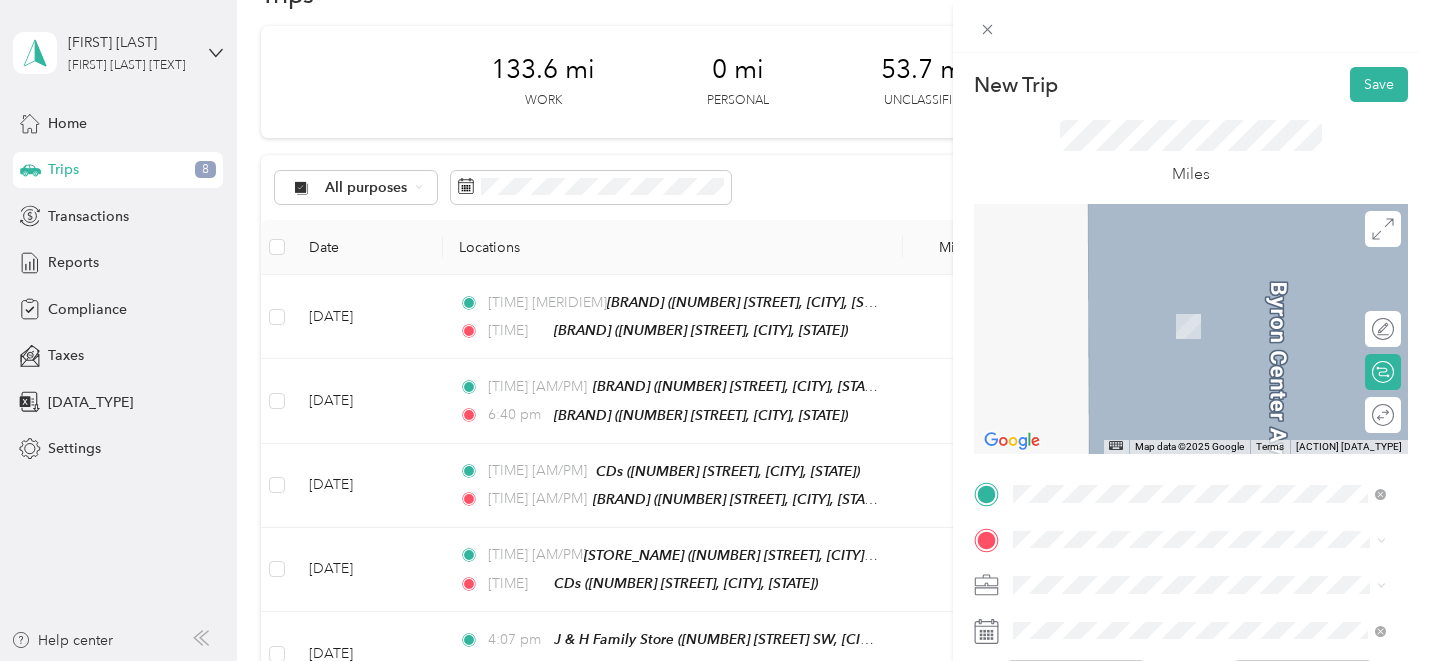 click on "TEAM [BUSINESS_NAME] [NUMBER] [STREET] SW, [NUMBER], [CITY], [STATE], [COUNTRY]" at bounding box center (1199, 419) 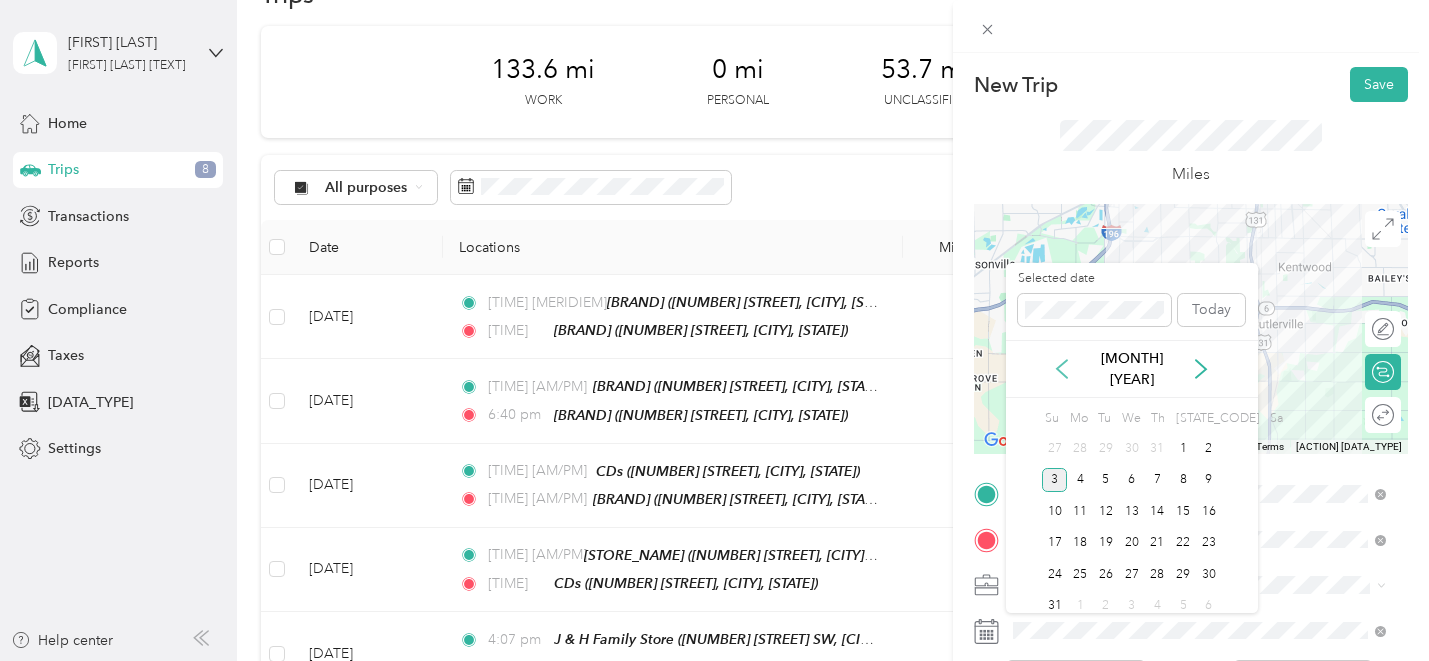 click 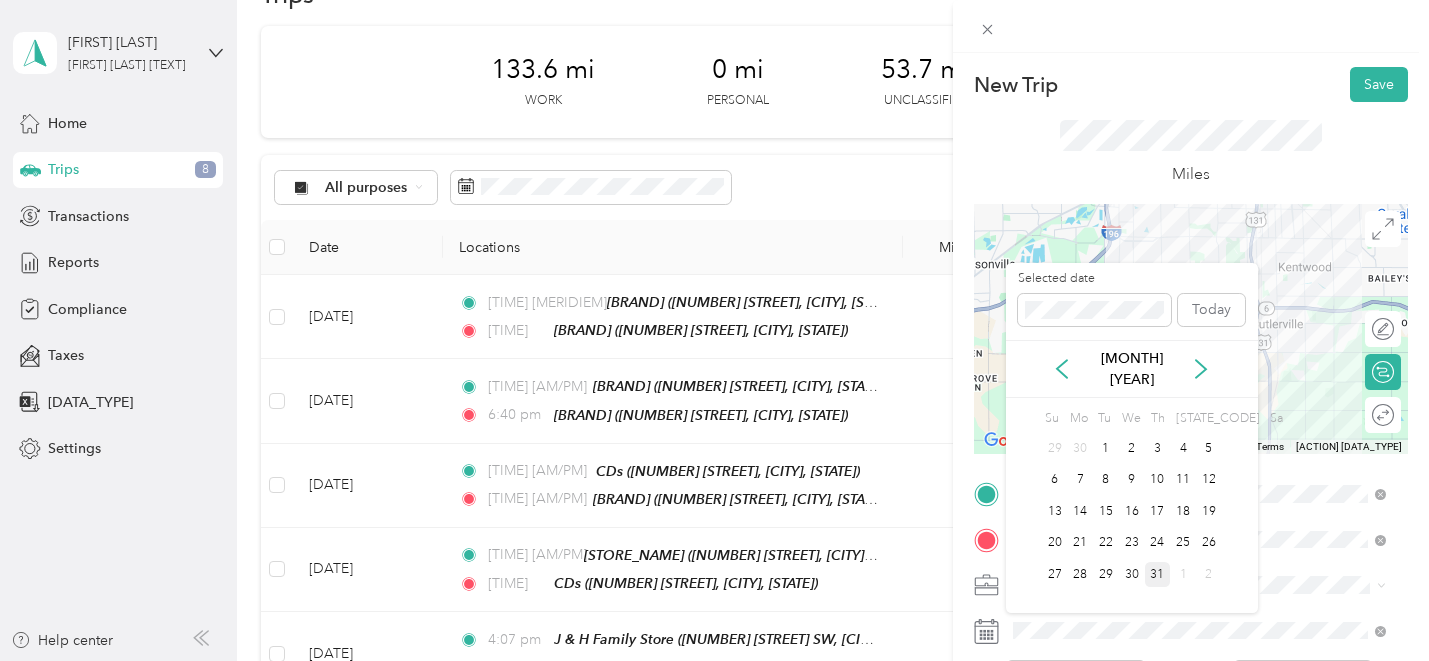 click on "31" at bounding box center (1158, 574) 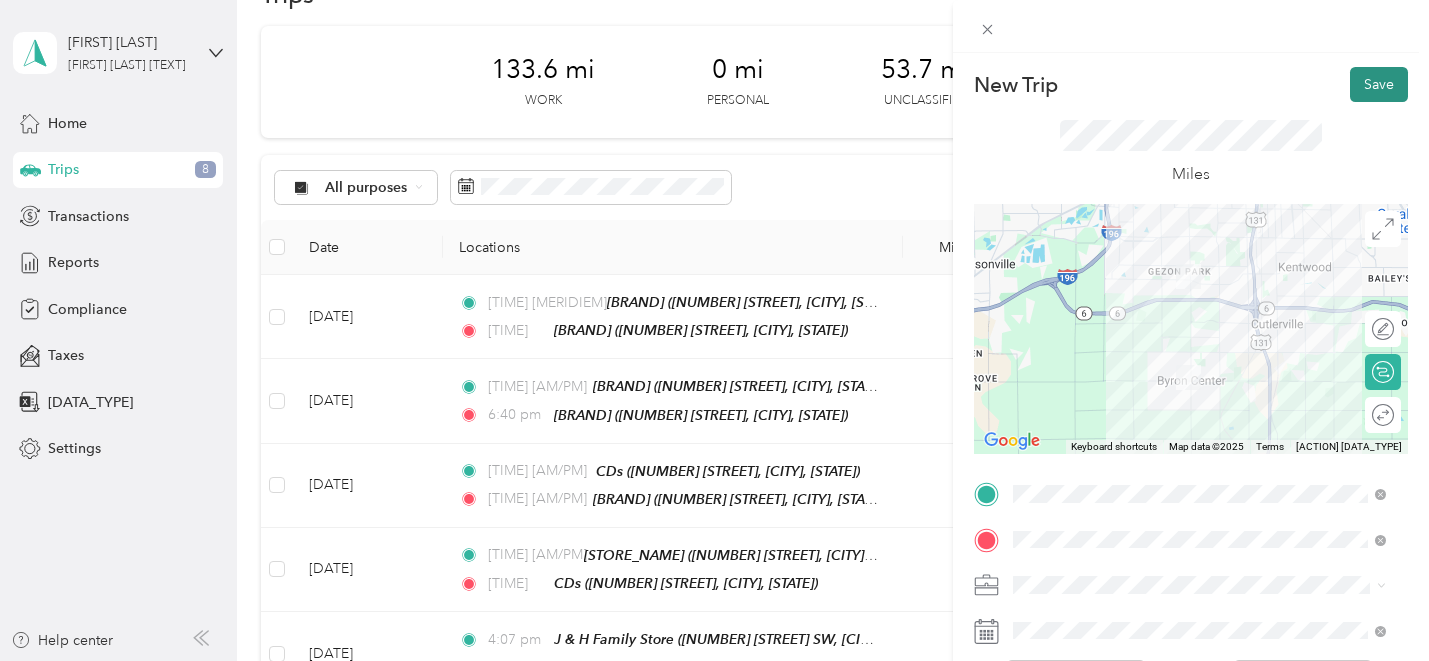 click on "Save" at bounding box center [1379, 84] 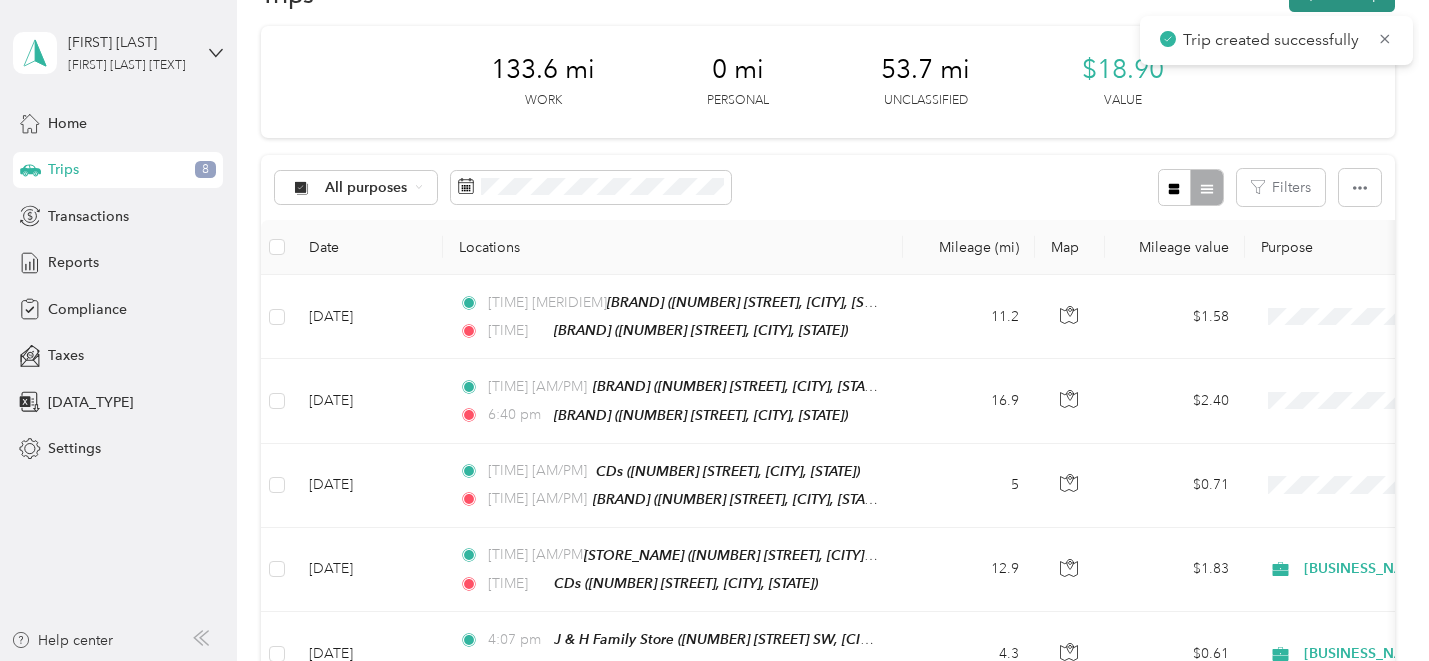 click on "New trip" at bounding box center [1342, -6] 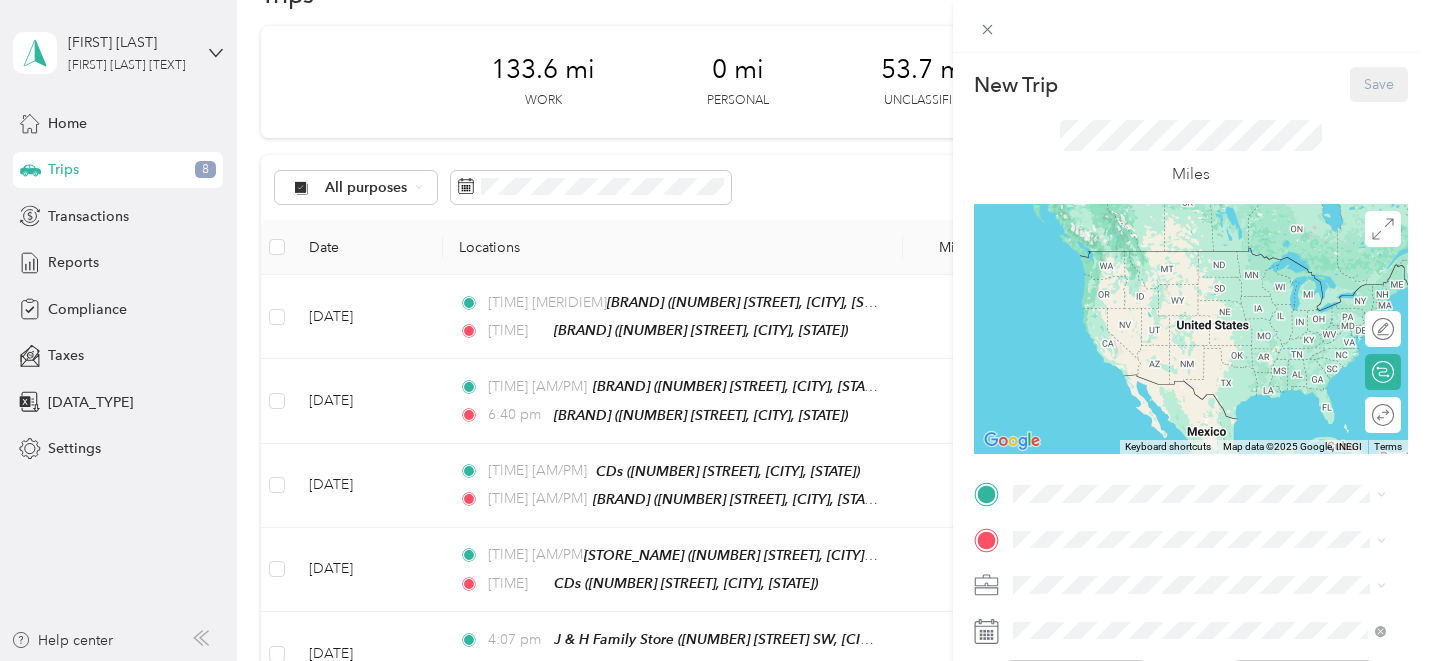 click on "New Trip Save This trip cannot be edited because it is either under review, approved, or paid. Contact your Team Manager to edit it. Miles ← Move left → Move right ↑ Move up ↓ Move down + Zoom in - Zoom out Home Jump left by 75% End Jump right by 75% Page Up Jump up by 75% Page Down Jump down by 75% Keyboard shortcuts Map Data Map data ©2025 Google, INEGI Map data ©2025 Google, INEGI 1000 km  Click to toggle between metric and imperial units Terms Report a map error Edit route Calculate route Round trip TO Add photo" at bounding box center [714, 330] 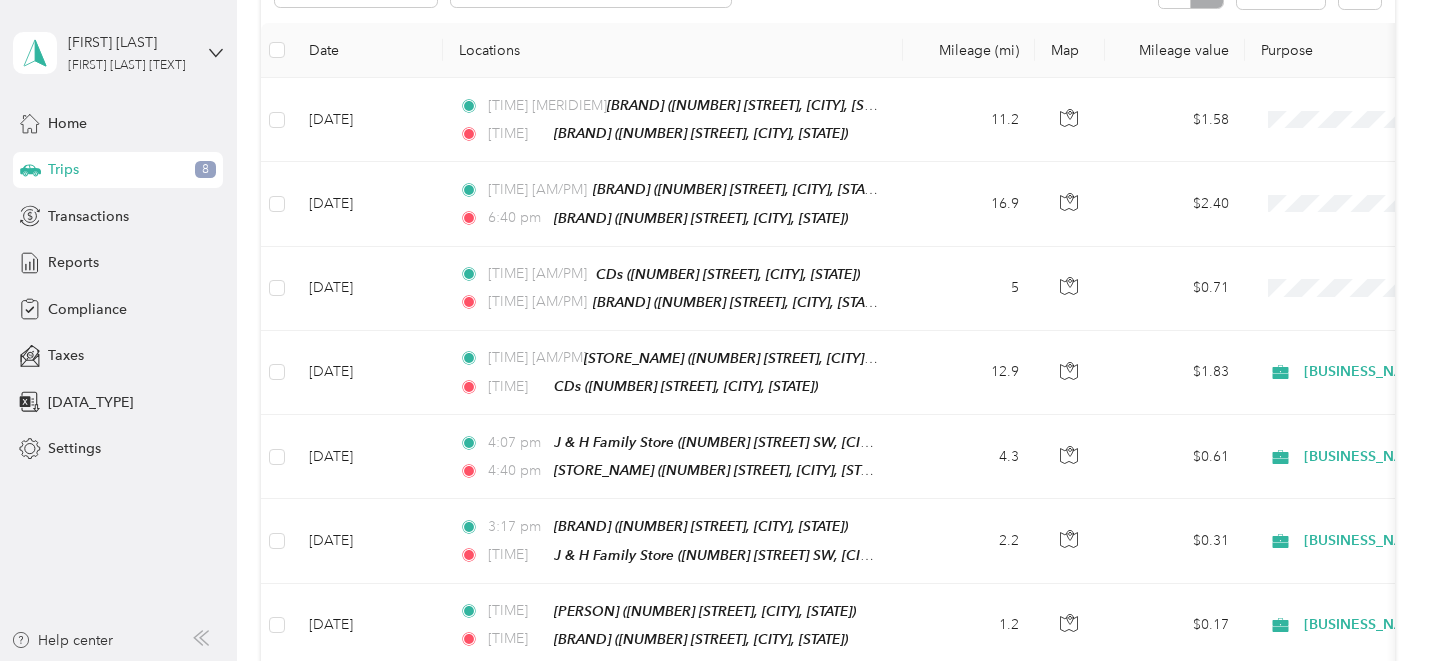 scroll, scrollTop: 0, scrollLeft: 0, axis: both 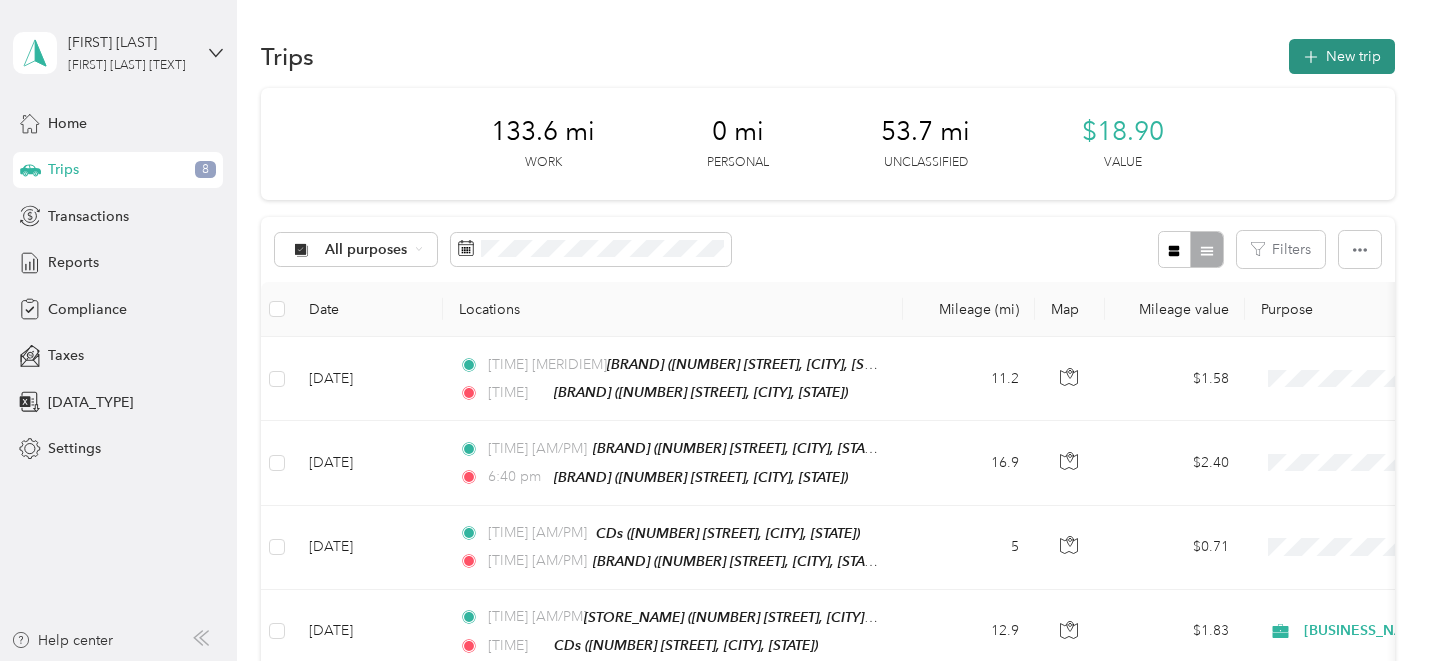 click on "New trip" at bounding box center (1342, 56) 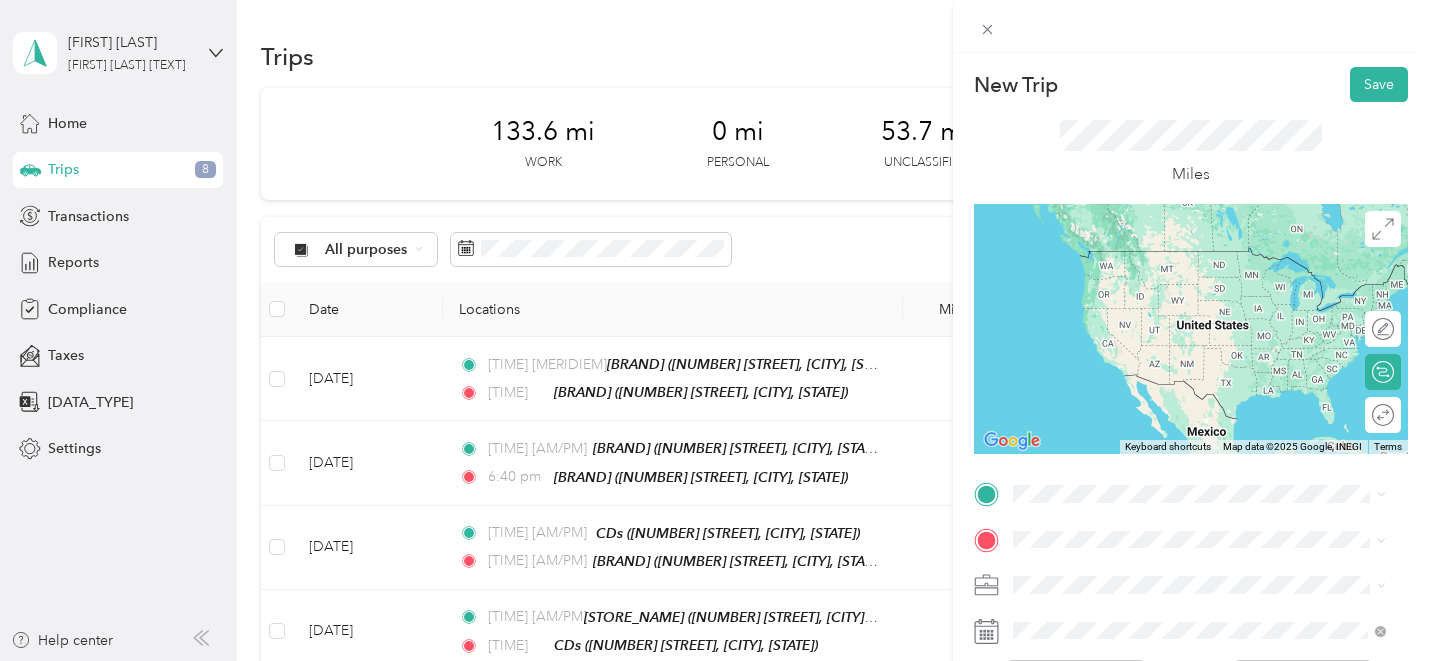click on "TEAM J & H Family Store [NUMBER] [STREET], [POSTAL_CODE], [CITY], [STATE], [COUNTRY]" at bounding box center [1214, 280] 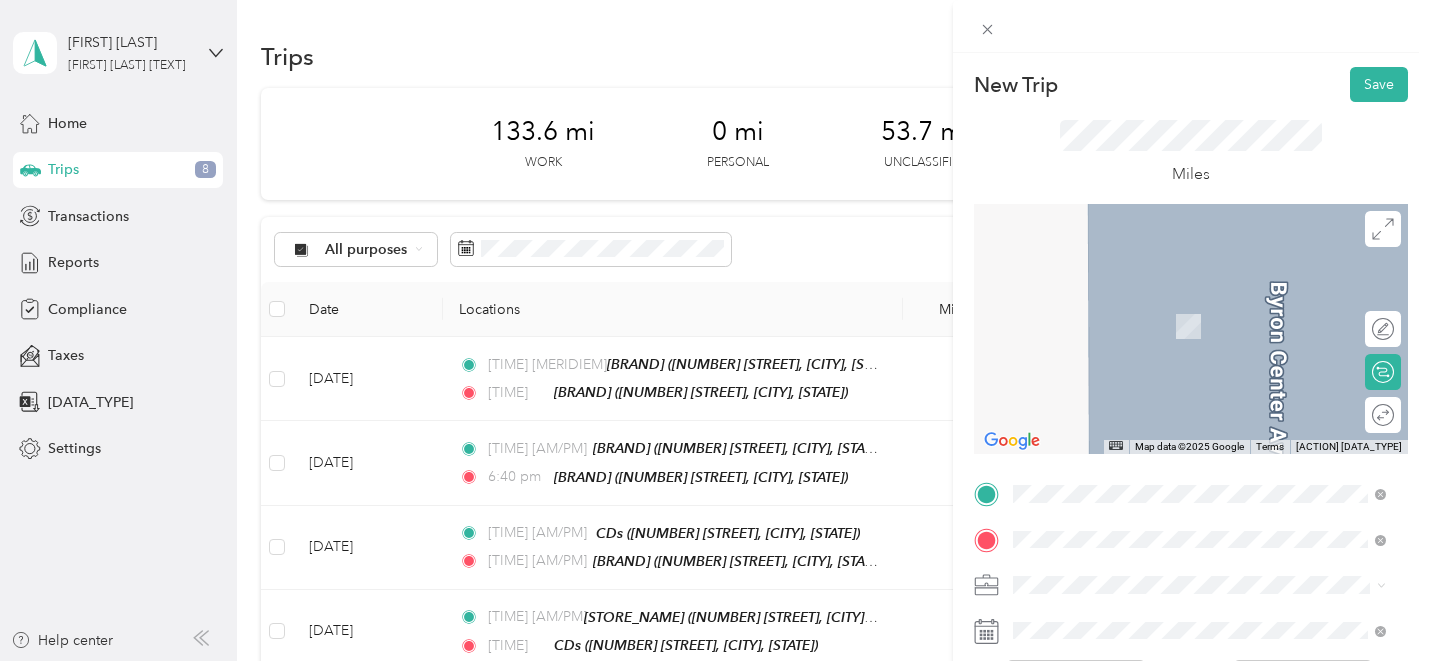 click on "TEAM [BUSINESS_NAME] [NUMBER] [STREET] SW, [NUMBER], [CITY], [STATE], [COUNTRY]" at bounding box center (1214, 420) 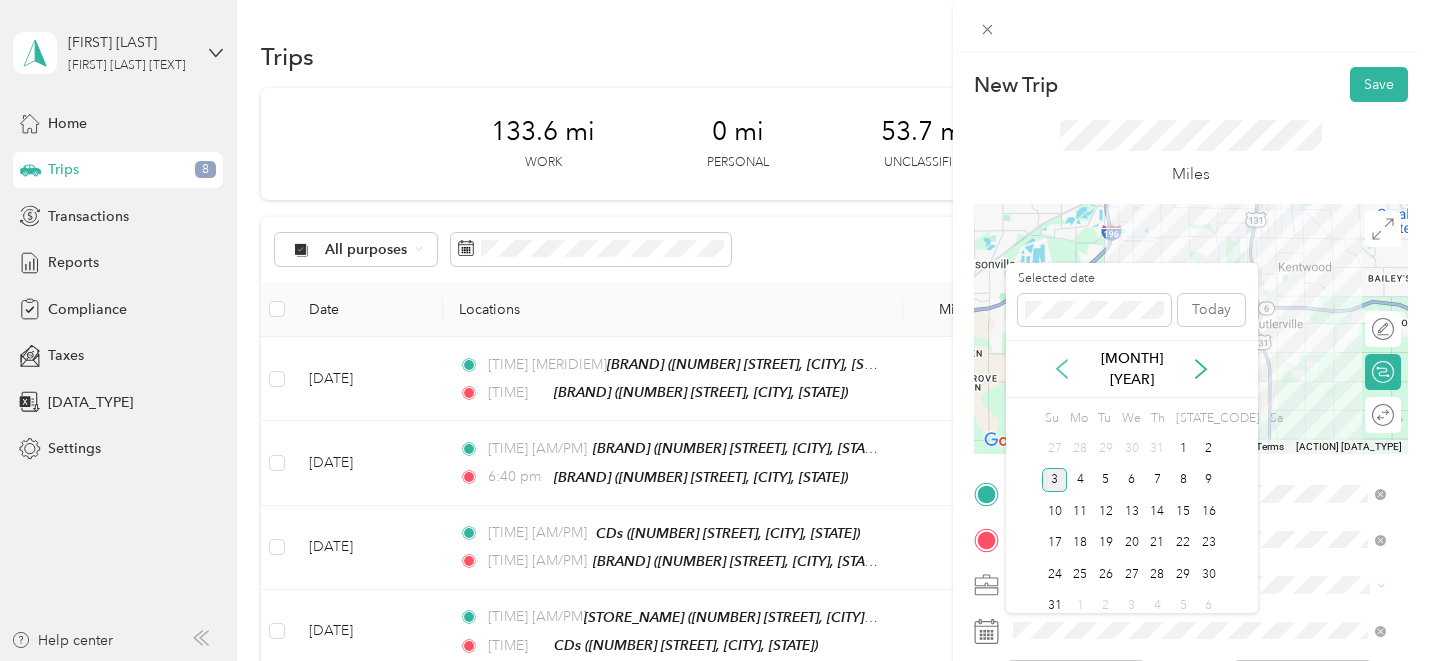 click 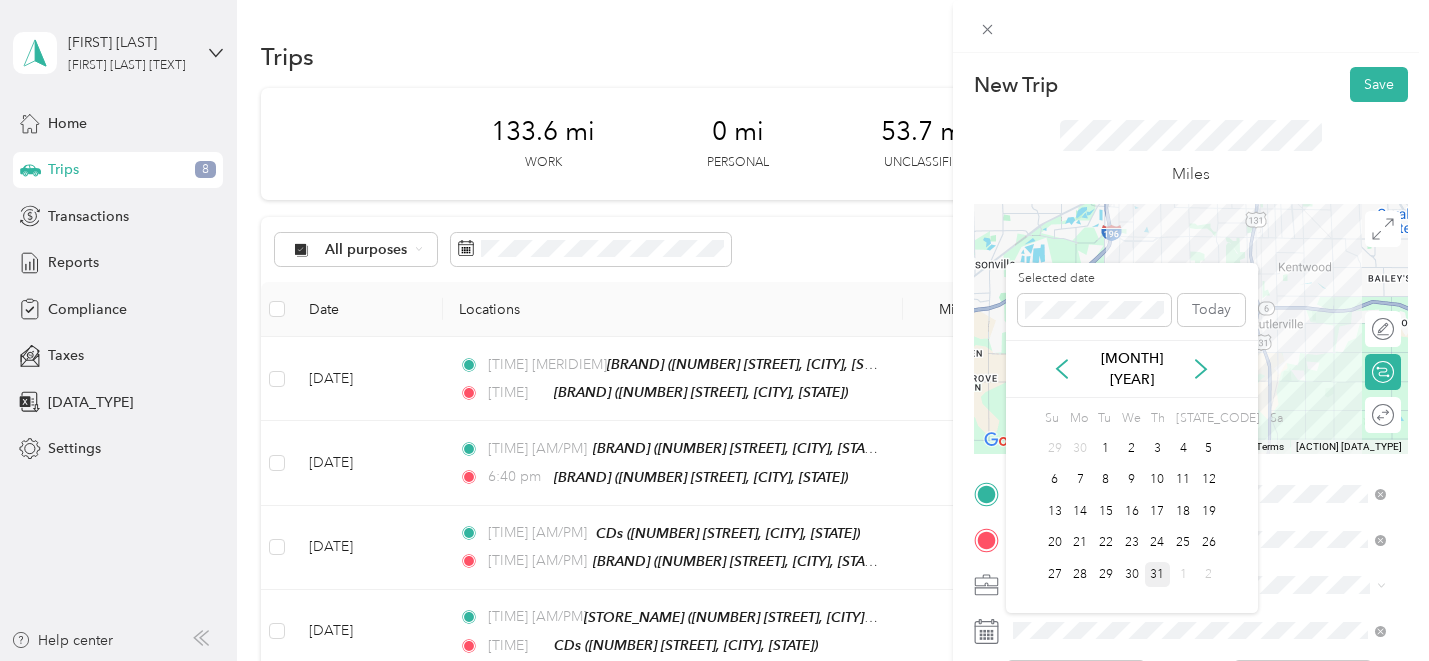 click on "31" at bounding box center [1158, 574] 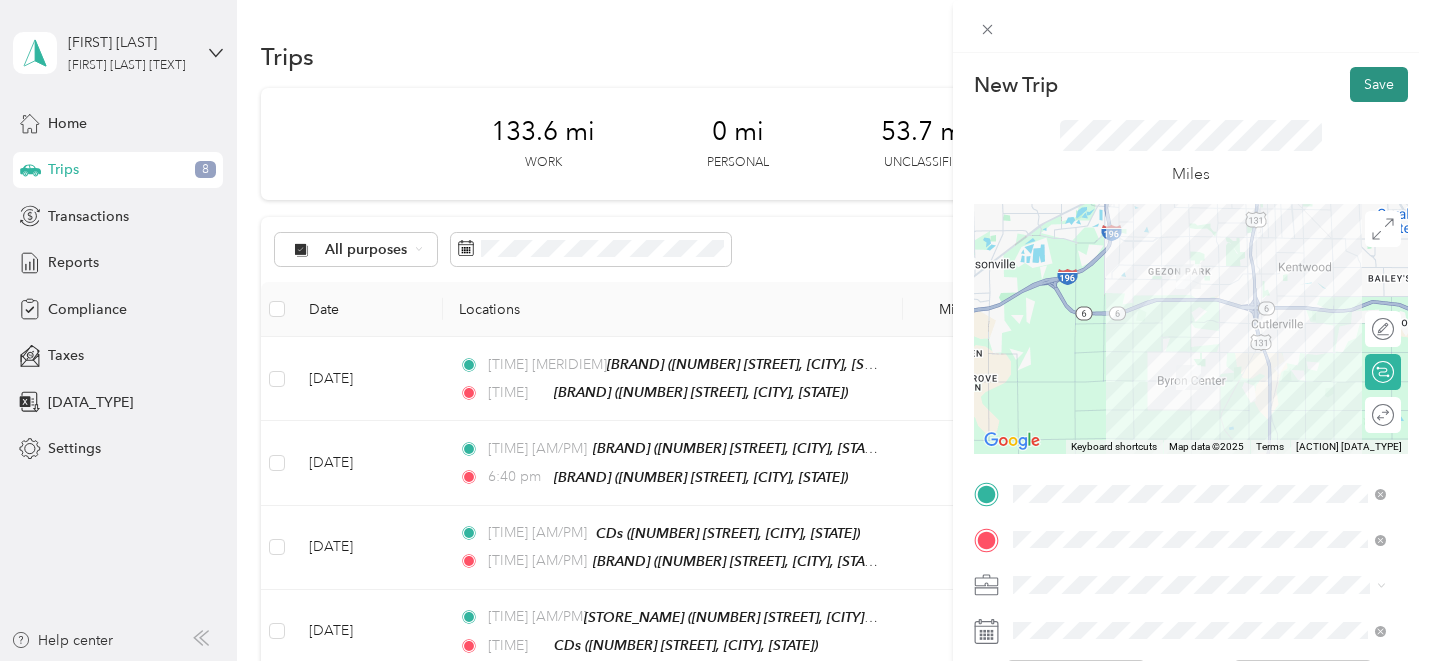 click on "Save" at bounding box center (1379, 84) 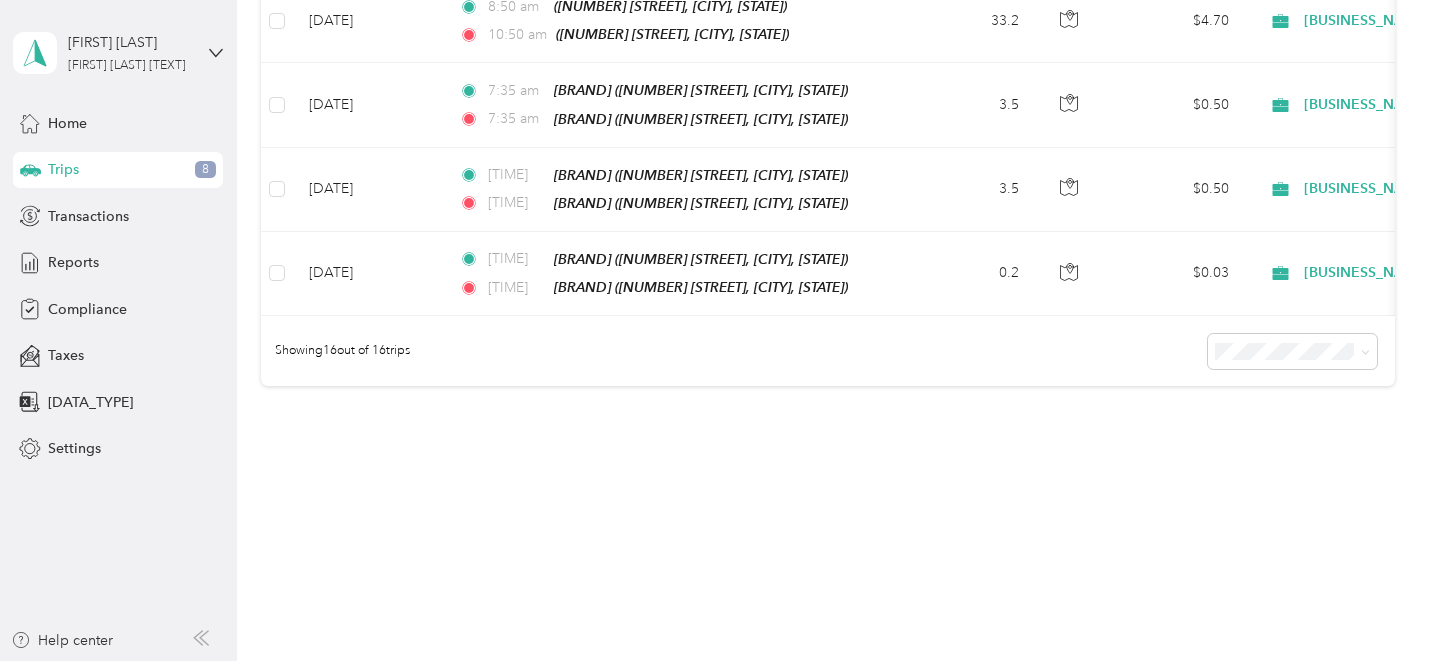 scroll, scrollTop: 1369, scrollLeft: 0, axis: vertical 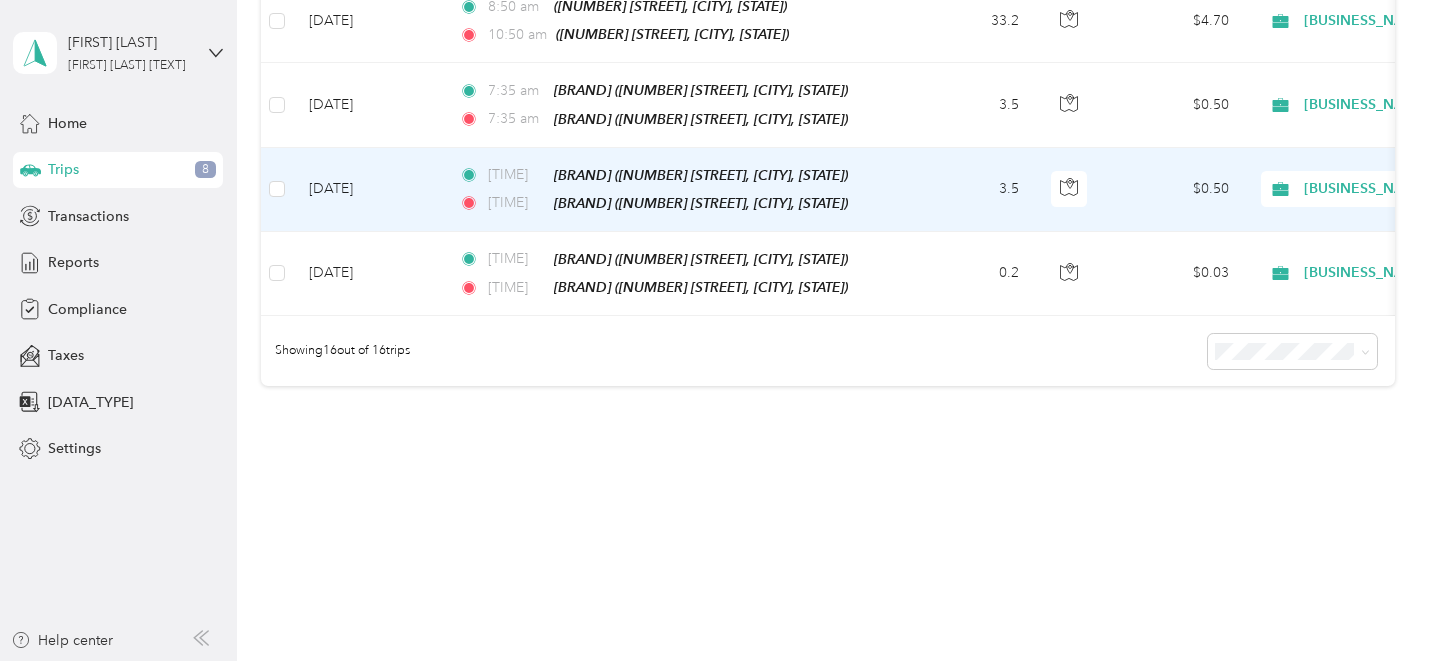 click on "3.5" at bounding box center (969, 190) 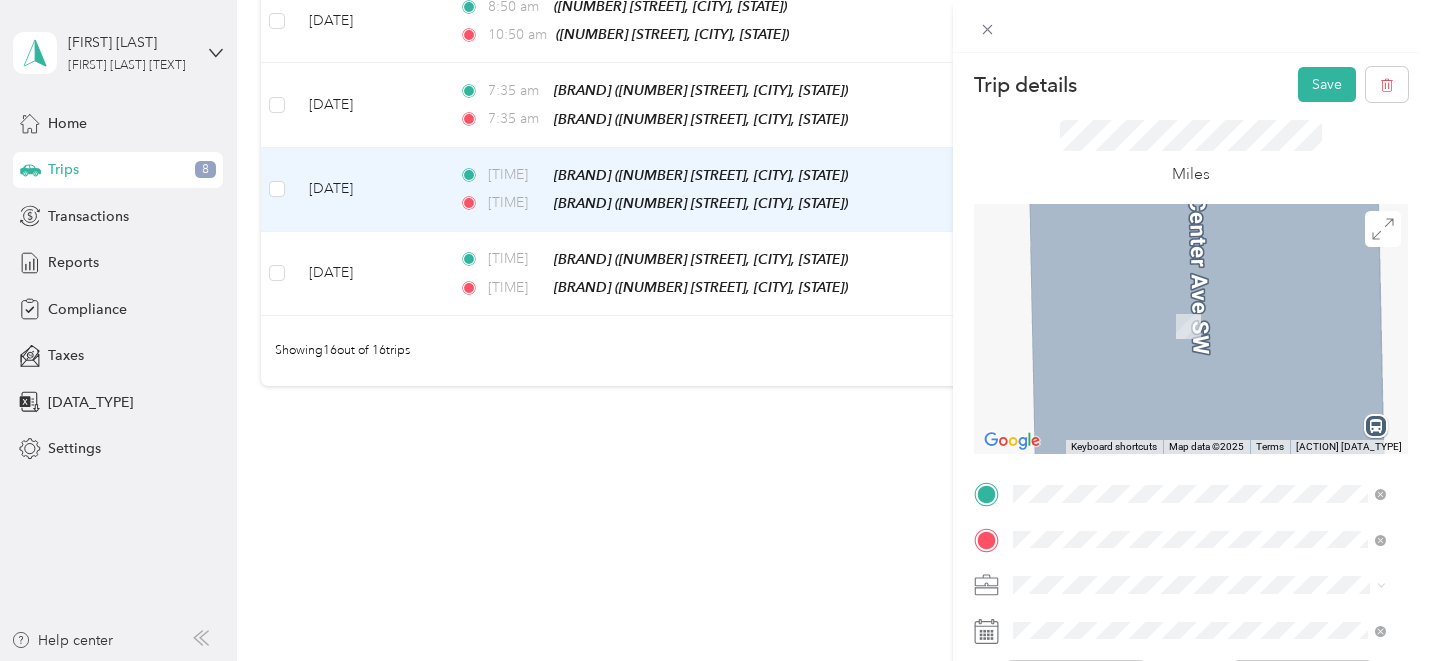 click on "TEAM [BUSINESS_NAME] [NUMBER] [STREET] SW, [NUMBER], [CITY], [STATE], [COUNTRY]" at bounding box center [1214, 284] 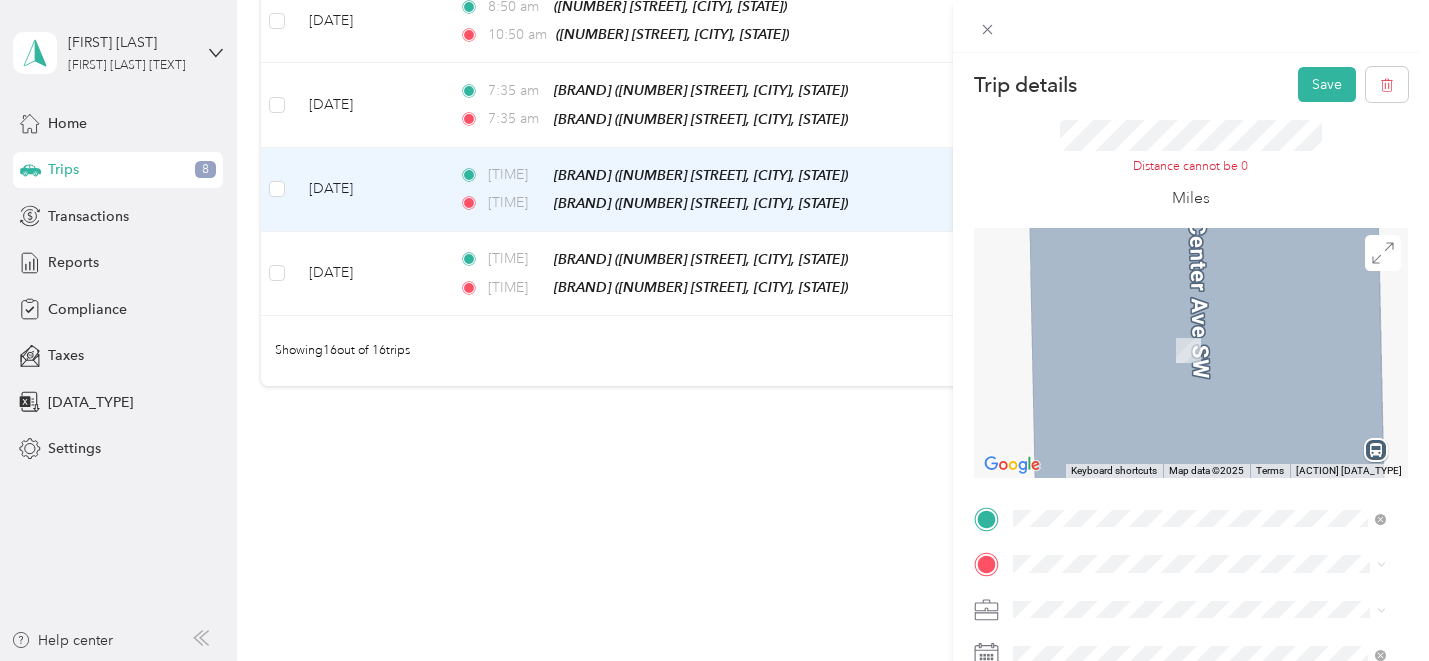 click on "TEAM [BUSINESS_NAME] [NUMBER] [STREET], [POSTAL_CODE], [CITY], [STATE], [COUNTRY]" at bounding box center (1214, 353) 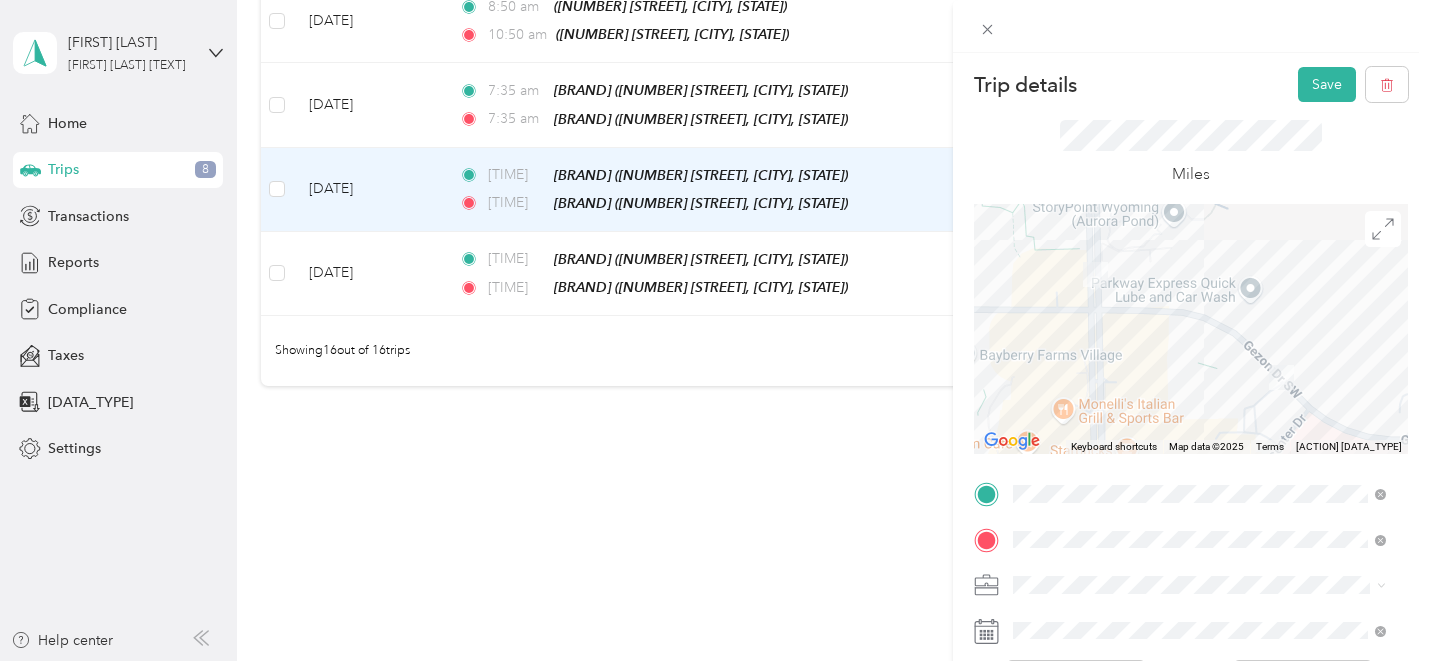 scroll, scrollTop: 0, scrollLeft: 0, axis: both 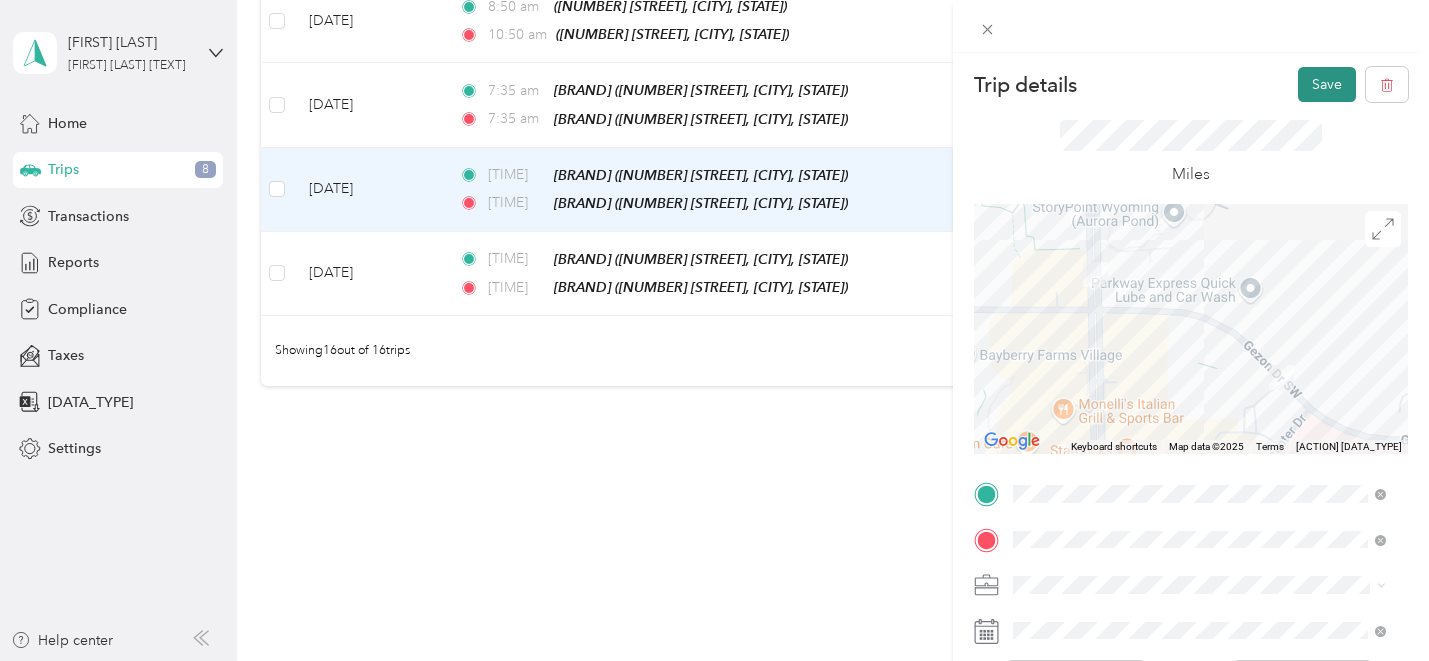 click on "Save" at bounding box center (1327, 84) 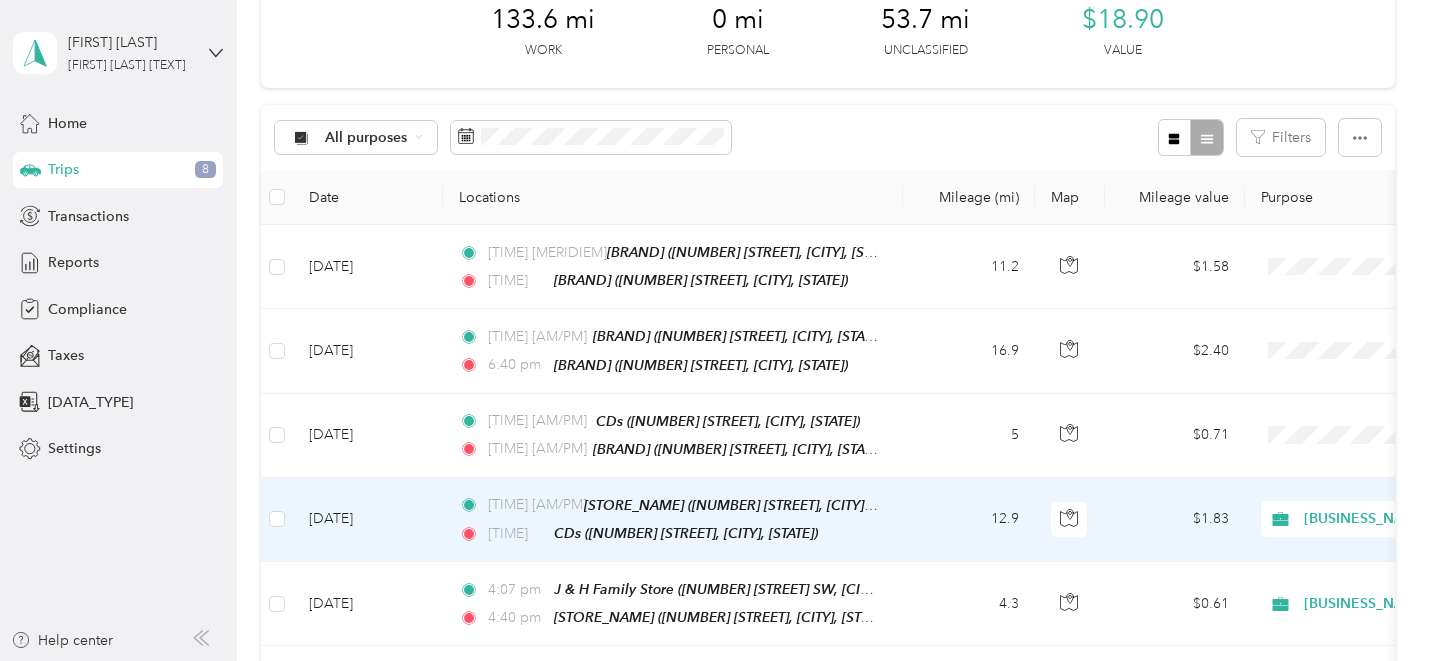 scroll, scrollTop: 0, scrollLeft: 0, axis: both 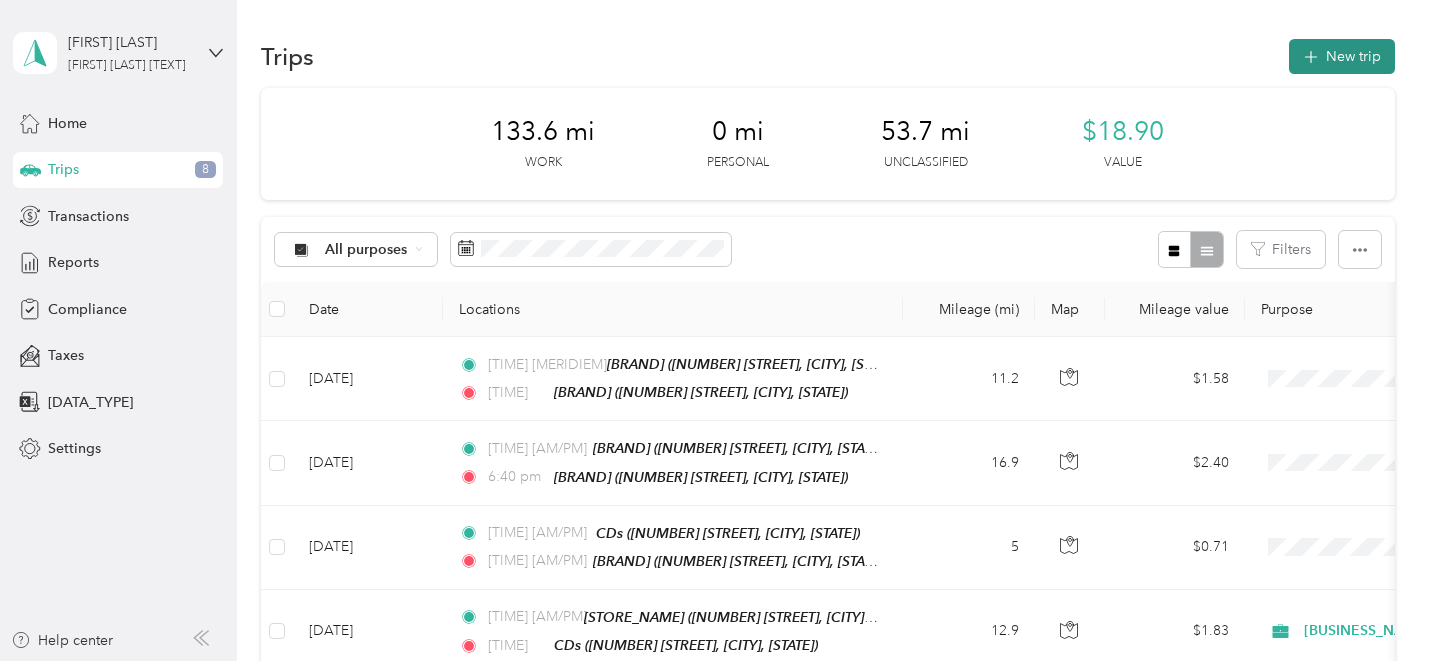 click on "New trip" at bounding box center [1342, 56] 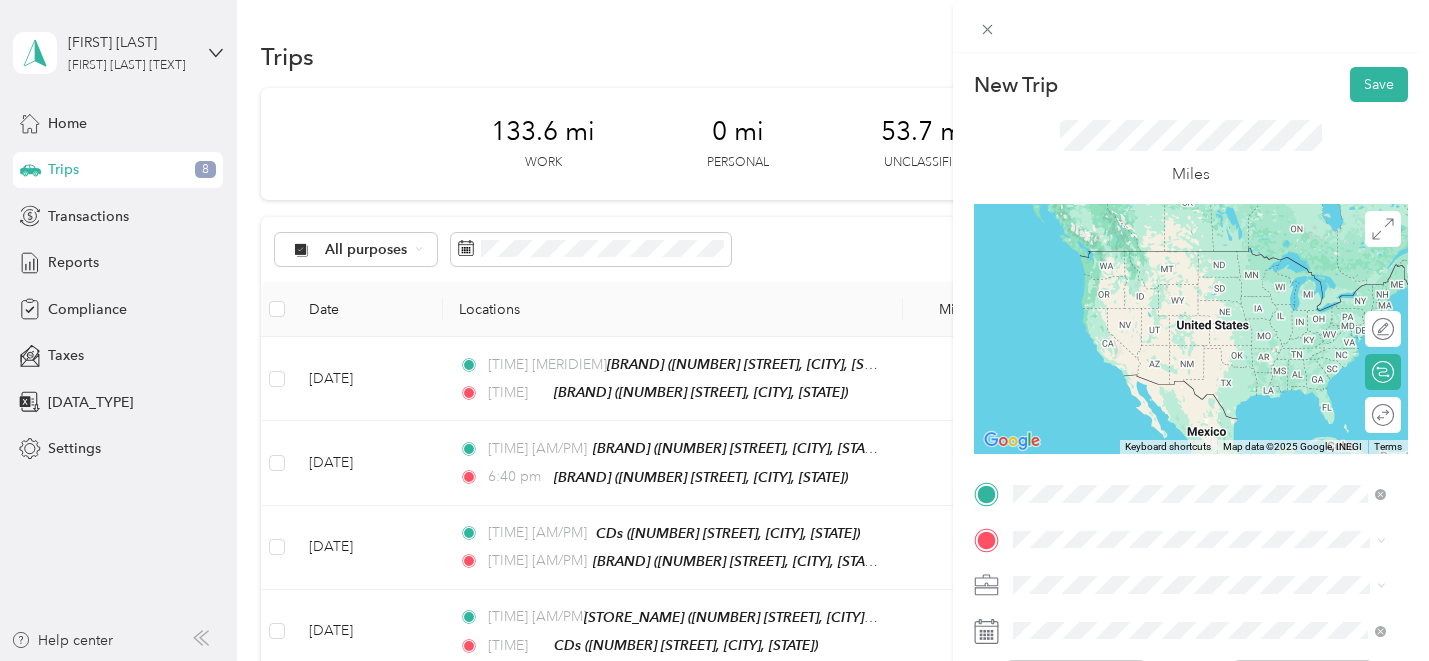 click on "TEAM [BUSINESS_NAME] [NUMBER] [STREET], [POSTAL_CODE], [CITY], [STATE], [COUNTRY]" at bounding box center (1214, 284) 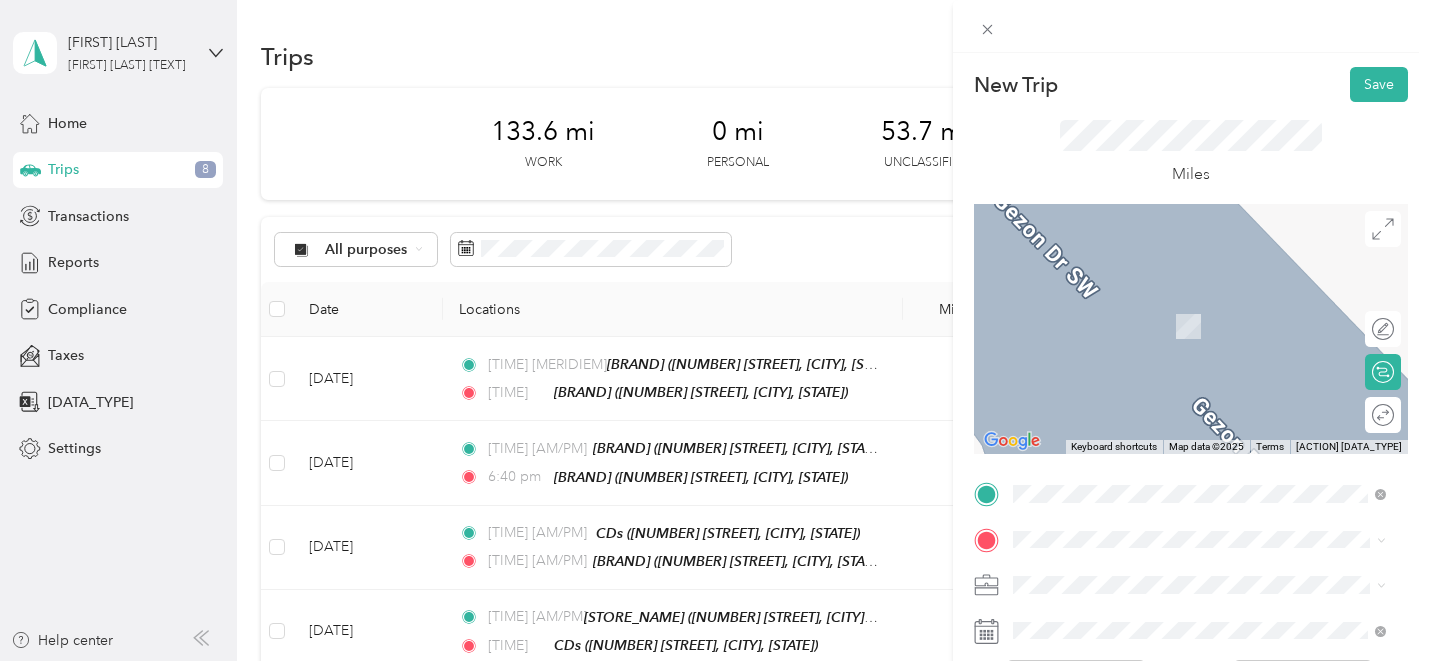 click on "TEAM [BUSINESS_NAME] [NUMBER] [STREET], [POSTAL_CODE], [CITY], [STATE], [COUNTRY]" at bounding box center [1214, 322] 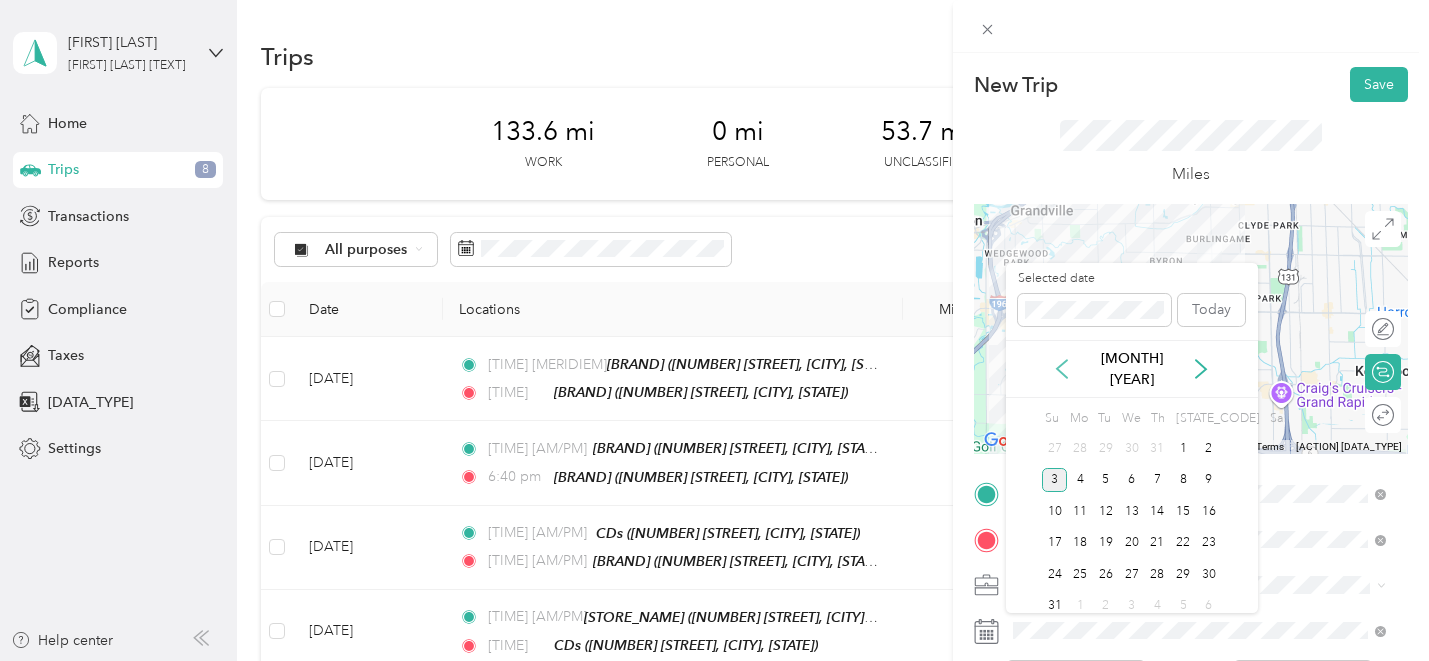 click 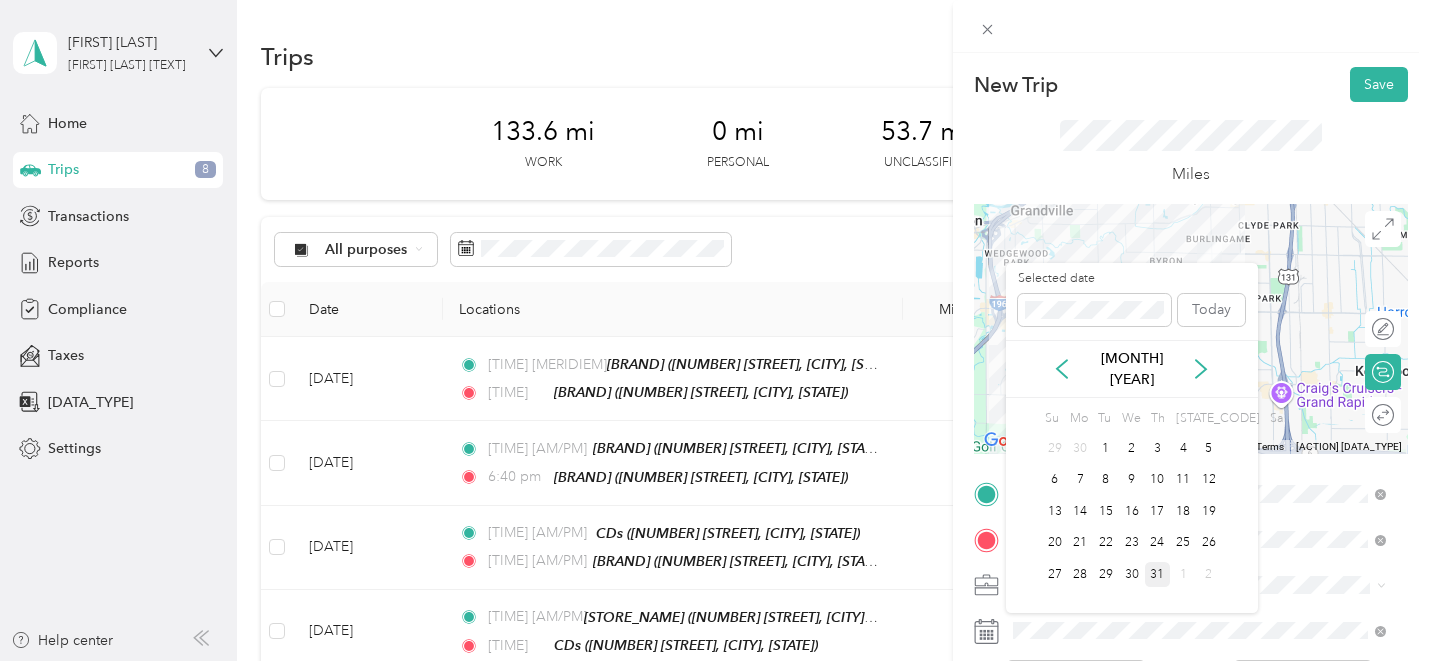 click on "31" at bounding box center [1158, 574] 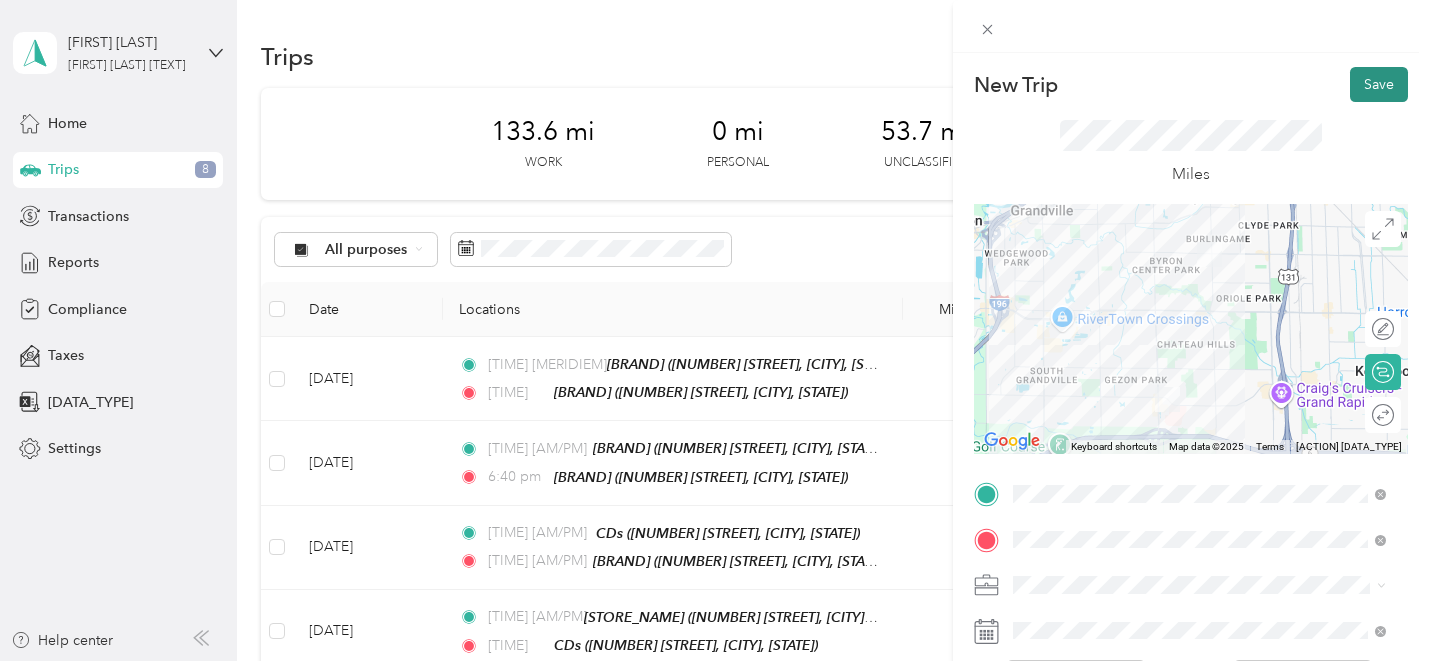 click on "Save" at bounding box center [1379, 84] 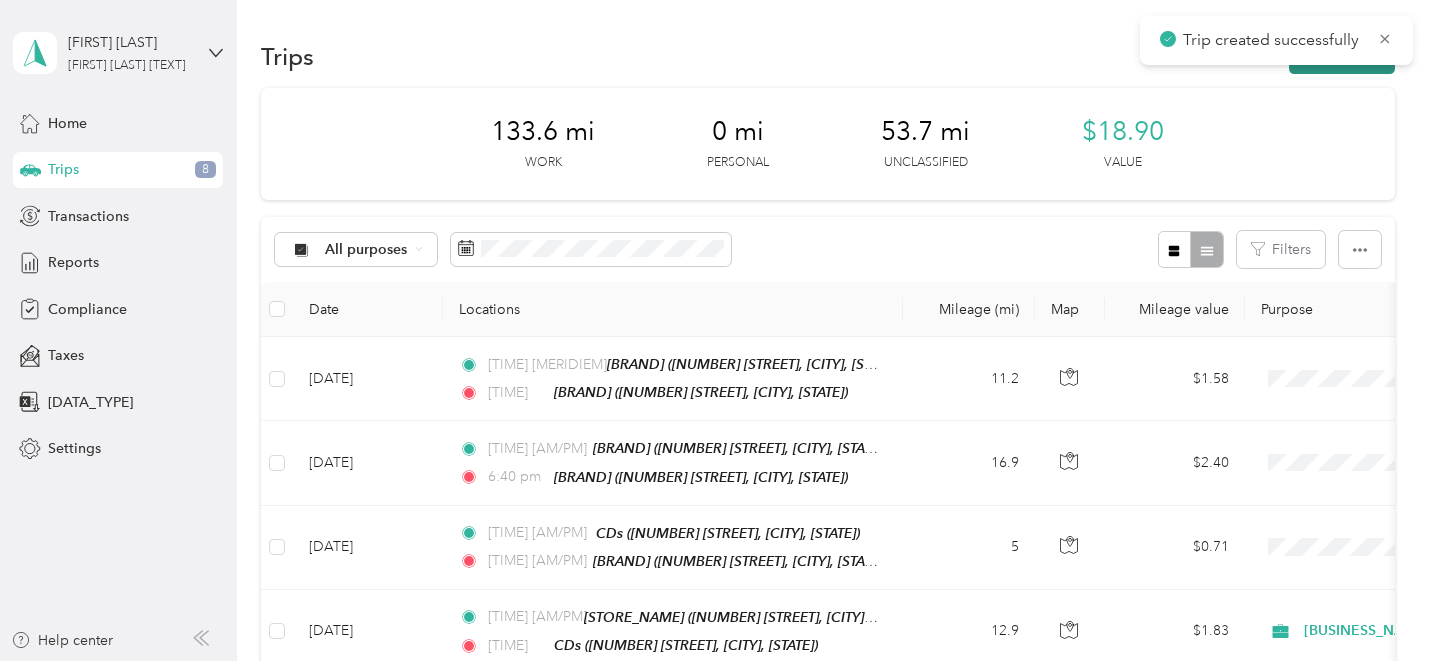 click on "New trip" at bounding box center [1342, 56] 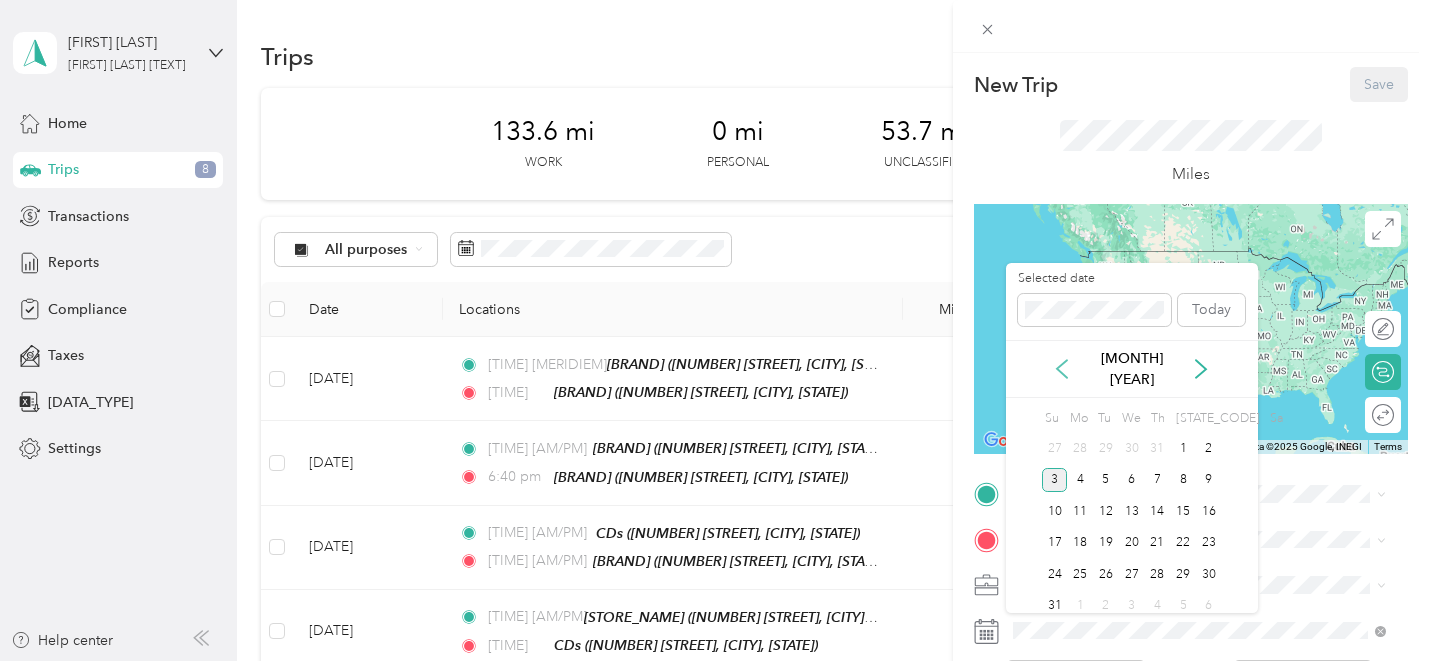 click 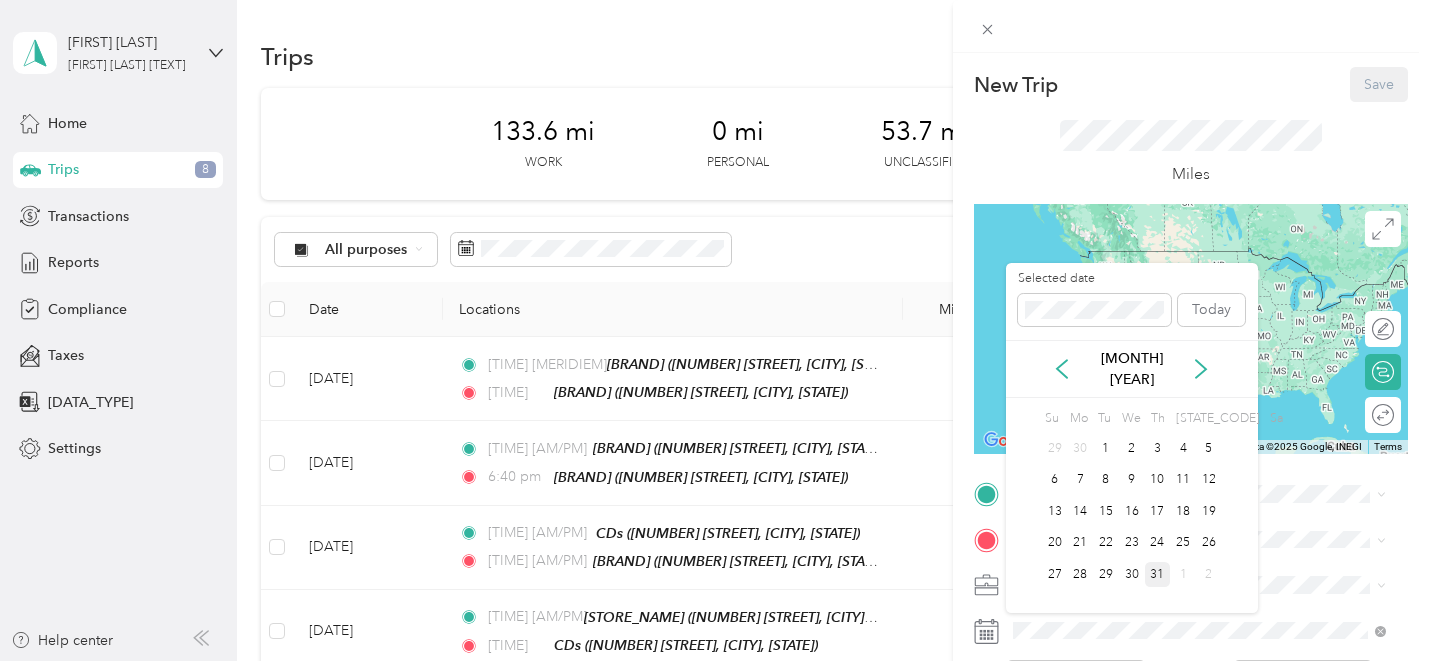 click on "31" at bounding box center [1158, 574] 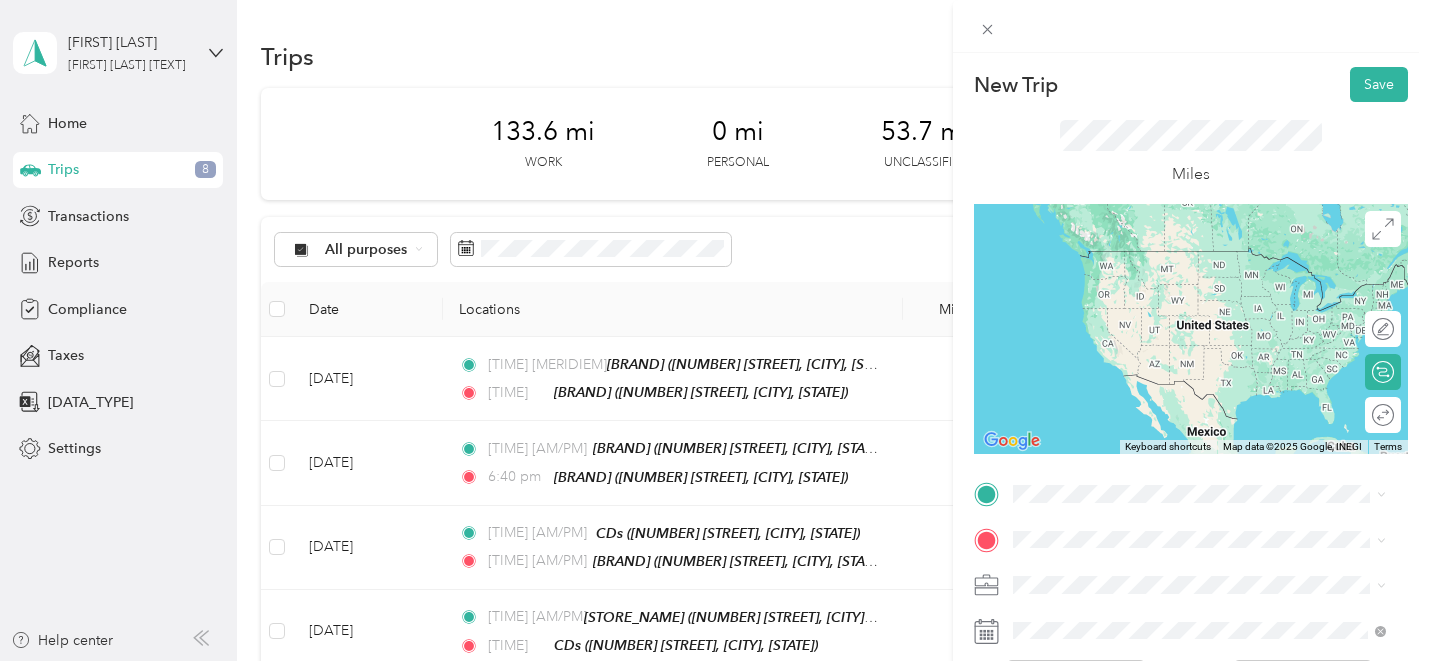click on "[NUMBER] [STREET], [POSTAL_CODE], [CITY], [STATE], [COUNTRY]" at bounding box center (1196, 297) 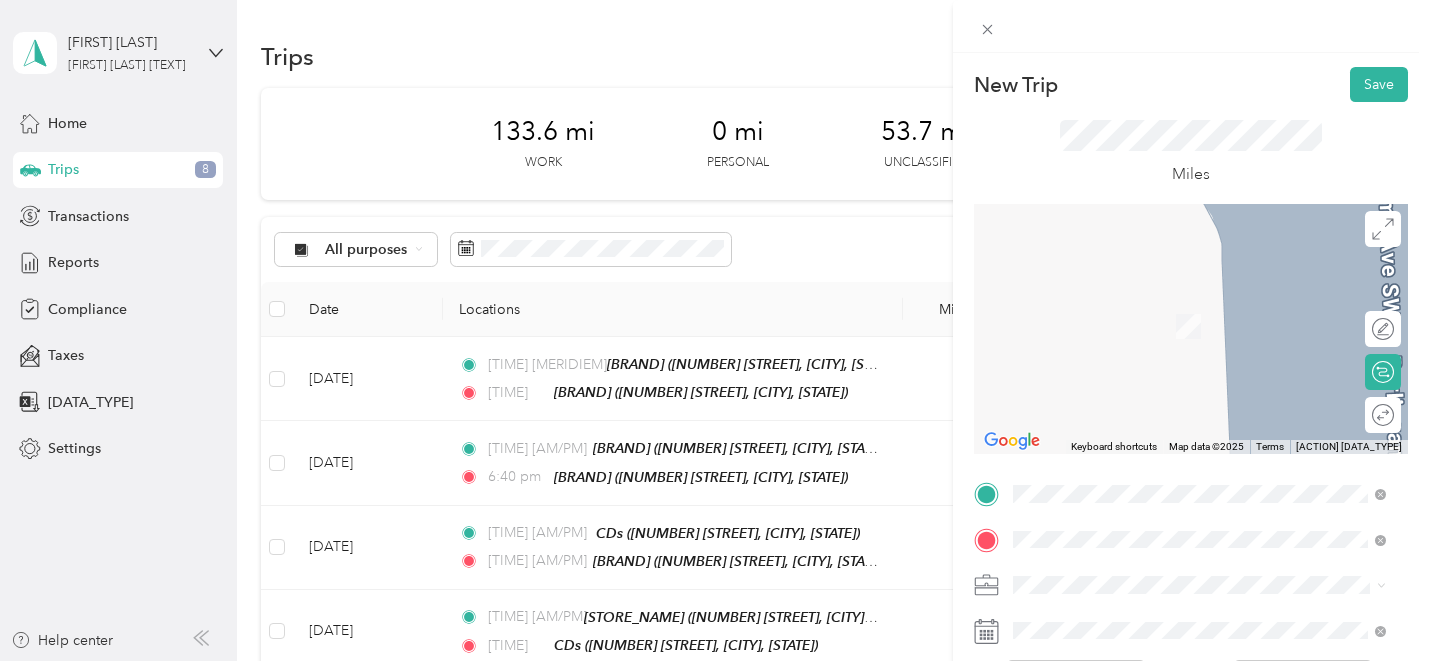 click on "[BRAND] [NUMBER] [STREET], [POSTAL_CODE], [CITY], [STATE], [COUNTRY]" at bounding box center [1214, 420] 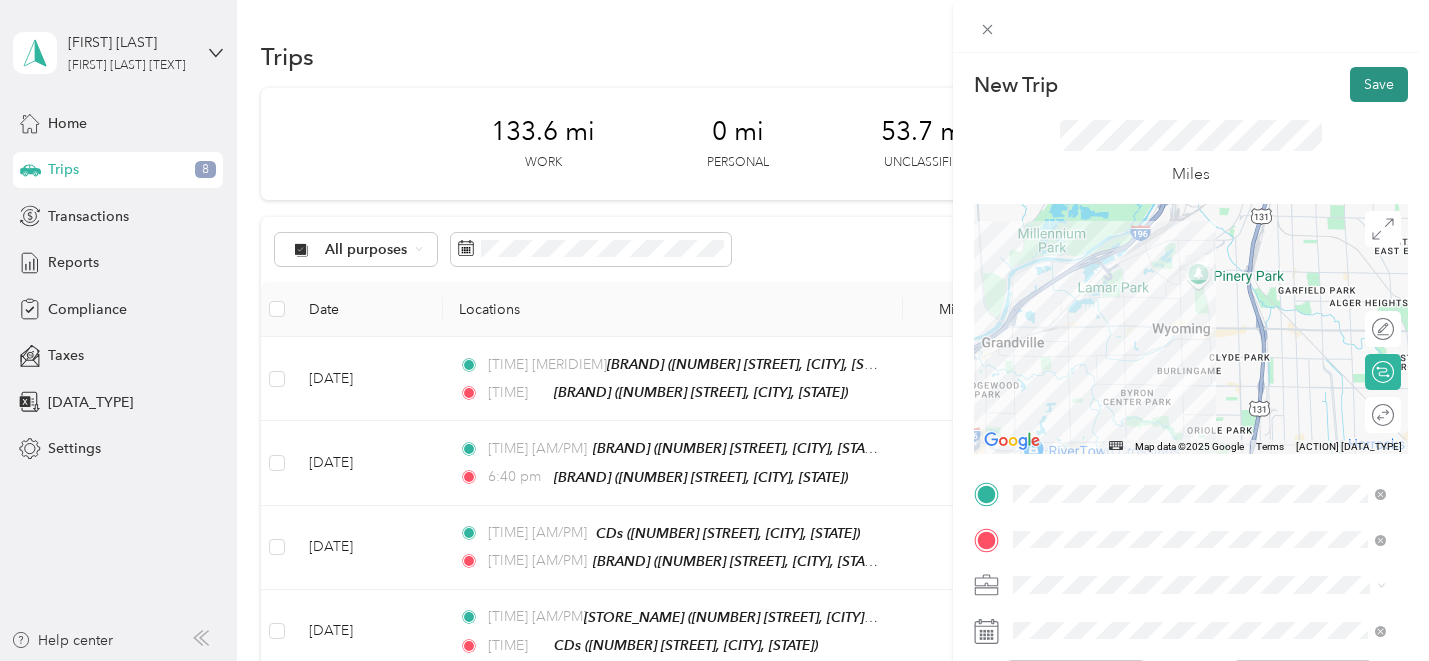click on "Save" at bounding box center (1379, 84) 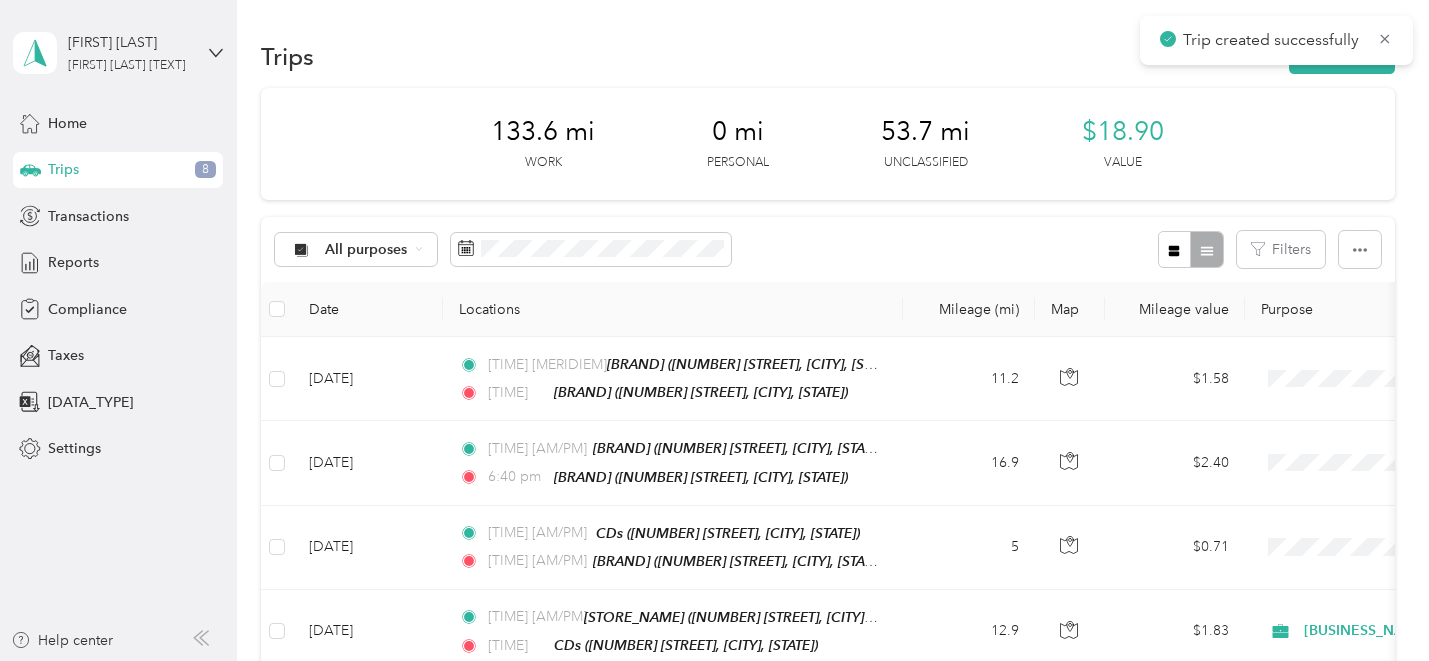 click on "Trip created successfully" at bounding box center [1276, 40] 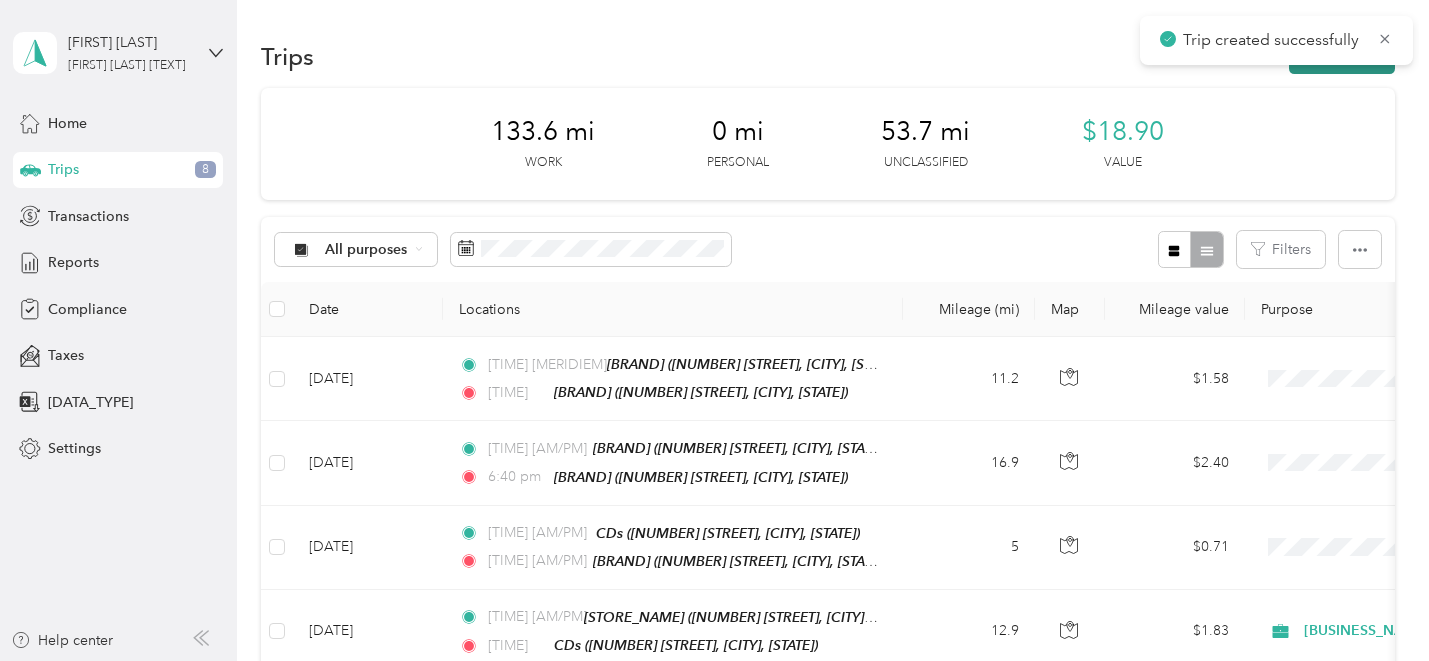 click on "New trip" at bounding box center (1342, 56) 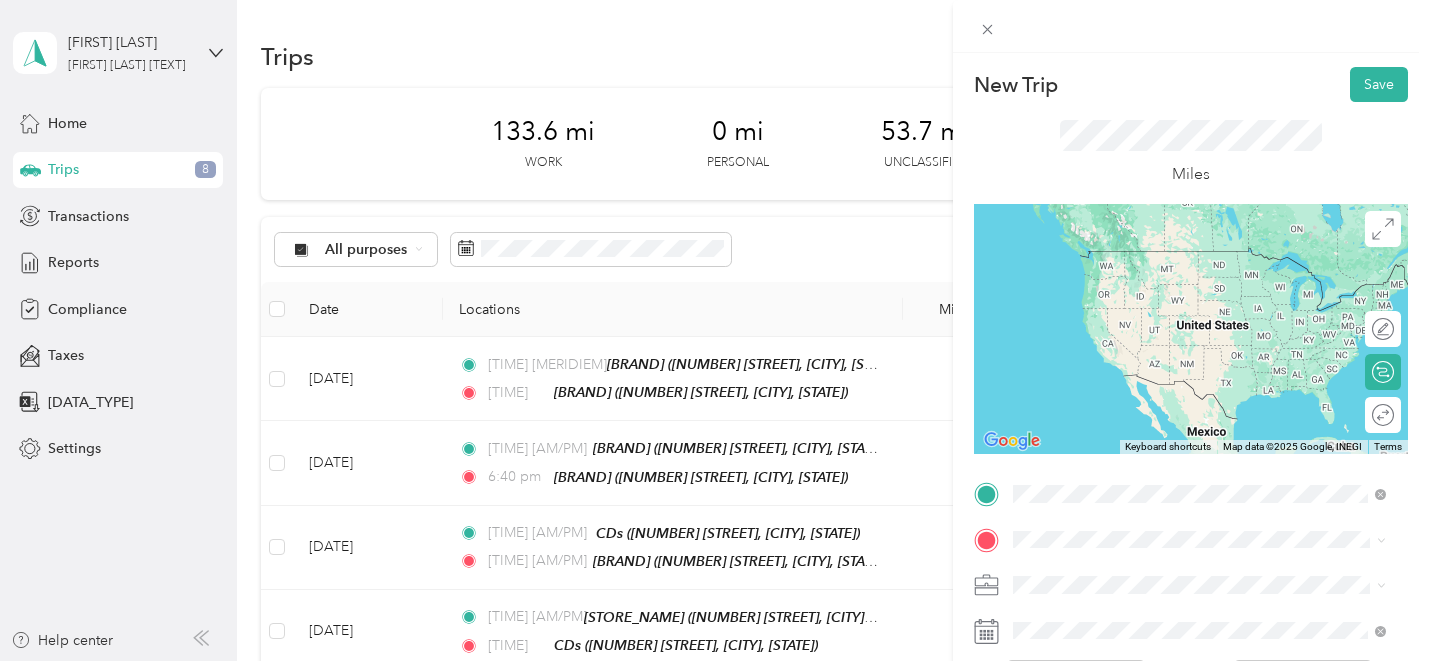 click on "[BUSINESS_NAME]" at bounding box center [1214, 352] 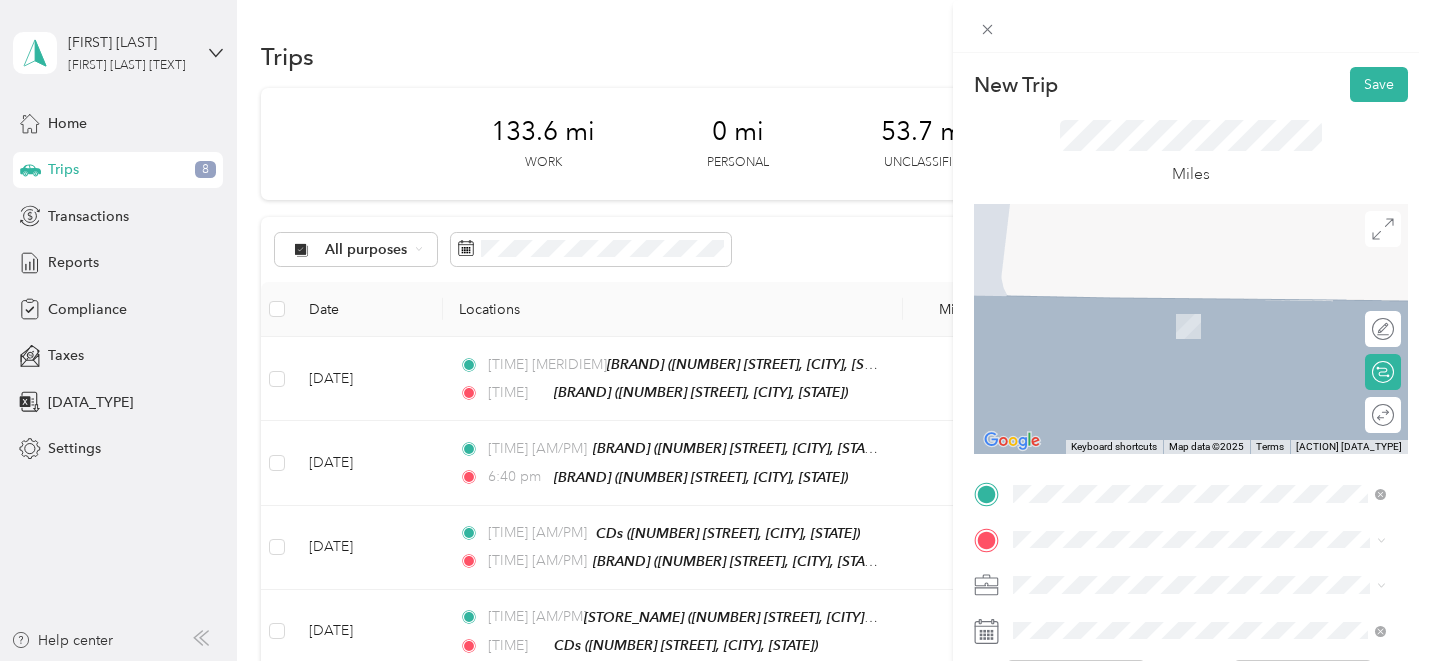 click on "[BRAND] [NUMBER] [STREET], [POSTAL_CODE], [CITY], [STATE], [COUNTRY]" at bounding box center [1214, 328] 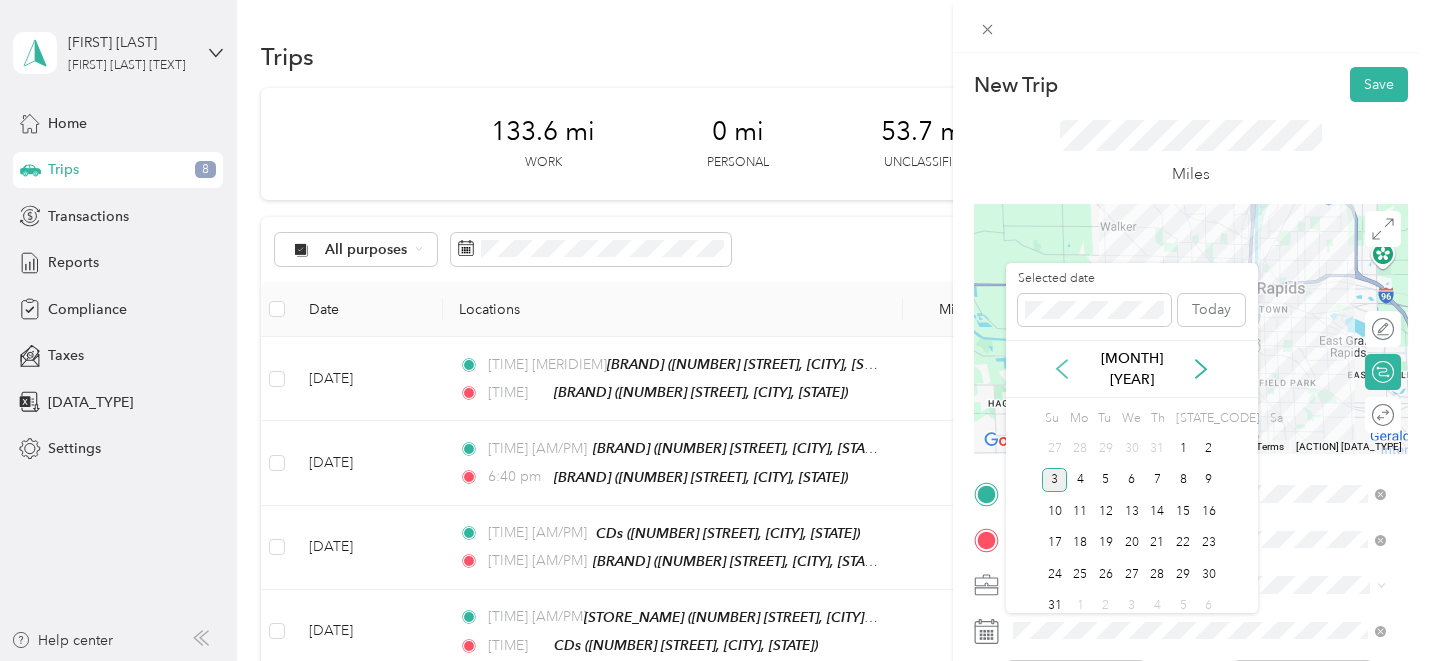 click 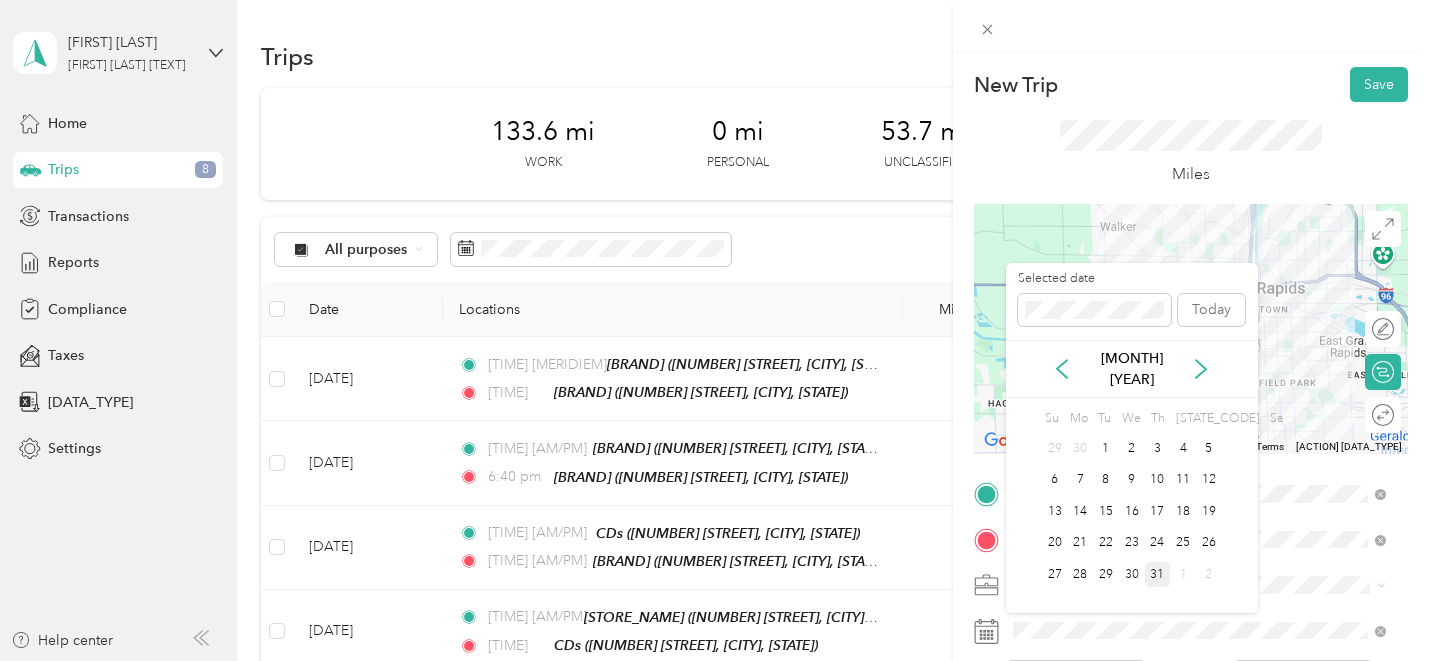 click on "31" at bounding box center [1158, 574] 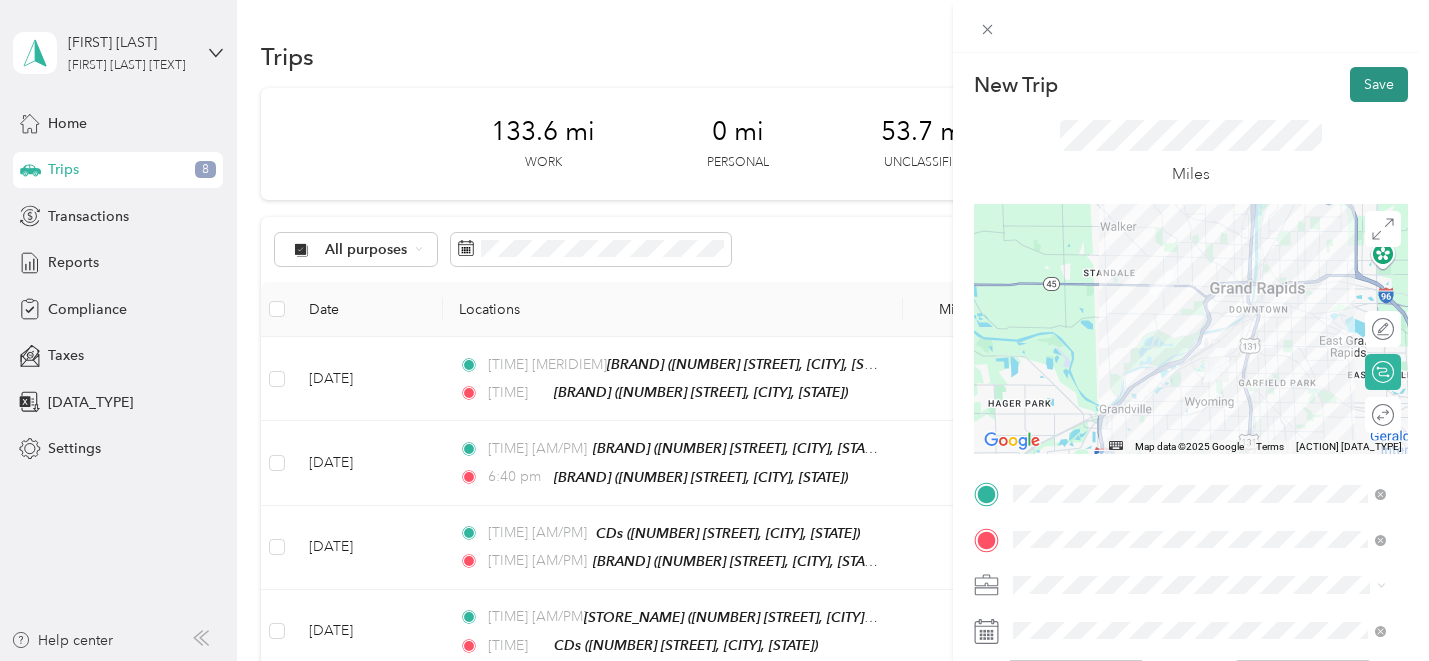 click on "Save" at bounding box center (1379, 84) 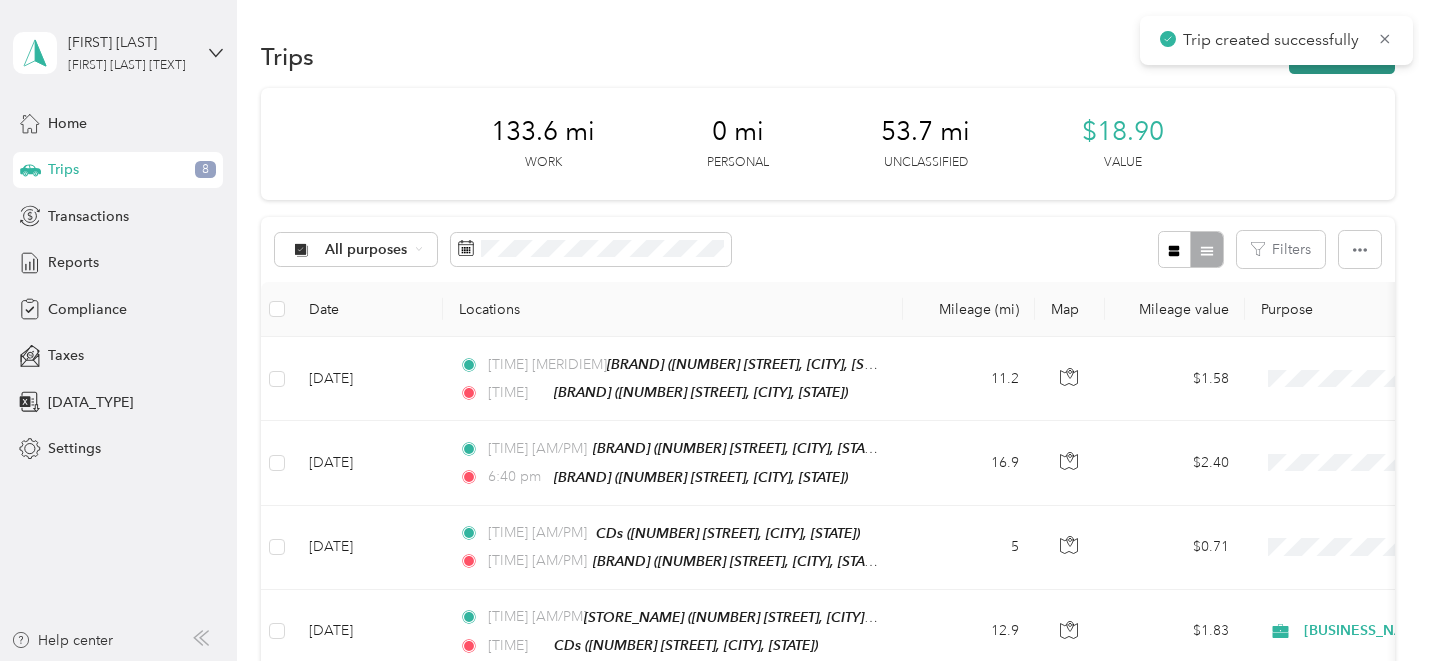 click on "New trip" at bounding box center (1342, 56) 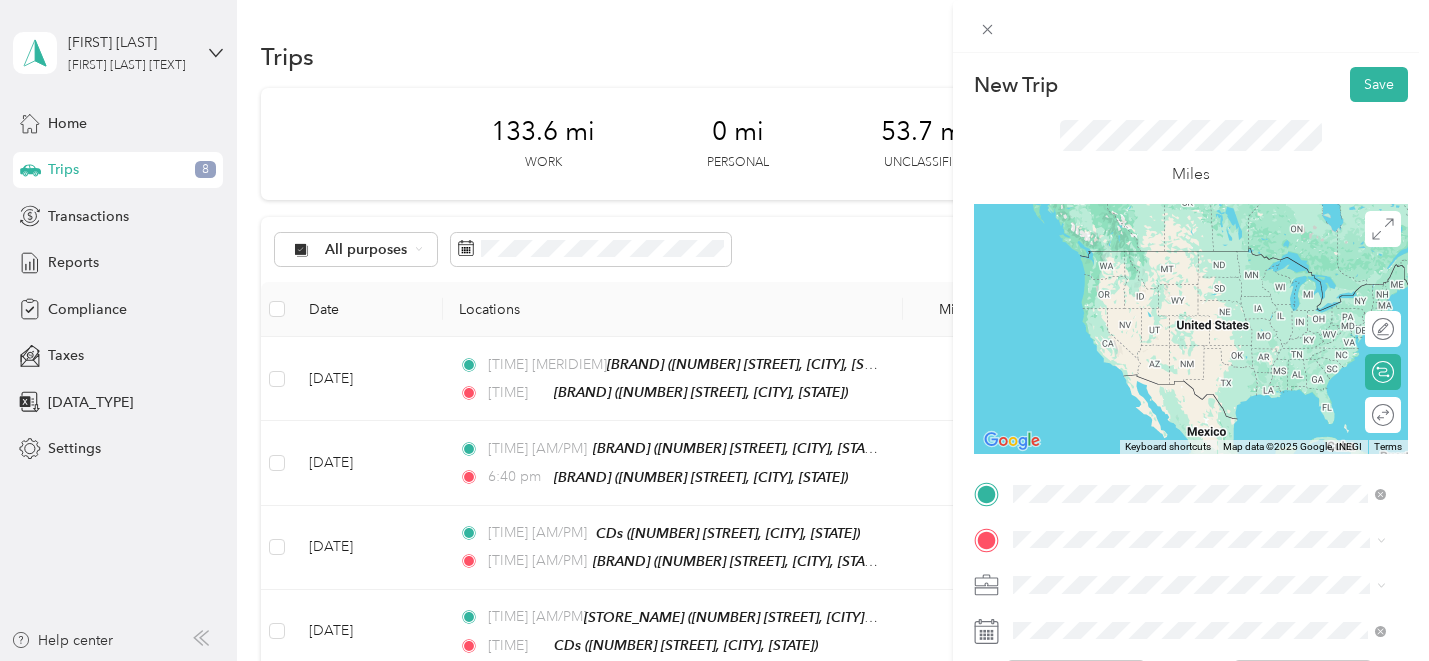 click on "[BRAND] [NUMBER] [STREET], [POSTAL_CODE], [CITY], [STATE], [COUNTRY]" at bounding box center [1214, 284] 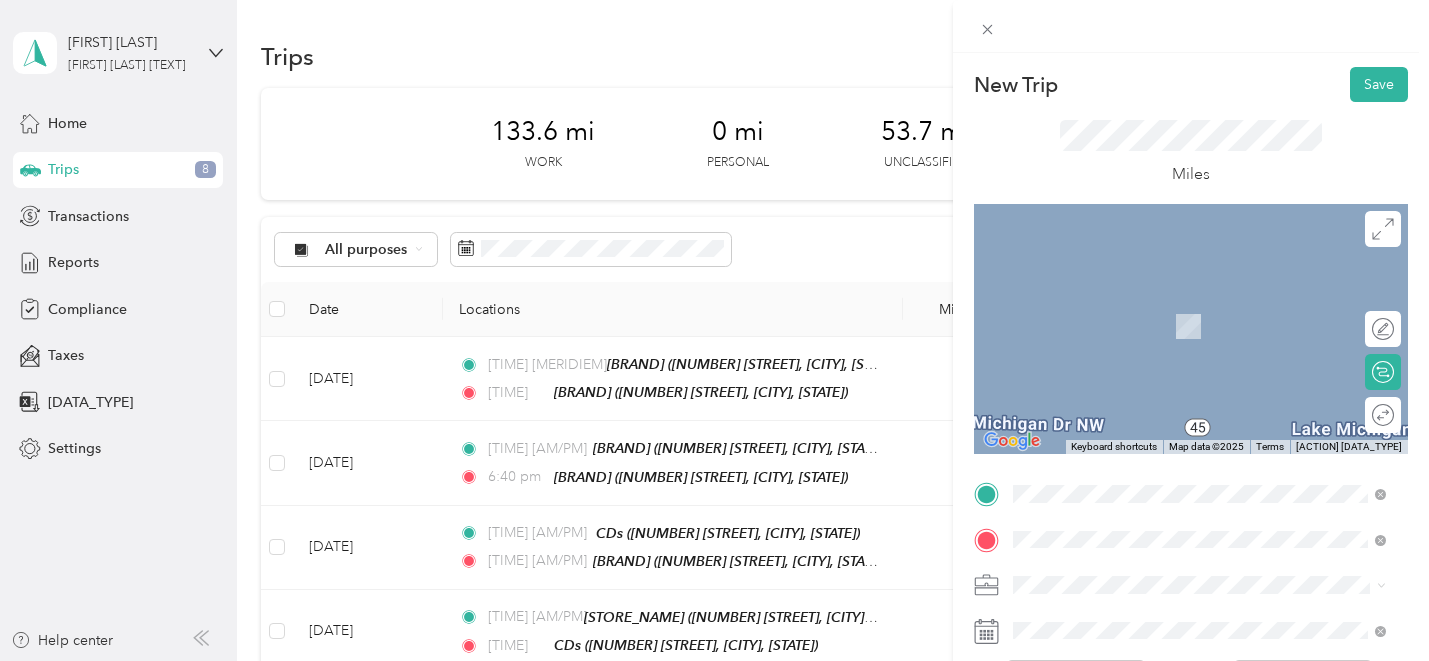 click on "TEAM J & H Family Store [NUMBER] [STREET], [POSTAL_CODE], [CITY], [STATE], [COUNTRY]" at bounding box center (1214, 329) 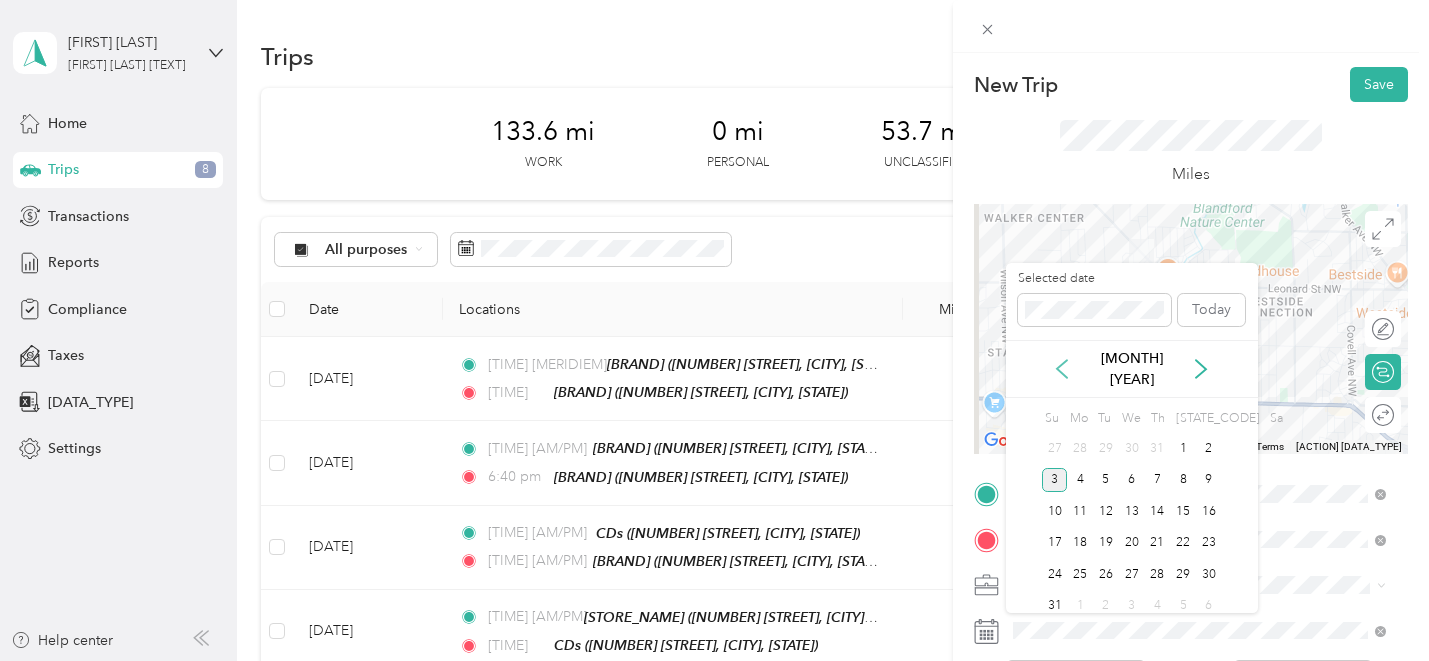 click 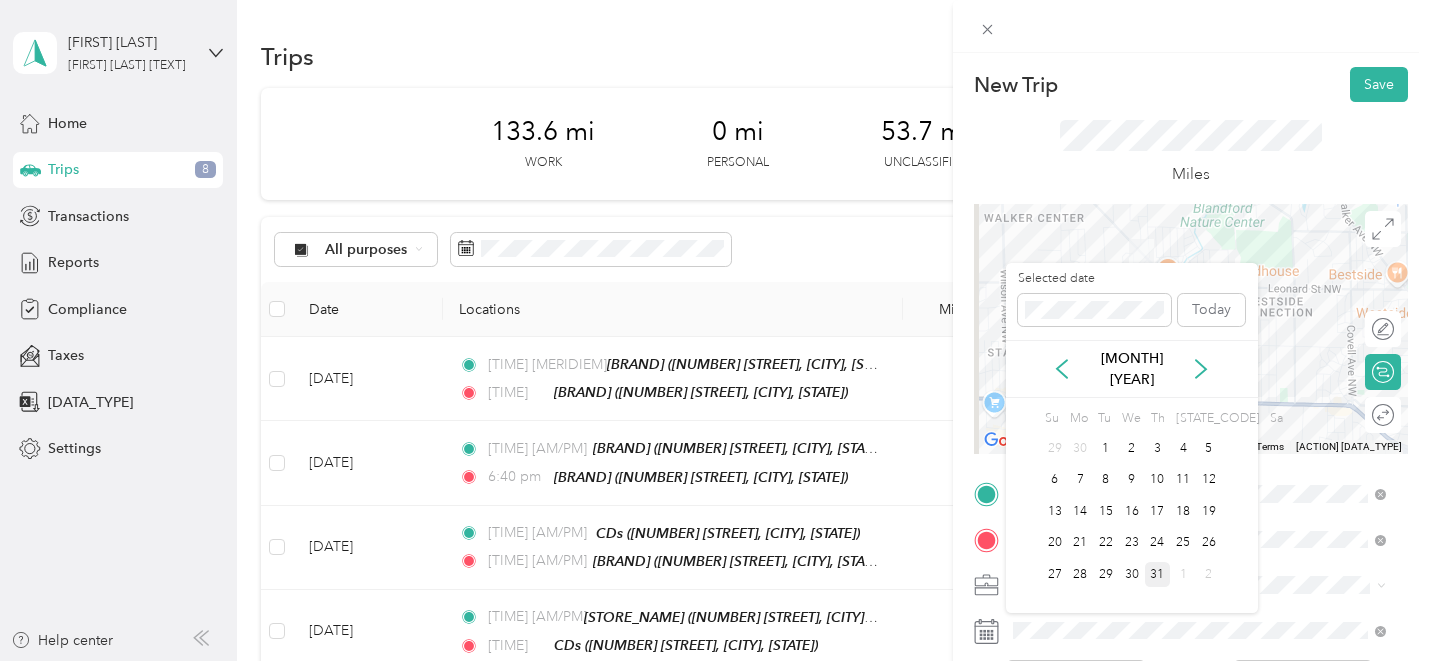 click on "31" at bounding box center (1158, 574) 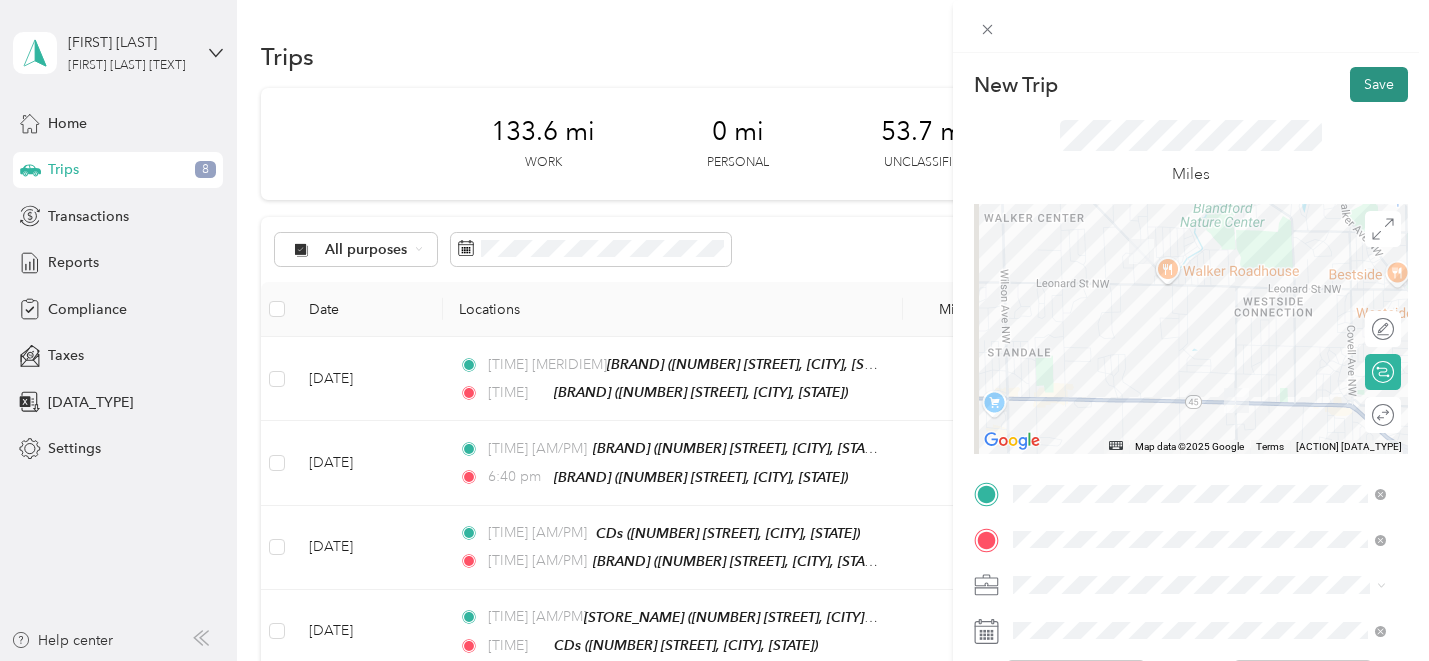 click on "Save" at bounding box center (1379, 84) 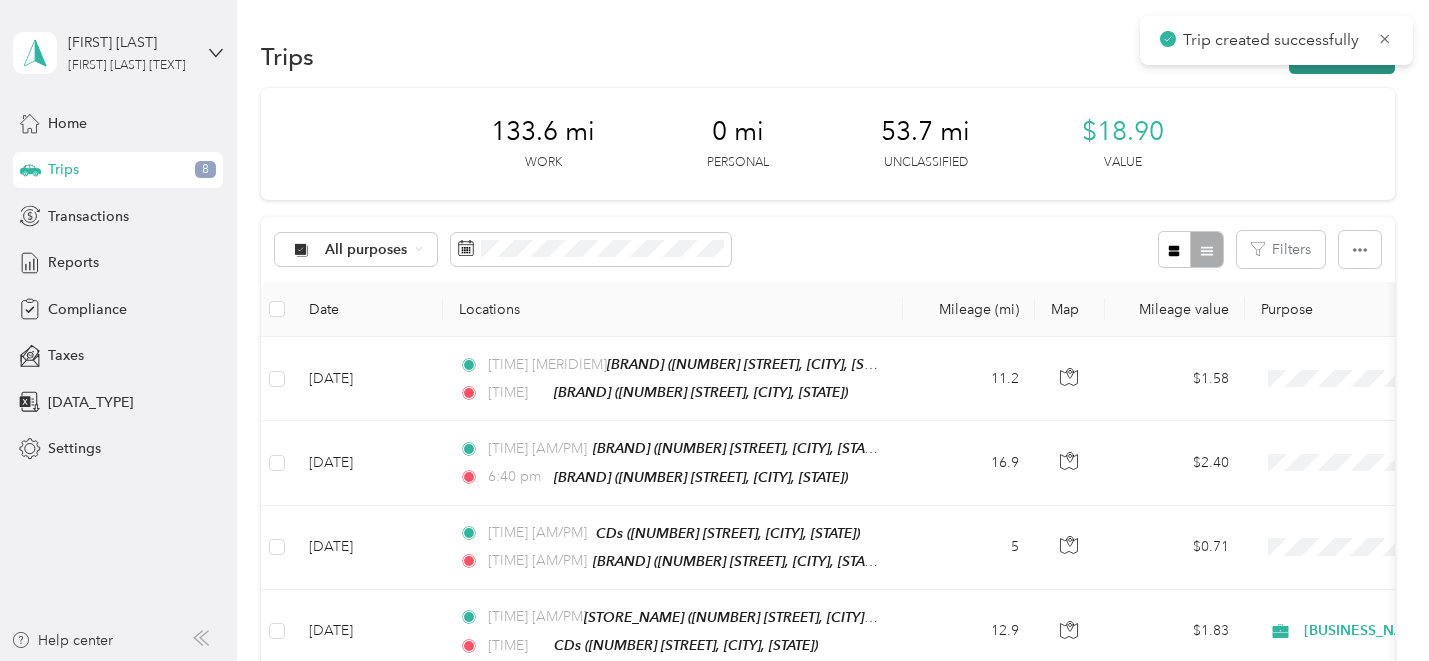 click on "New trip" at bounding box center [1342, 56] 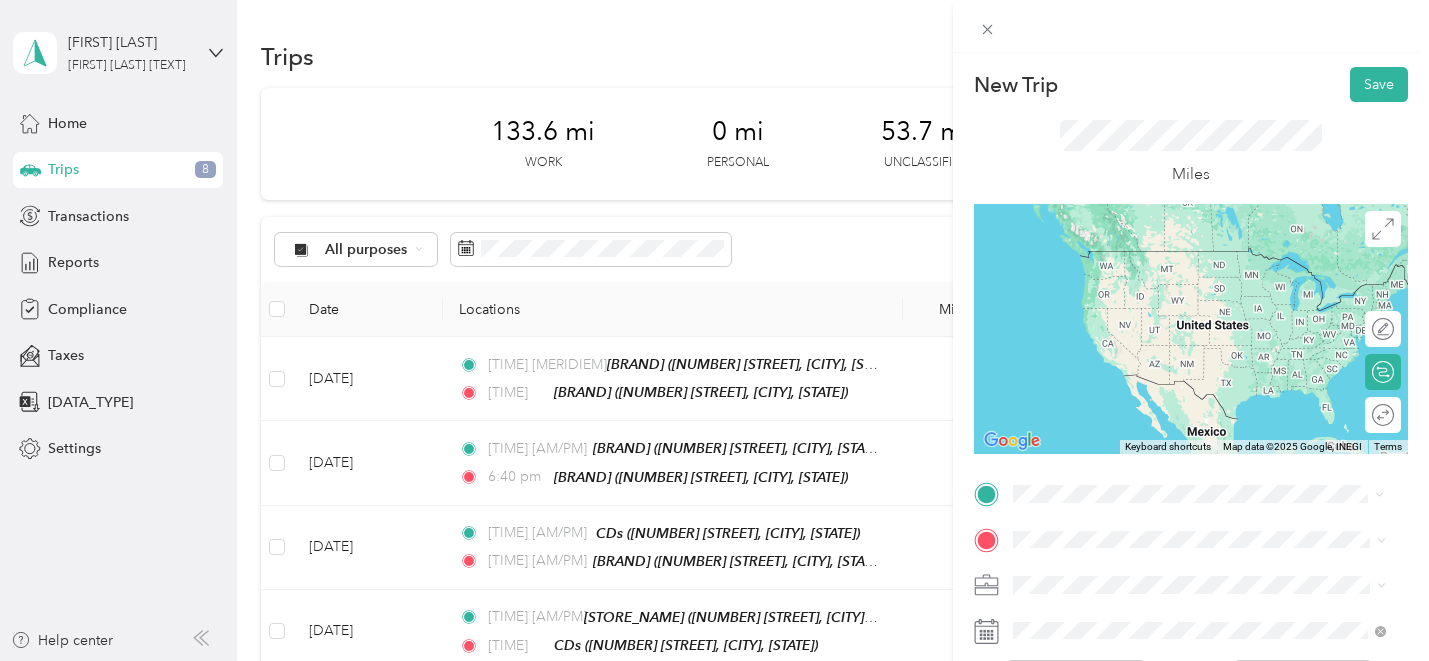 click on "TEAM J & H Family Store [NUMBER] [STREET], [POSTAL_CODE], [CITY], [STATE], [COUNTRY]" at bounding box center [1199, 283] 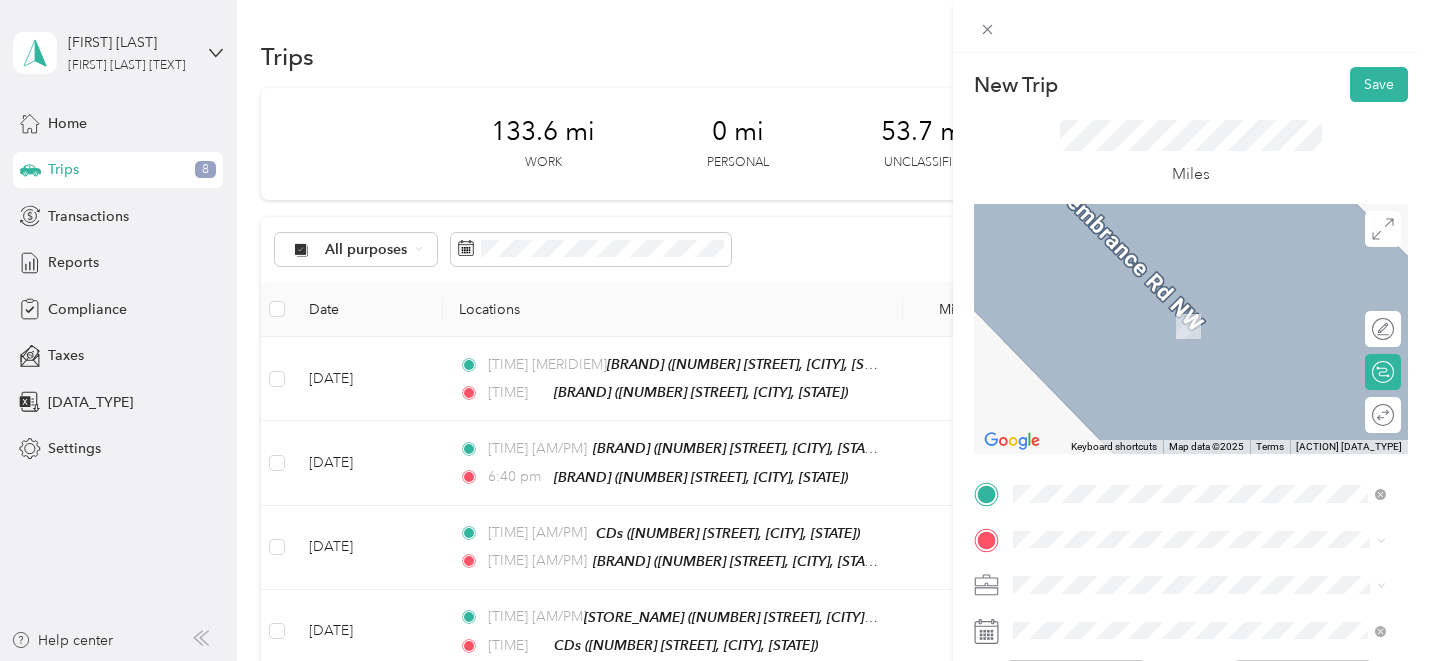 click on "[NUMBER] [STREET], [POSTAL_CODE], [CITY], [STATE], [COUNTRY]" at bounding box center [1196, 341] 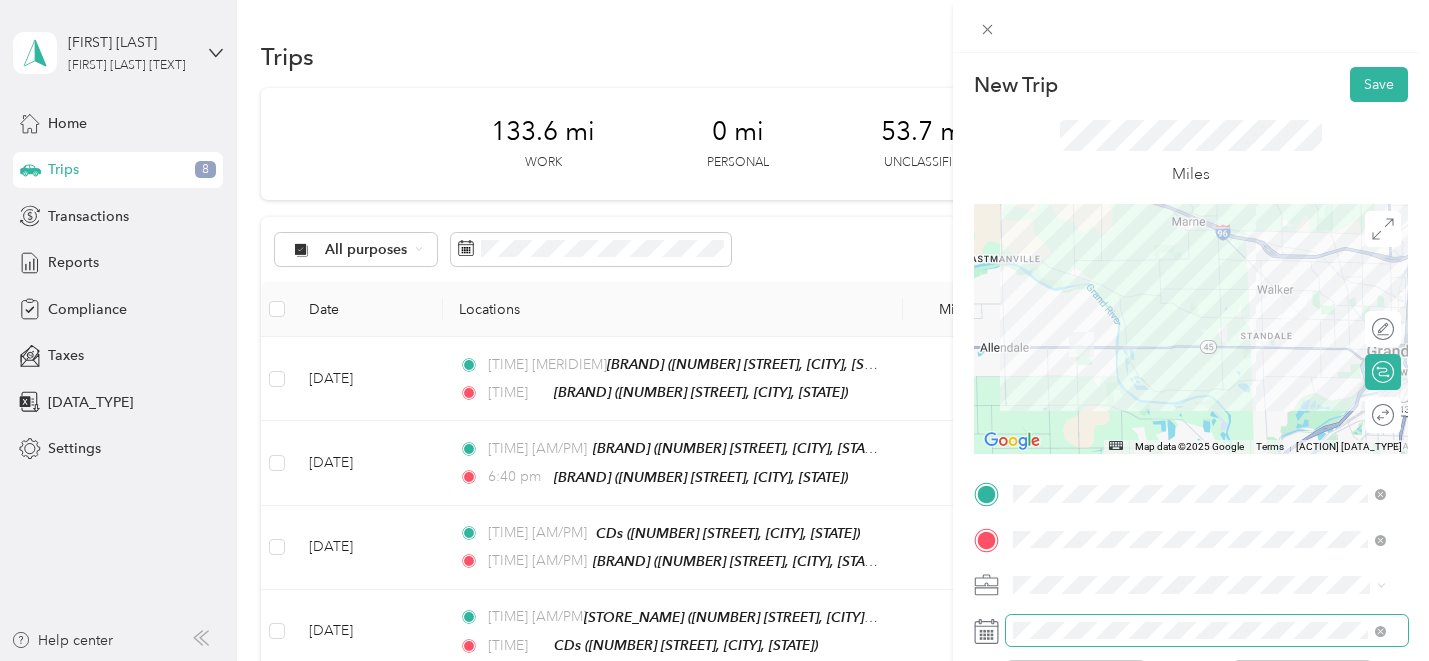 click at bounding box center (1207, 631) 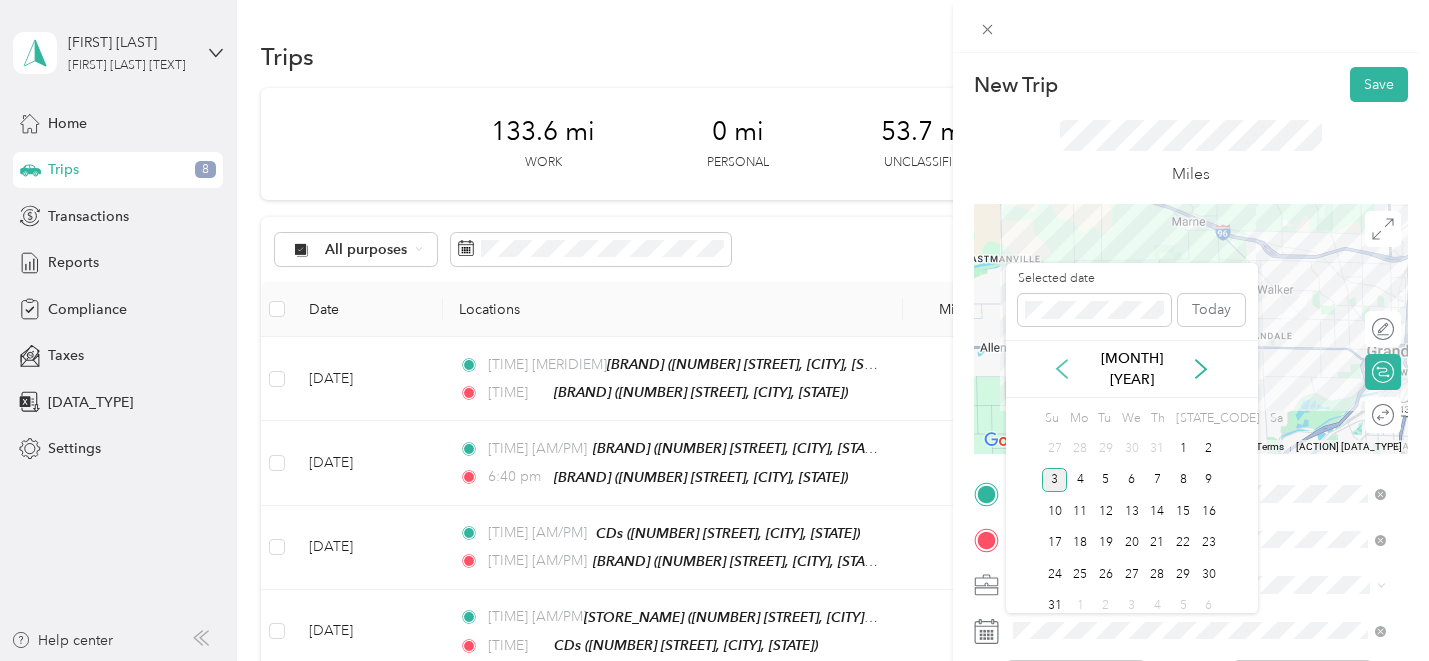 click 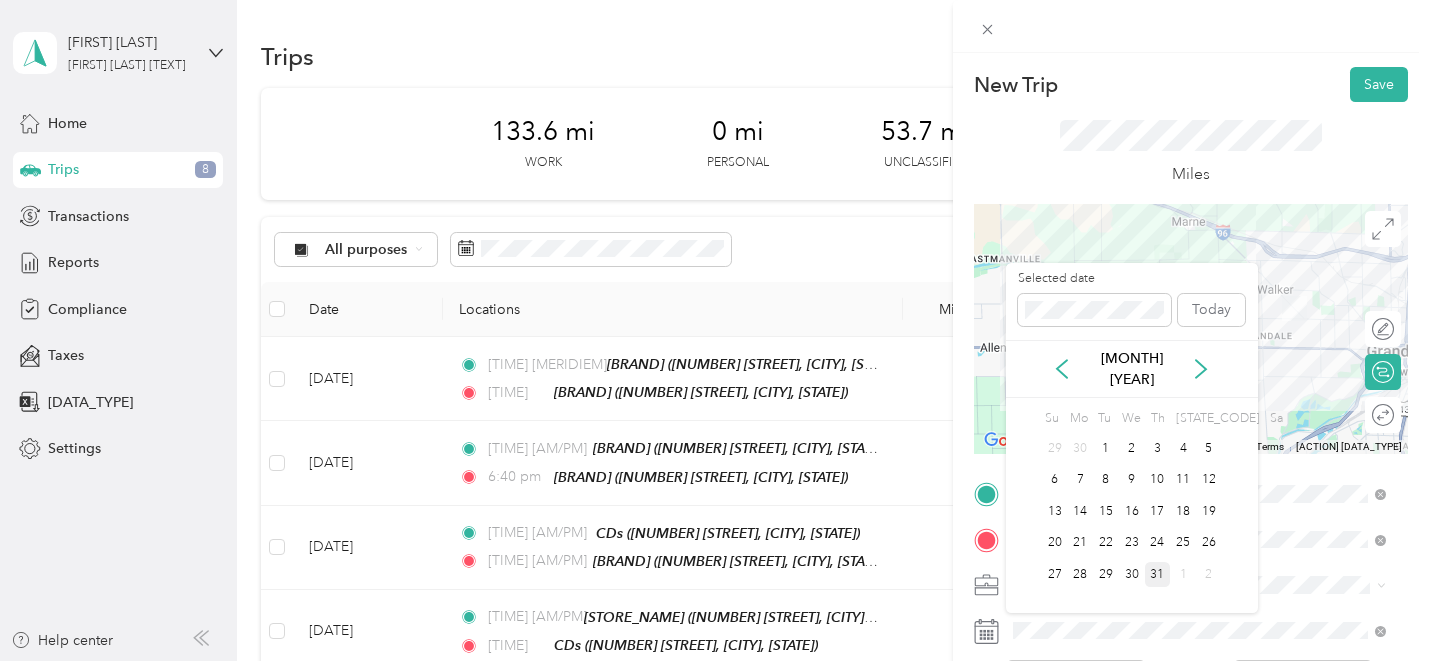 click on "31" at bounding box center [1158, 574] 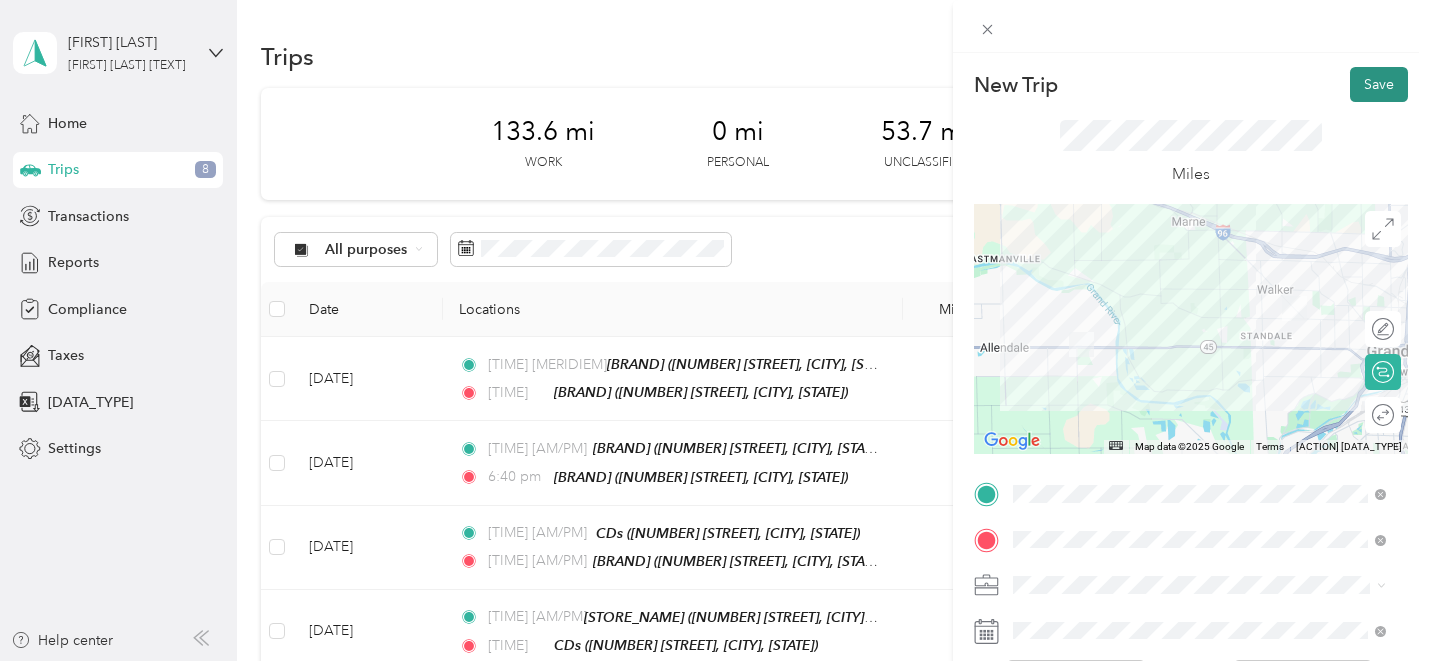 click on "Save" at bounding box center (1379, 84) 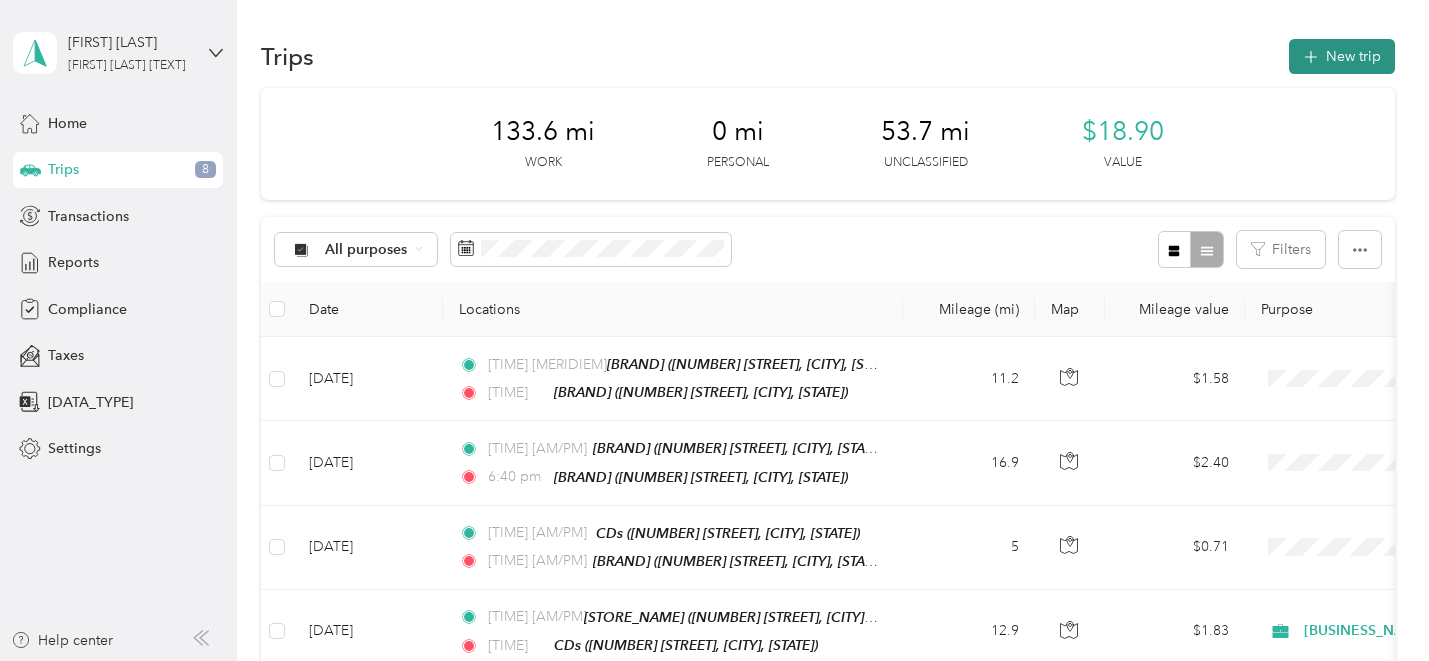 click on "New trip" at bounding box center [1342, 56] 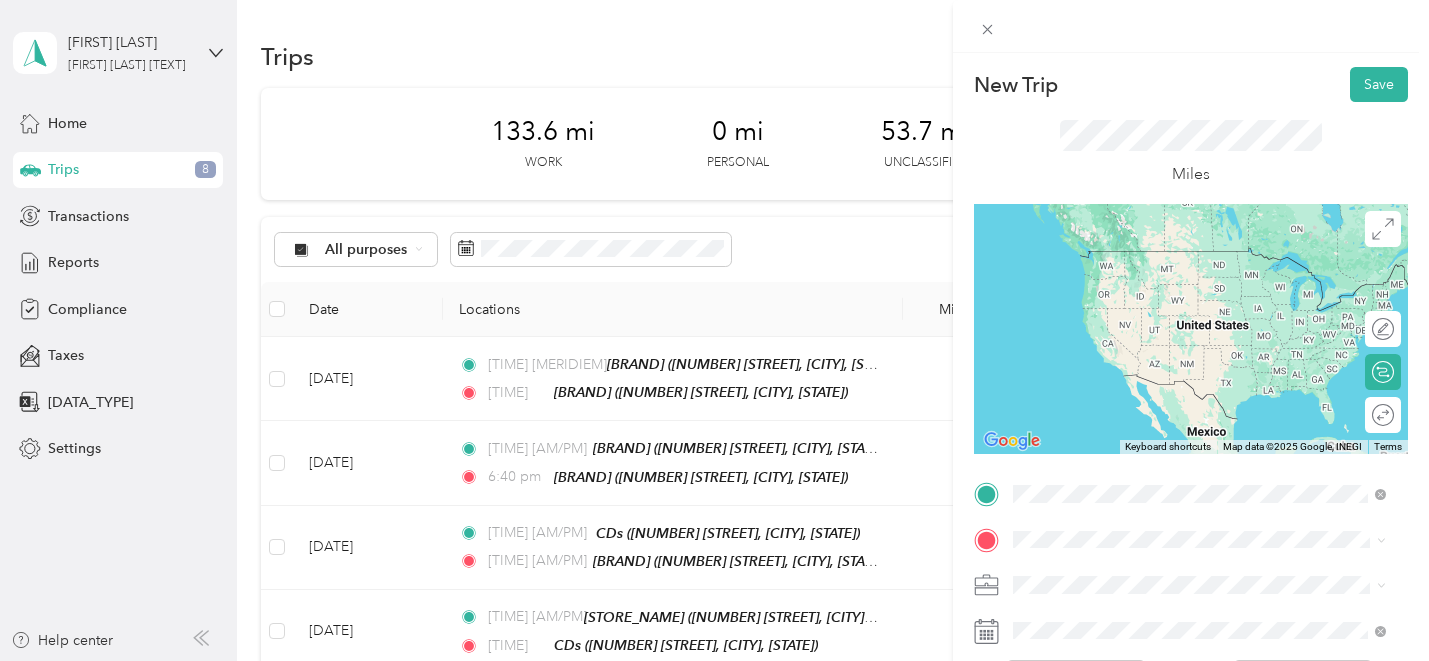 click on "[NUMBER] [STREET], [POSTAL_CODE], [CITY], [STATE], [COUNTRY]" at bounding box center (1196, 298) 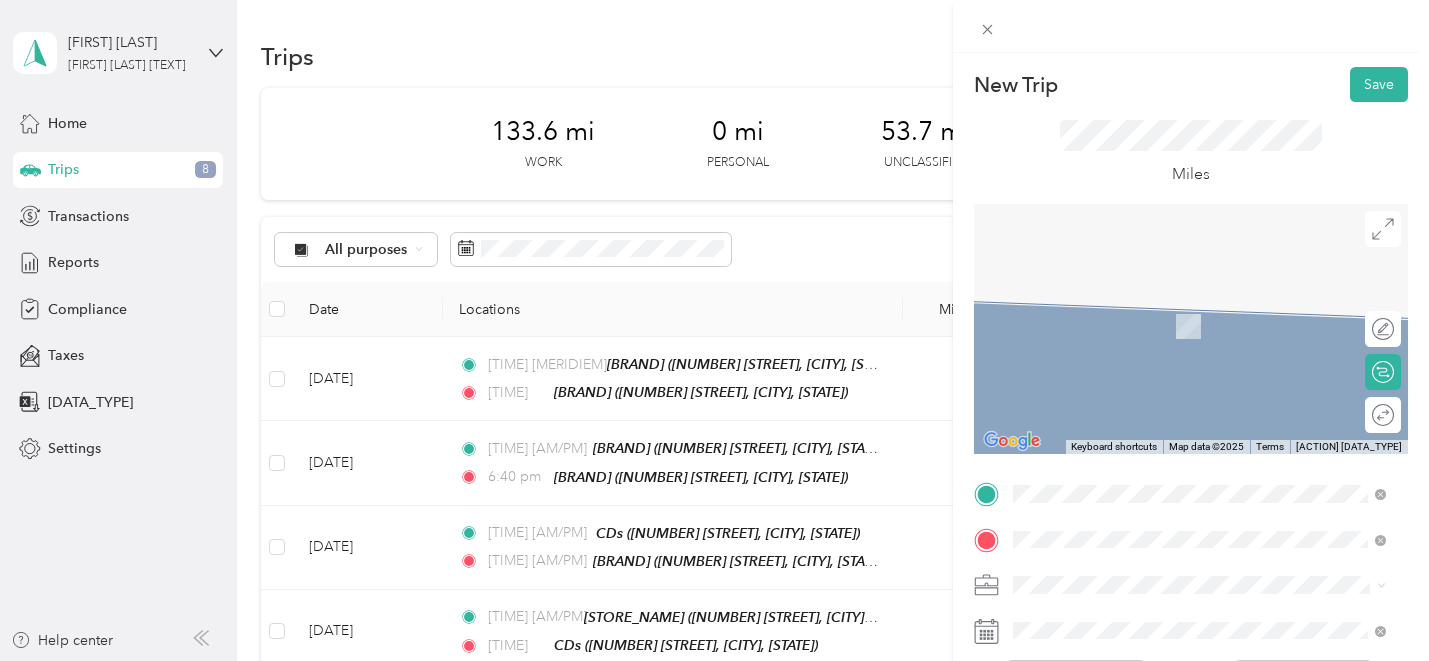 click on "[NUMBER] [STREET], [POSTAL_CODE], [CITY], [STATE], [COUNTRY]" at bounding box center (1196, 343) 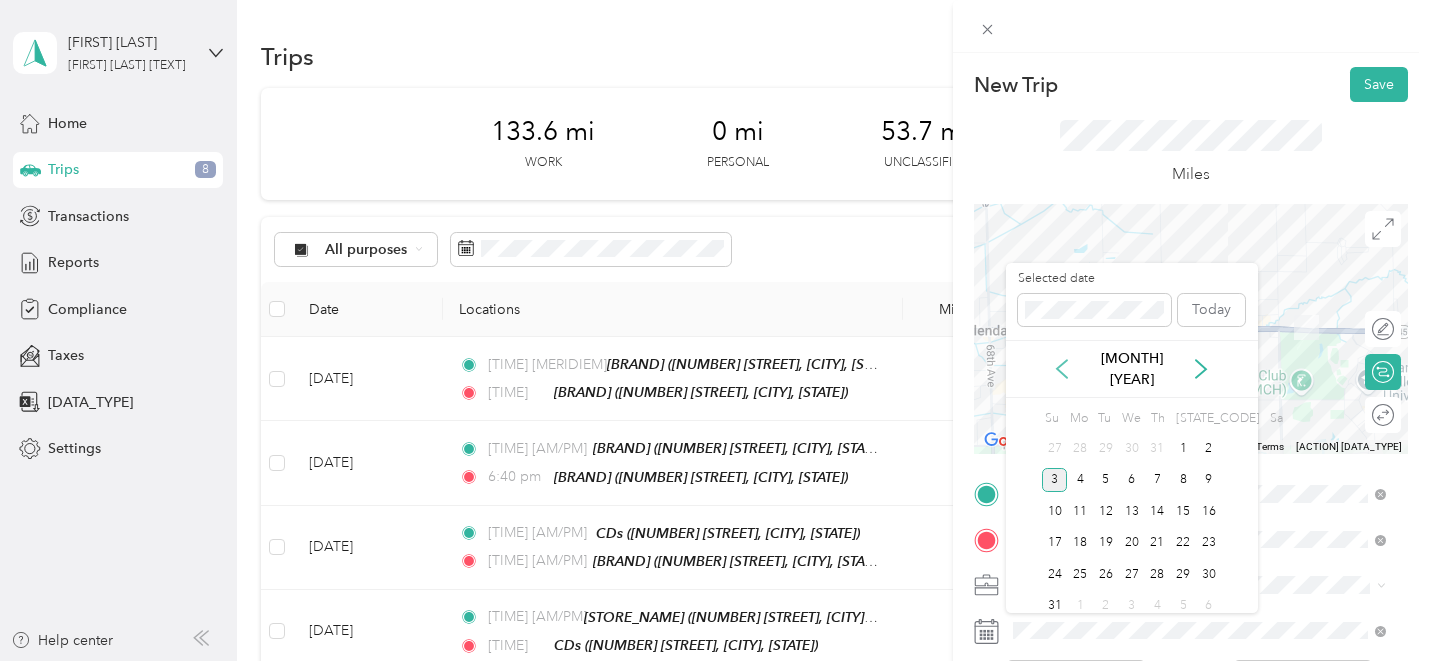 click 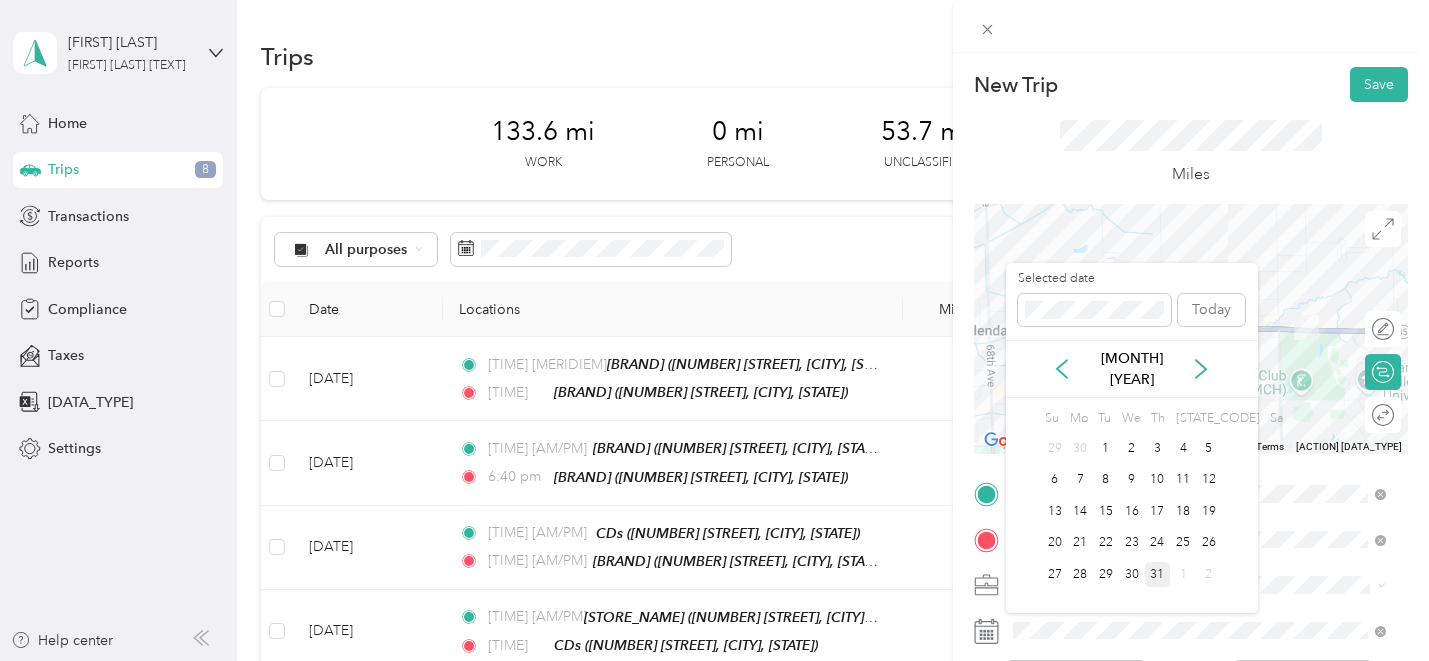 click on "31" at bounding box center (1158, 574) 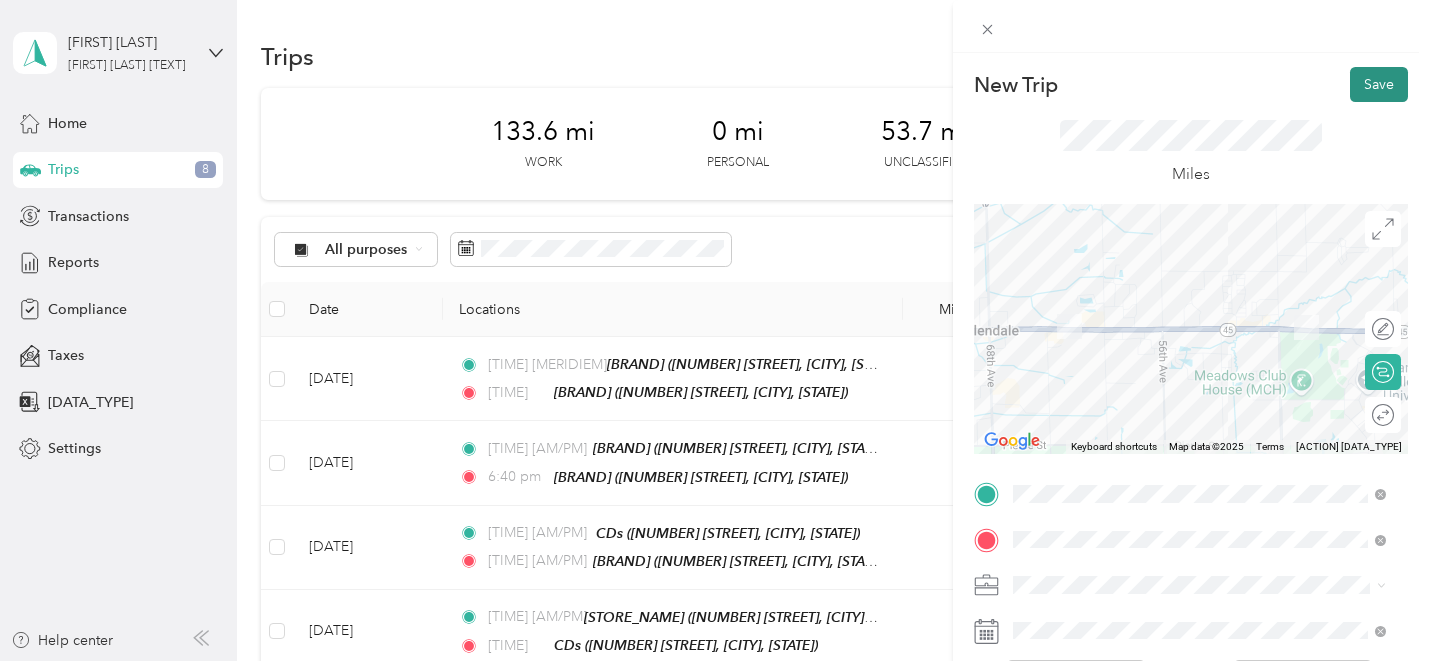 click on "Save" at bounding box center (1379, 84) 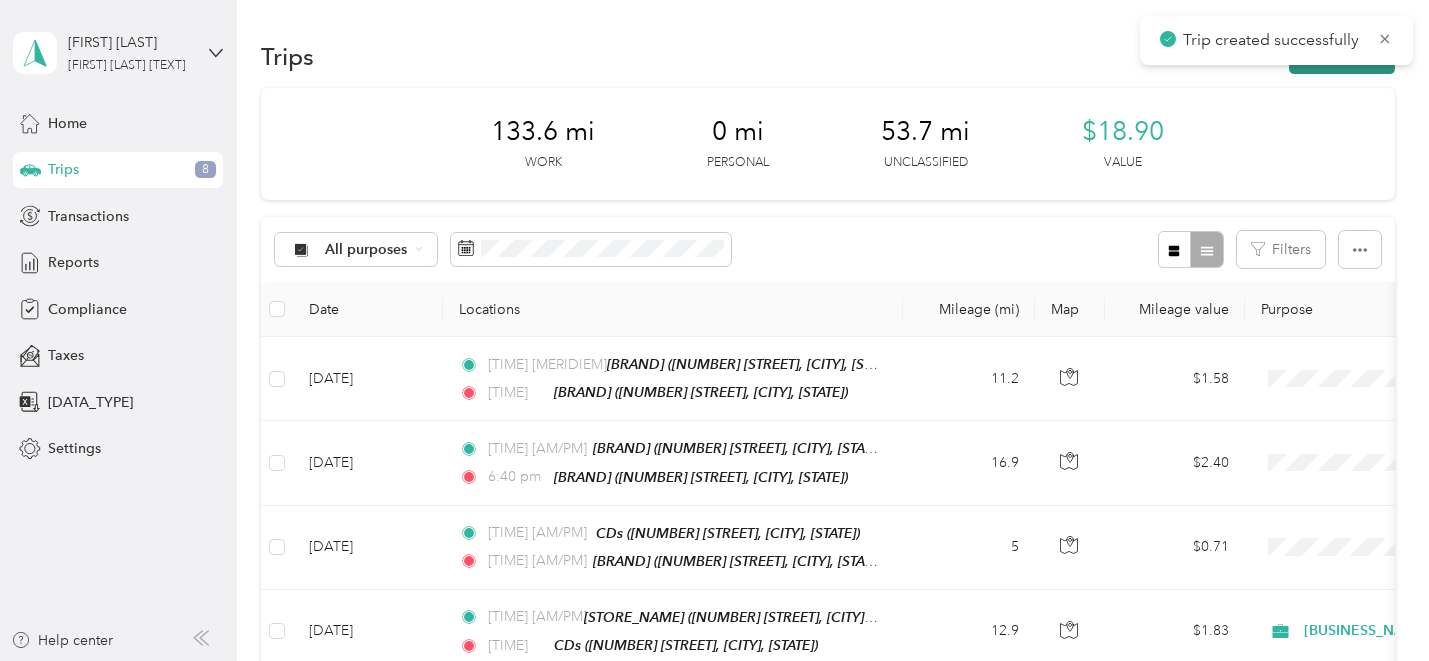 click on "New trip" at bounding box center (1342, 56) 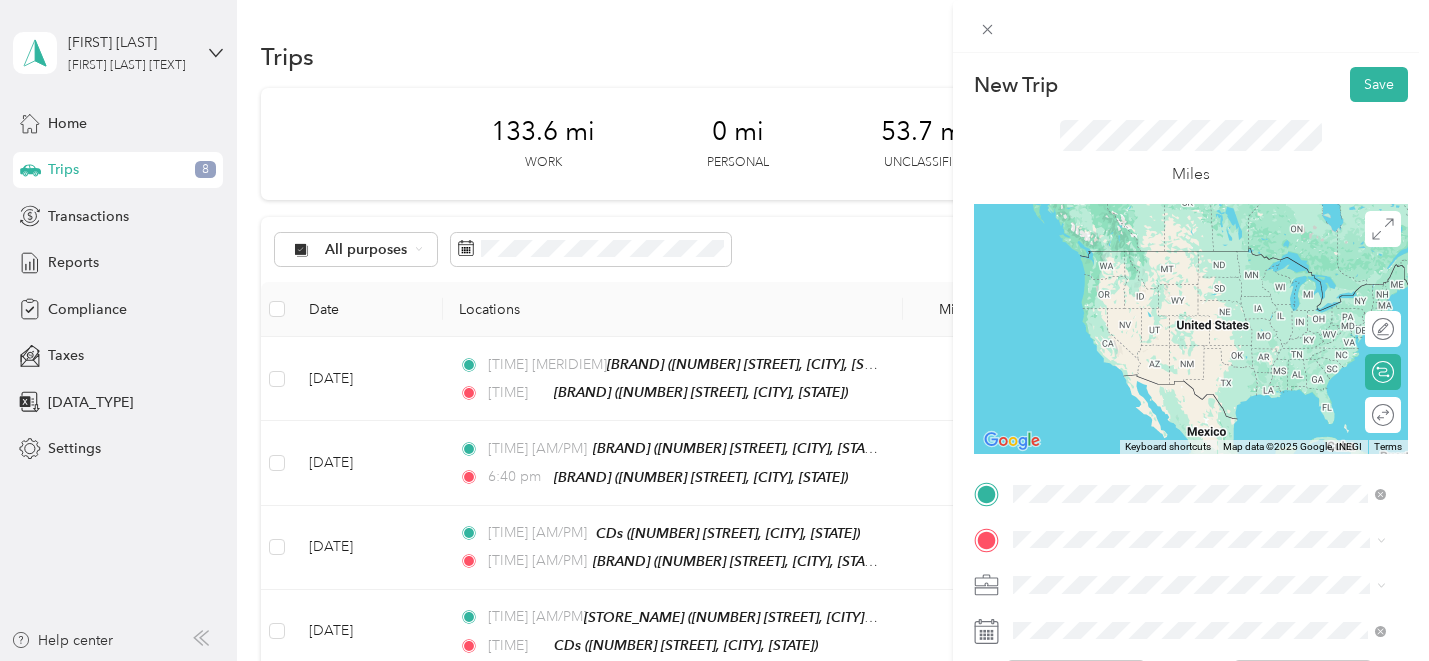 click on "TEAM [BUSINESS_NAME] [NUMBER] [STREET], [POSTAL_CODE], [CITY], [STATE], [COUNTRY]" at bounding box center [1214, 284] 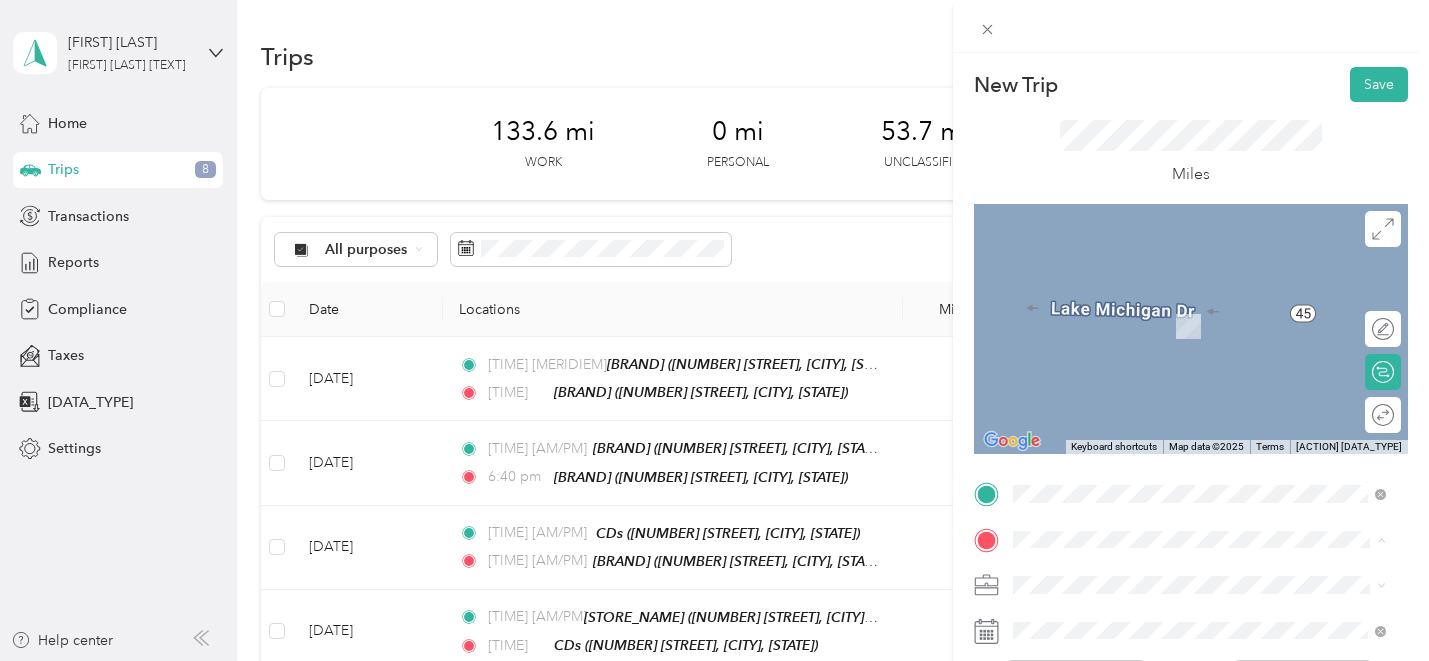 click on "Home [NUMBER] [STREET], [CITY], [STATE], [COUNTRY]" at bounding box center [1205, 315] 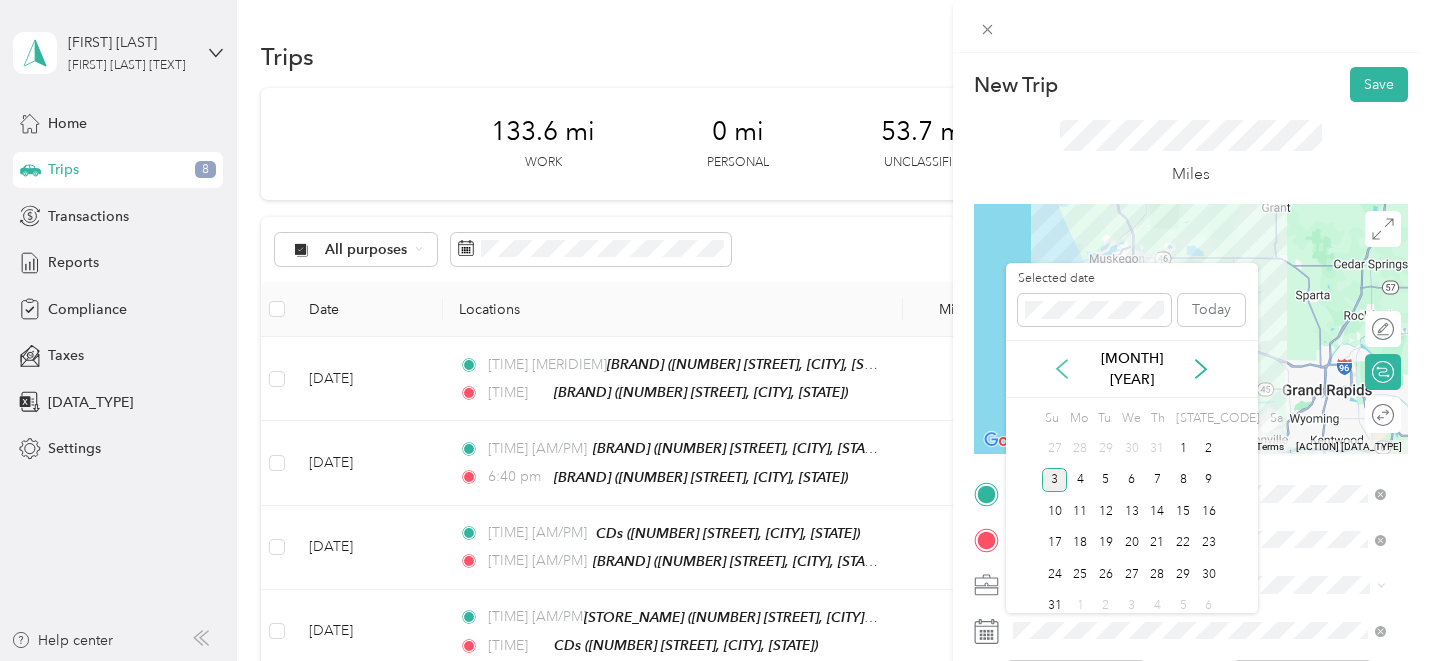 click 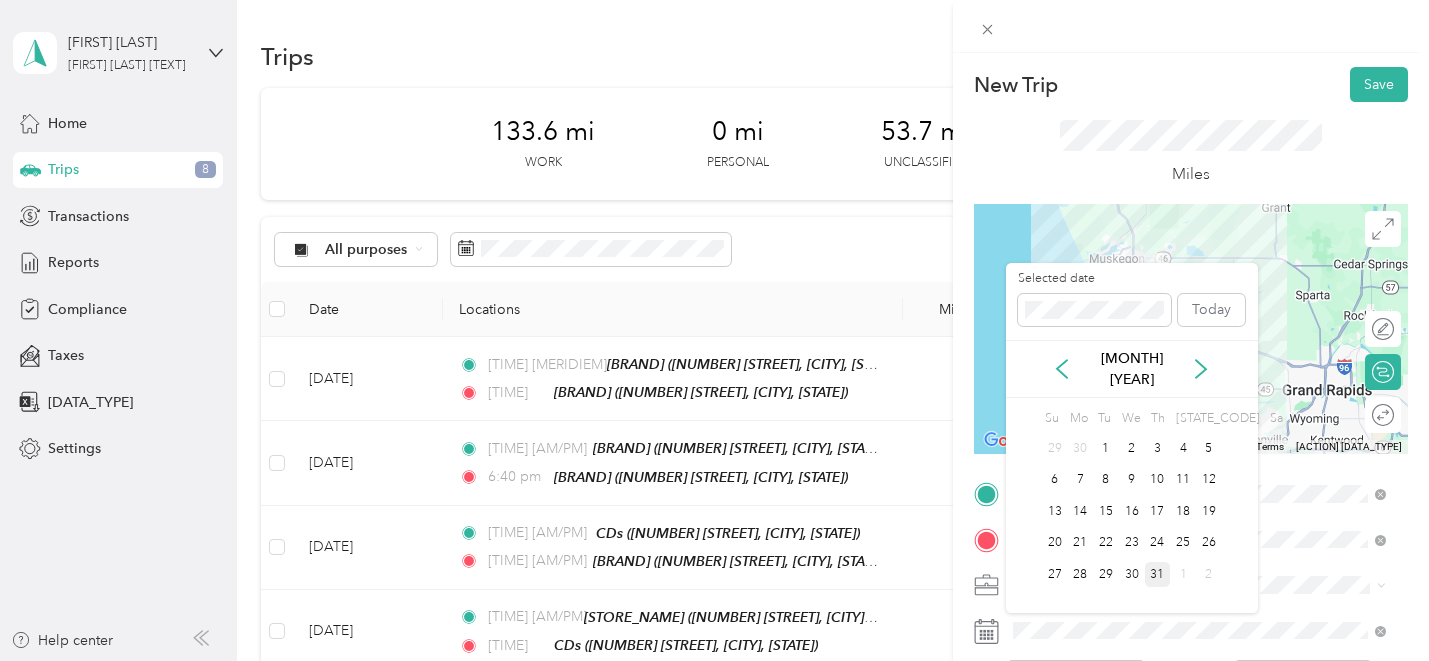 click on "31" at bounding box center (1158, 574) 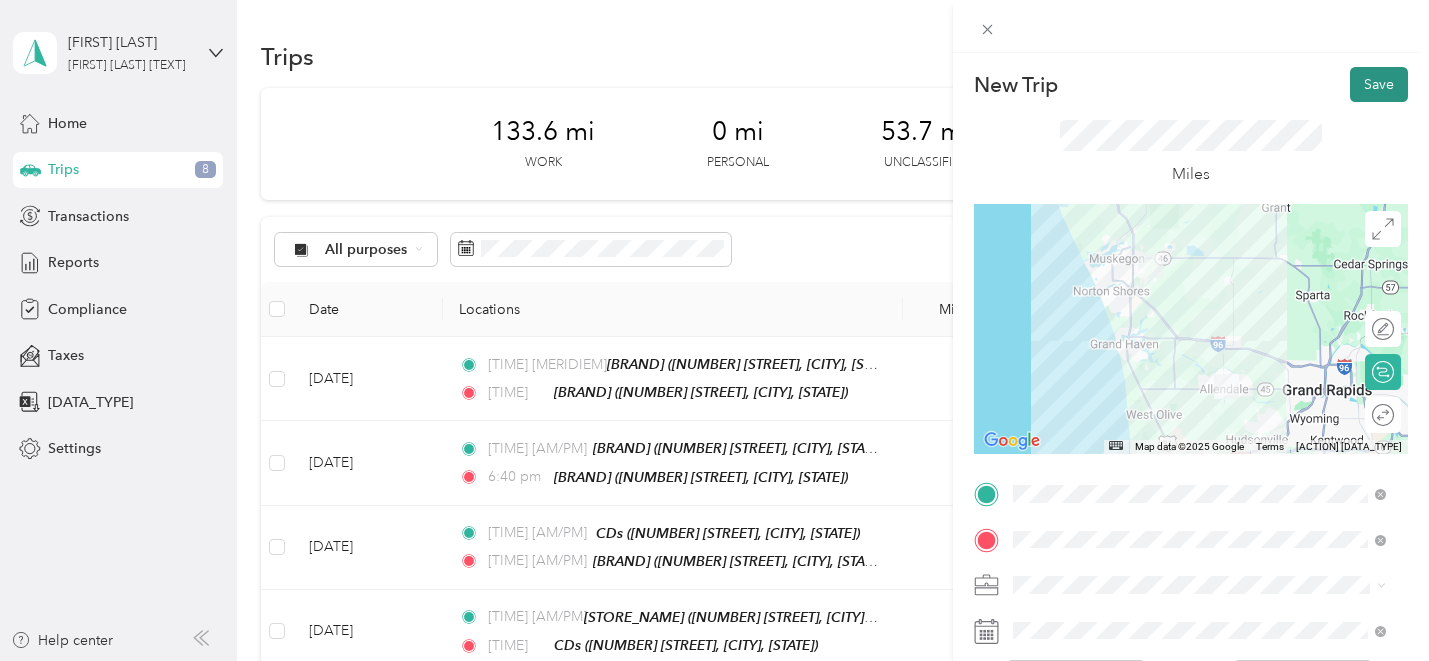 click on "Save" at bounding box center [1379, 84] 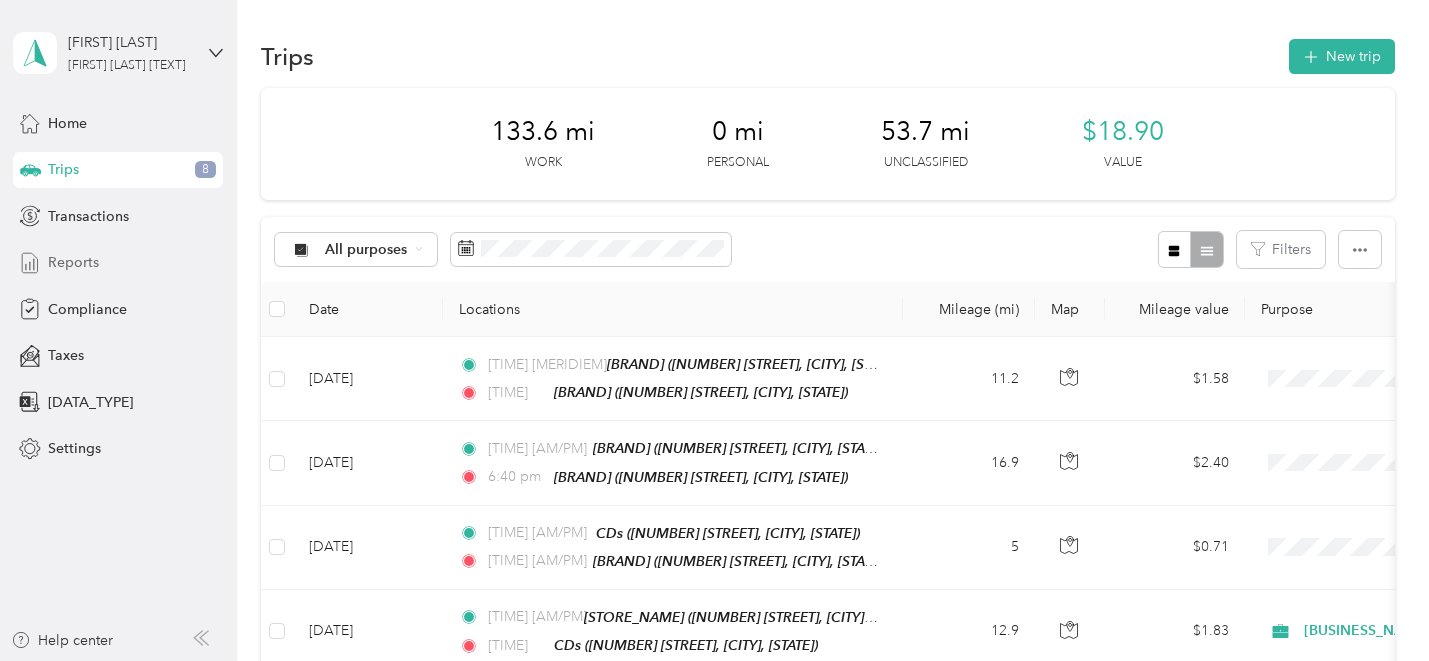 click on "Reports" at bounding box center [73, 262] 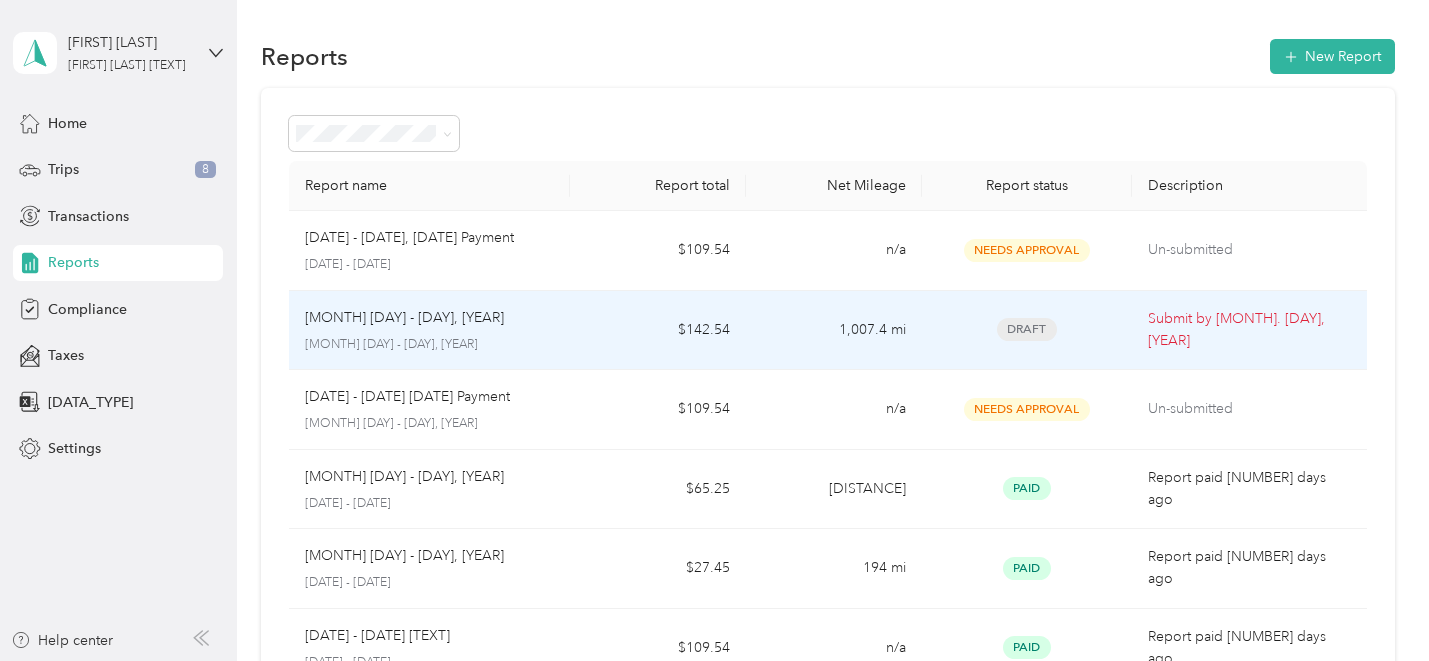 click on "Draft" at bounding box center [1027, 329] 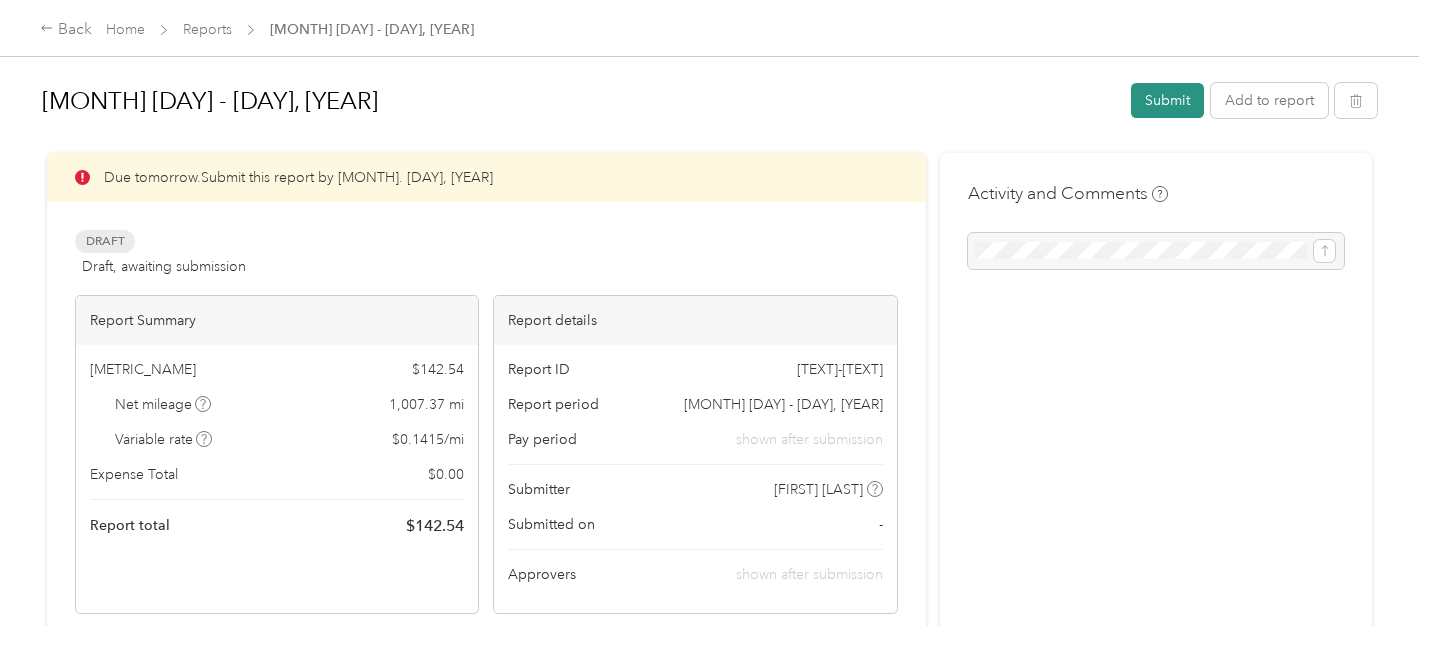 click on "Submit" at bounding box center (1167, 100) 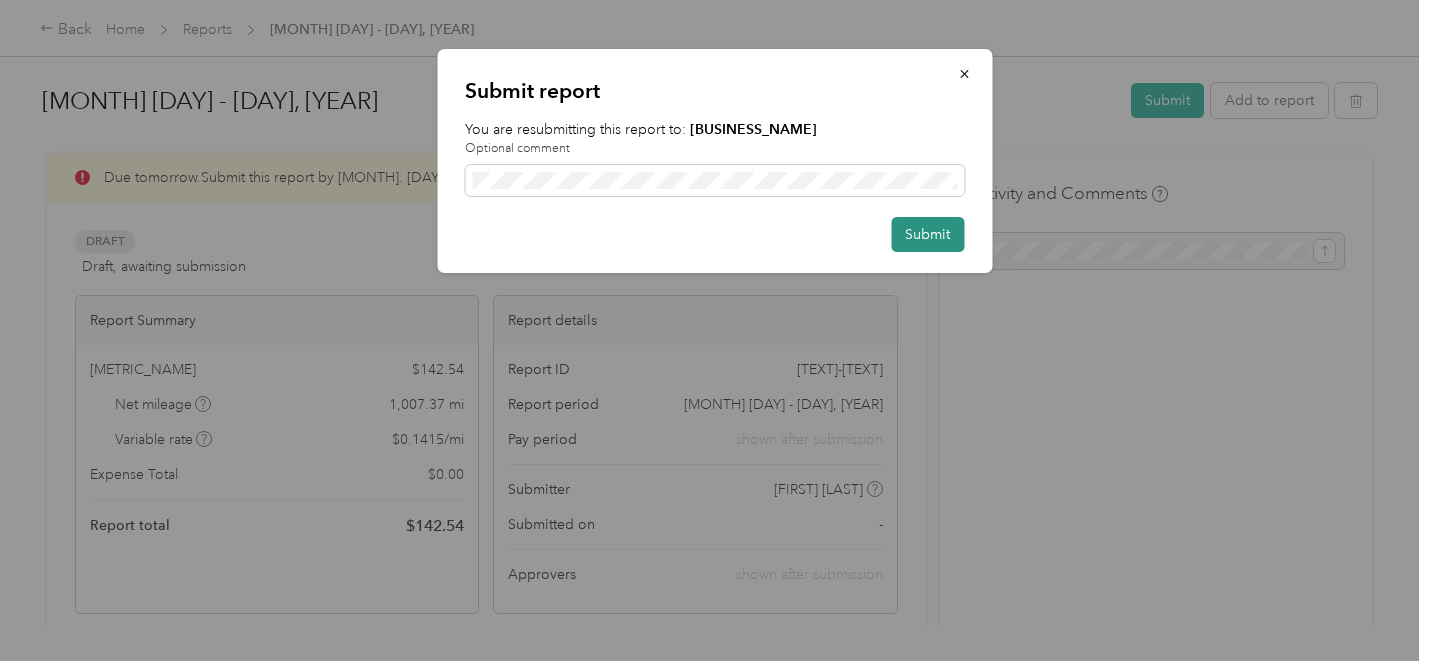 click on "Submit" at bounding box center [927, 234] 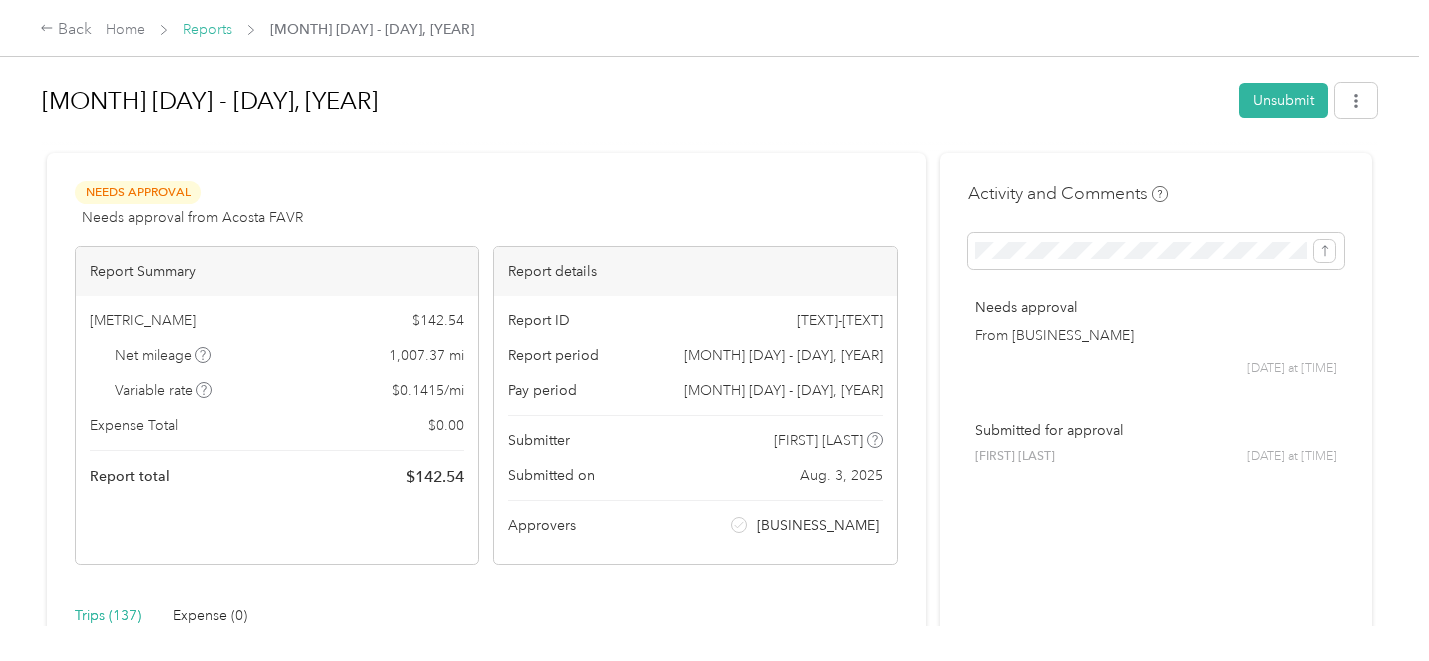 click on "Reports" at bounding box center (207, 29) 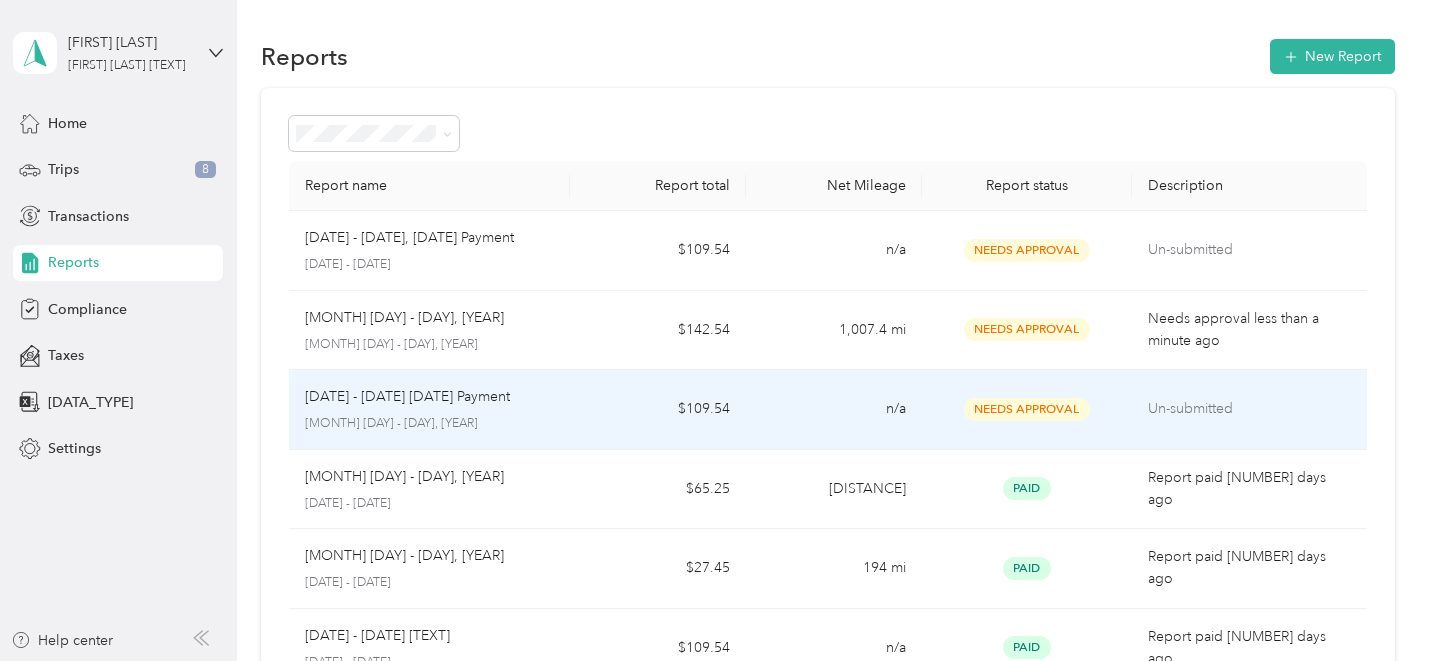 click on "Un-submitted" at bounding box center (1249, 410) 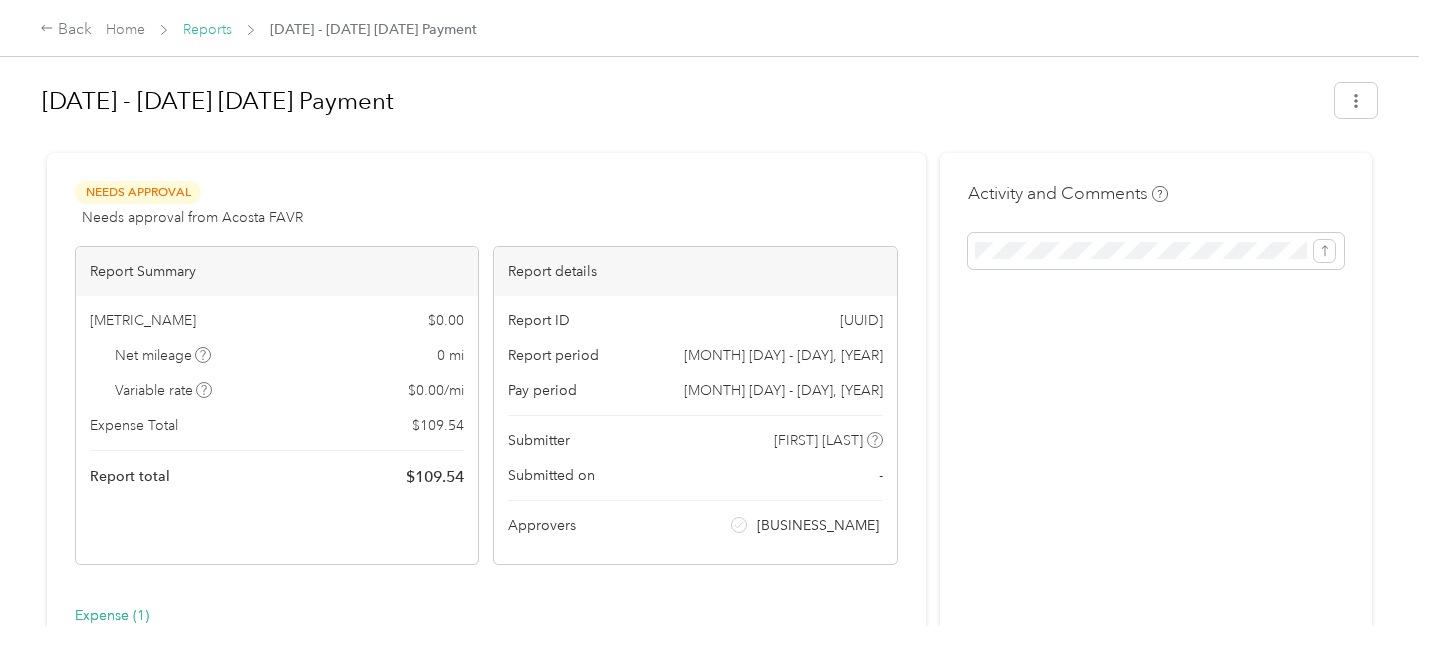click on "Reports" at bounding box center [207, 29] 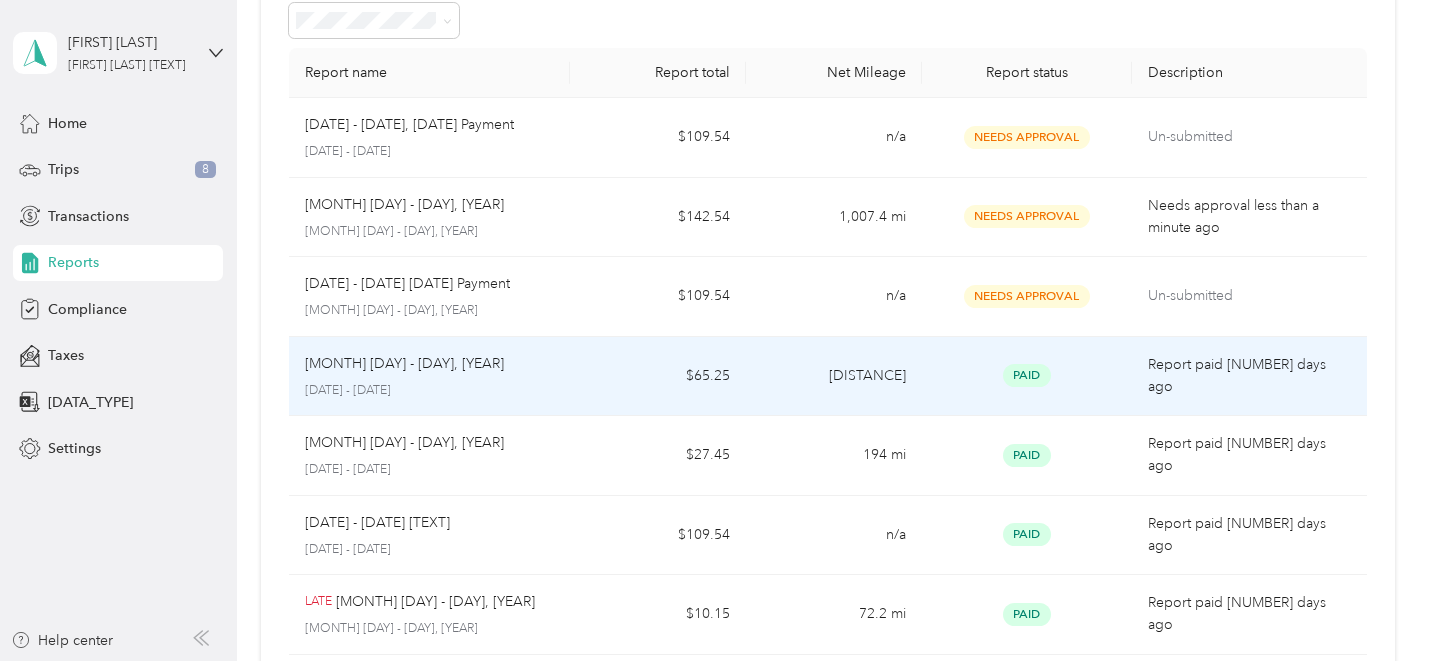scroll, scrollTop: 112, scrollLeft: 0, axis: vertical 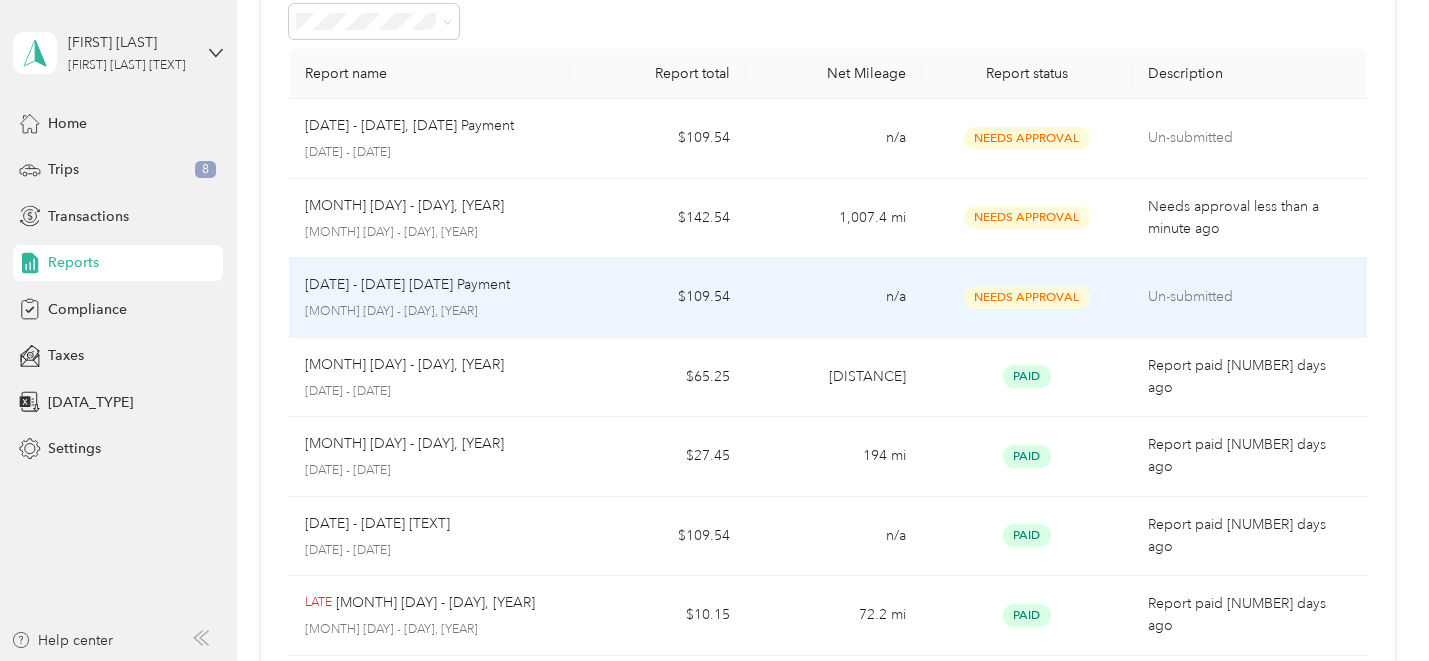 click on "Needs Approval" at bounding box center [1027, 297] 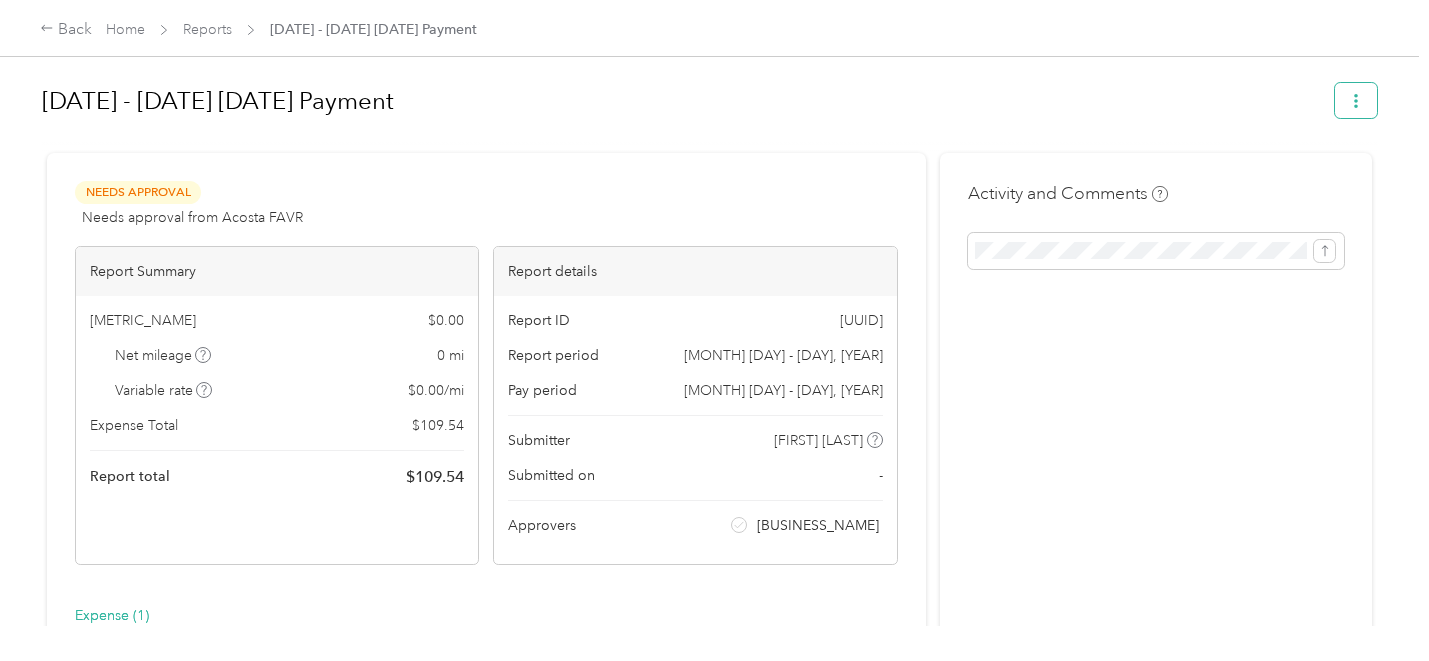 click 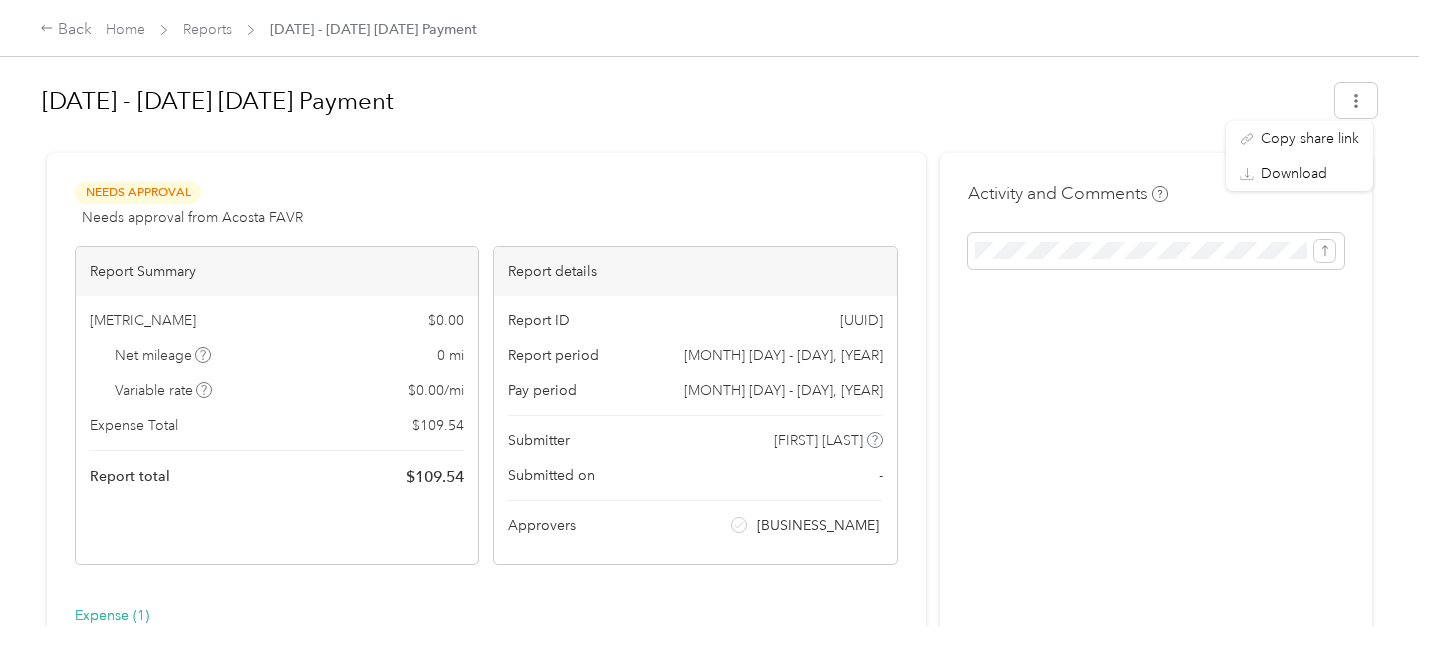 click on "[DATE] - [DATE] [DATE] Payment" at bounding box center (681, 101) 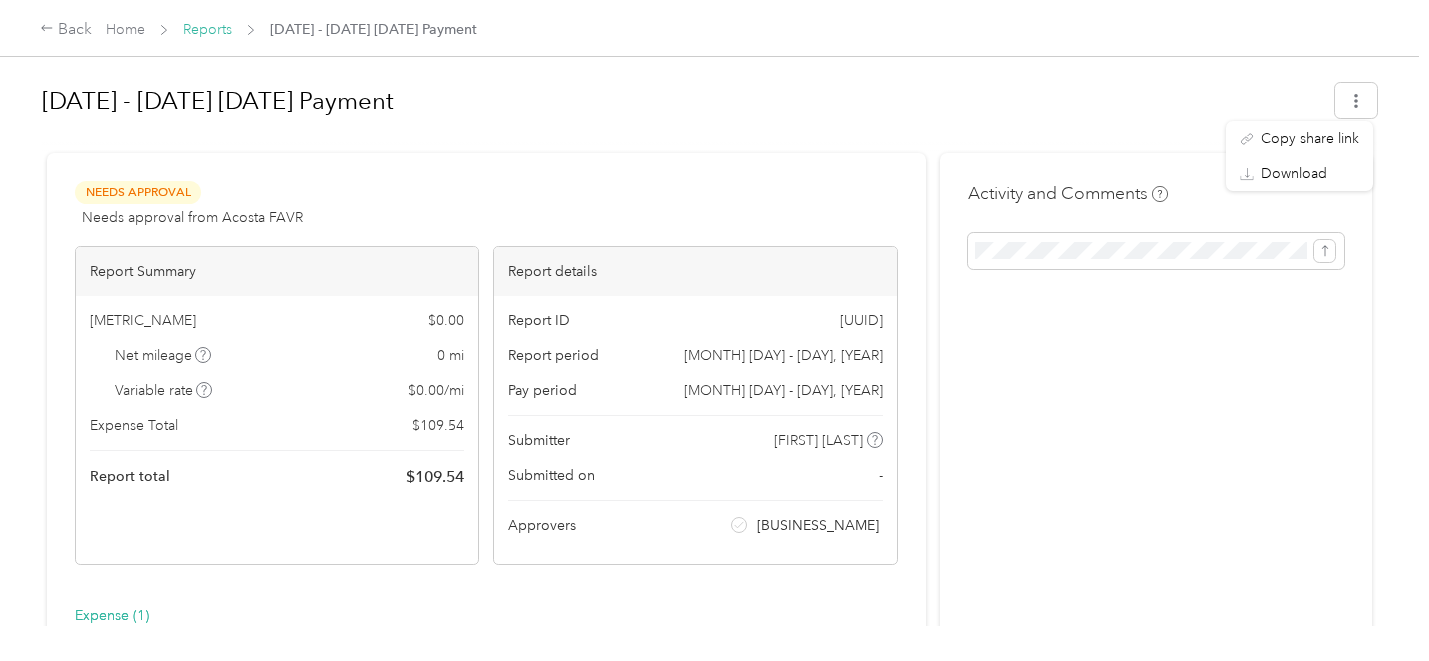 click on "Reports" at bounding box center [207, 29] 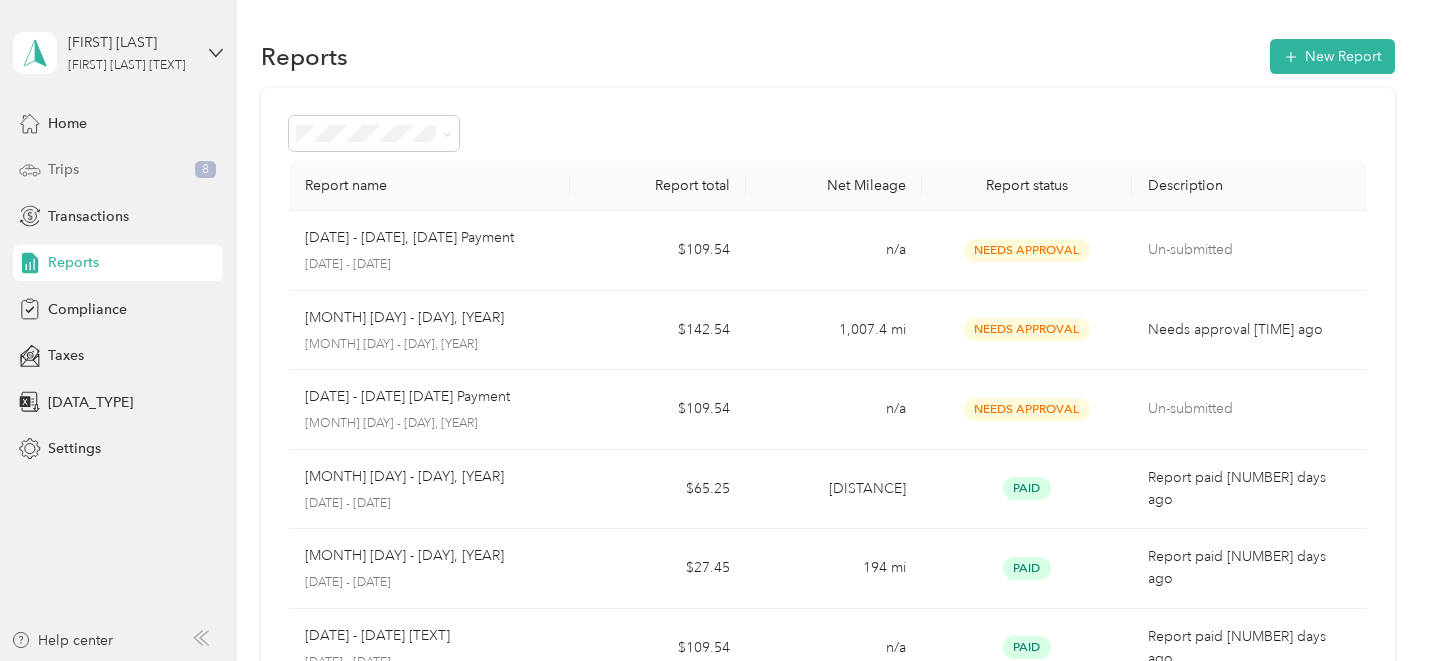 click on "Trips" at bounding box center (63, 169) 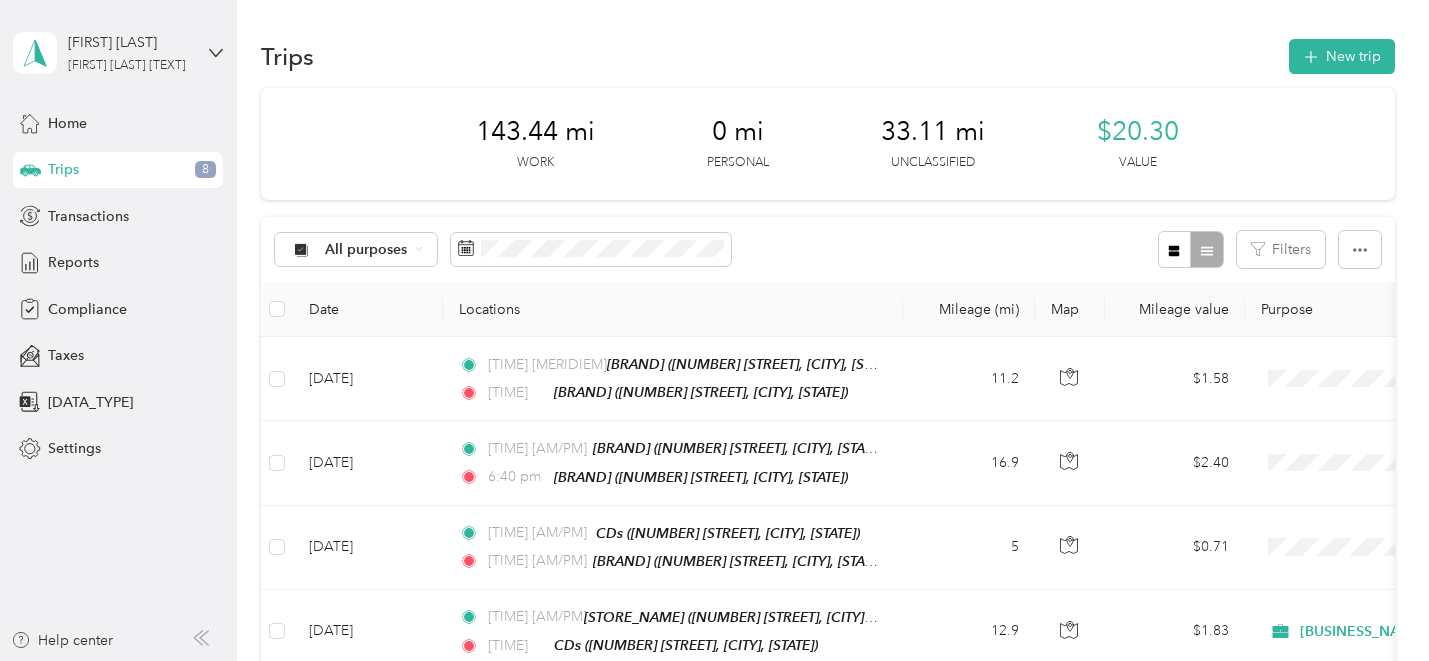 click on "33.11   mi" at bounding box center [933, 132] 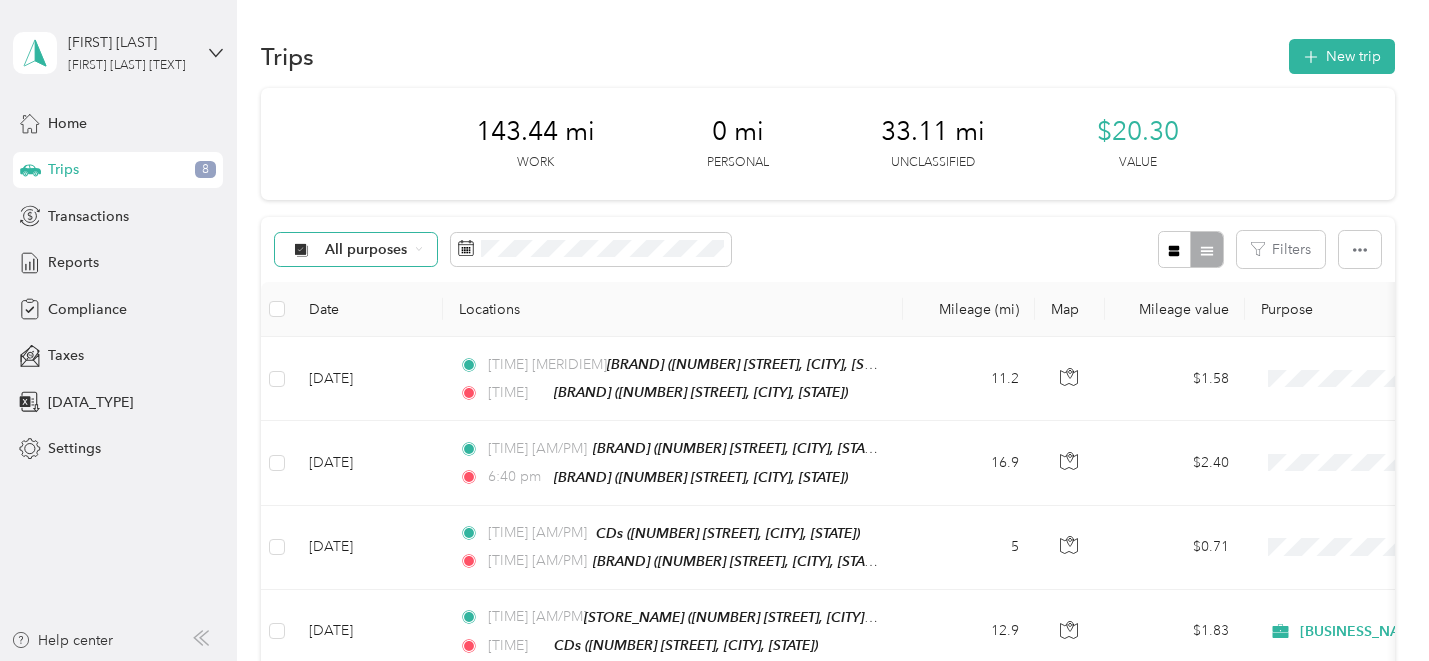 click on "All purposes" at bounding box center (366, 250) 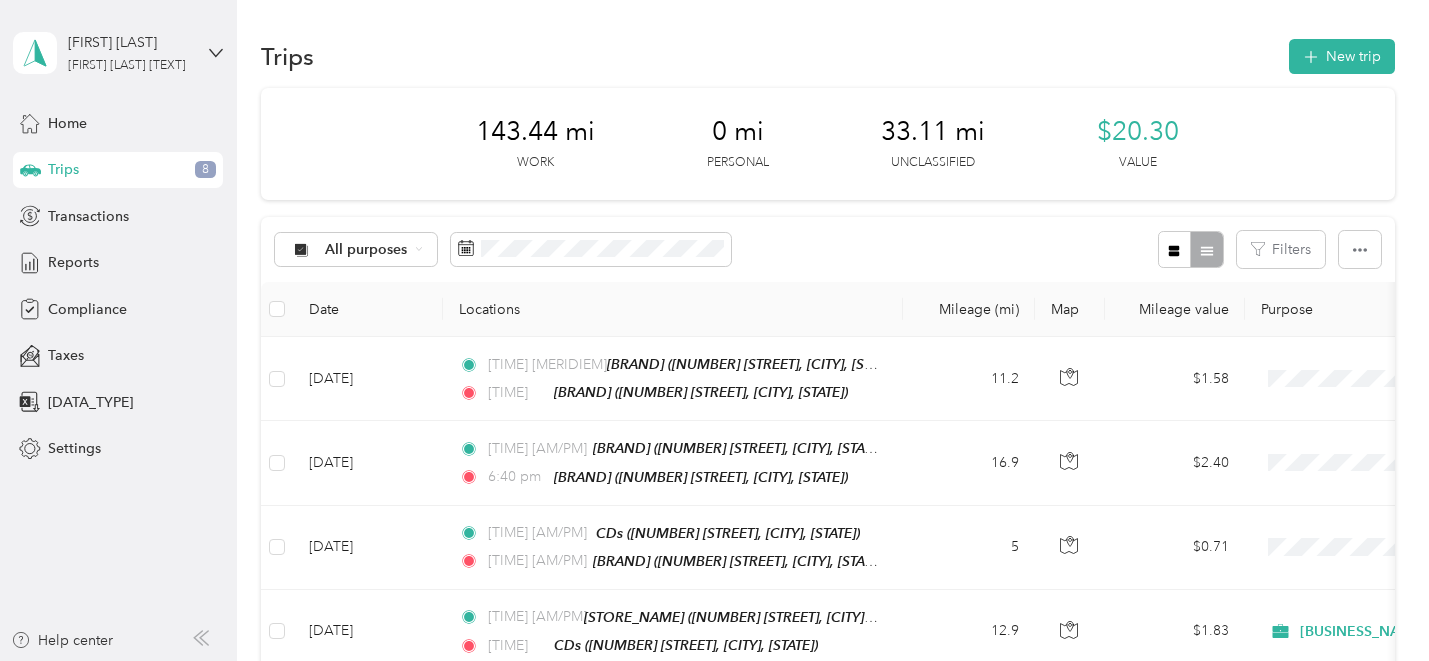 click on "Unclassified" at bounding box center (388, 311) 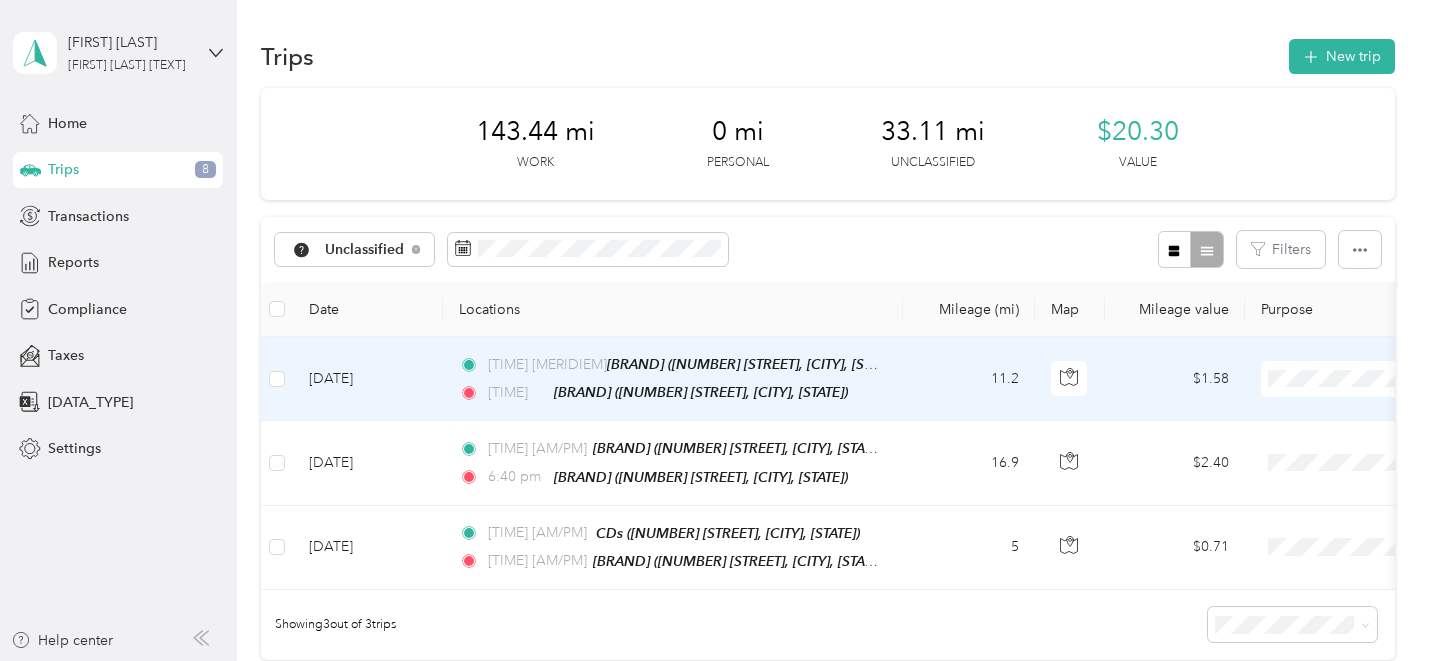 click on "11.2" at bounding box center (969, 379) 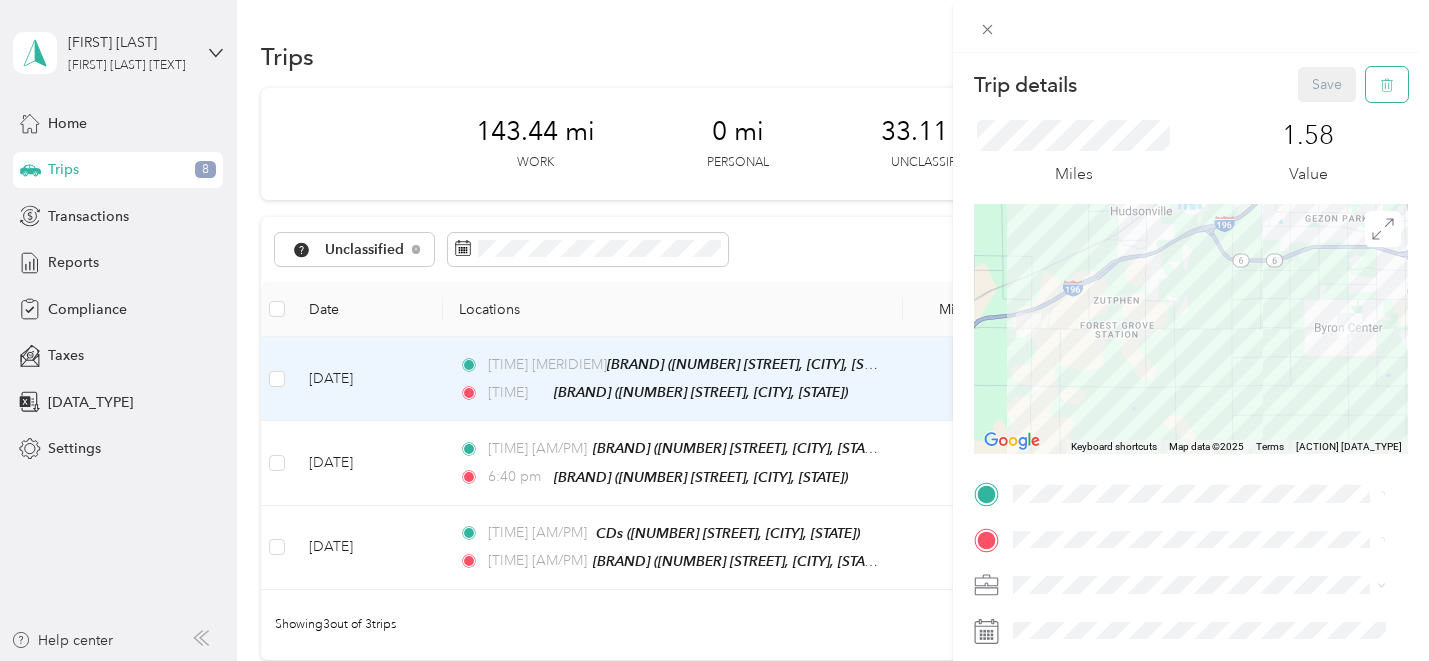 click 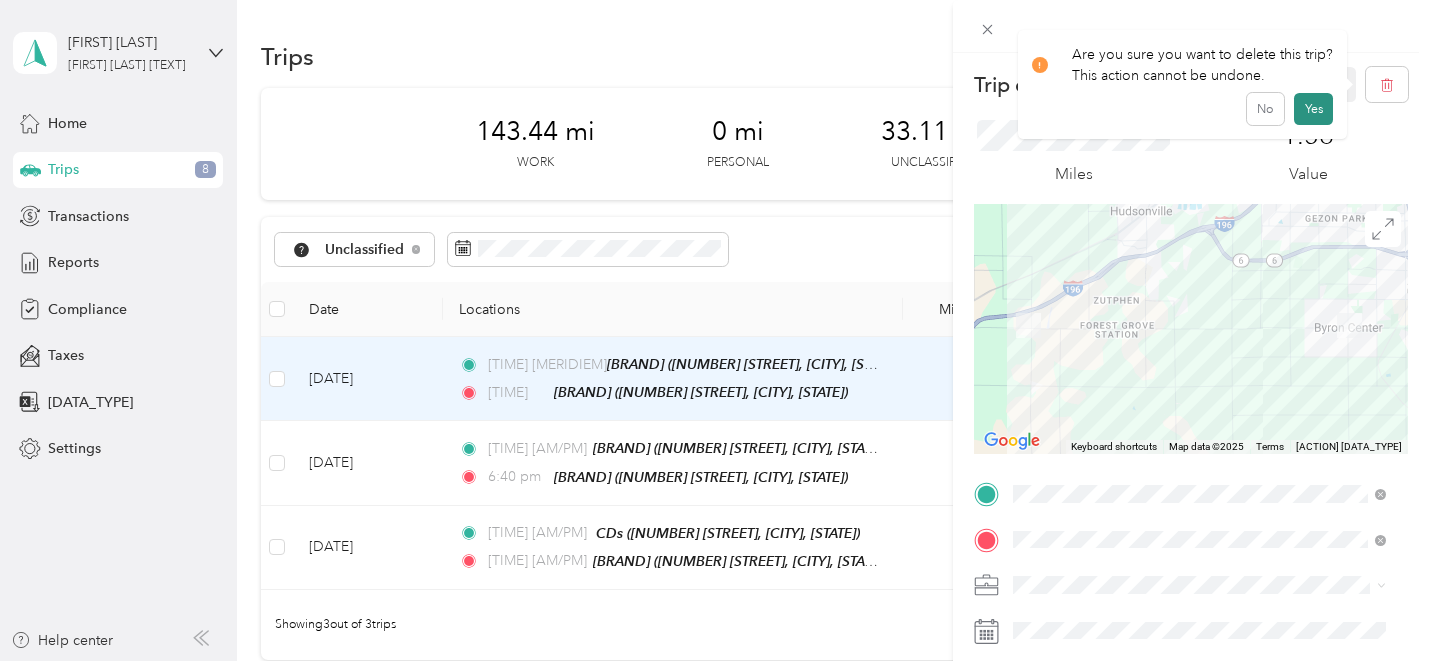 click on "Yes" at bounding box center (1313, 109) 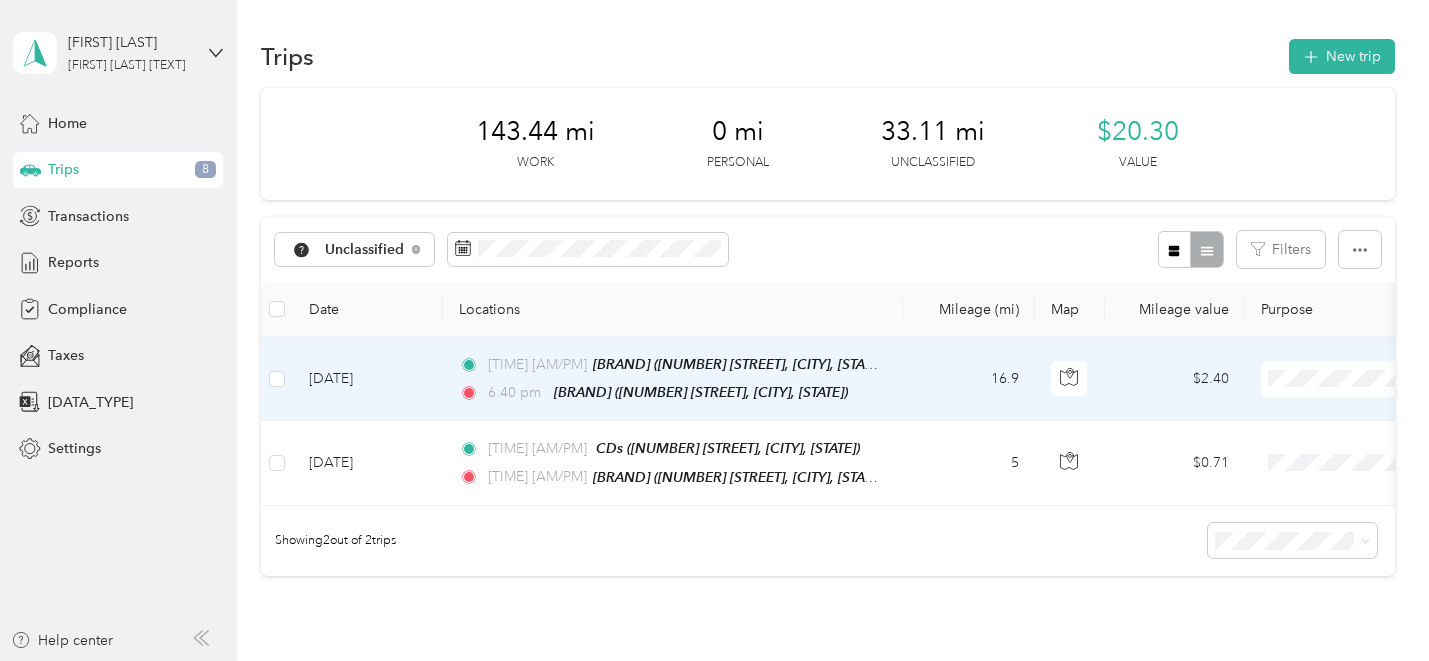 click on "16.9" at bounding box center (969, 379) 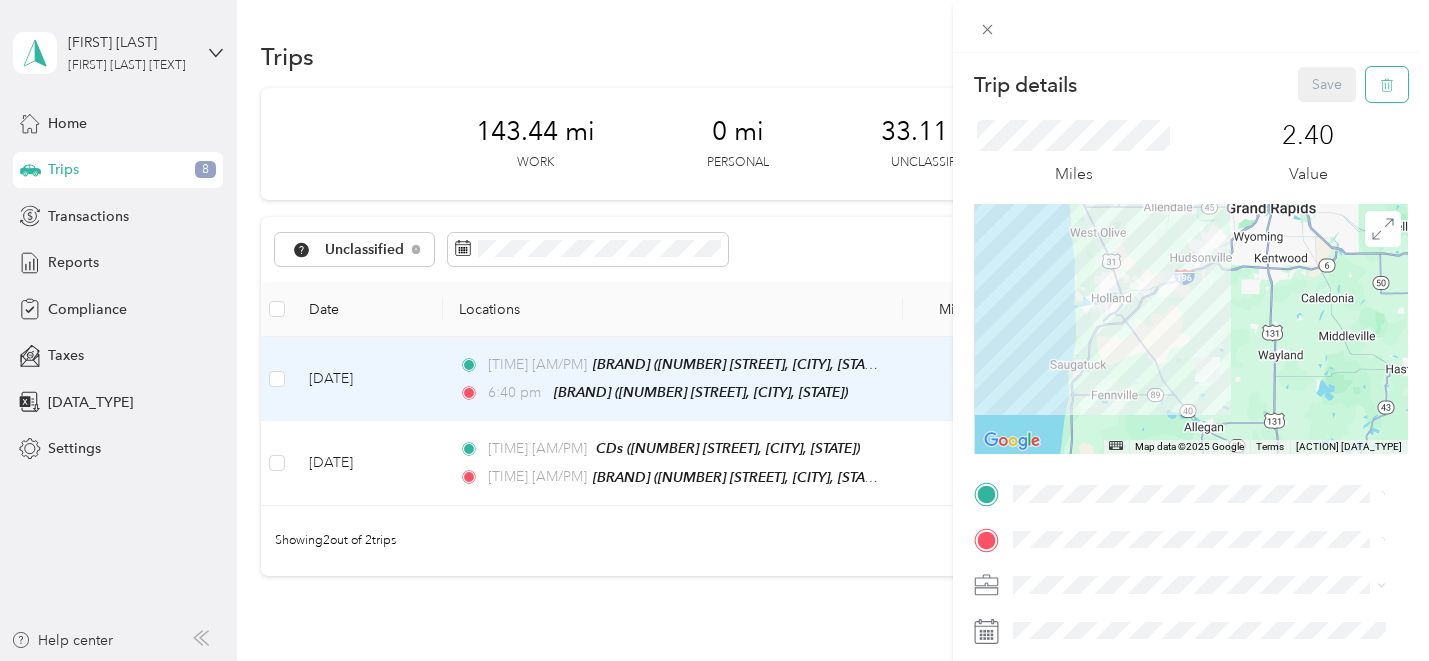 click 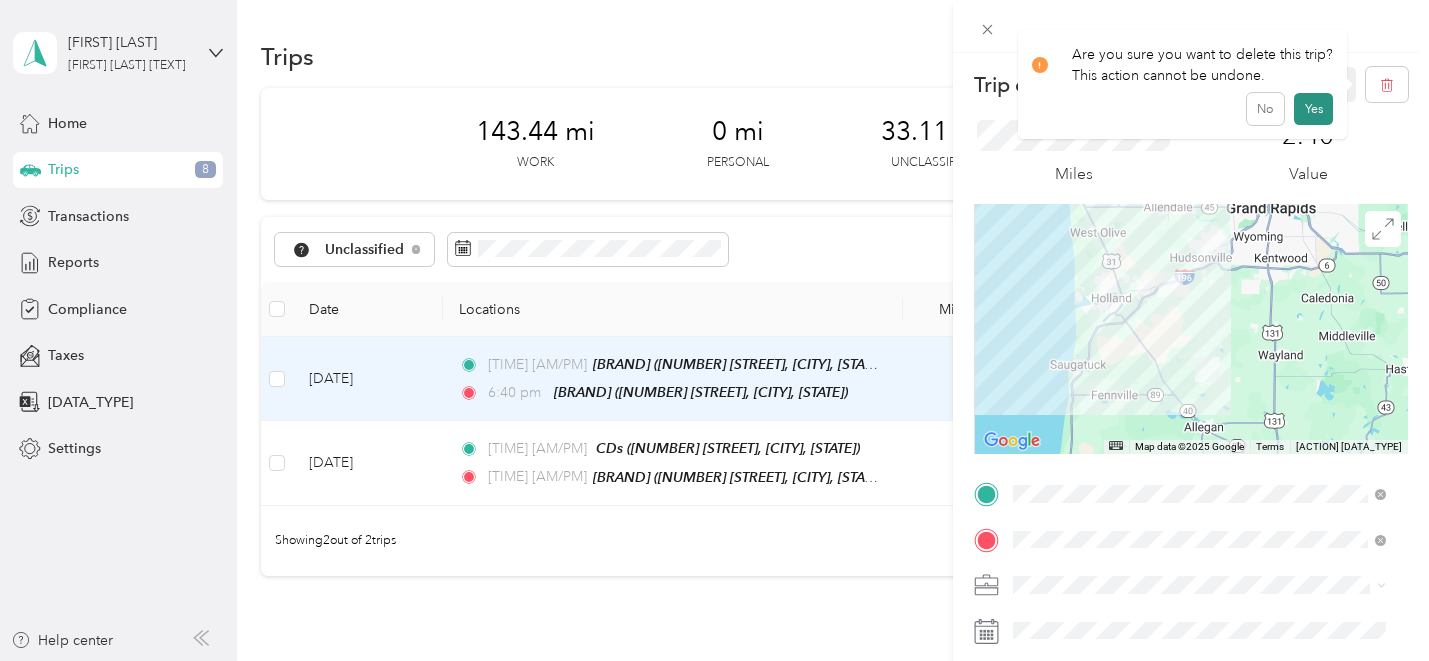 click on "Yes" at bounding box center [1313, 109] 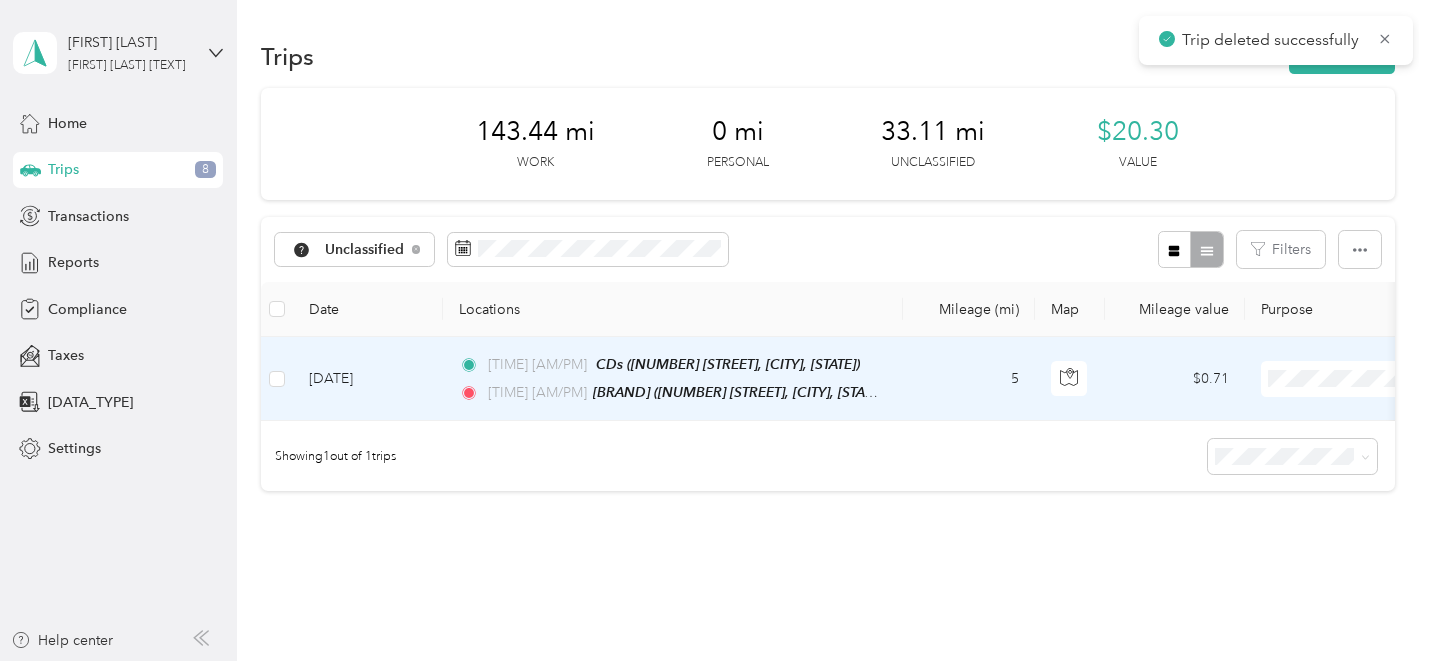 click on "5" at bounding box center (969, 379) 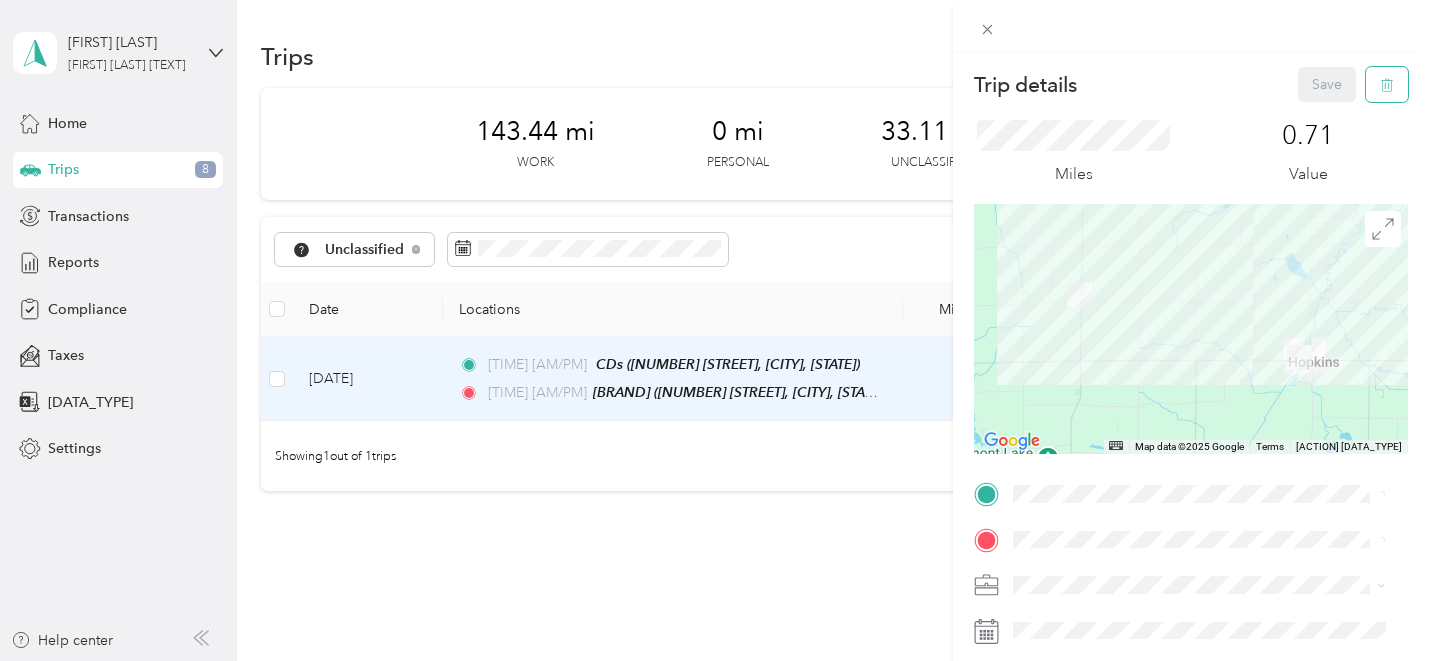click 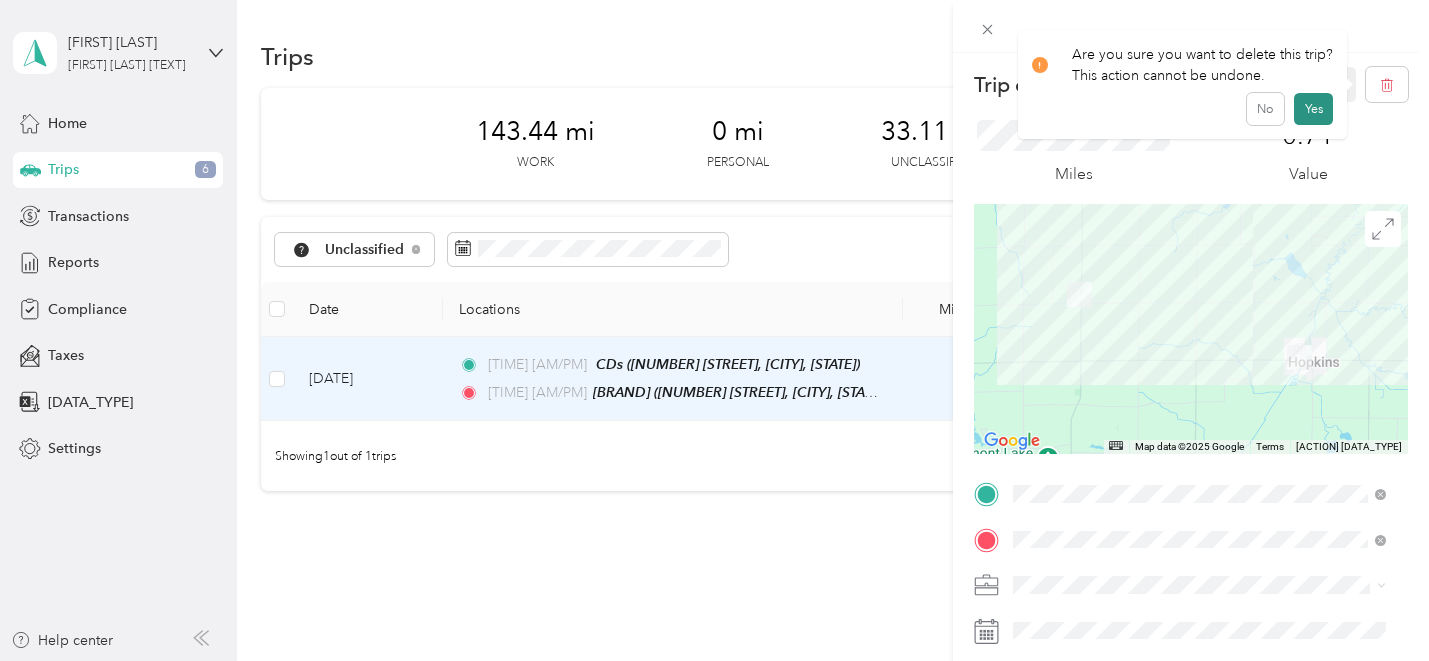 click on "Yes" at bounding box center [1313, 109] 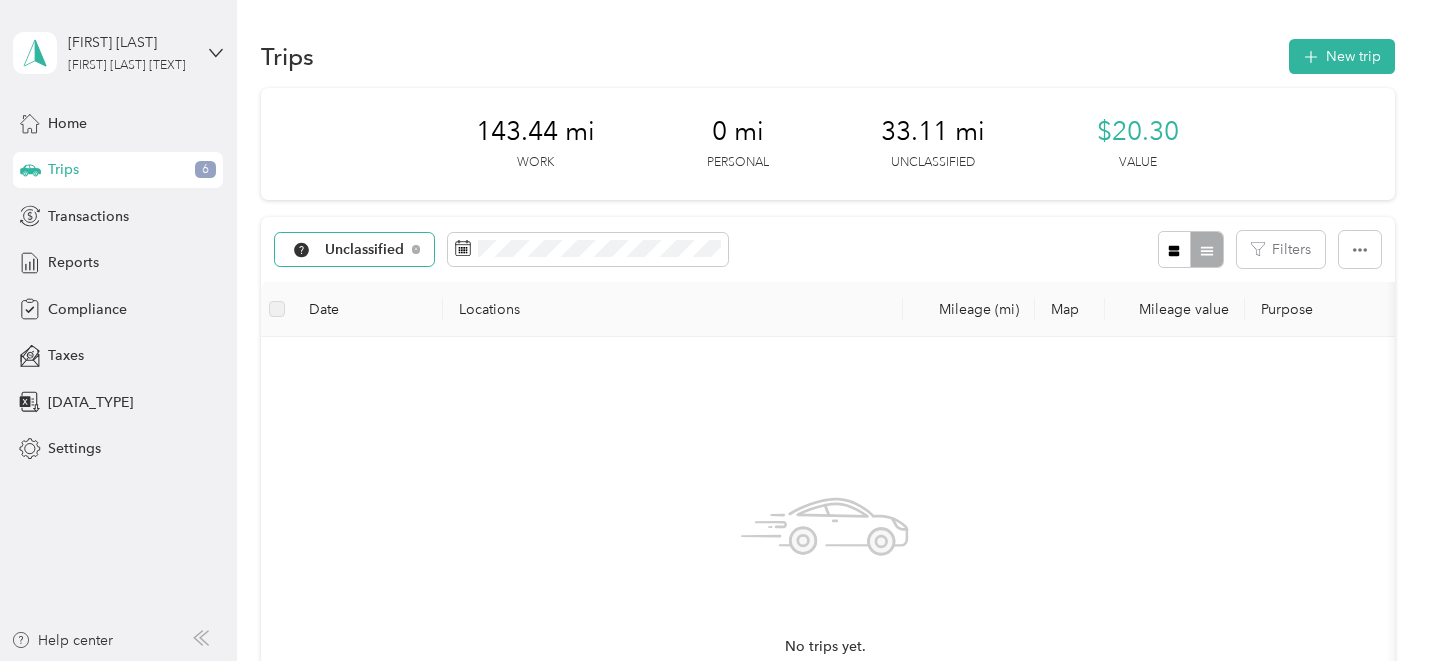 click on "Unclassified" at bounding box center (365, 250) 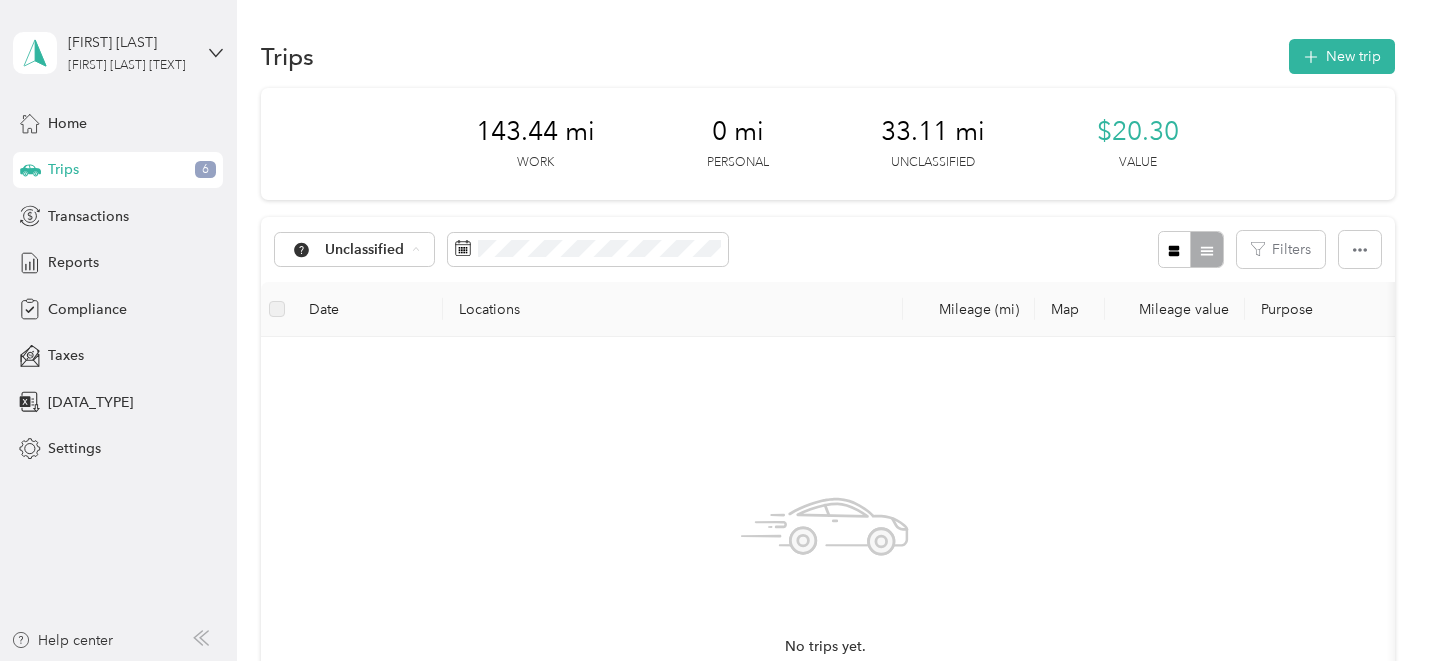 click on "All purposes" at bounding box center (371, 285) 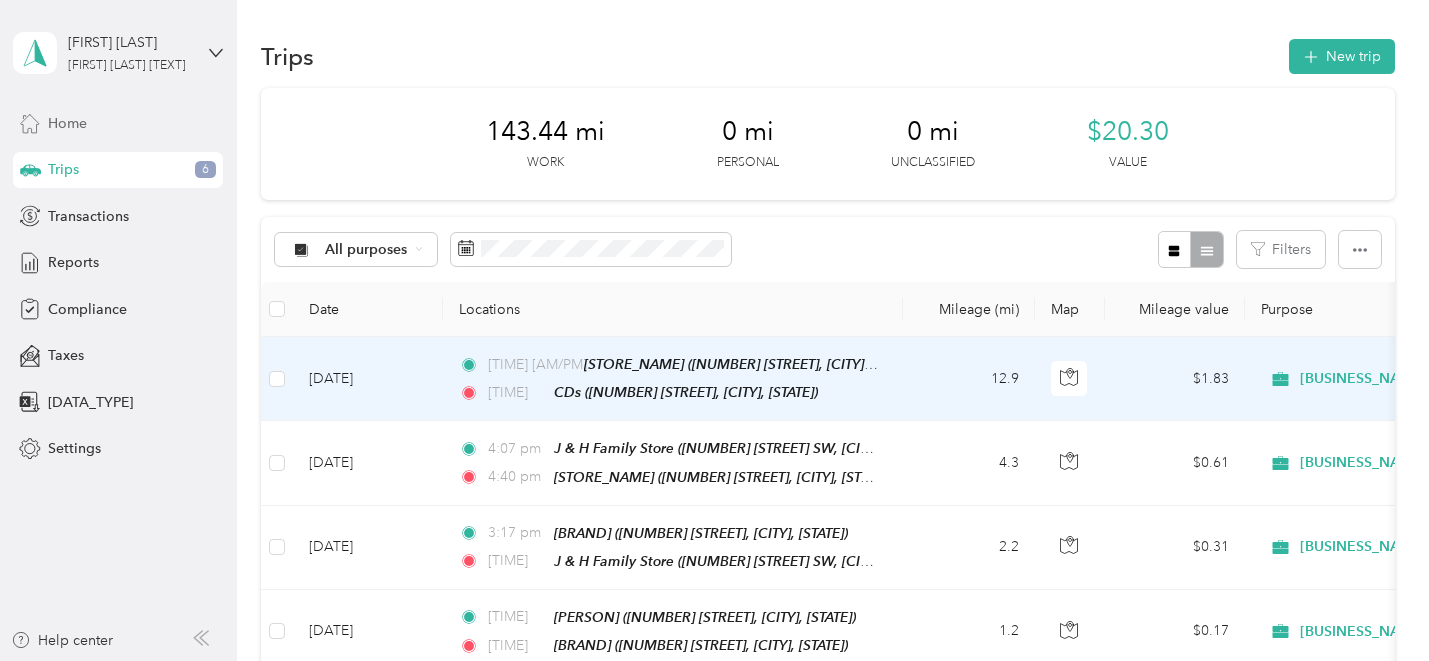 click on "Home" at bounding box center (67, 123) 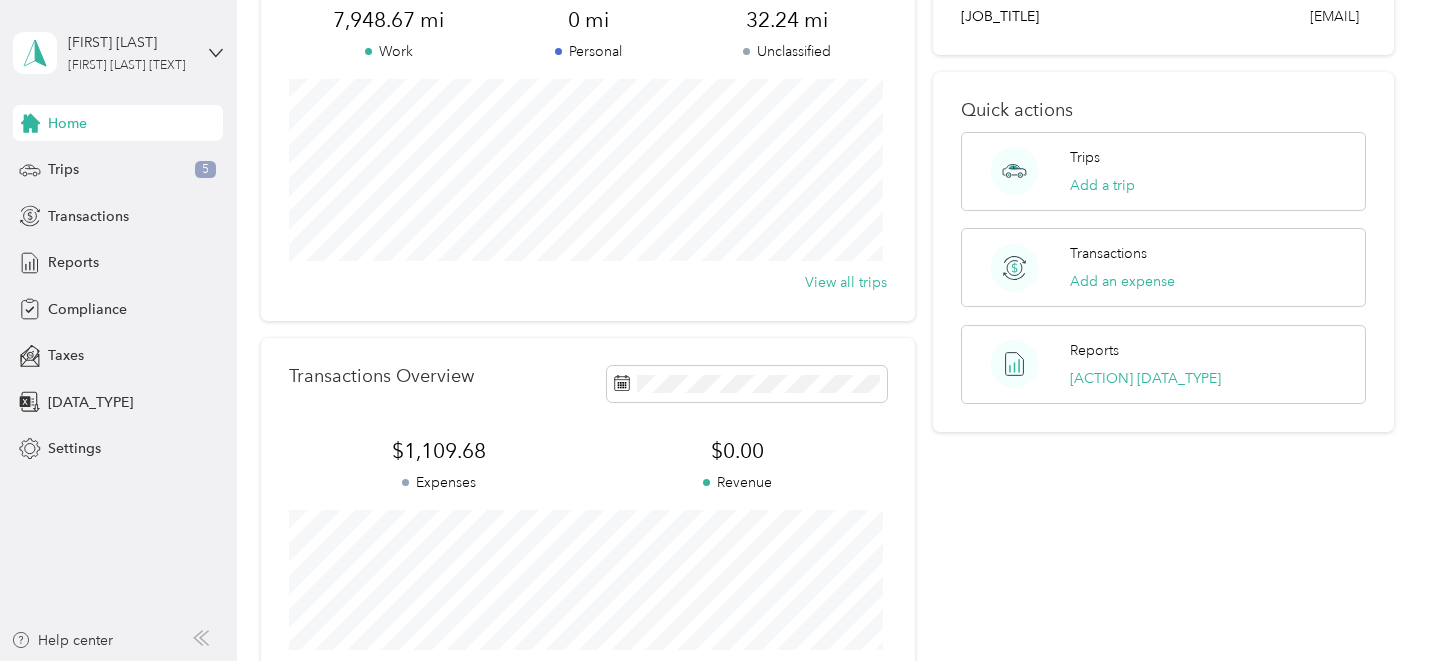 scroll, scrollTop: 0, scrollLeft: 0, axis: both 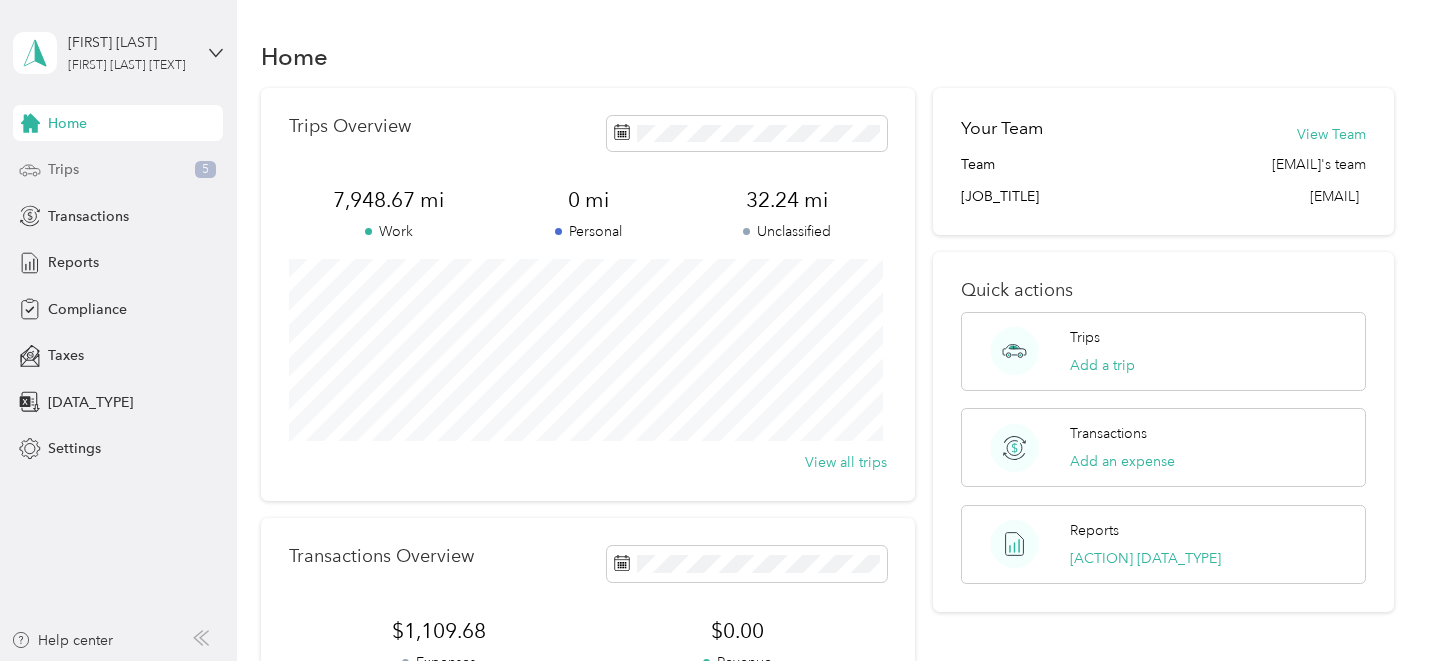 click on "Trips" at bounding box center (63, 169) 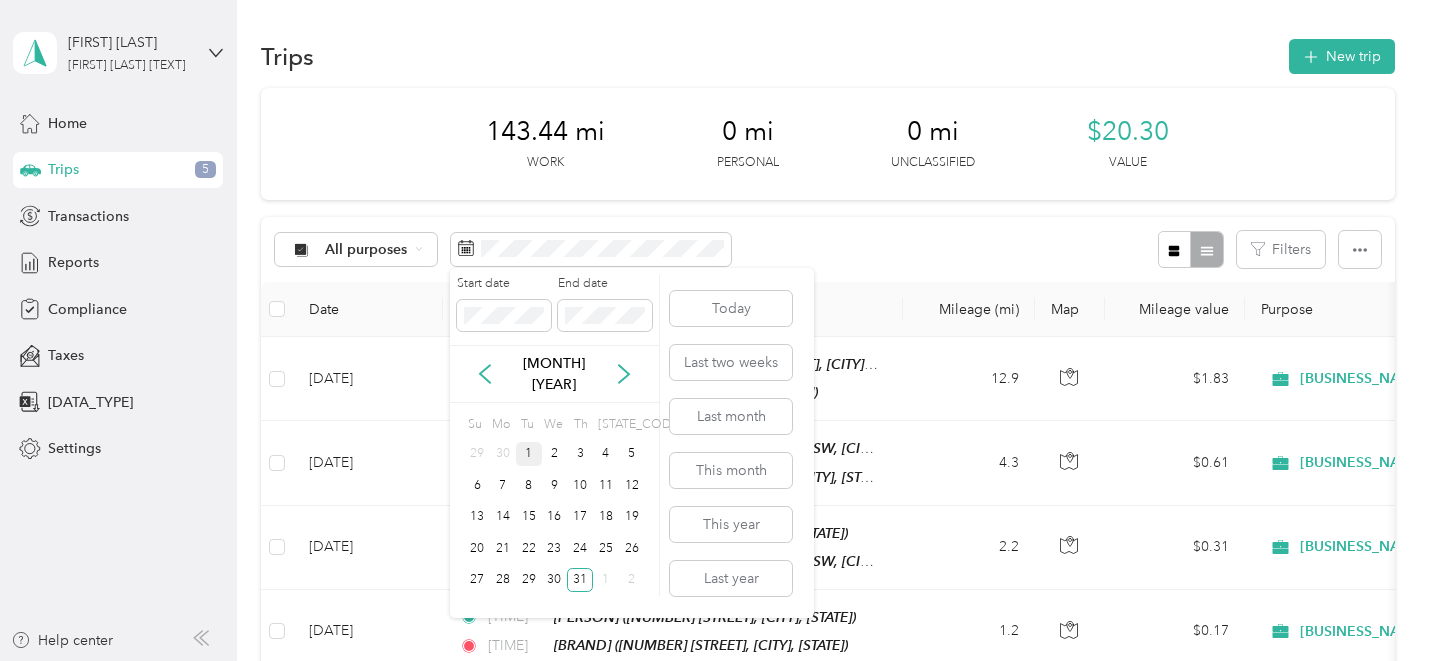 click on "1" at bounding box center [529, 454] 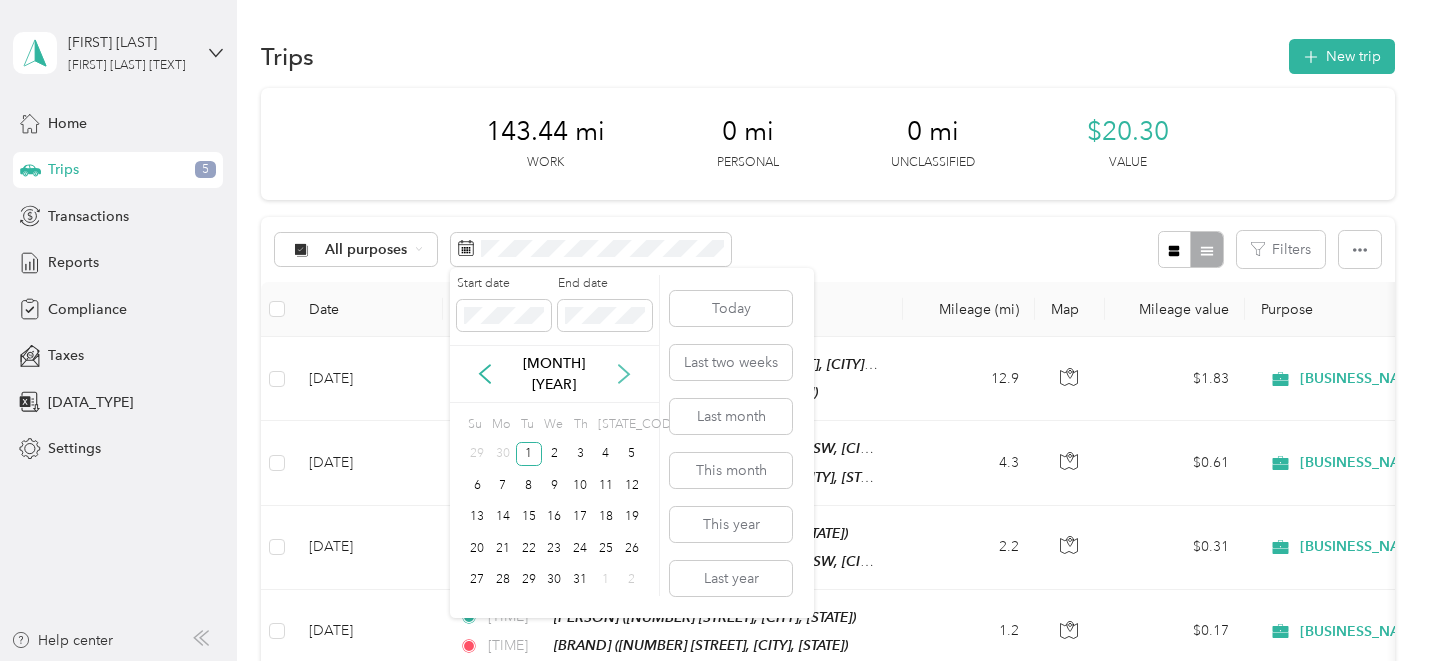 click 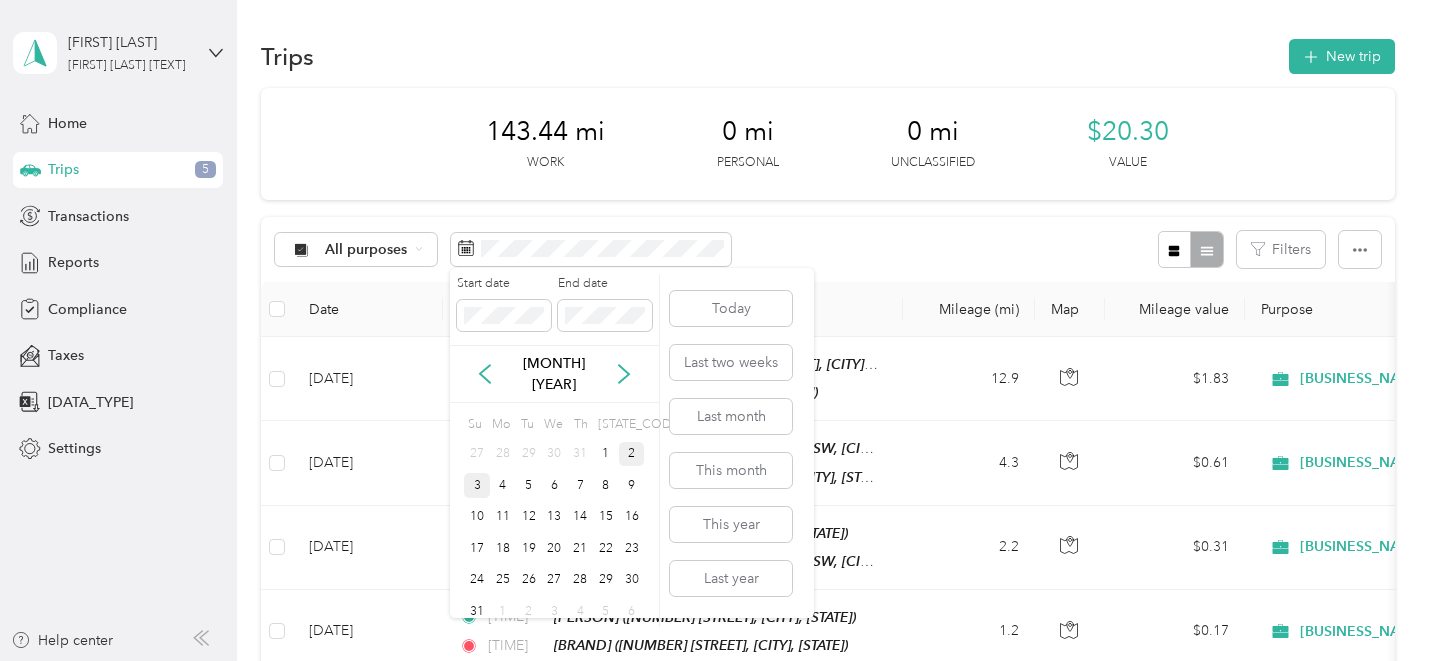 click on "2" at bounding box center [632, 454] 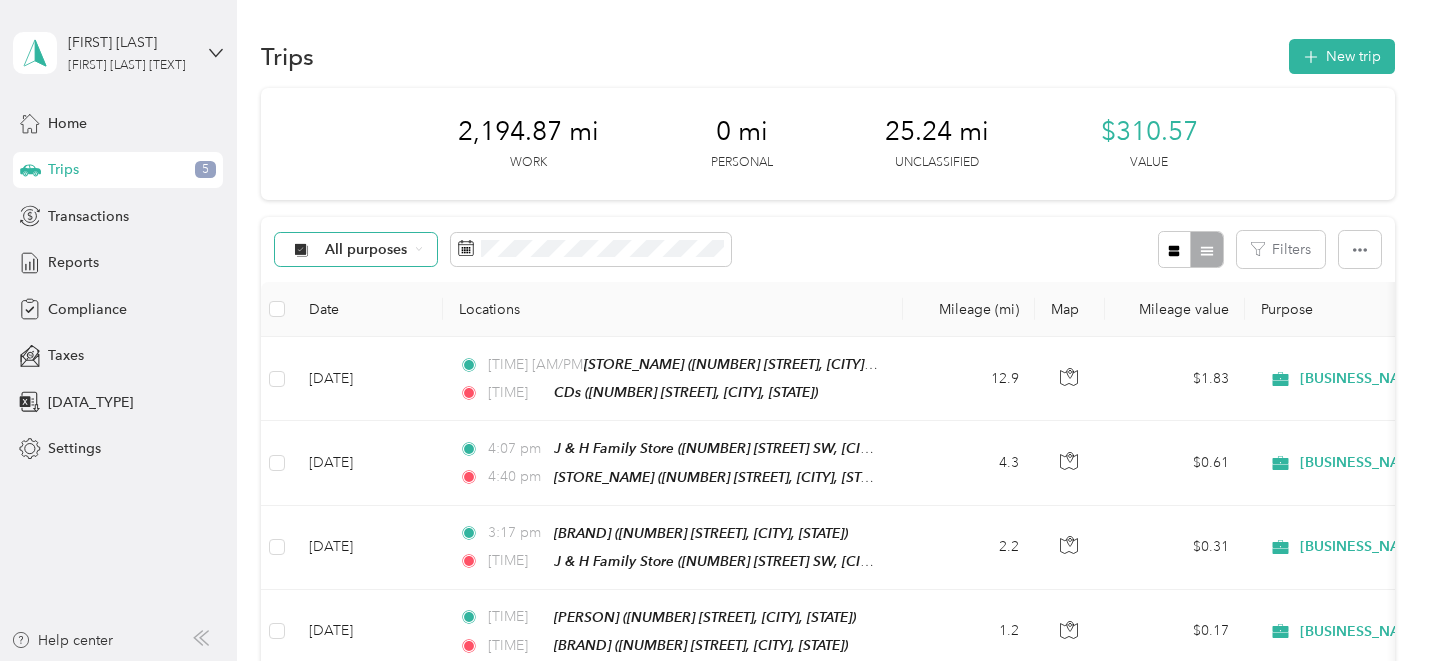 click on "All purposes" at bounding box center [366, 250] 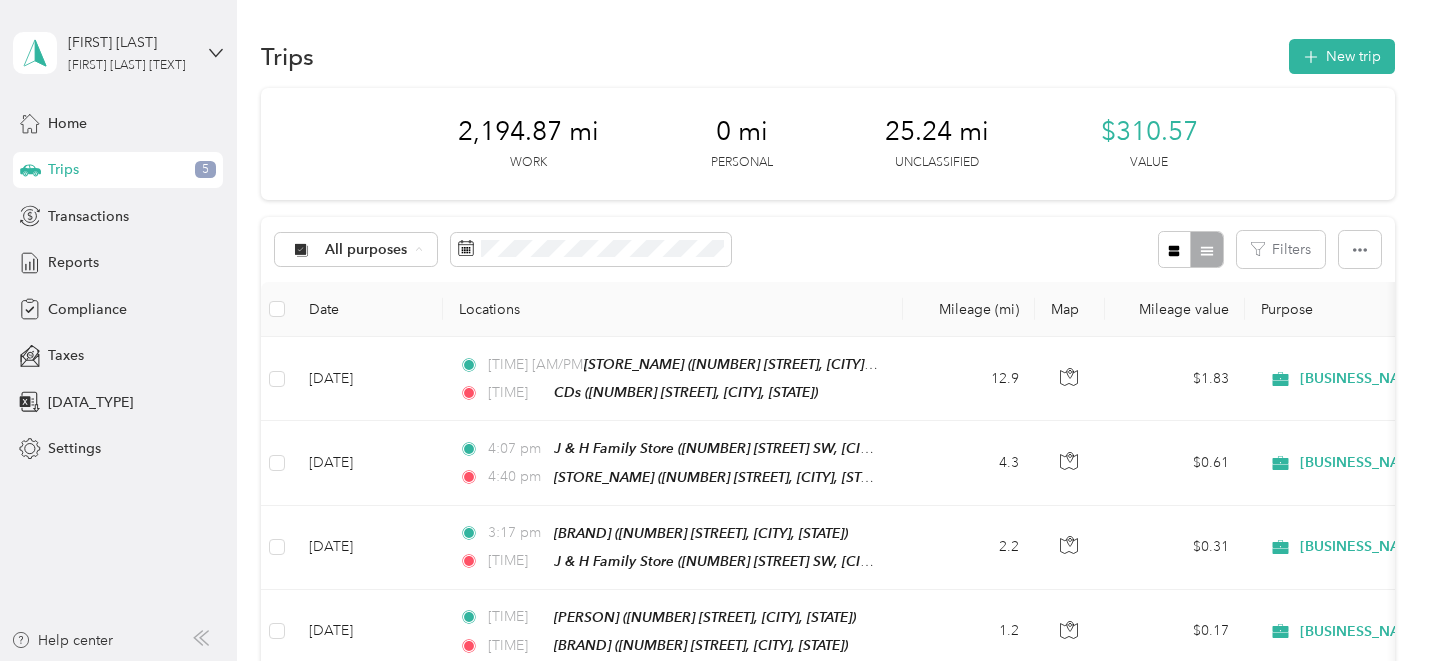 click on "Unclassified" at bounding box center (388, 320) 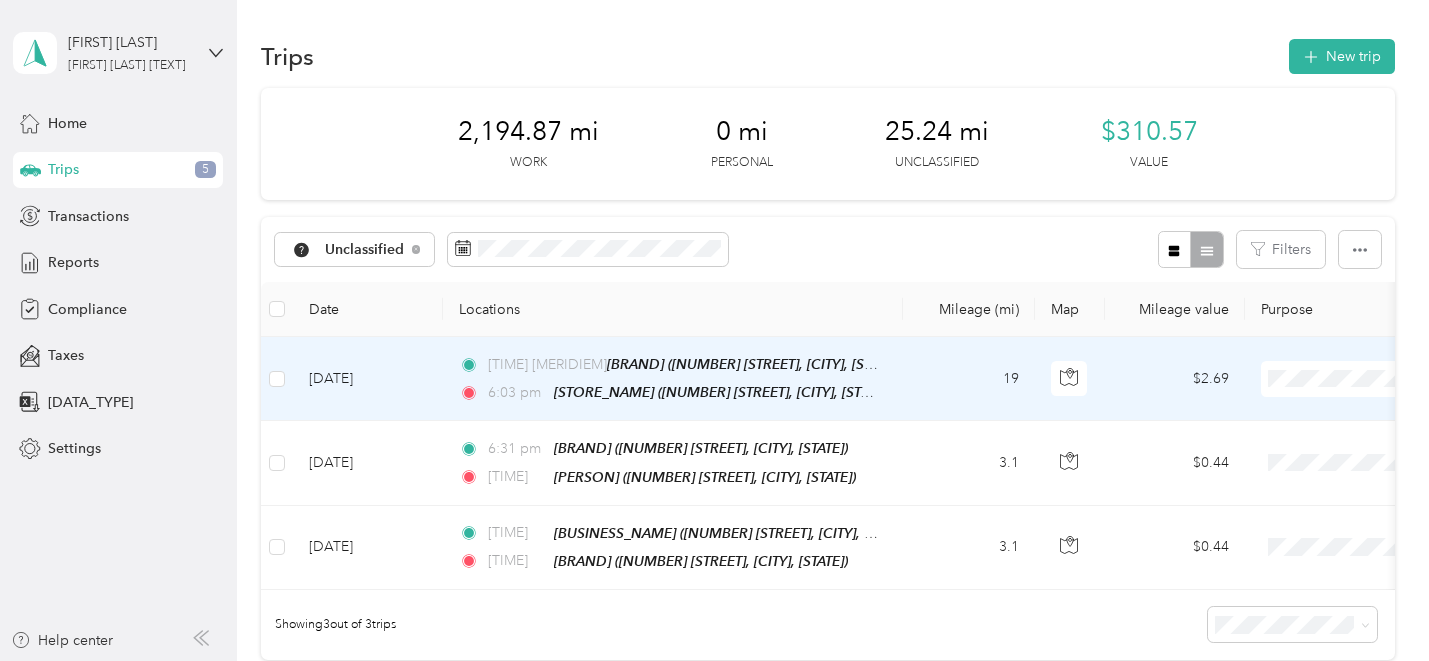 click on "19" at bounding box center (969, 379) 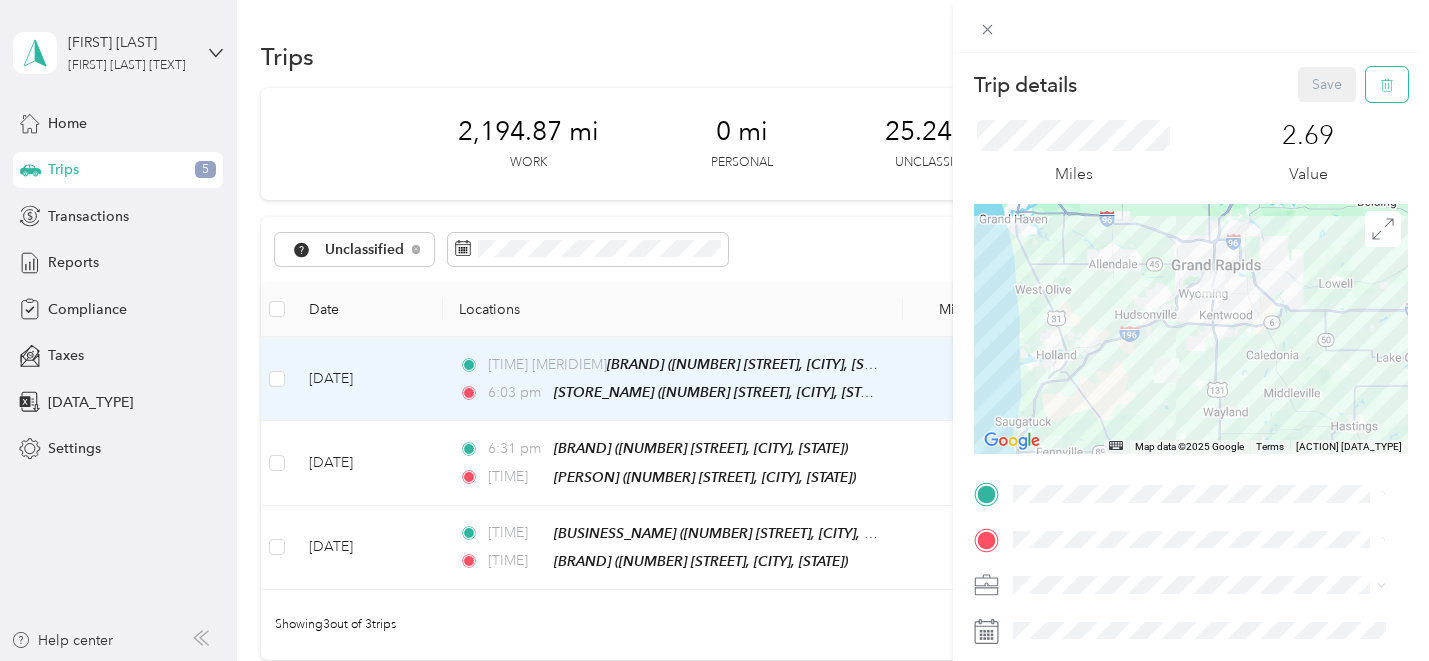 click 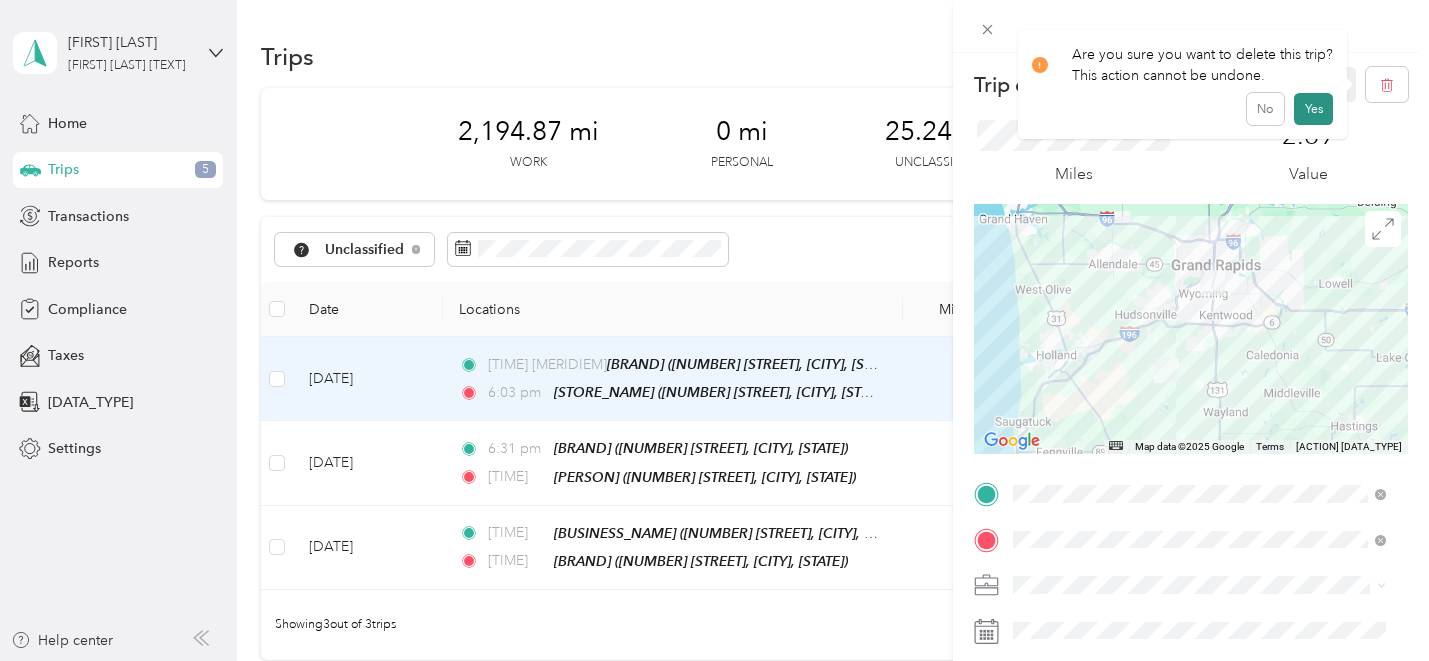 click on "Yes" at bounding box center (1313, 109) 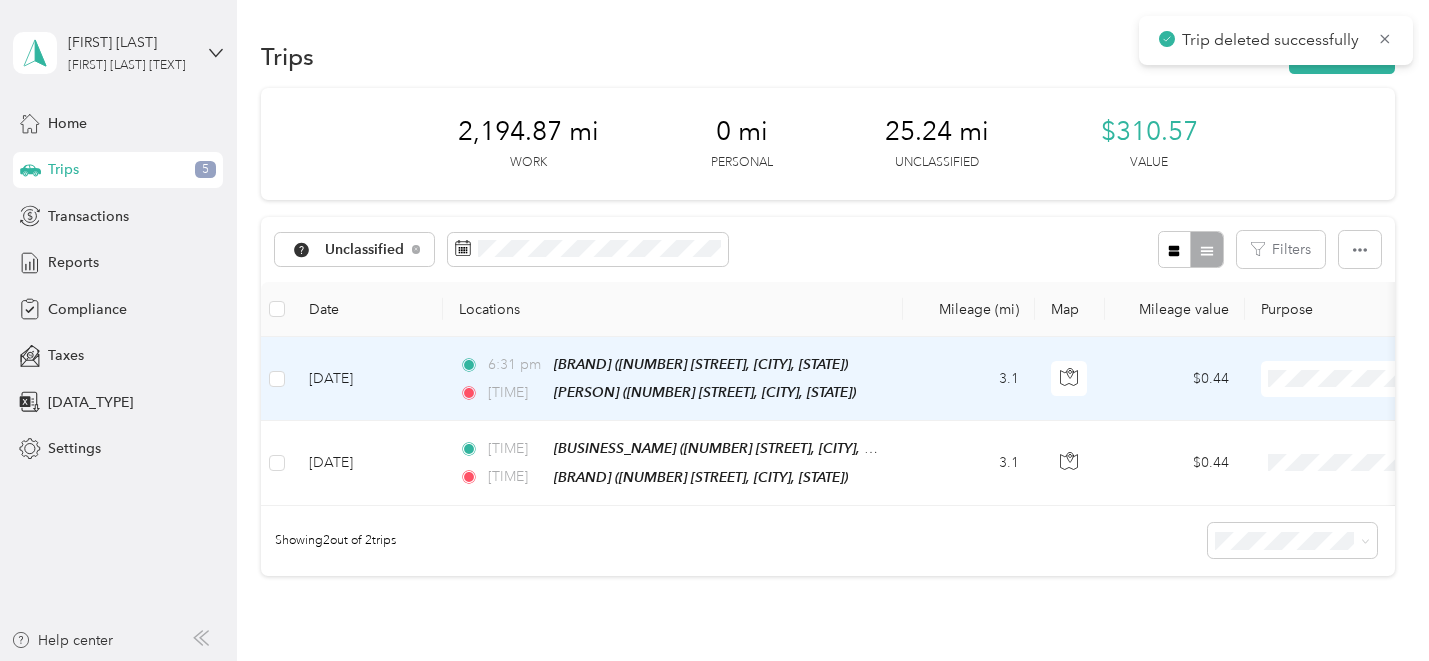 click on "3.1" at bounding box center (969, 379) 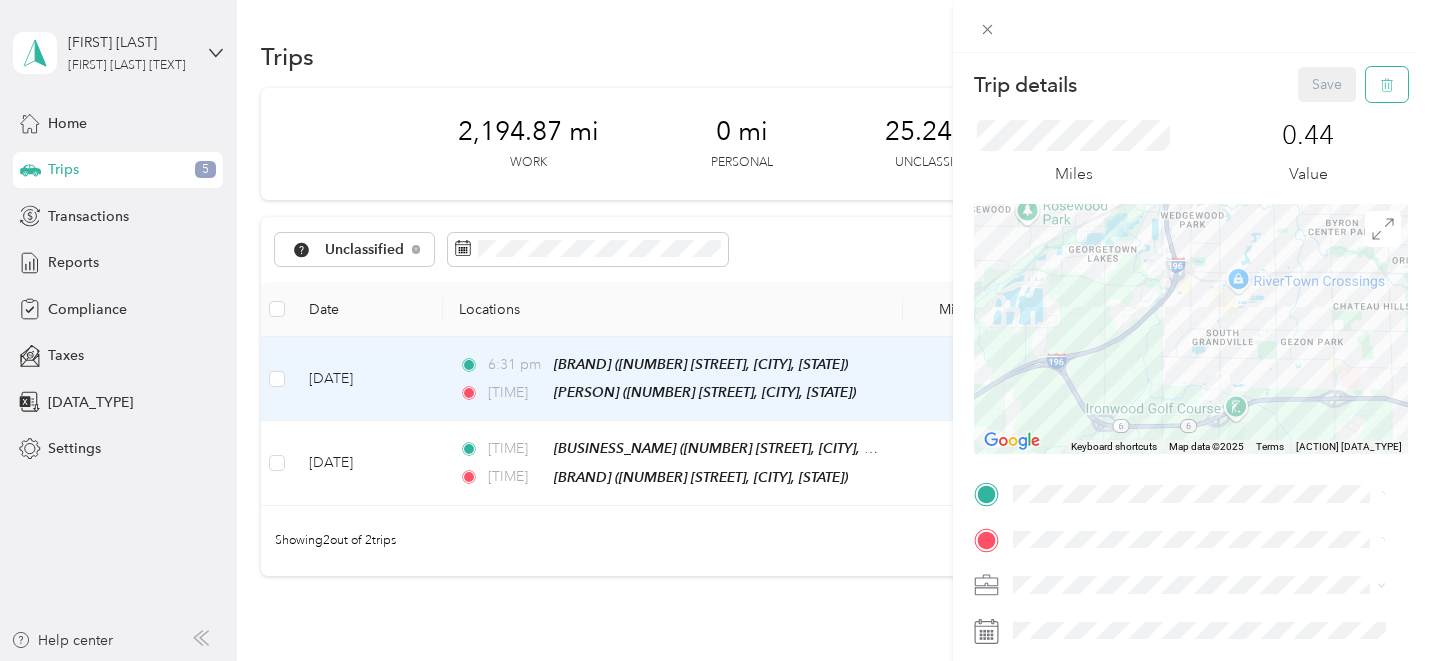 click 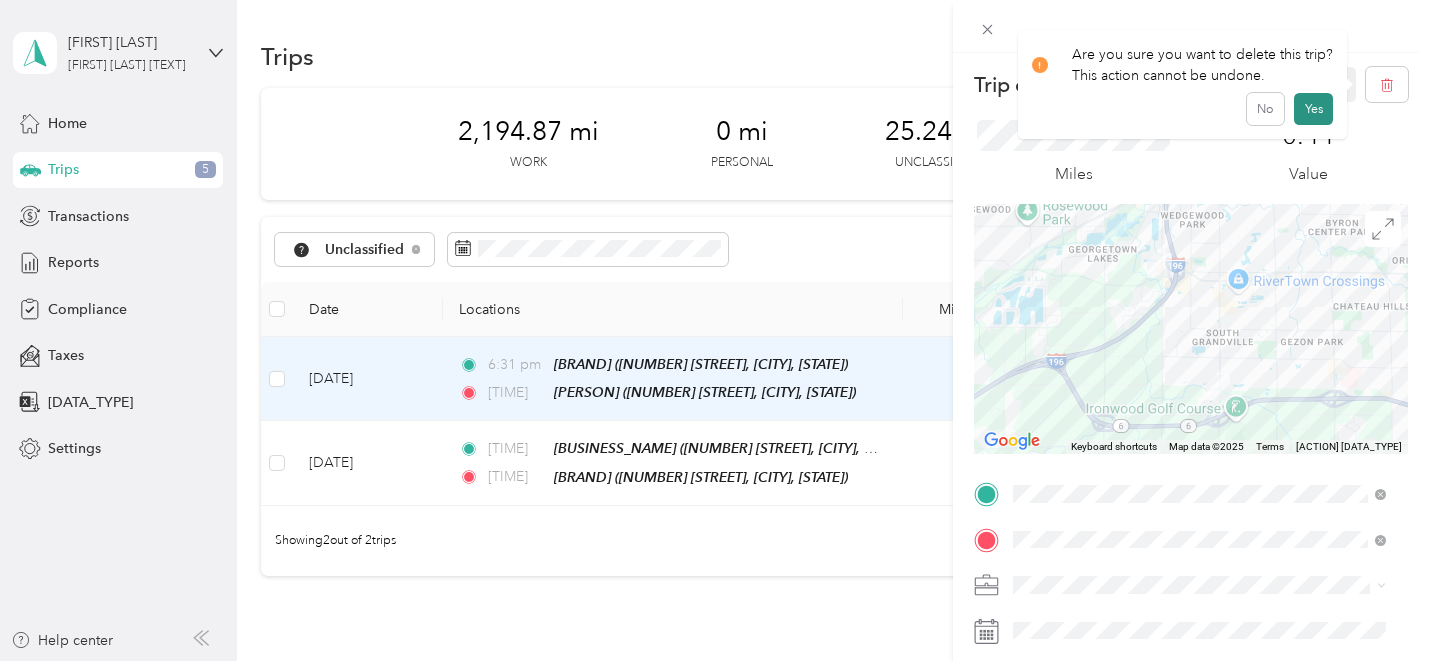 click on "Yes" at bounding box center [1313, 109] 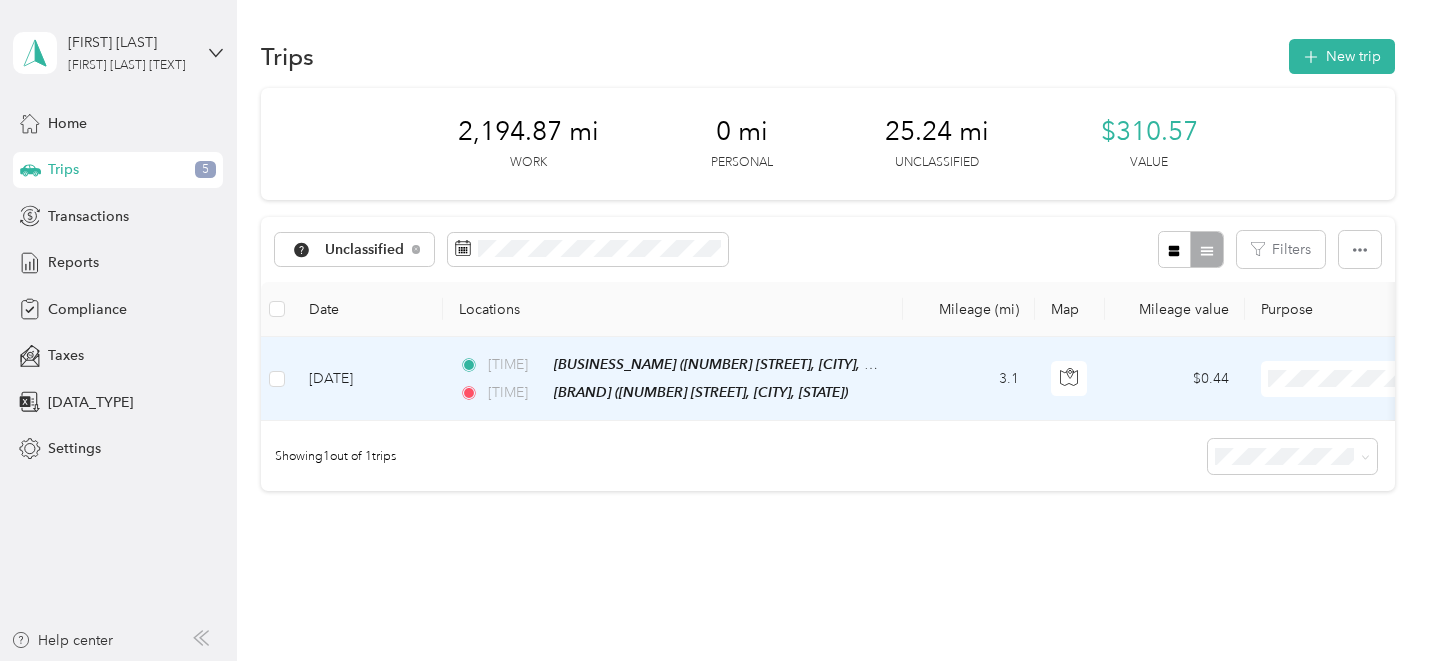 click on "3.1" at bounding box center [969, 379] 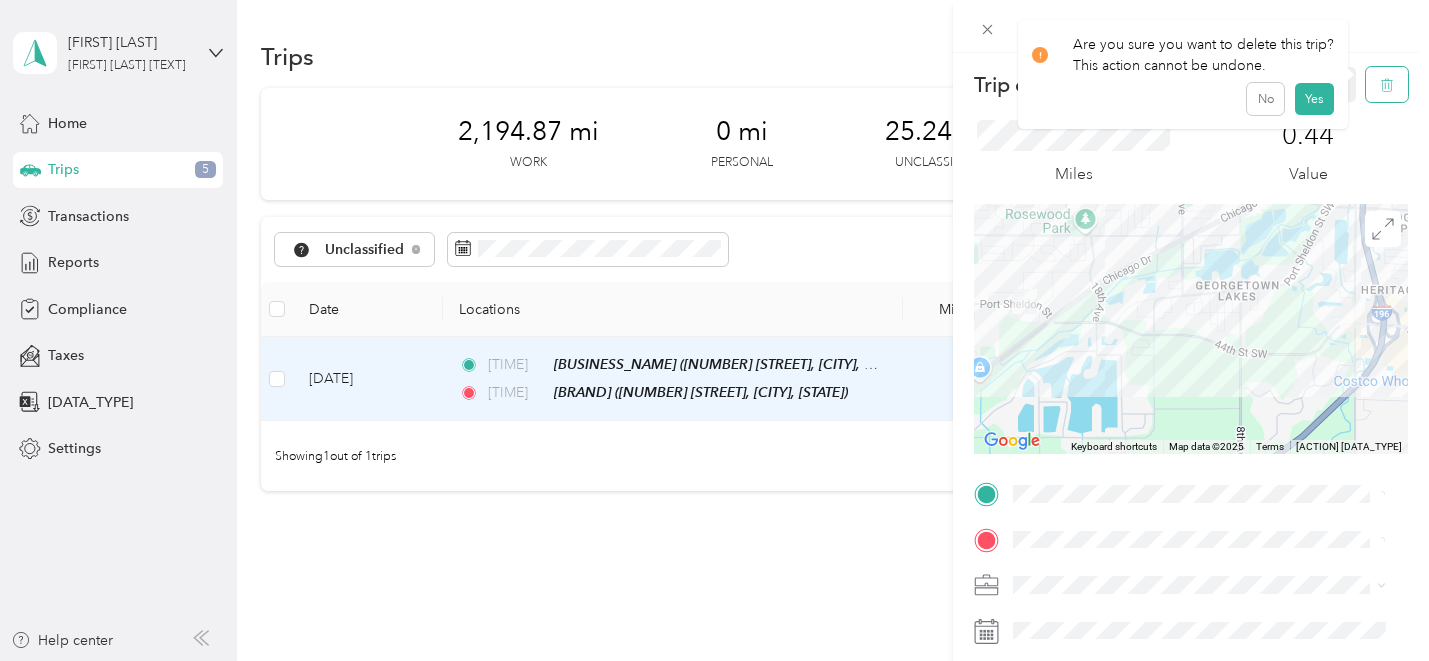 click 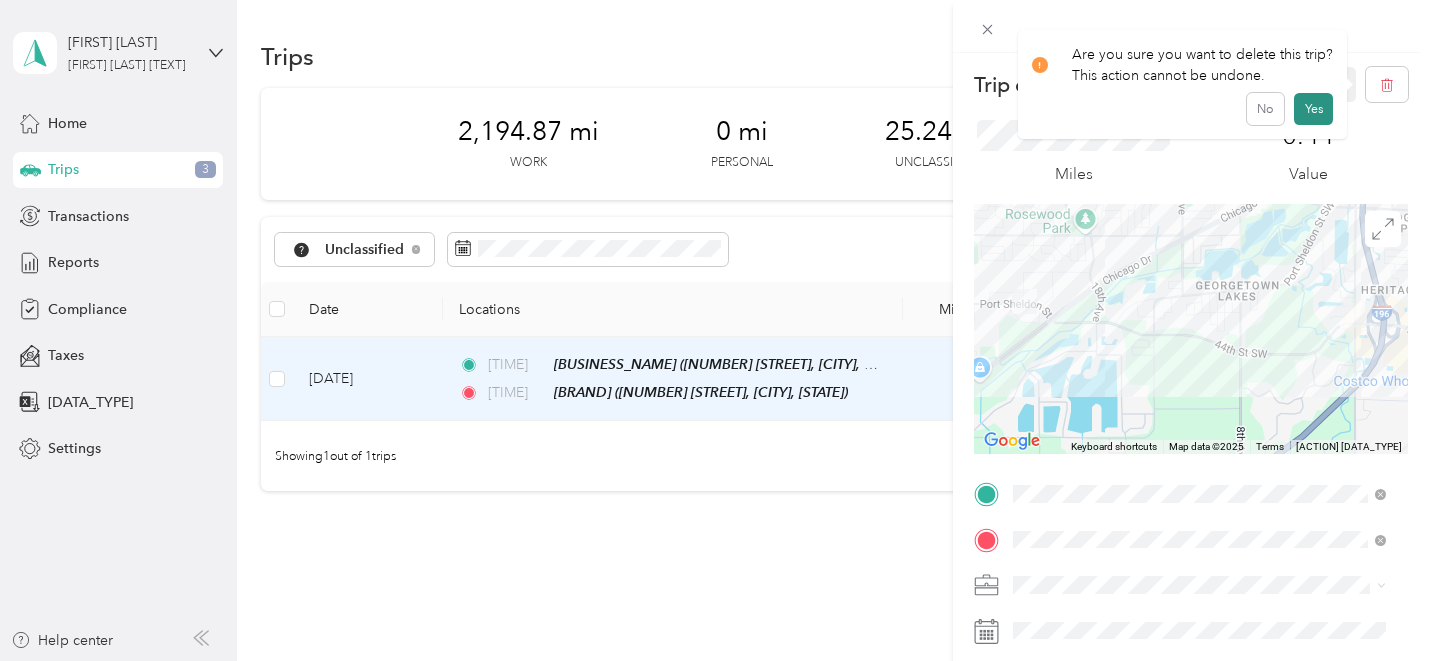 click on "Yes" at bounding box center (1313, 109) 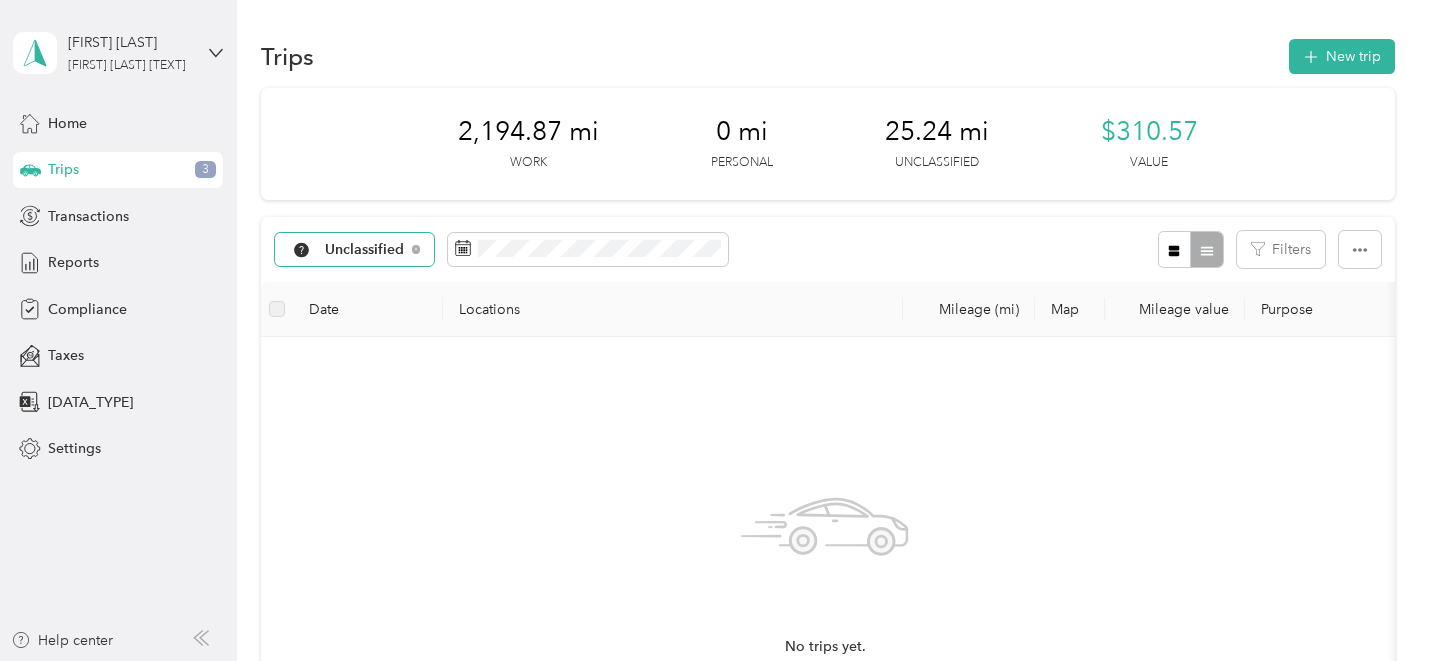 click on "Unclassified" at bounding box center [365, 250] 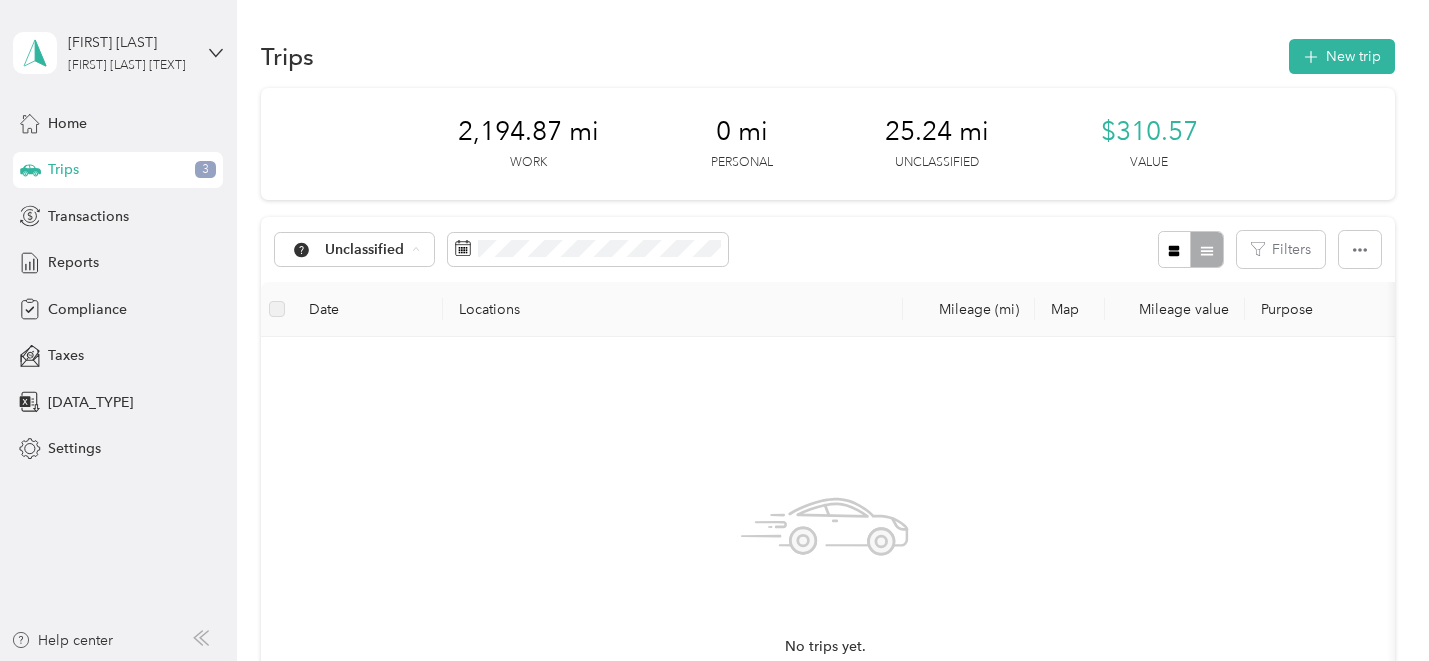 click on "[BUSINESS_NAME]" at bounding box center (371, 338) 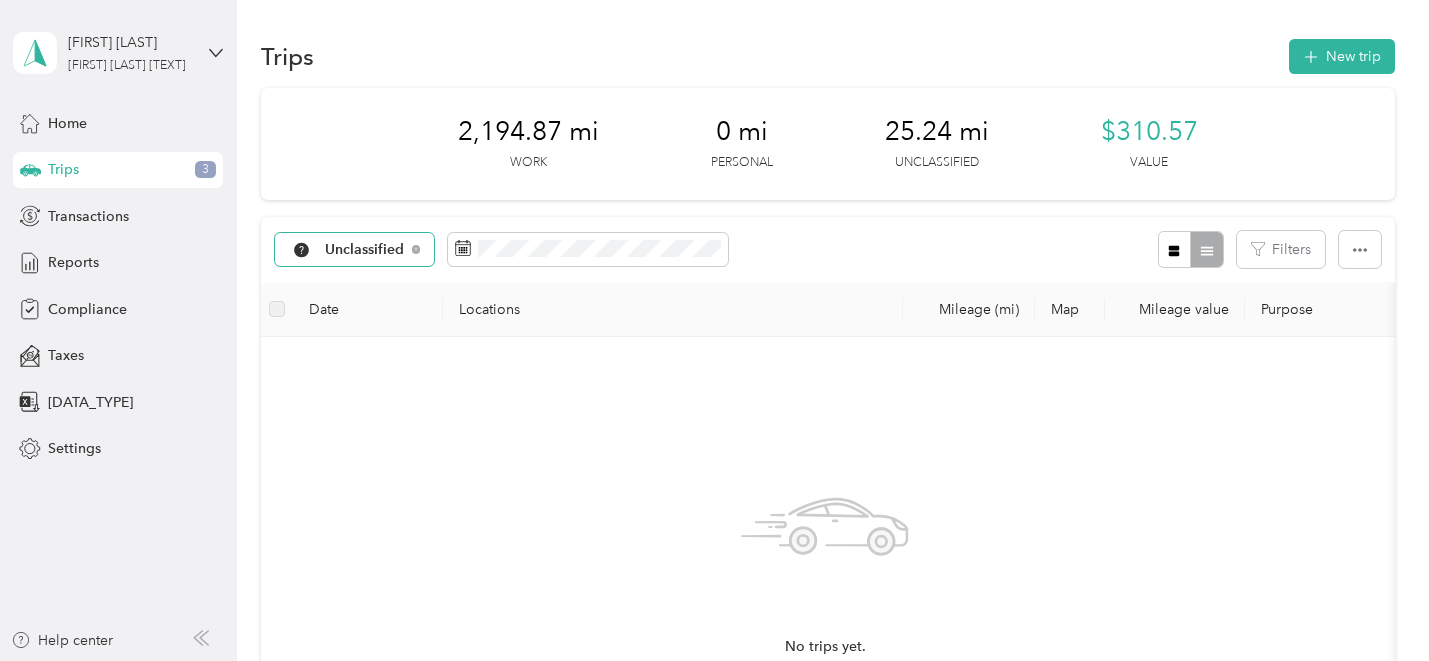 click on "Unclassified" at bounding box center [365, 250] 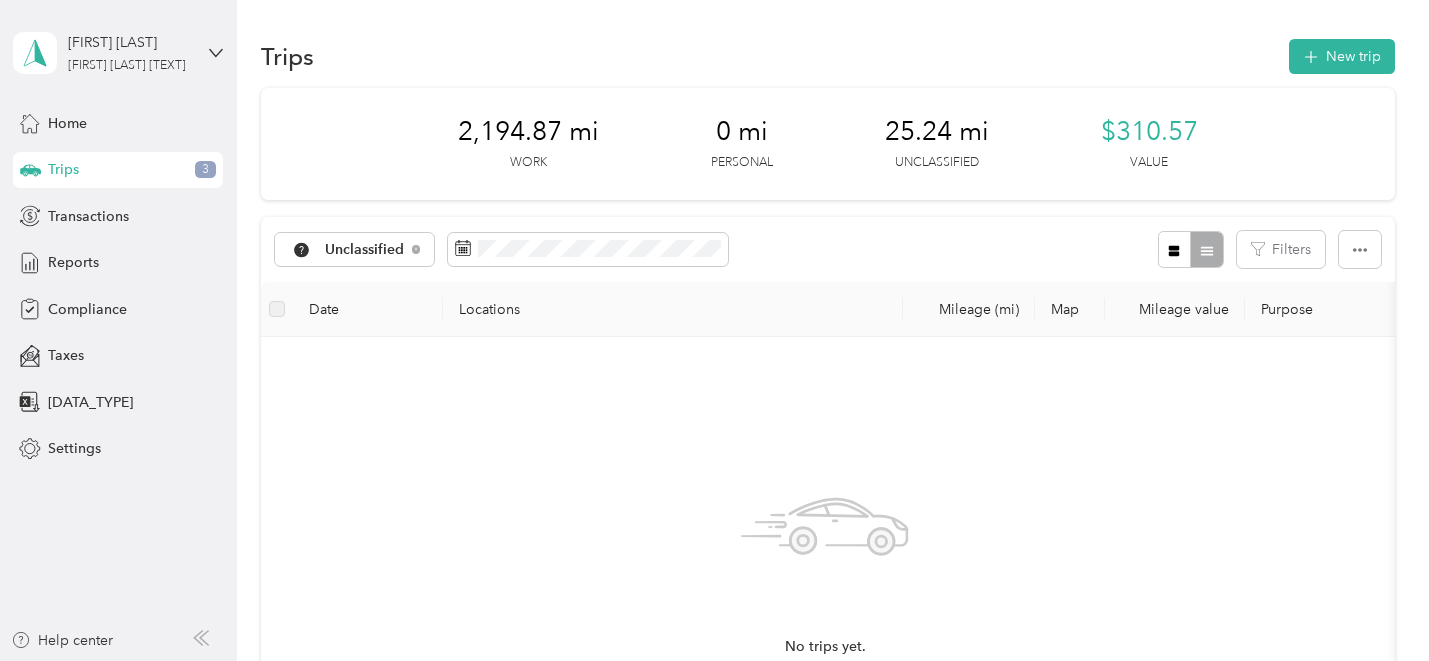 click on "[BUSINESS_NAME]" at bounding box center (371, 337) 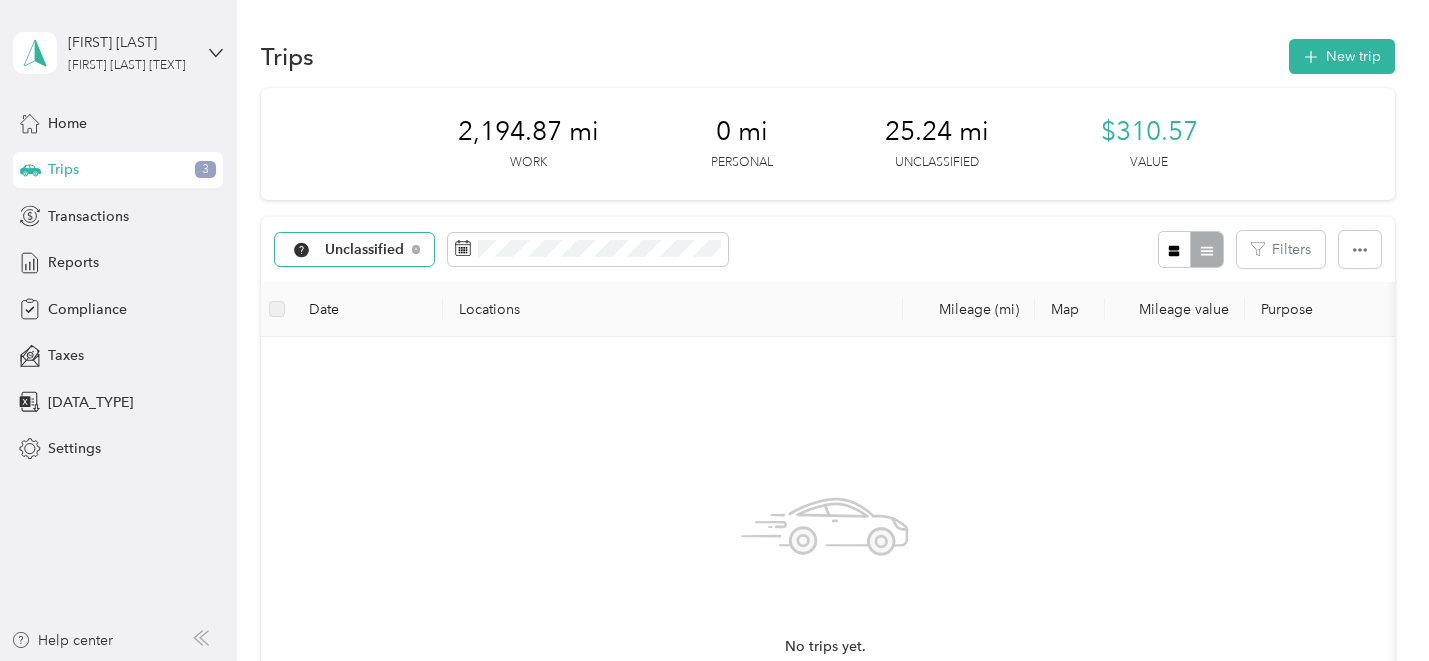 click on "Unclassified" at bounding box center (354, 250) 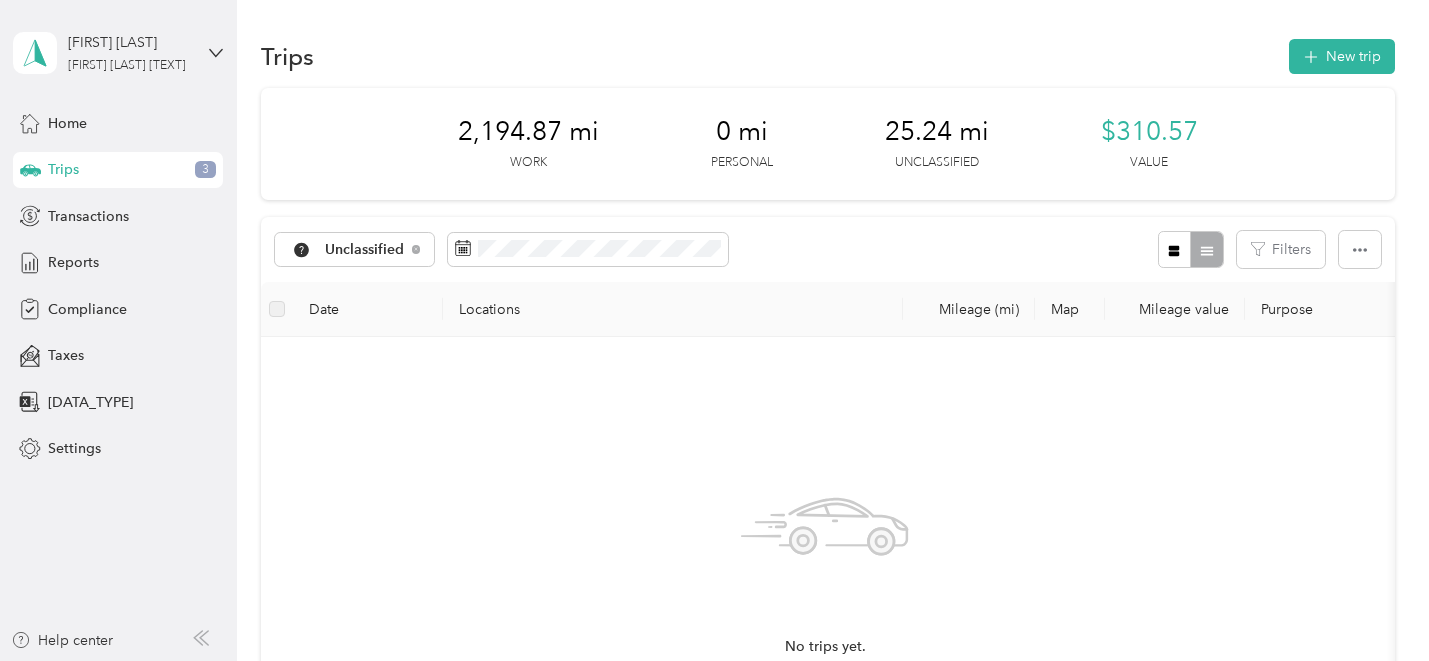 click on "All purposes" at bounding box center (388, 275) 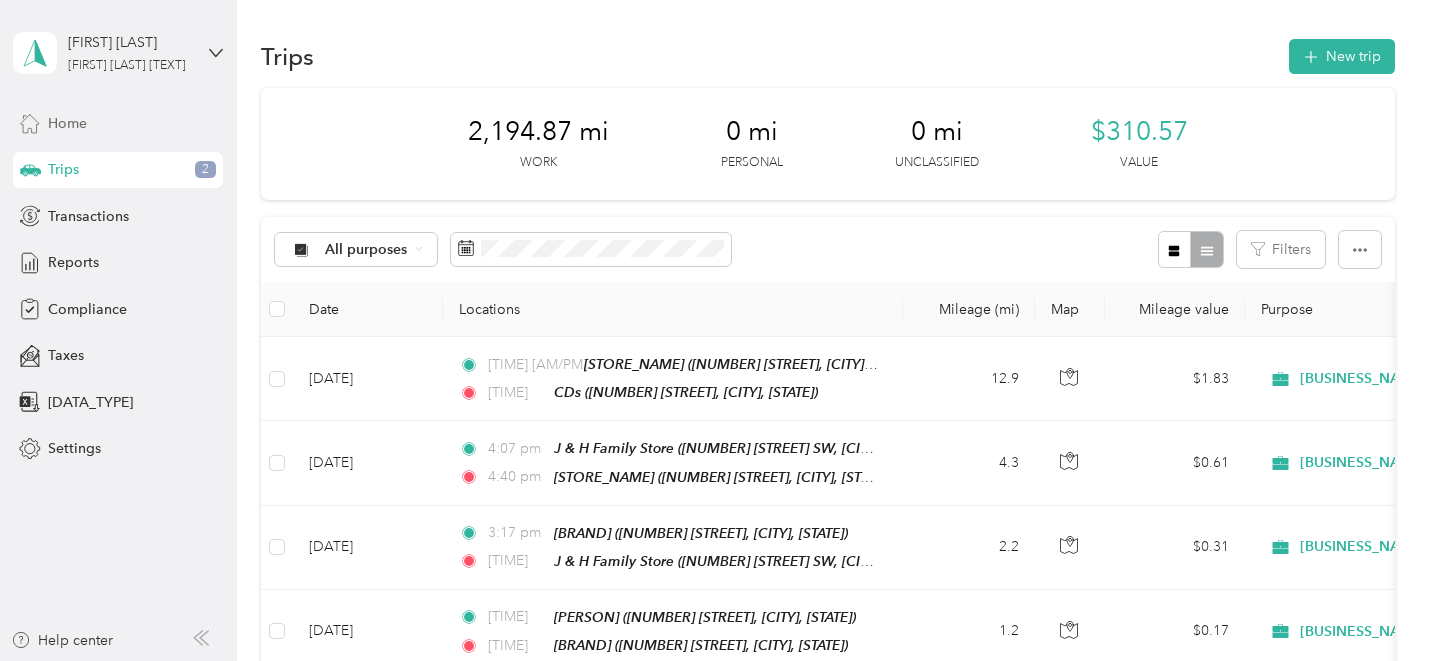 click on "Home" at bounding box center (118, 123) 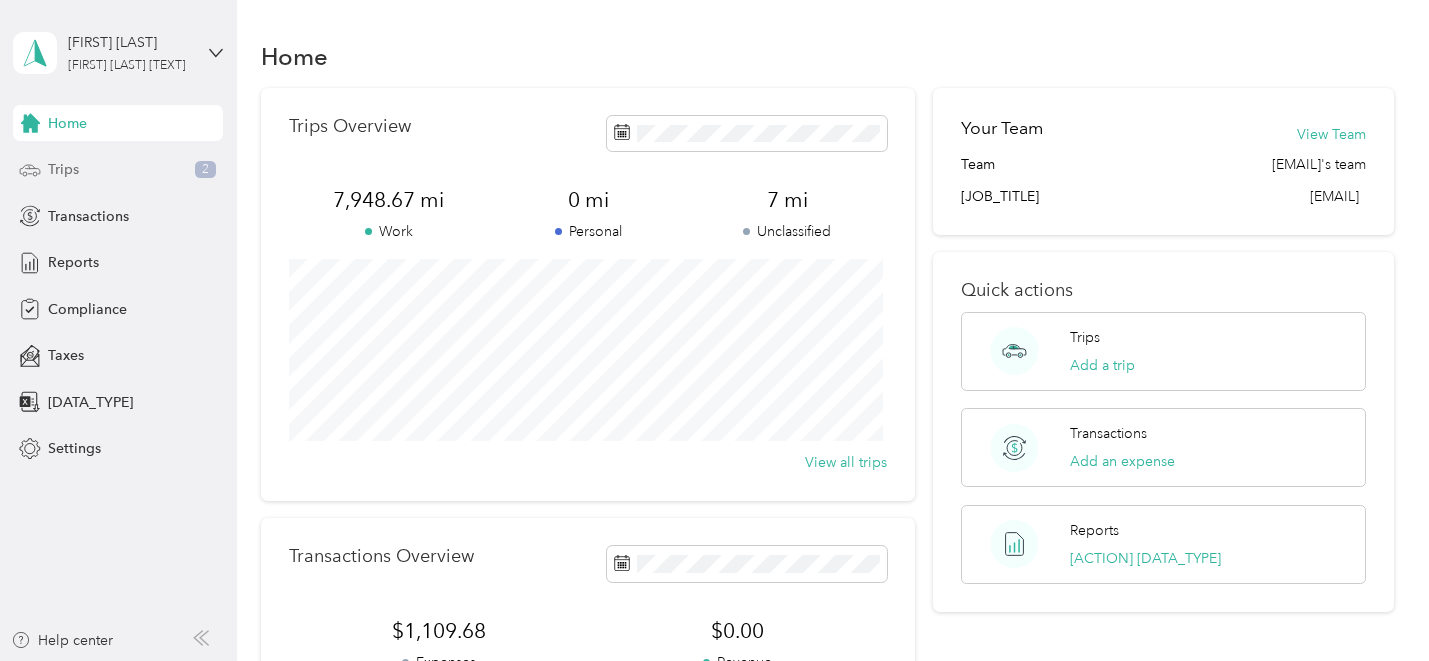 click on "Trips" at bounding box center (63, 169) 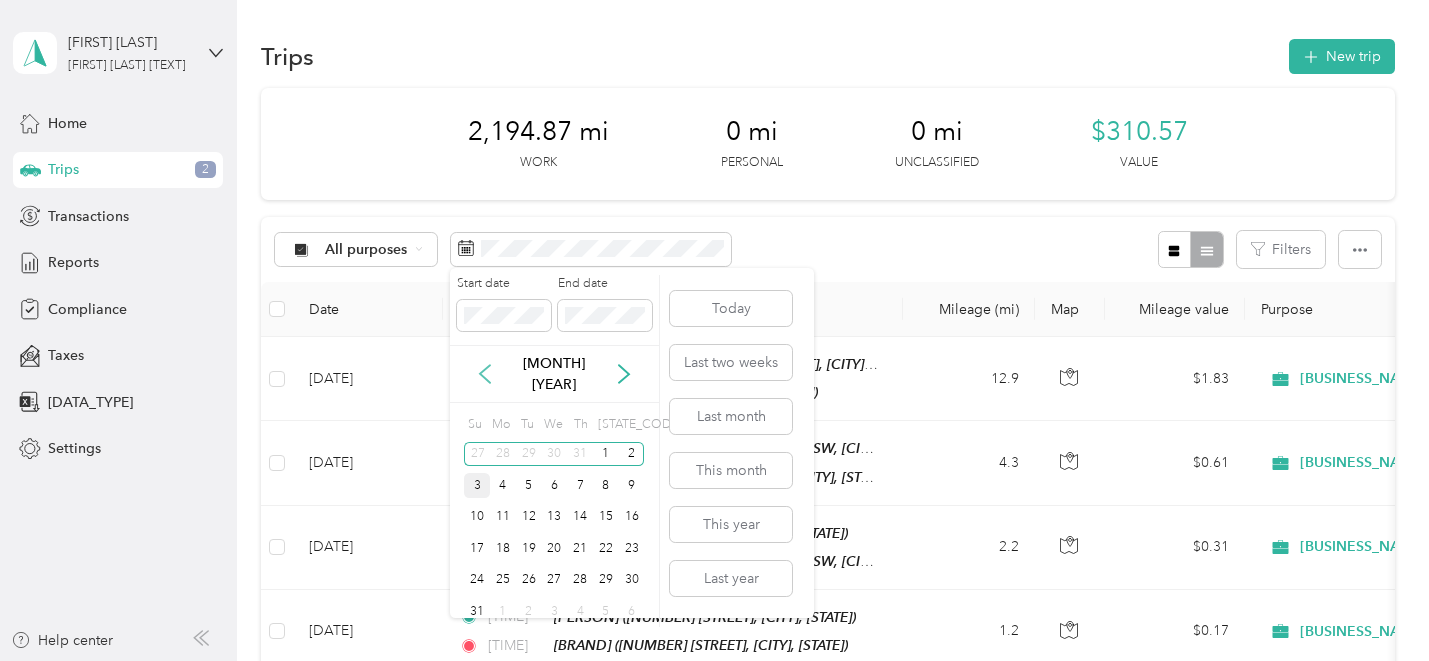 click 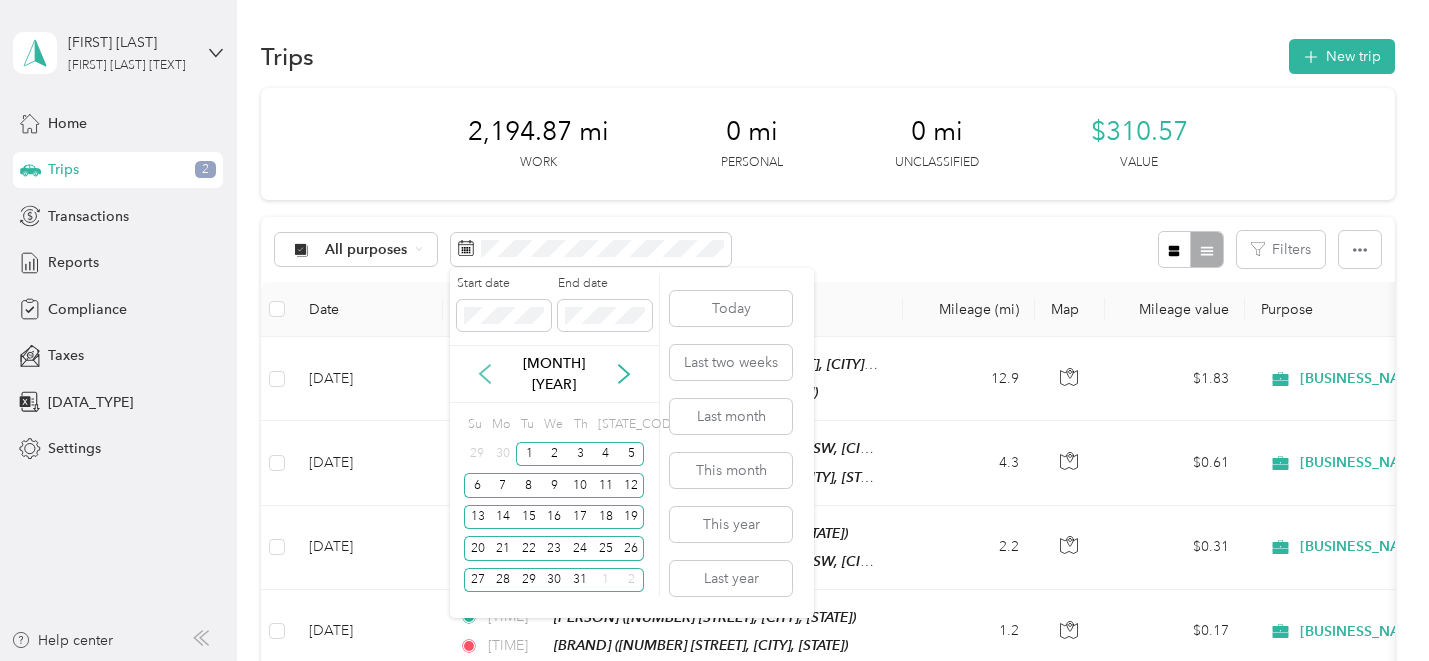 click 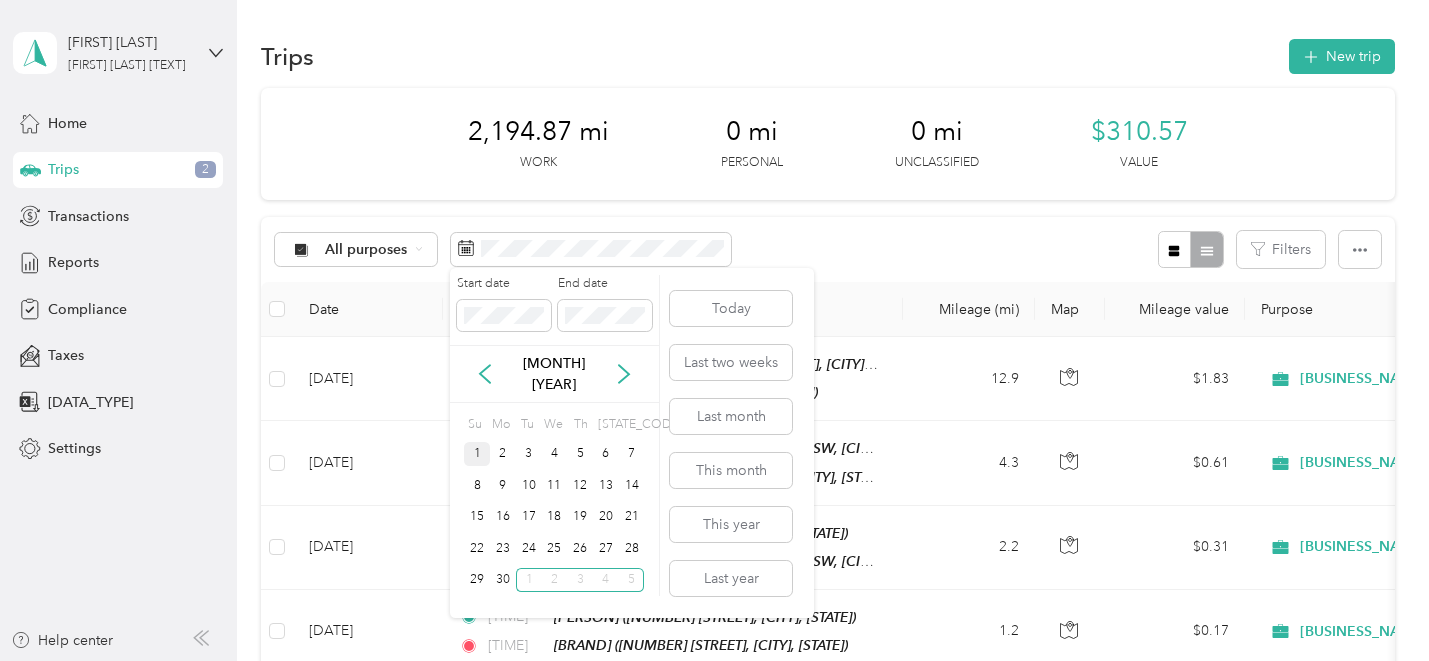 click on "1" at bounding box center [477, 454] 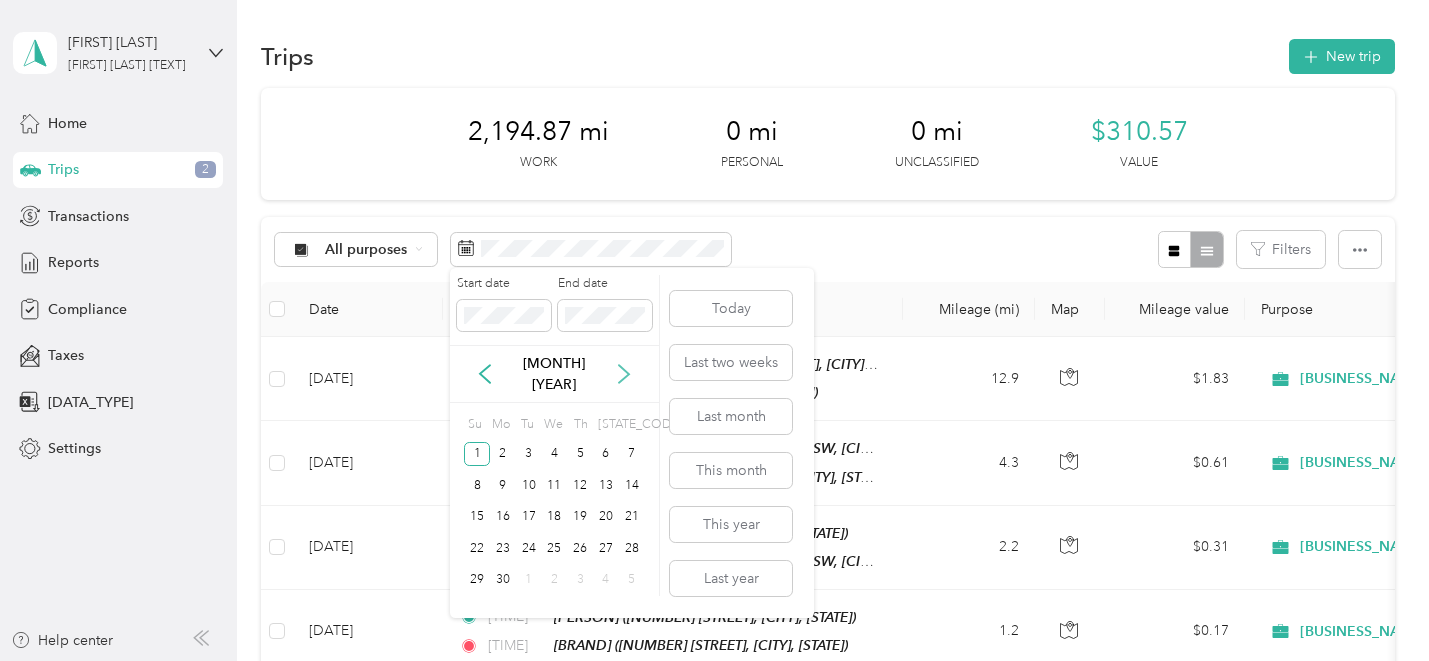 click 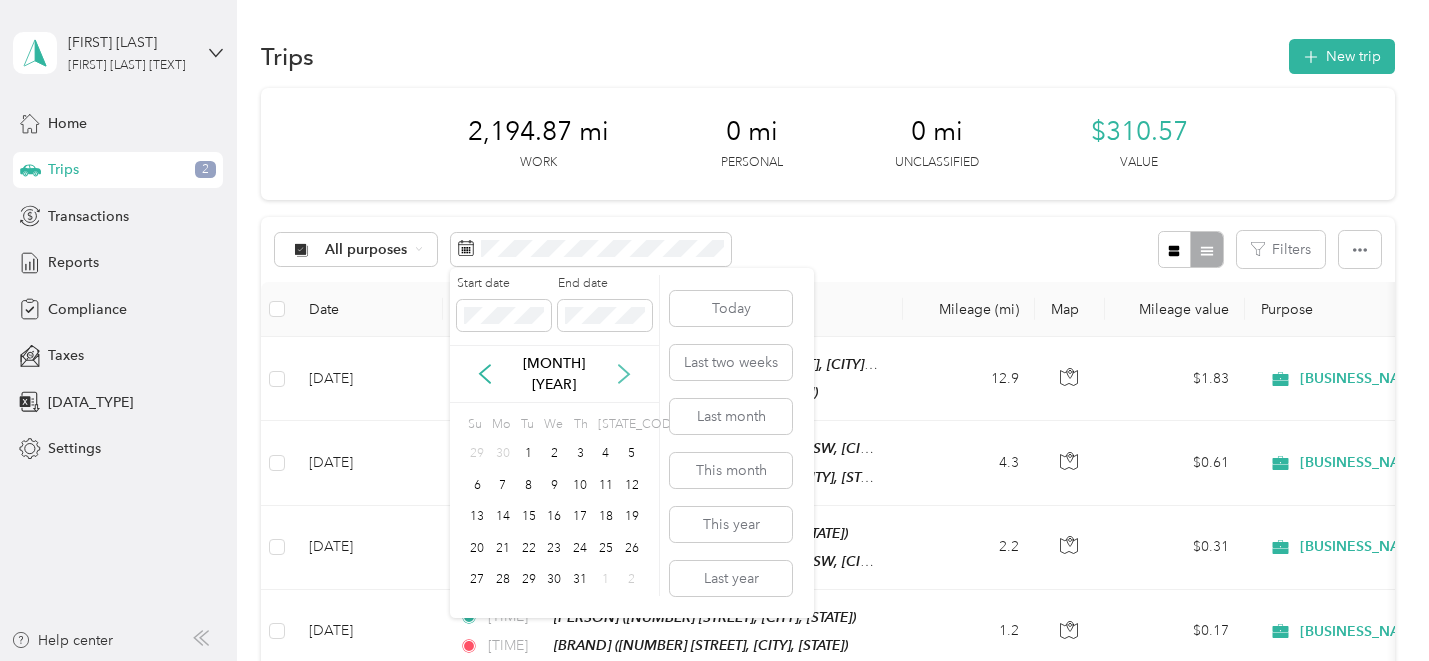 click 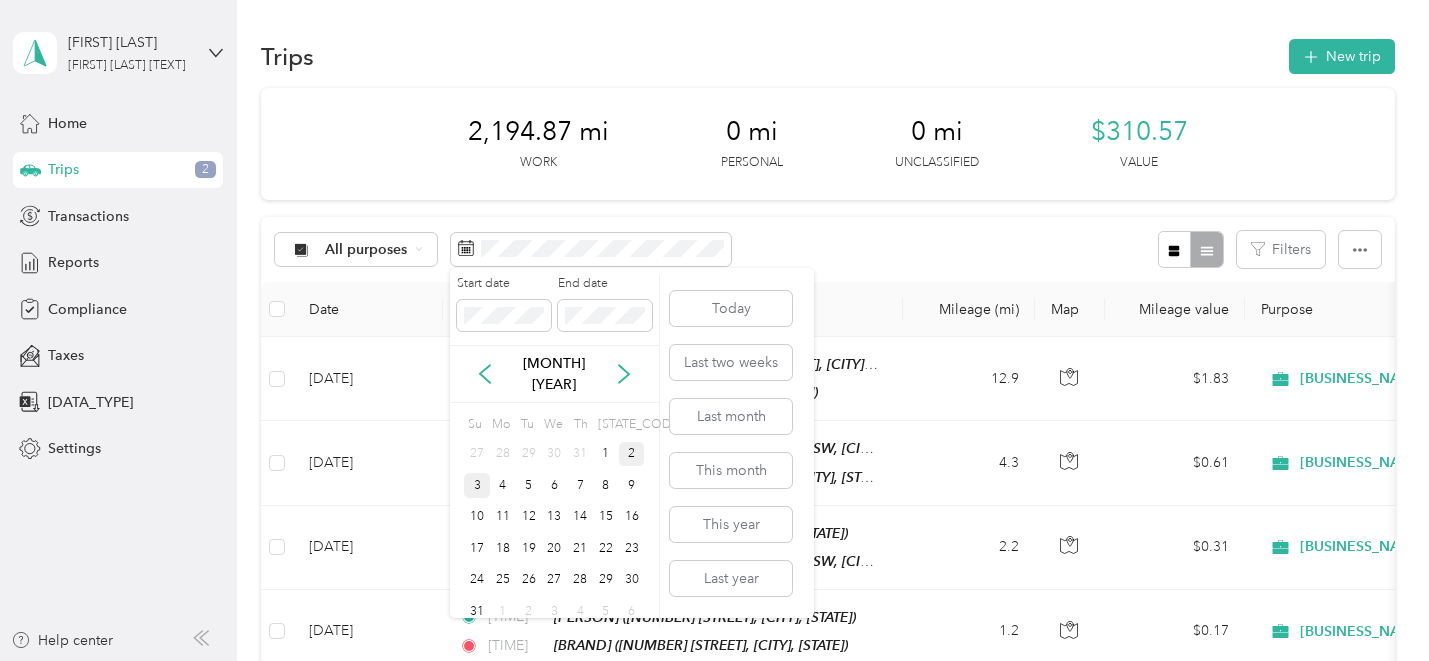 click on "2" at bounding box center (632, 454) 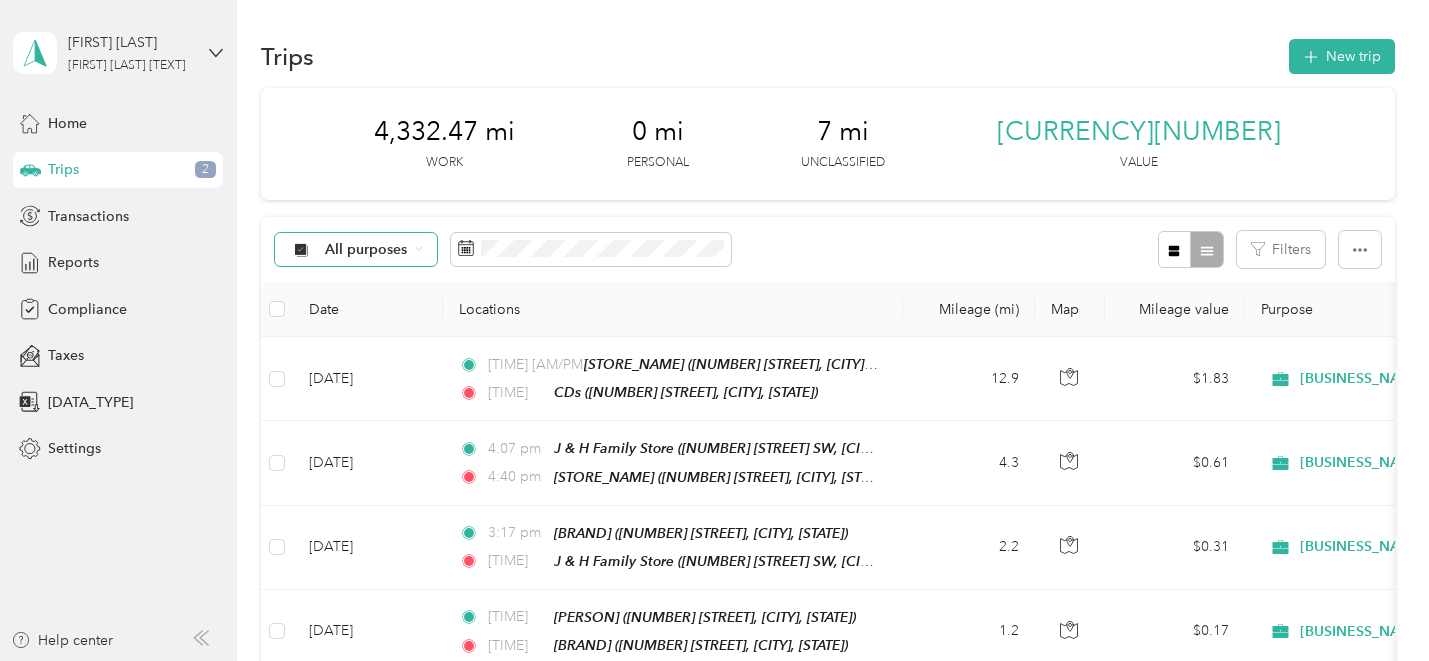 click on "All purposes" at bounding box center [366, 250] 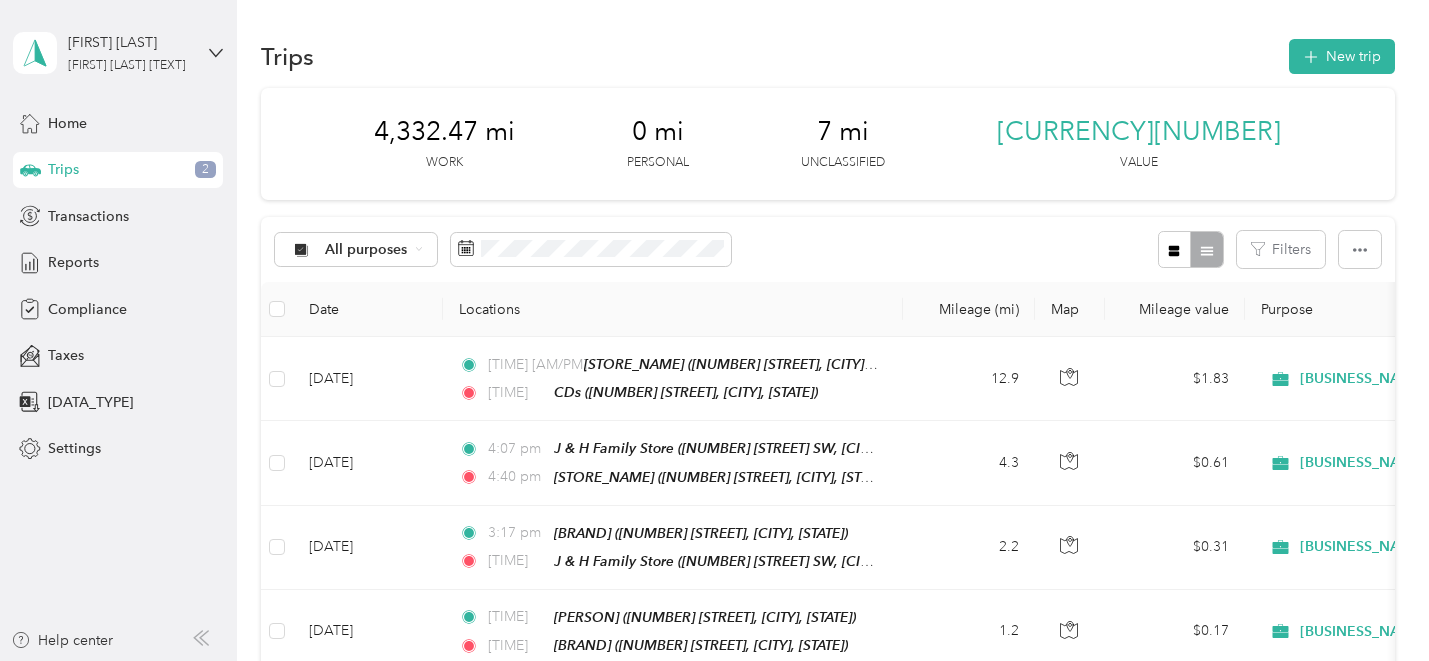click on "Unclassified" at bounding box center [388, 320] 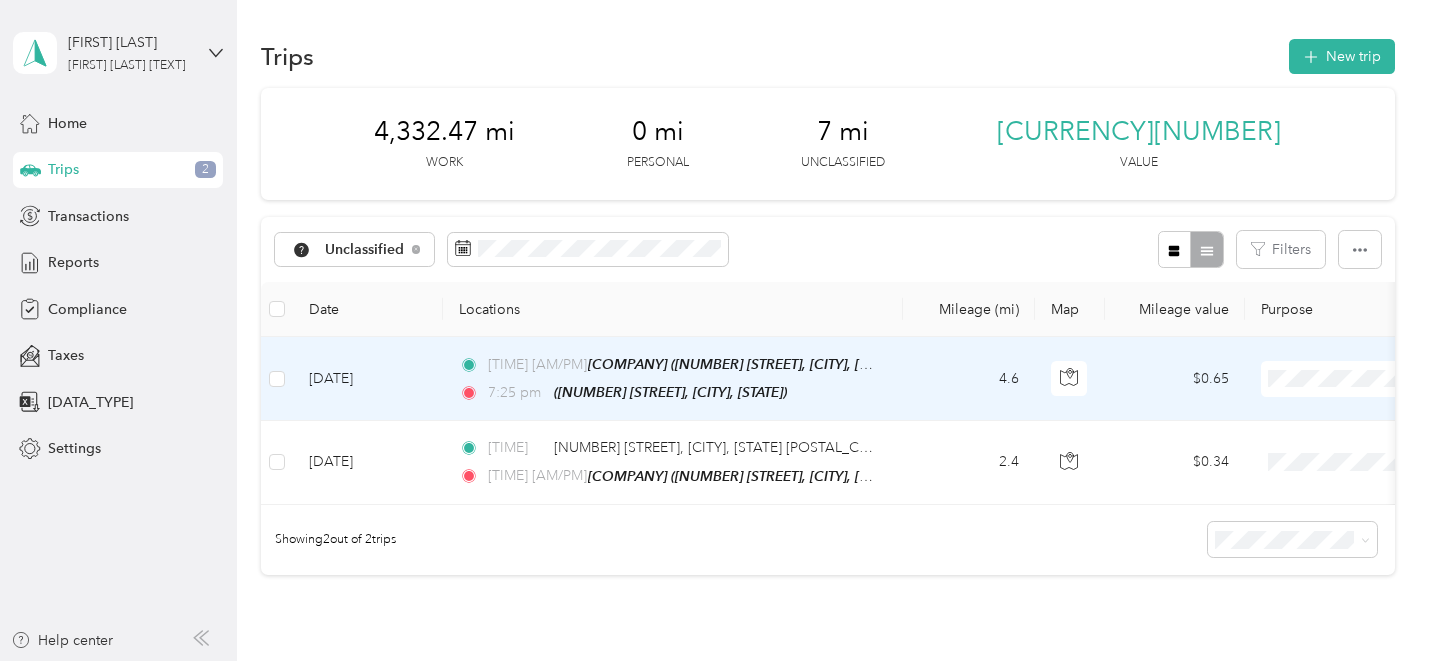 click on "4.6" at bounding box center [969, 379] 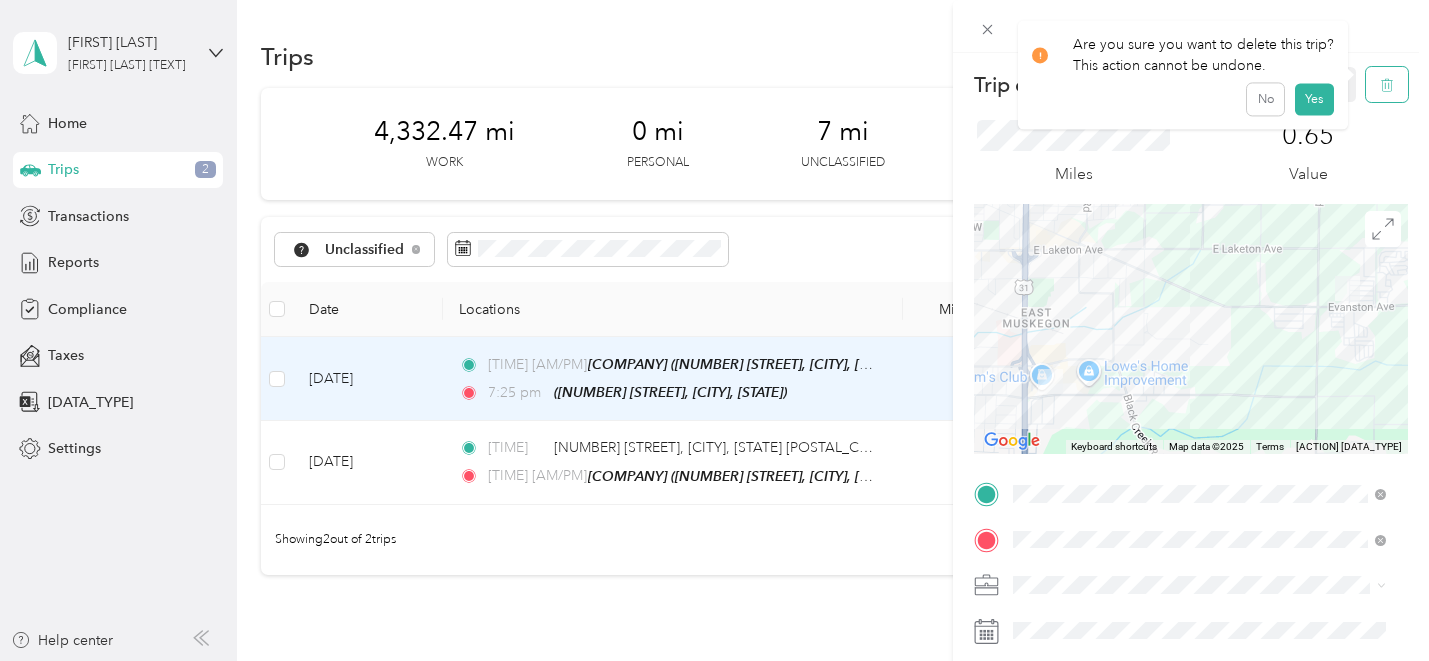click 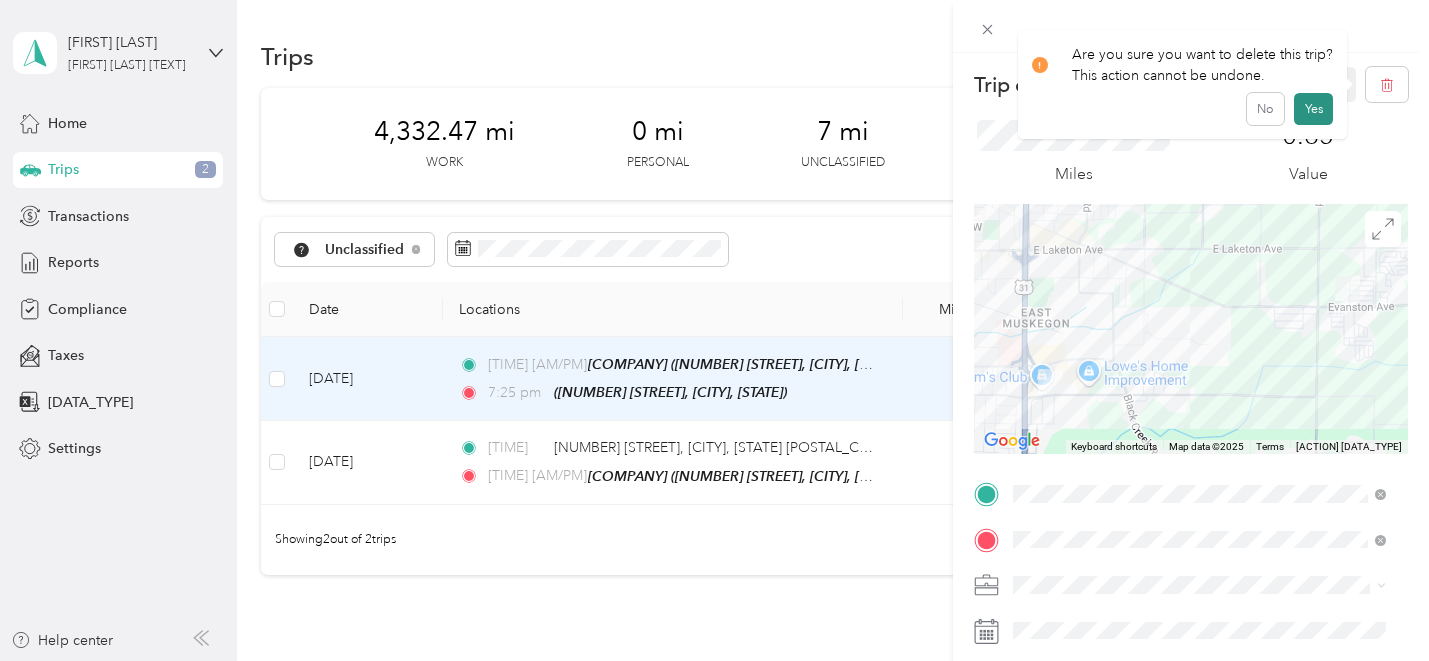 click on "Yes" at bounding box center (1313, 109) 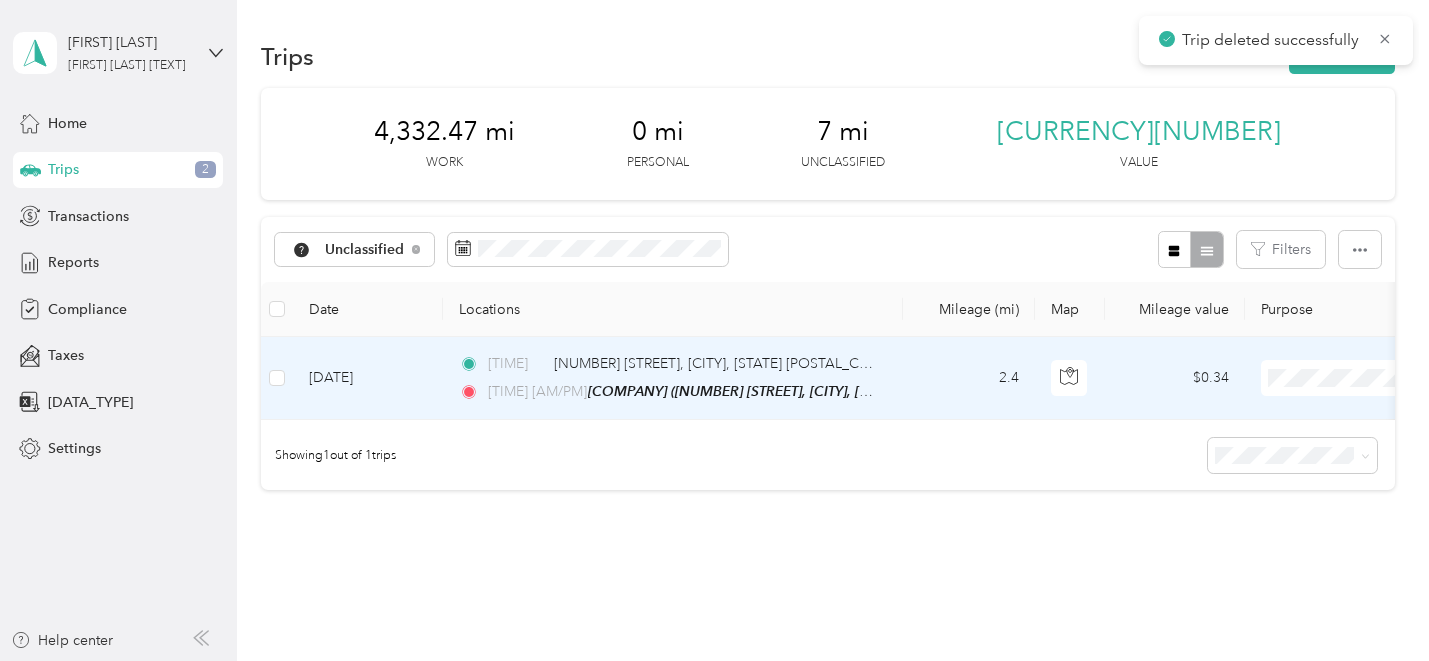 click on "2.4" at bounding box center (969, 378) 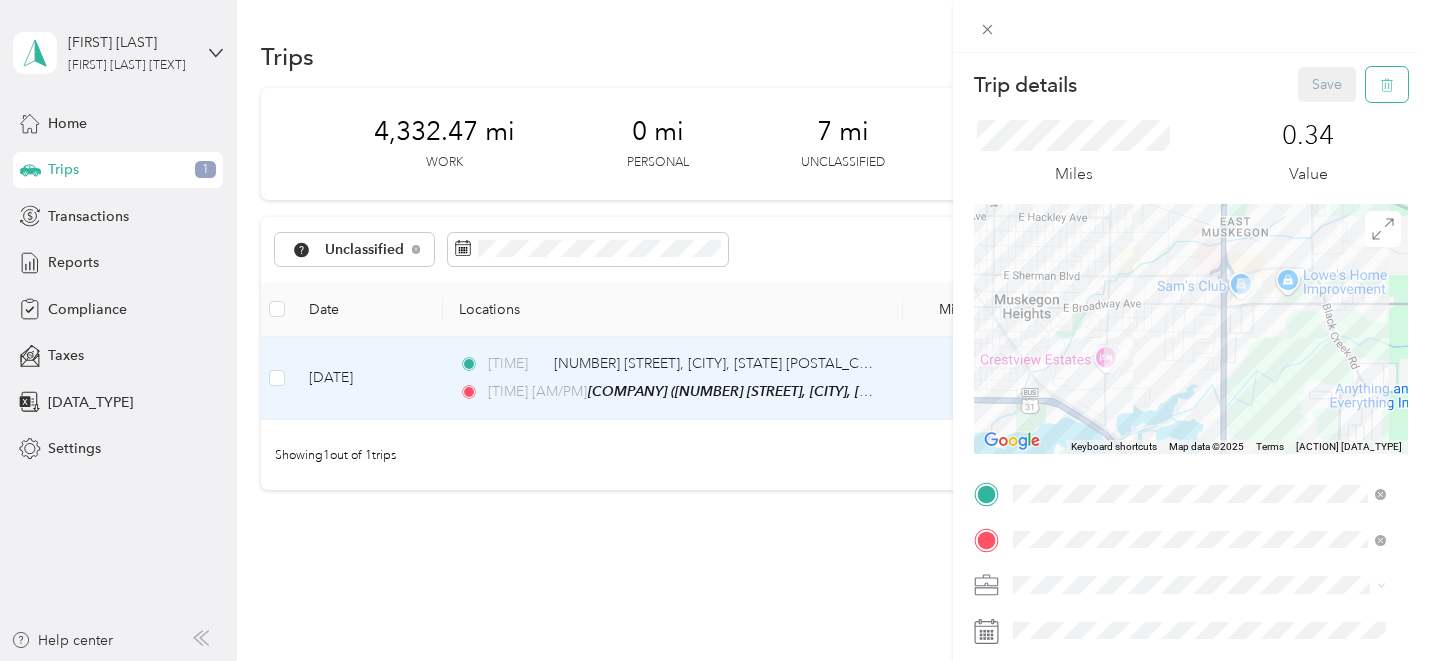 click 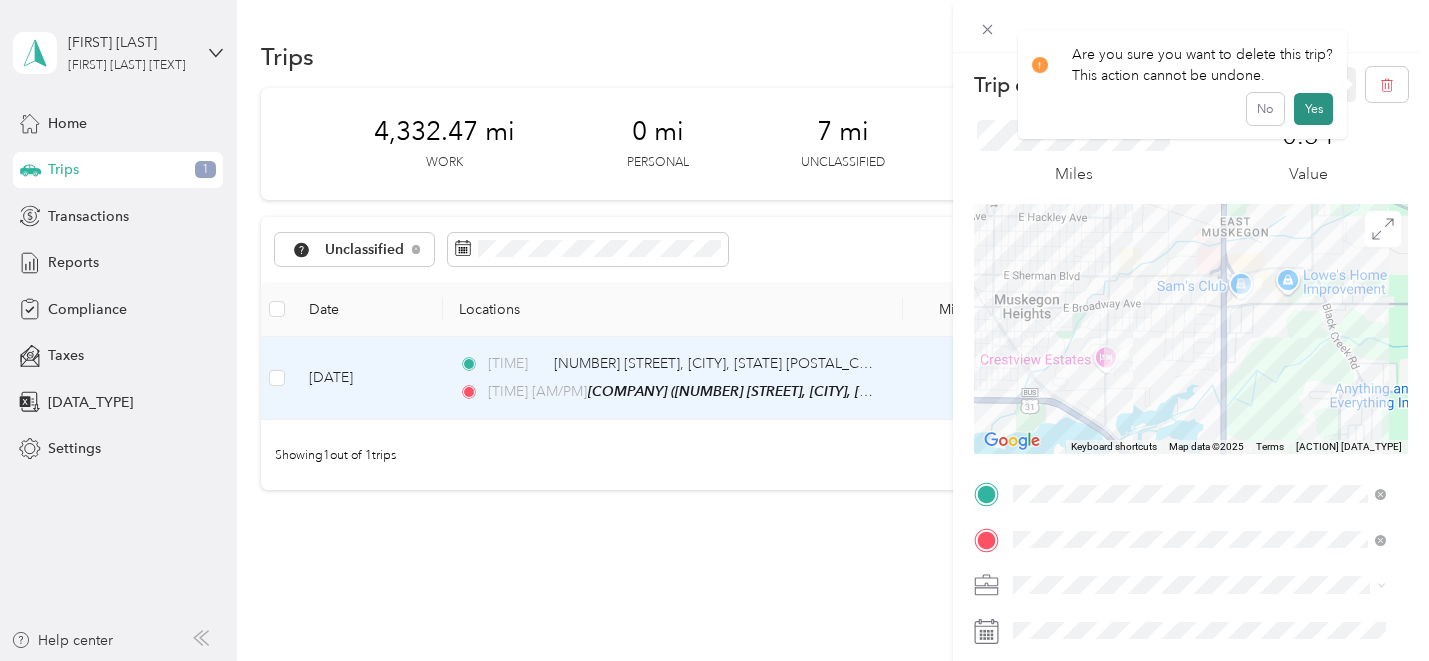 click on "Yes" at bounding box center [1313, 109] 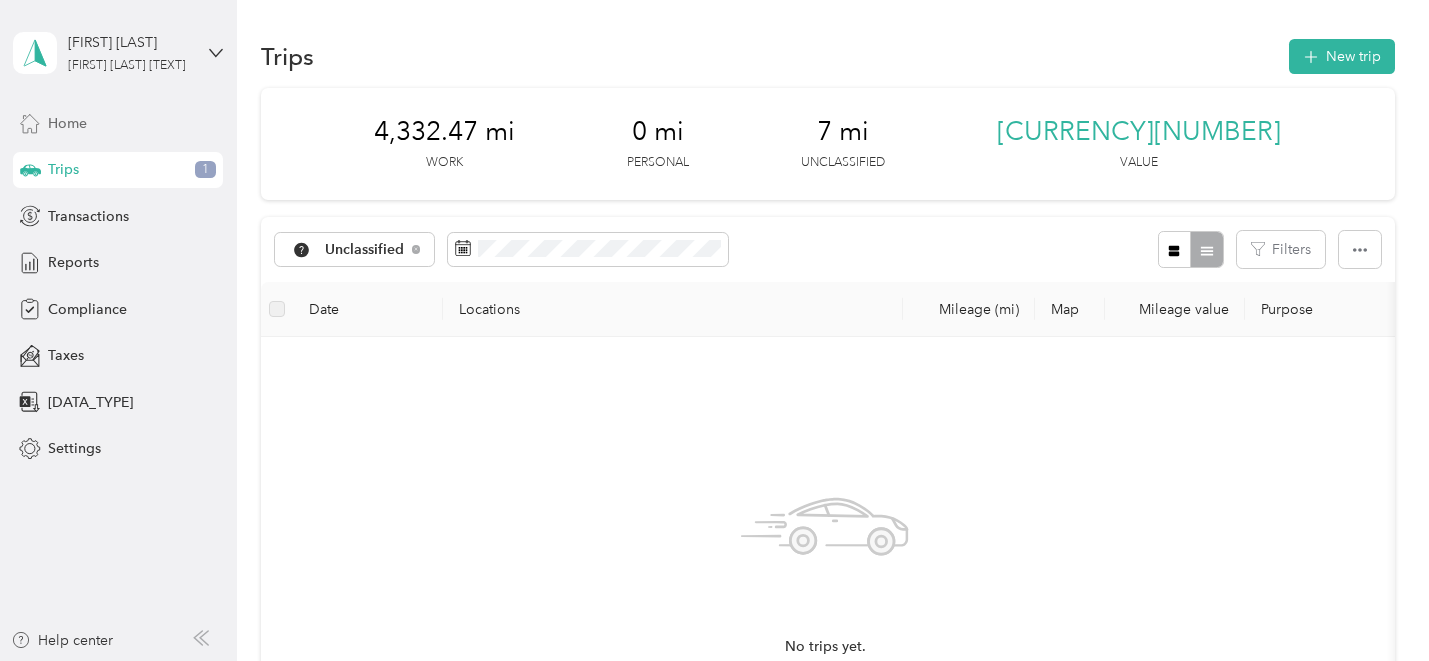click on "Home" at bounding box center (118, 123) 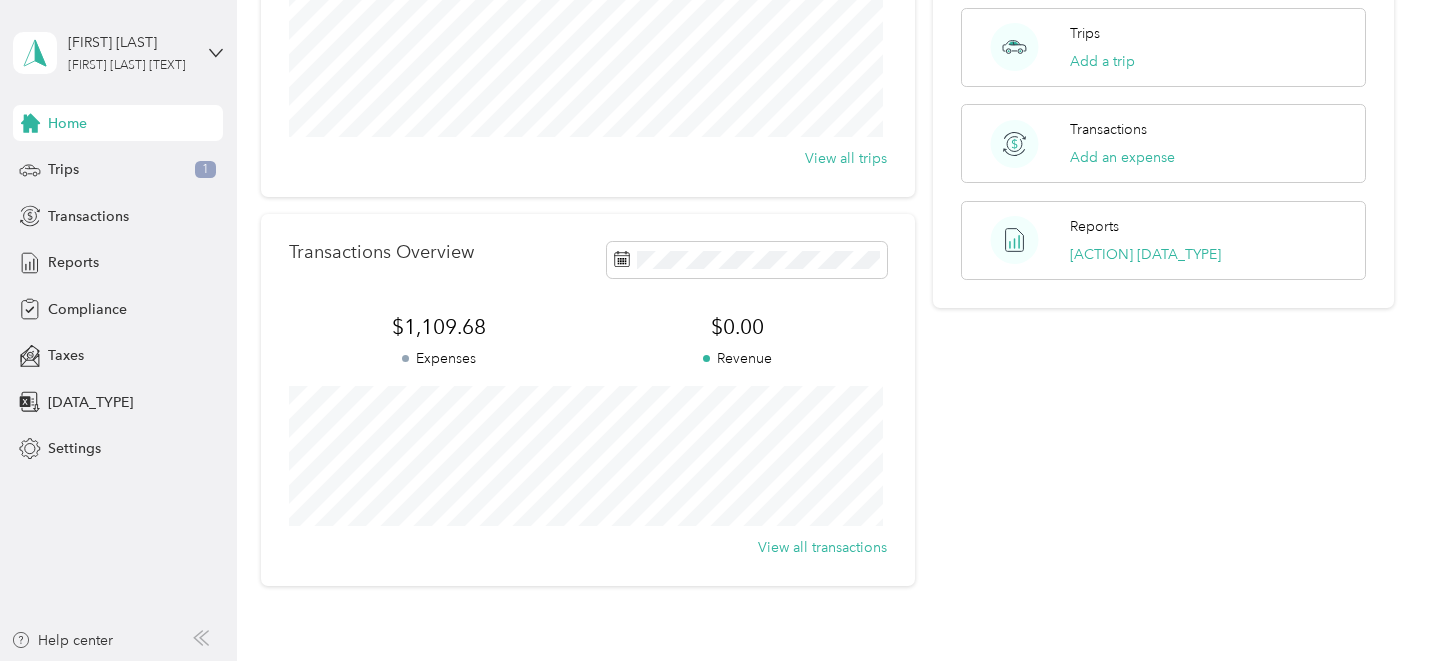 scroll, scrollTop: 306, scrollLeft: 0, axis: vertical 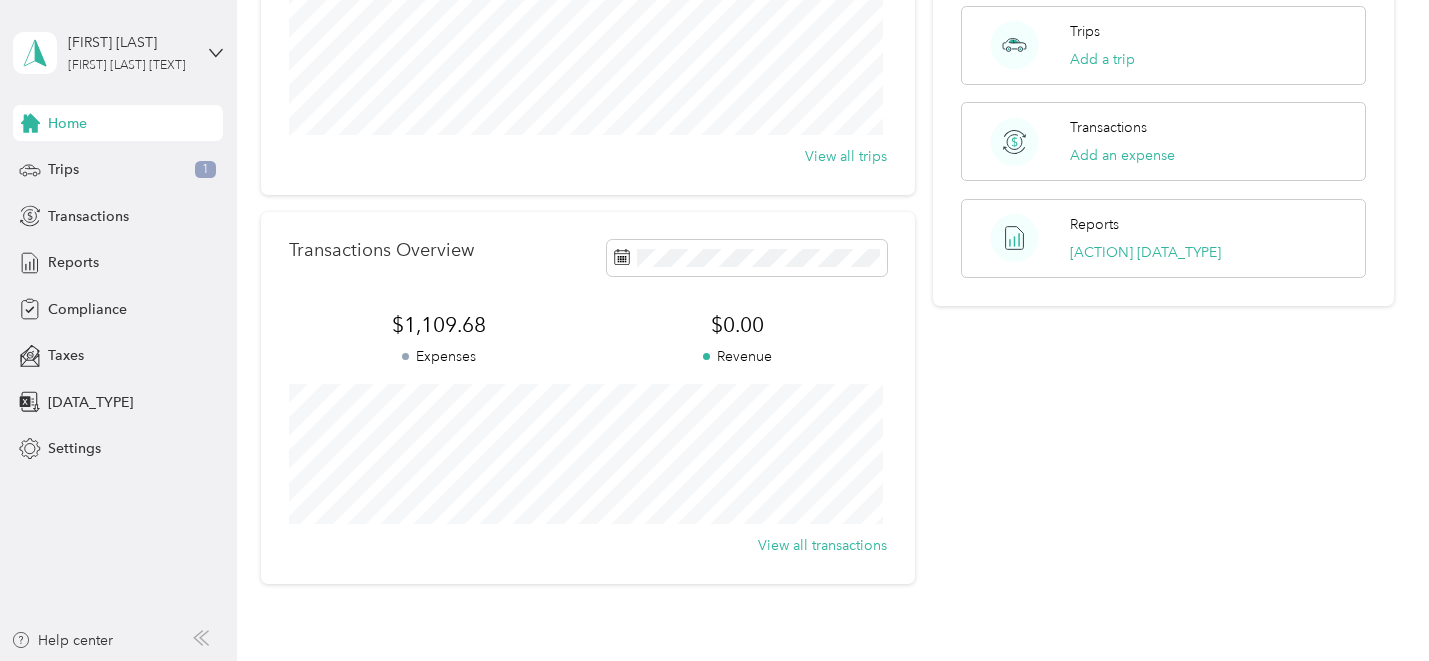 click on "$1,109.68 Expenses" at bounding box center [438, 339] 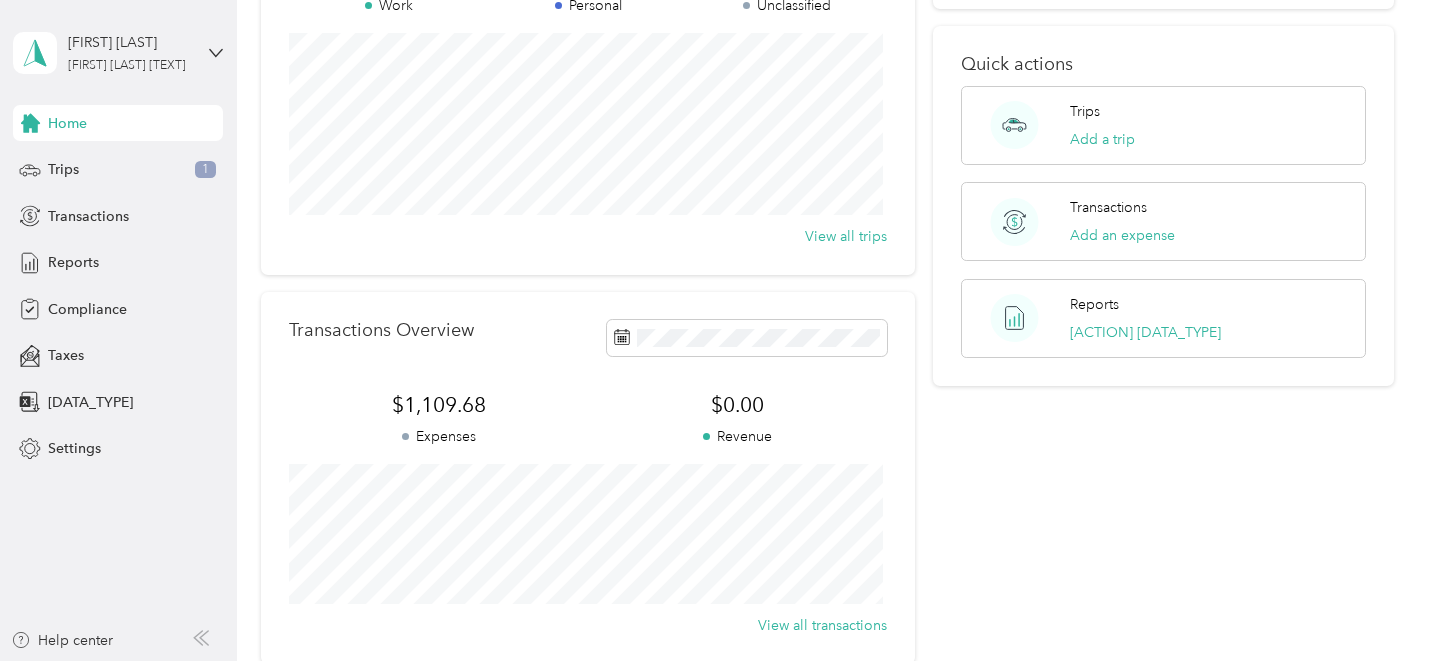 scroll, scrollTop: 0, scrollLeft: 0, axis: both 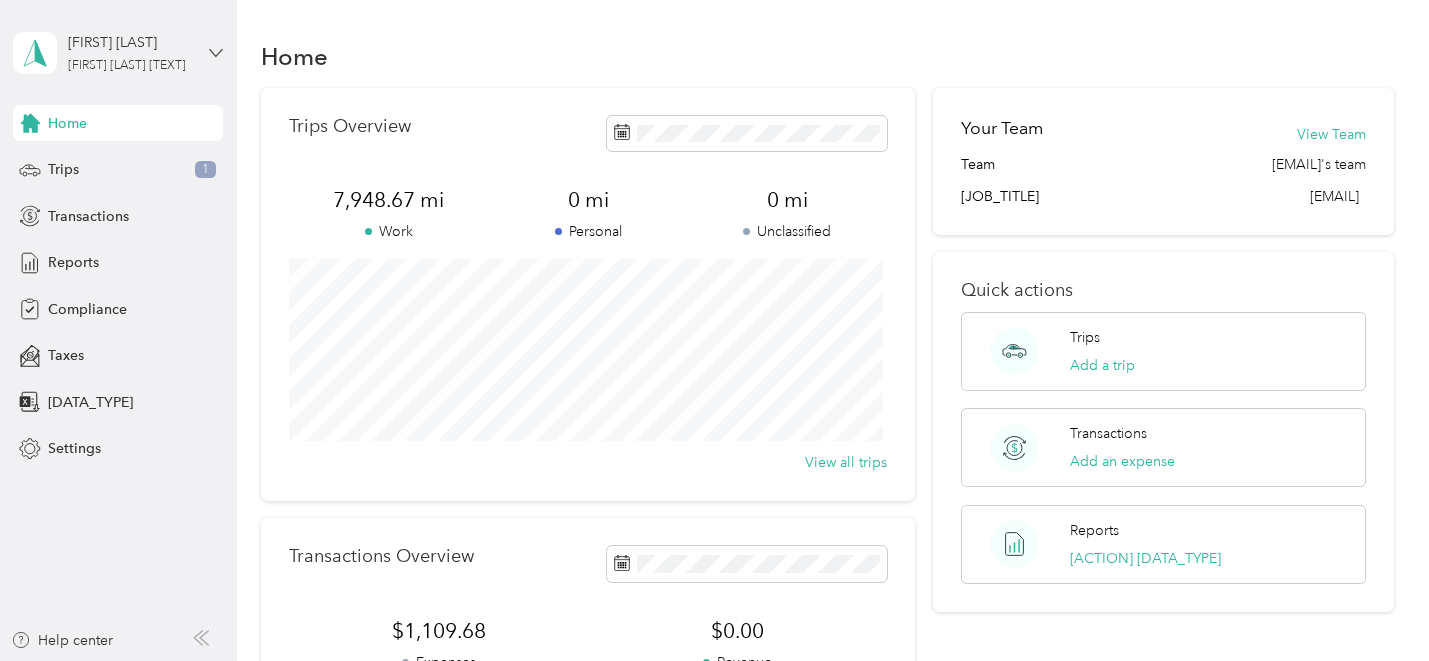 click 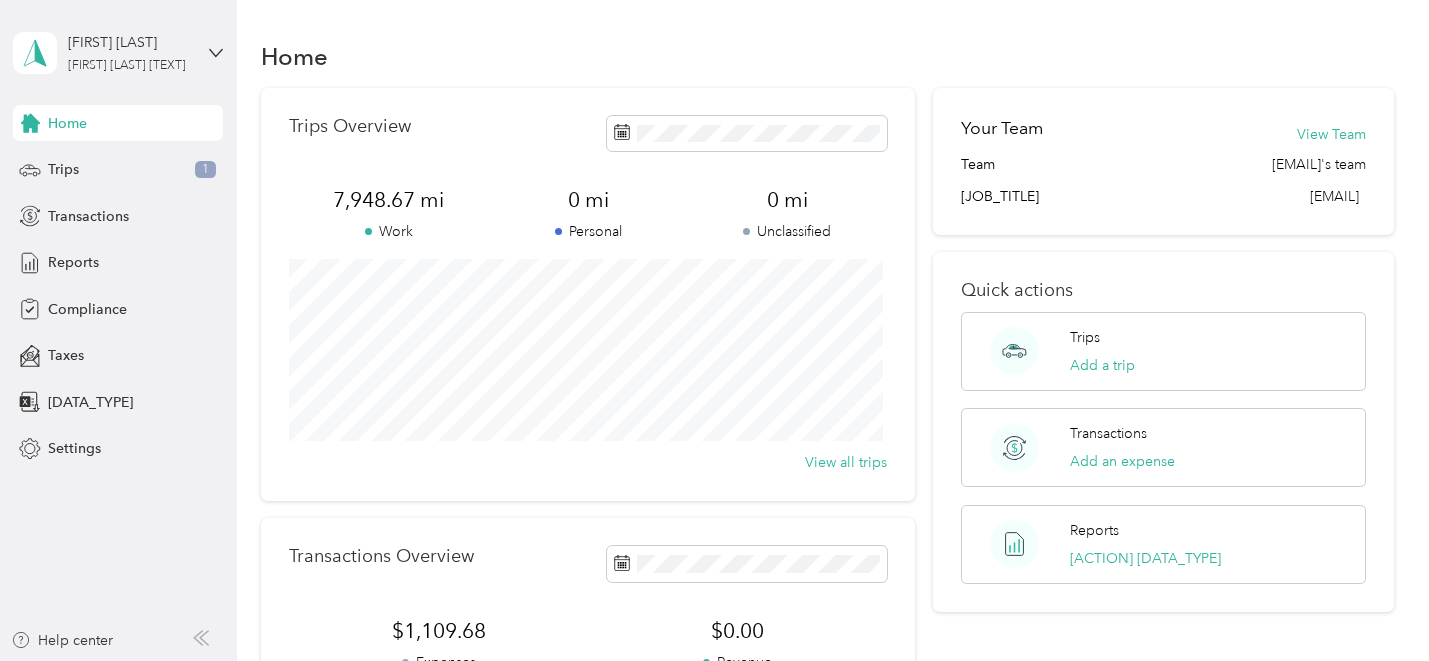 click on "Log out" at bounding box center [69, 156] 